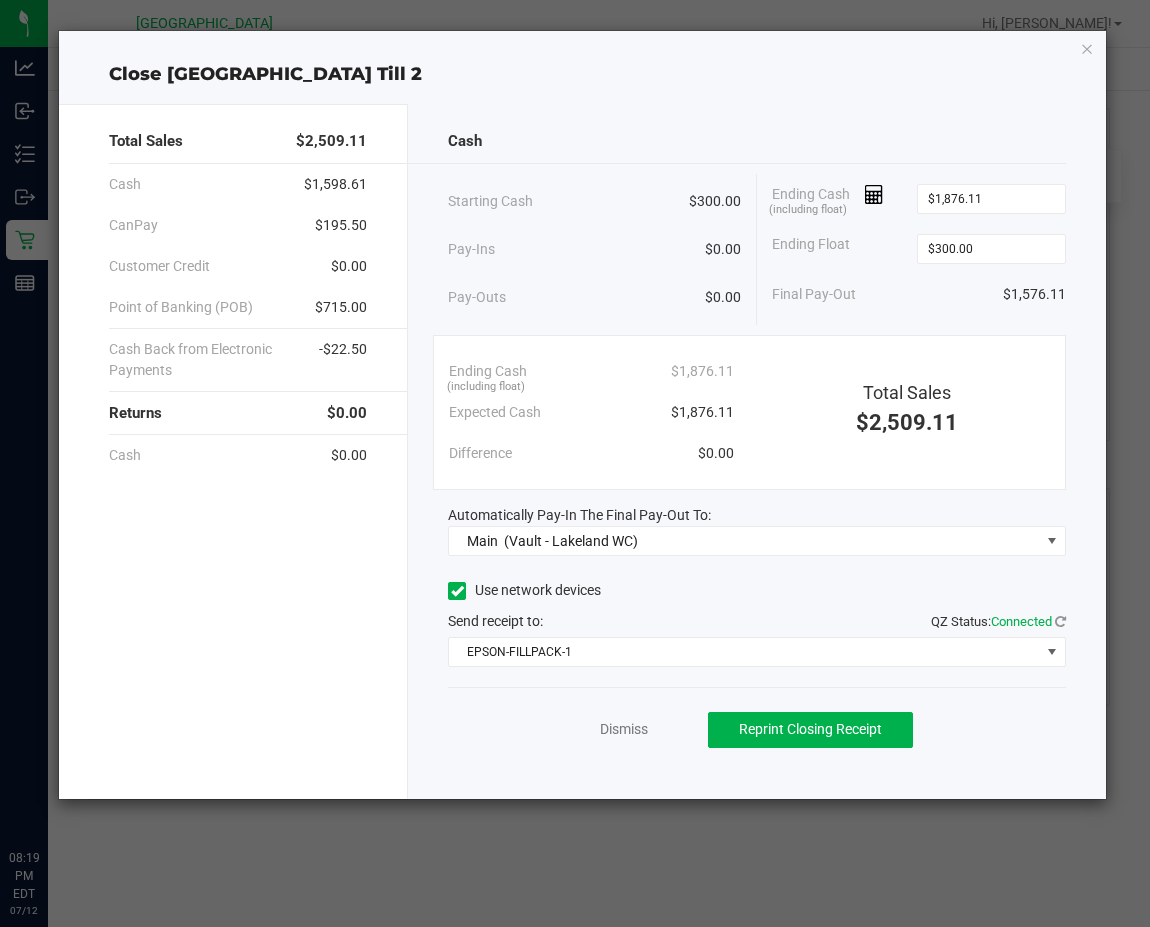 scroll, scrollTop: 0, scrollLeft: 0, axis: both 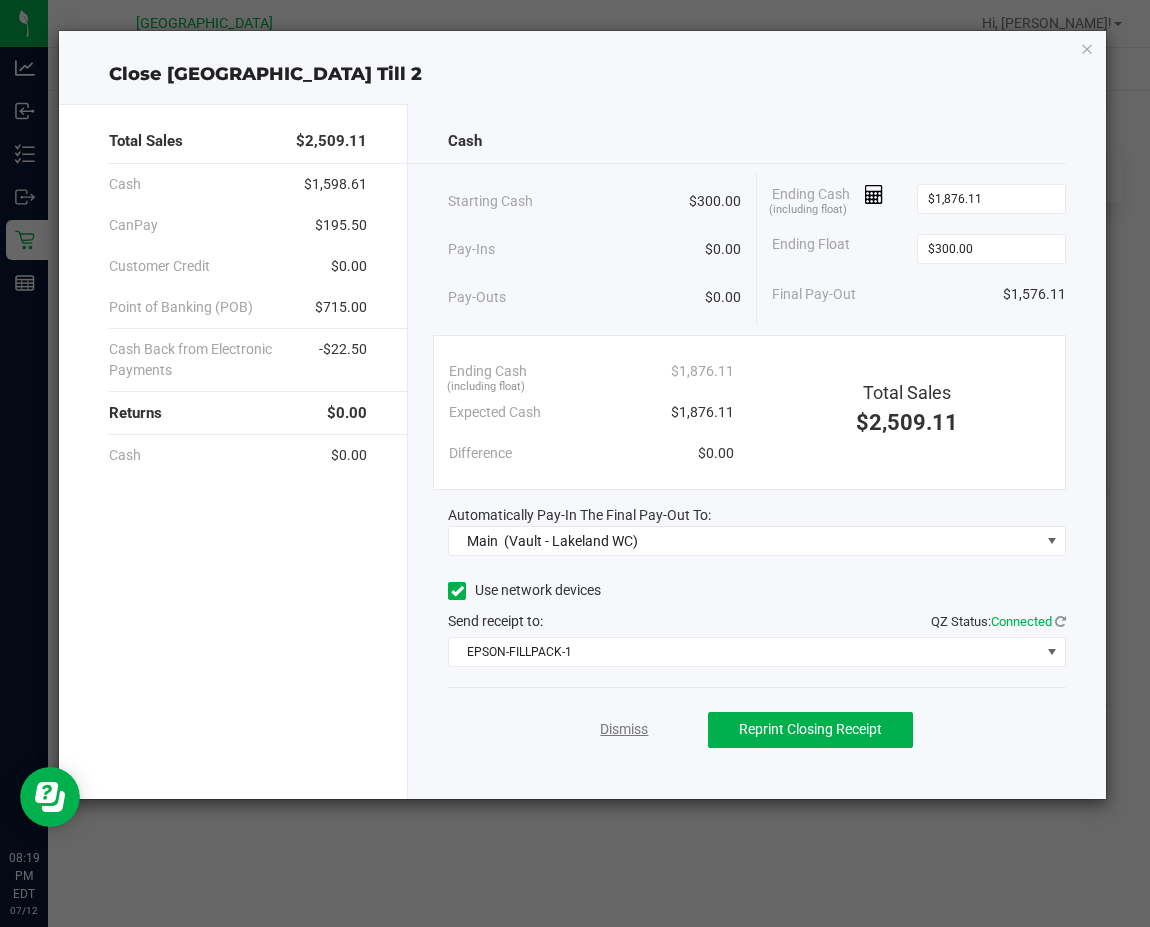 click on "Dismiss" 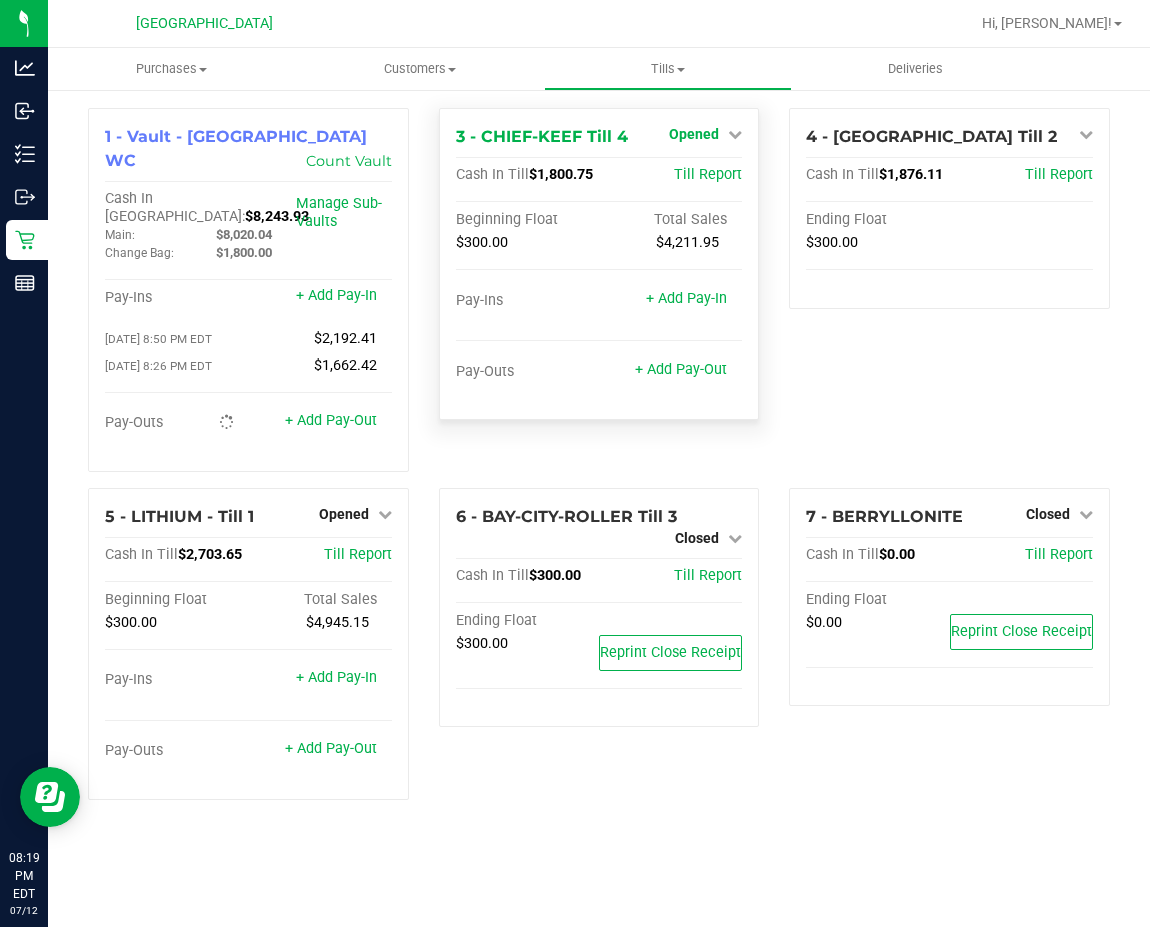 click on "Opened" at bounding box center [694, 134] 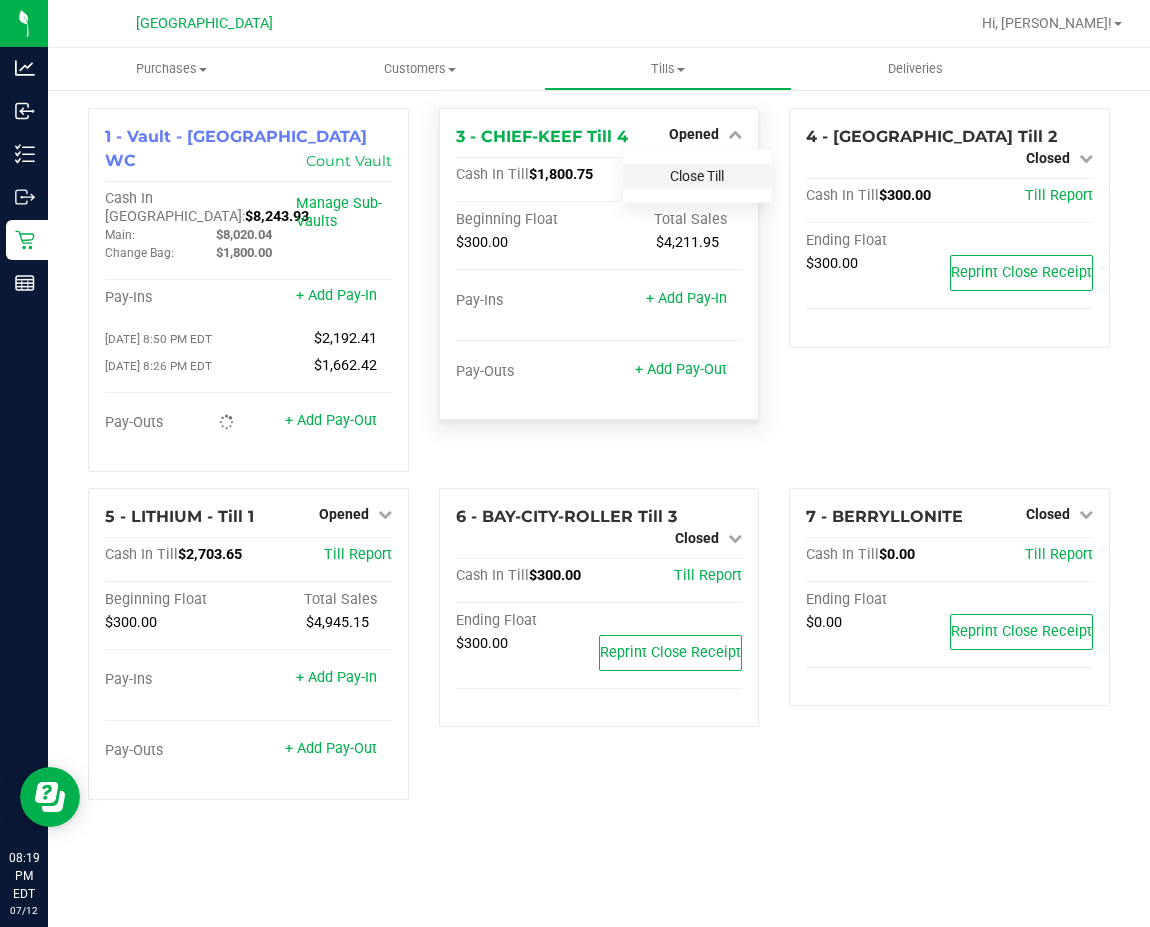 click on "Close Till" at bounding box center (697, 176) 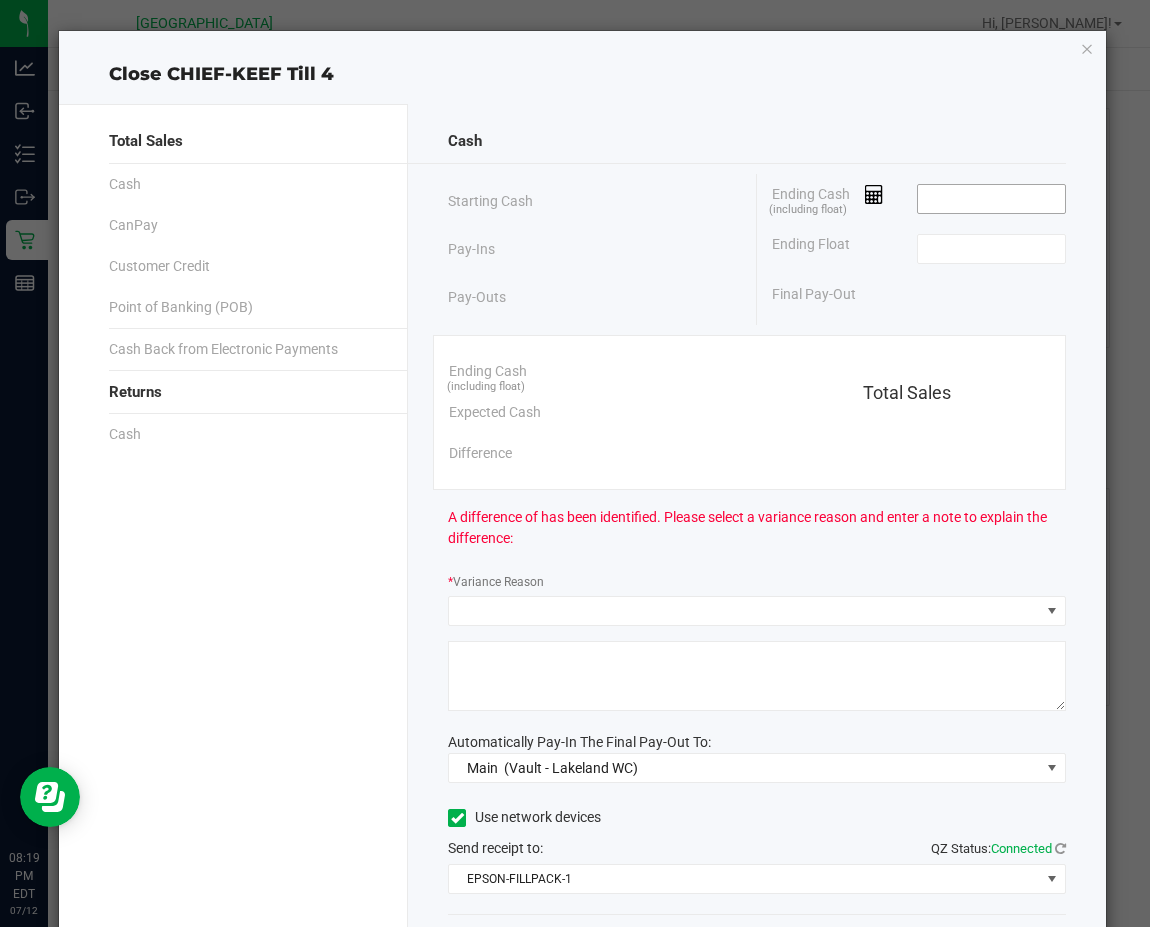 click at bounding box center (991, 199) 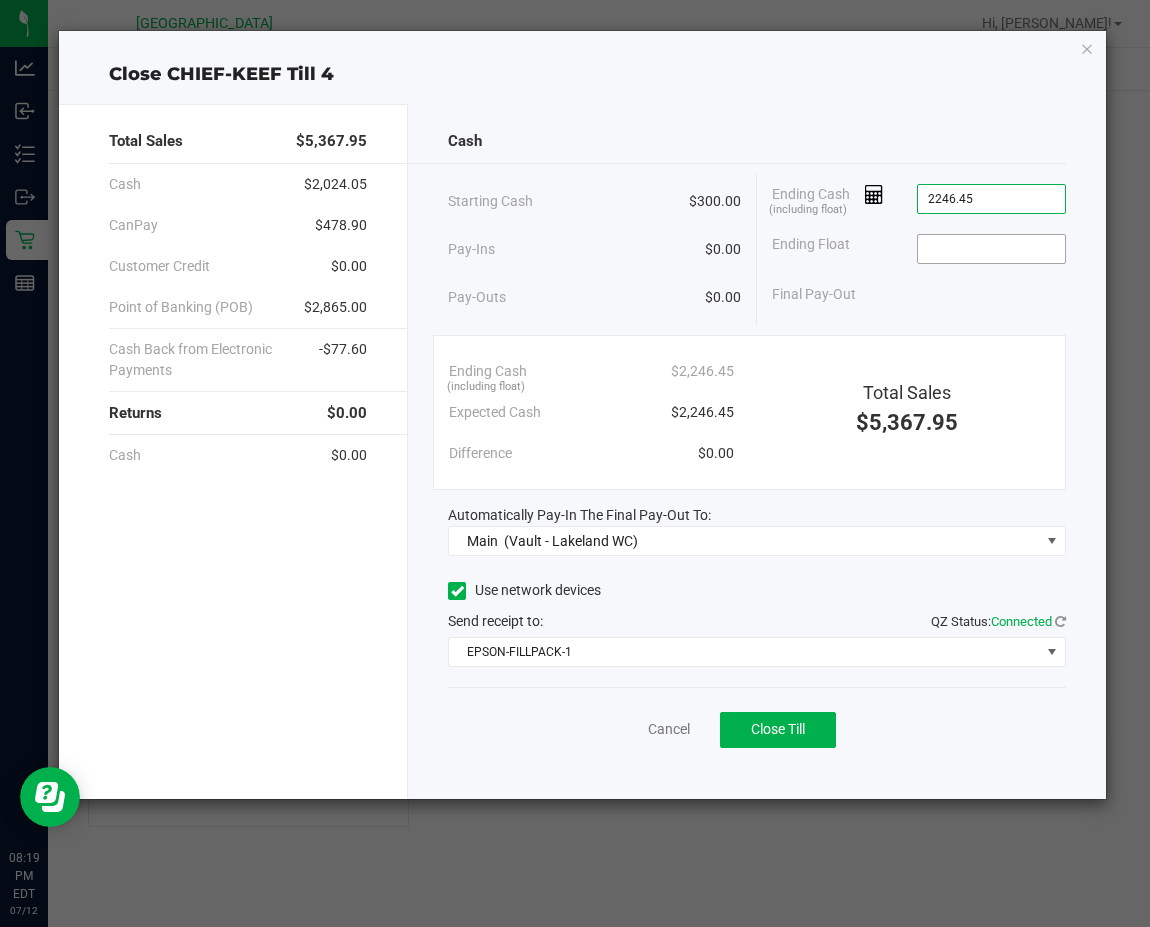type on "$2,246.45" 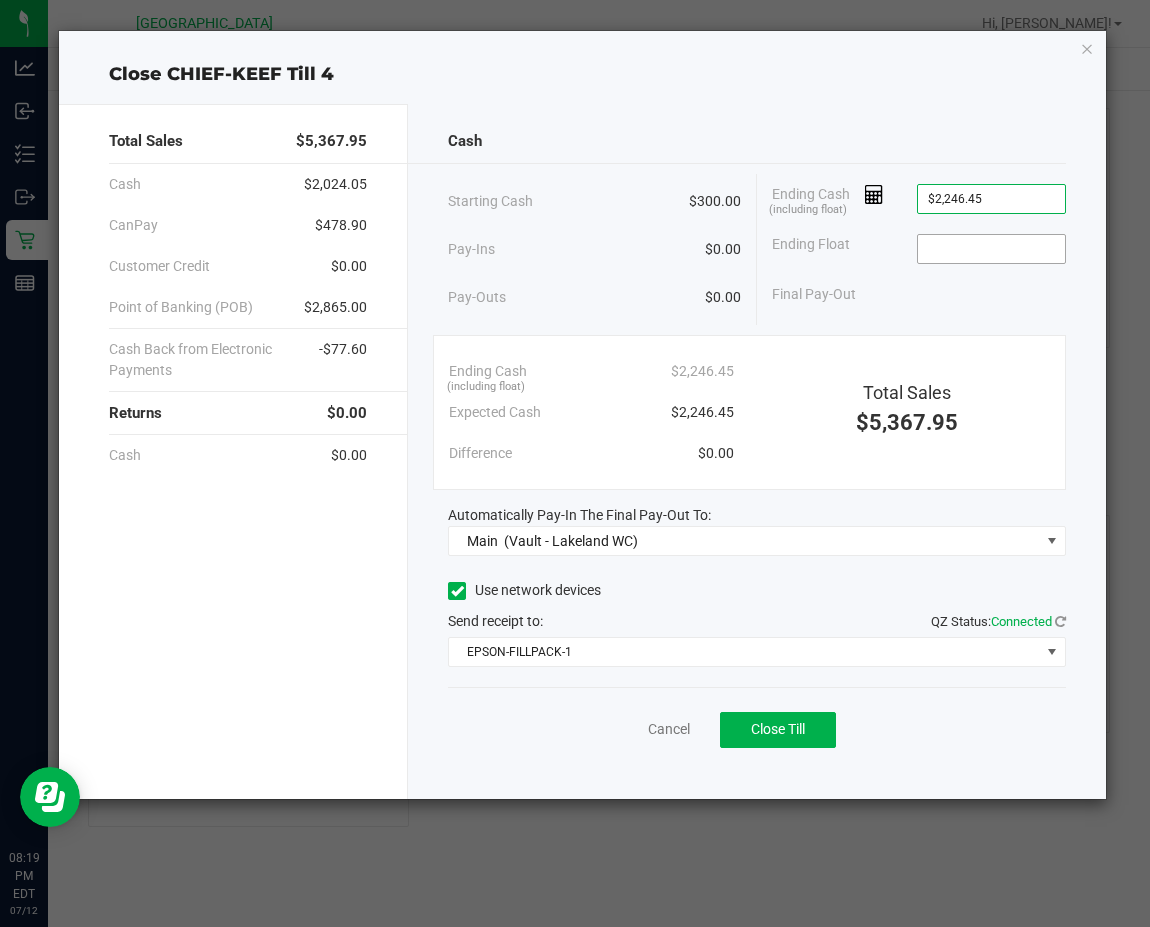 click at bounding box center [991, 249] 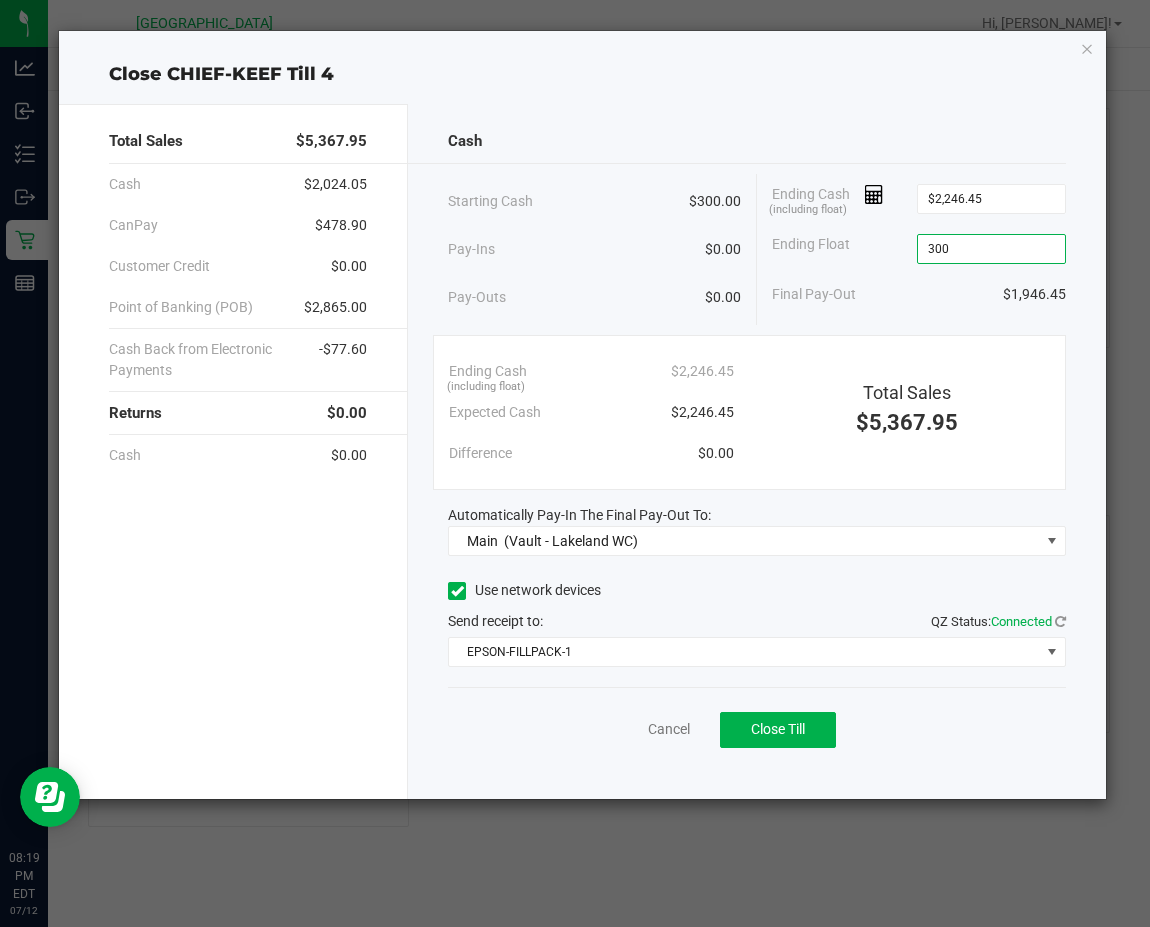 type on "$300.00" 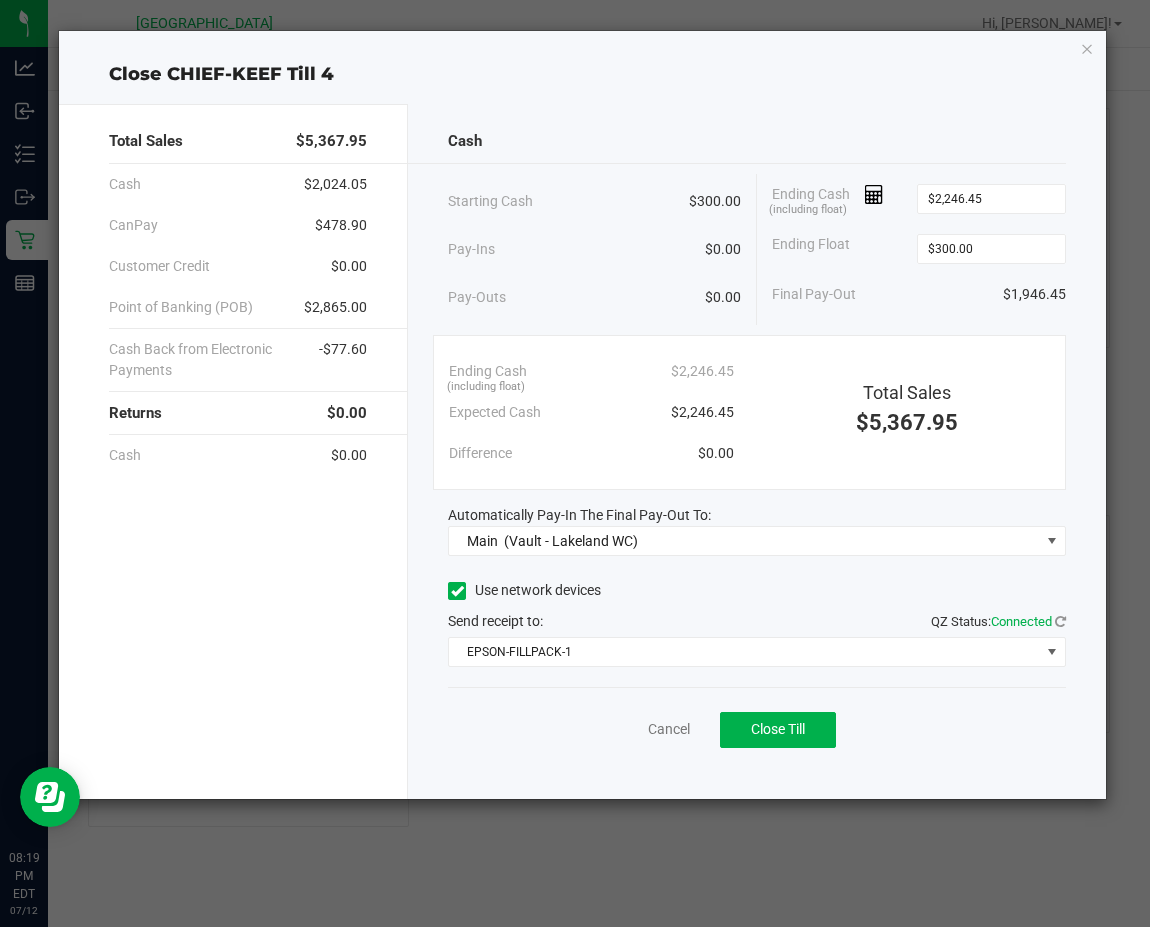click on "Final Pay-Out   $1,946.45" 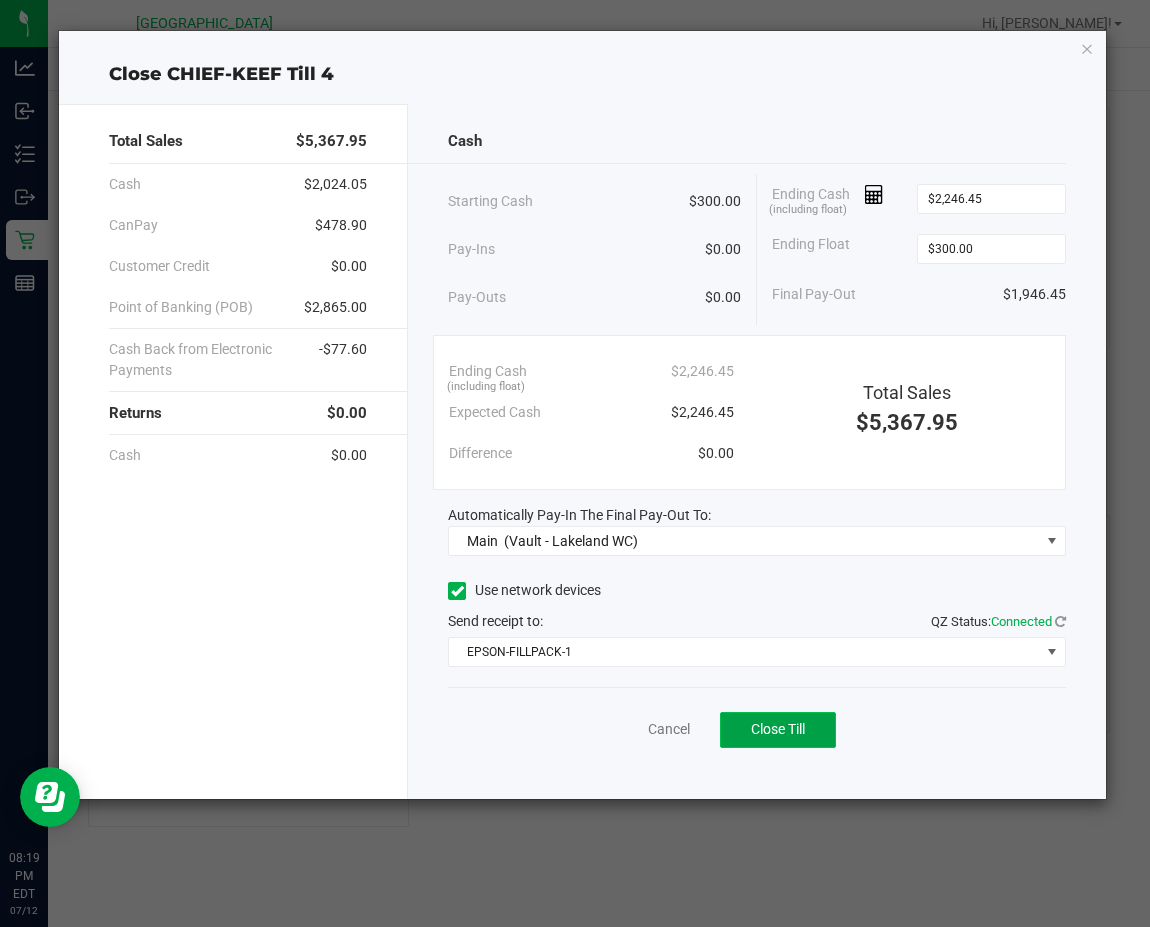 click on "Close Till" 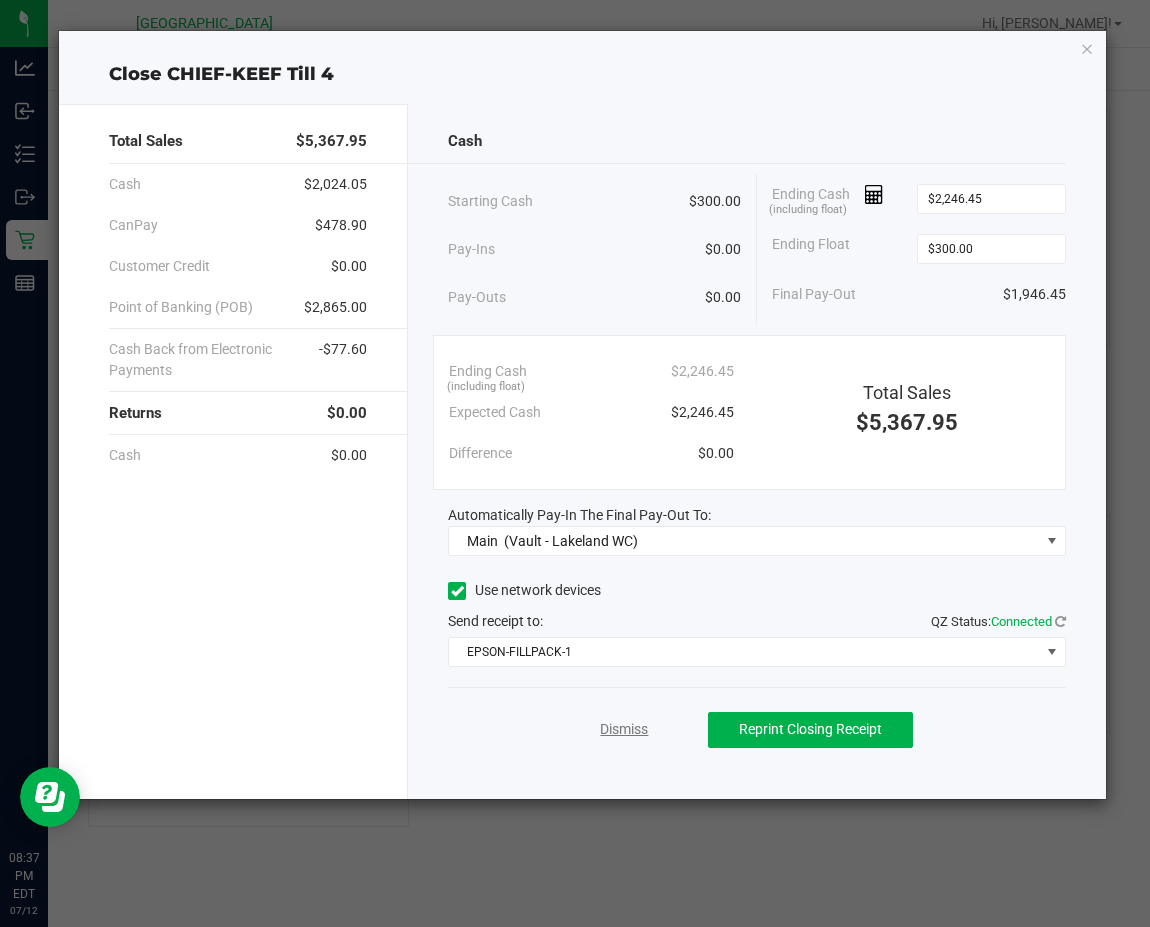 click on "Dismiss" 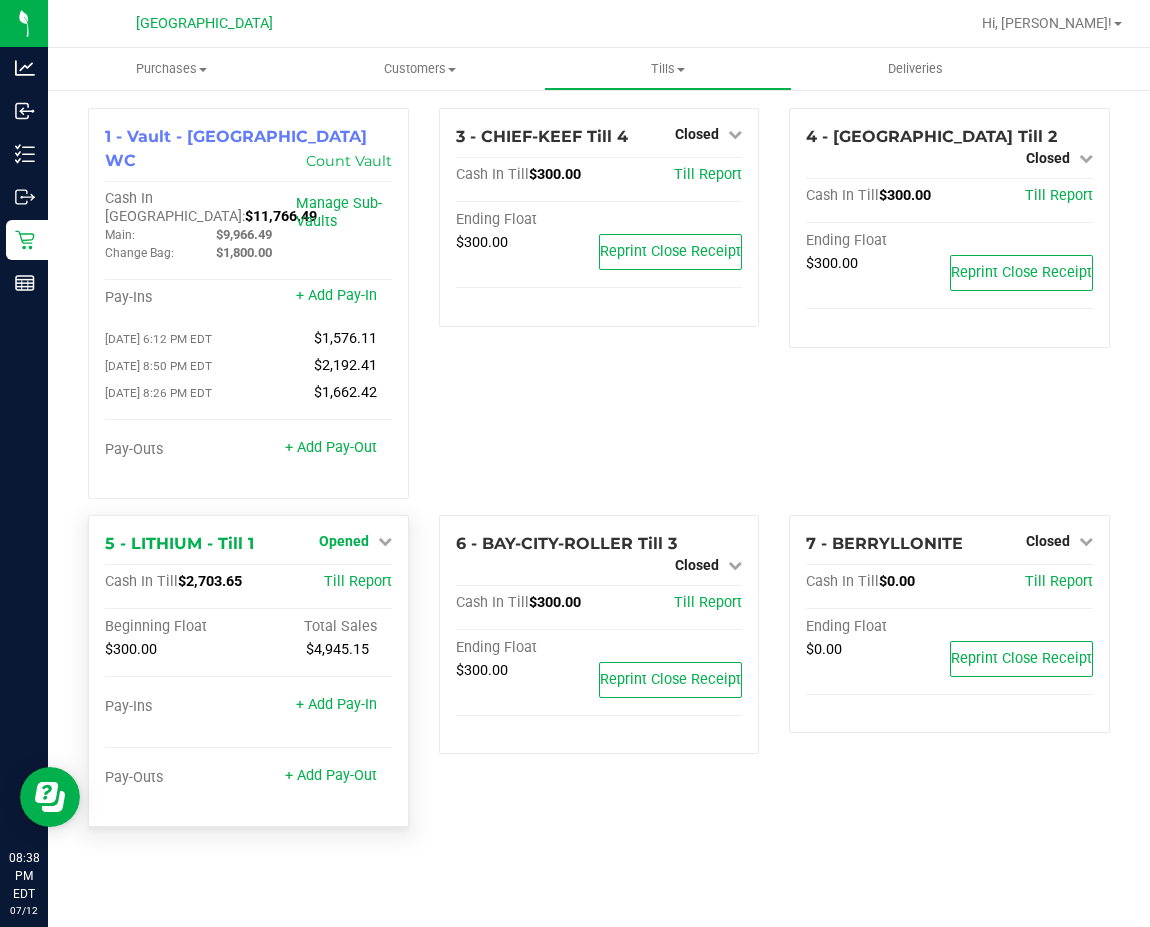 click at bounding box center (385, 541) 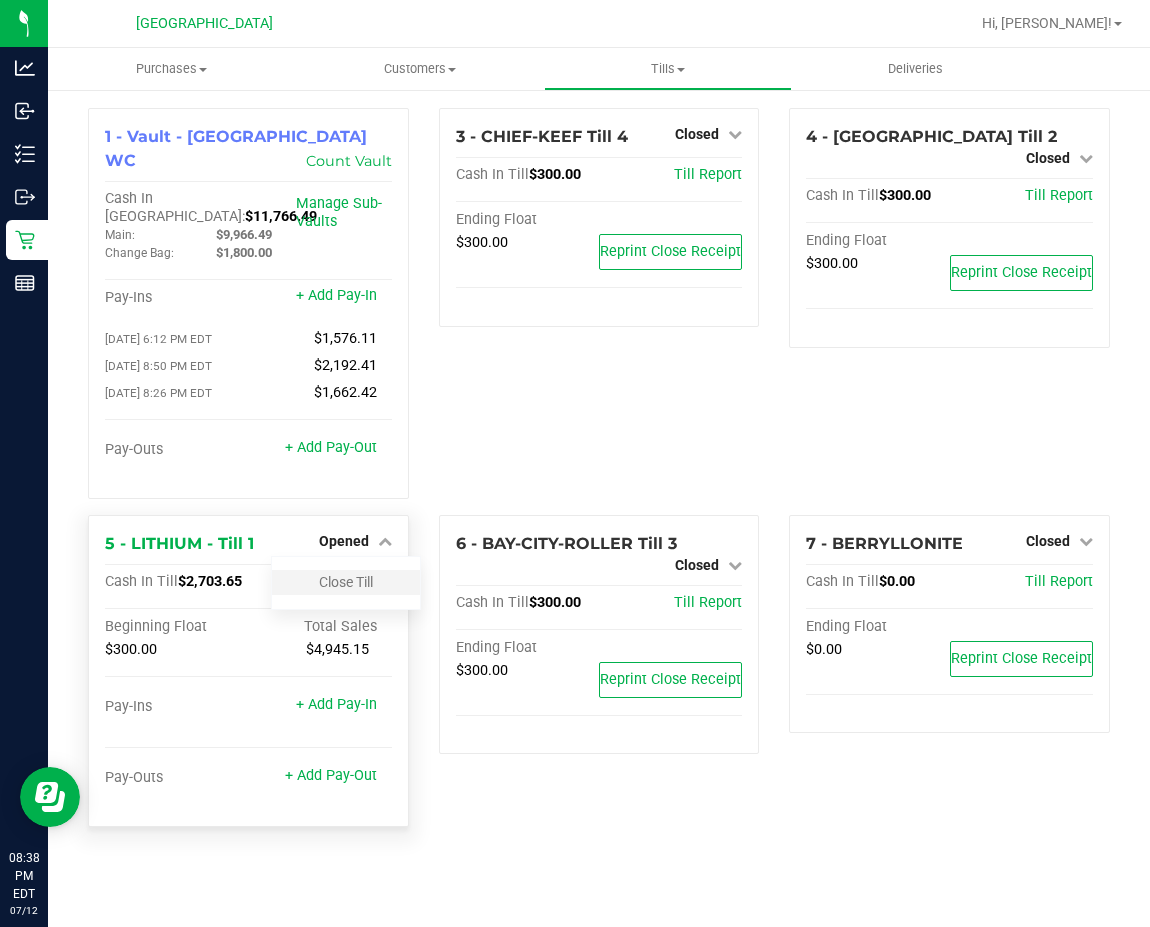 click on "Close Till" at bounding box center [346, 582] 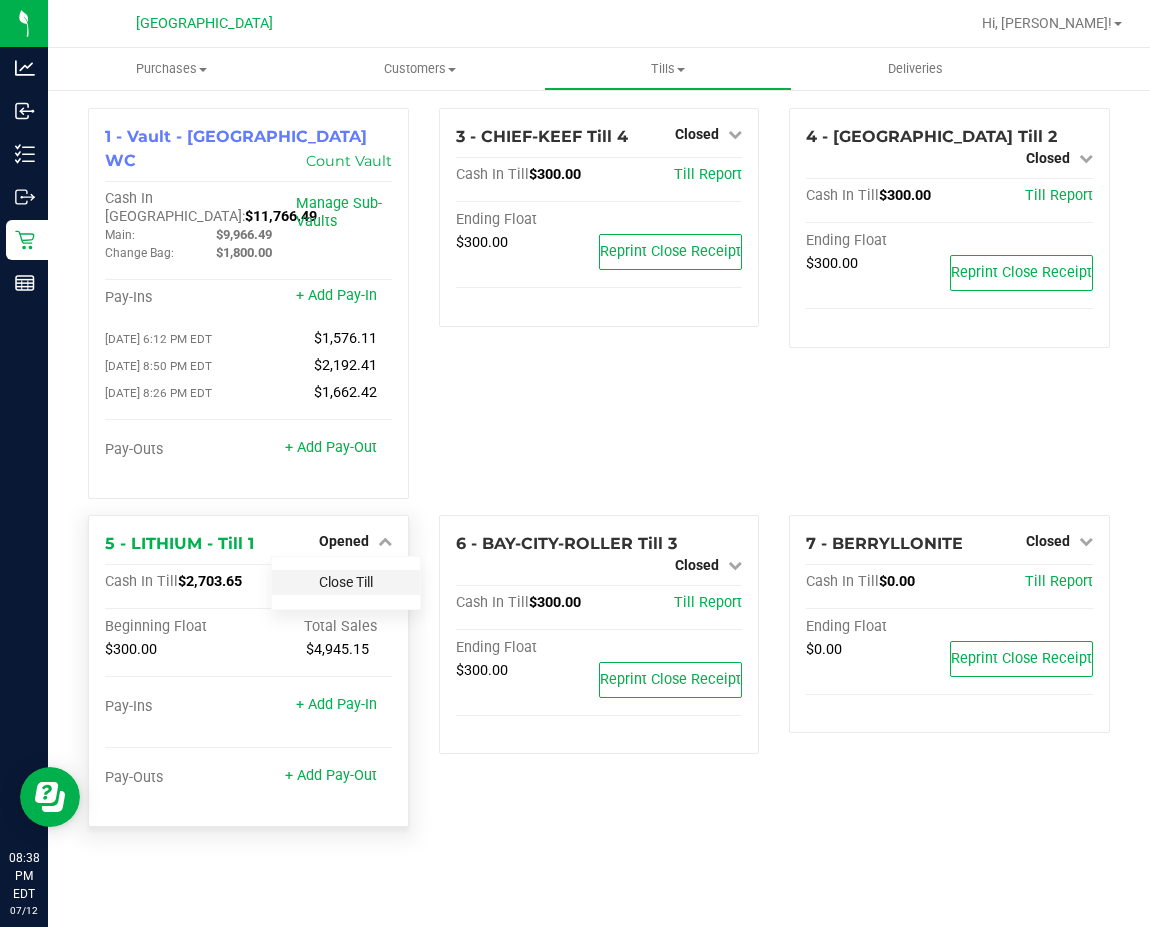 click on "Close Till" at bounding box center [346, 582] 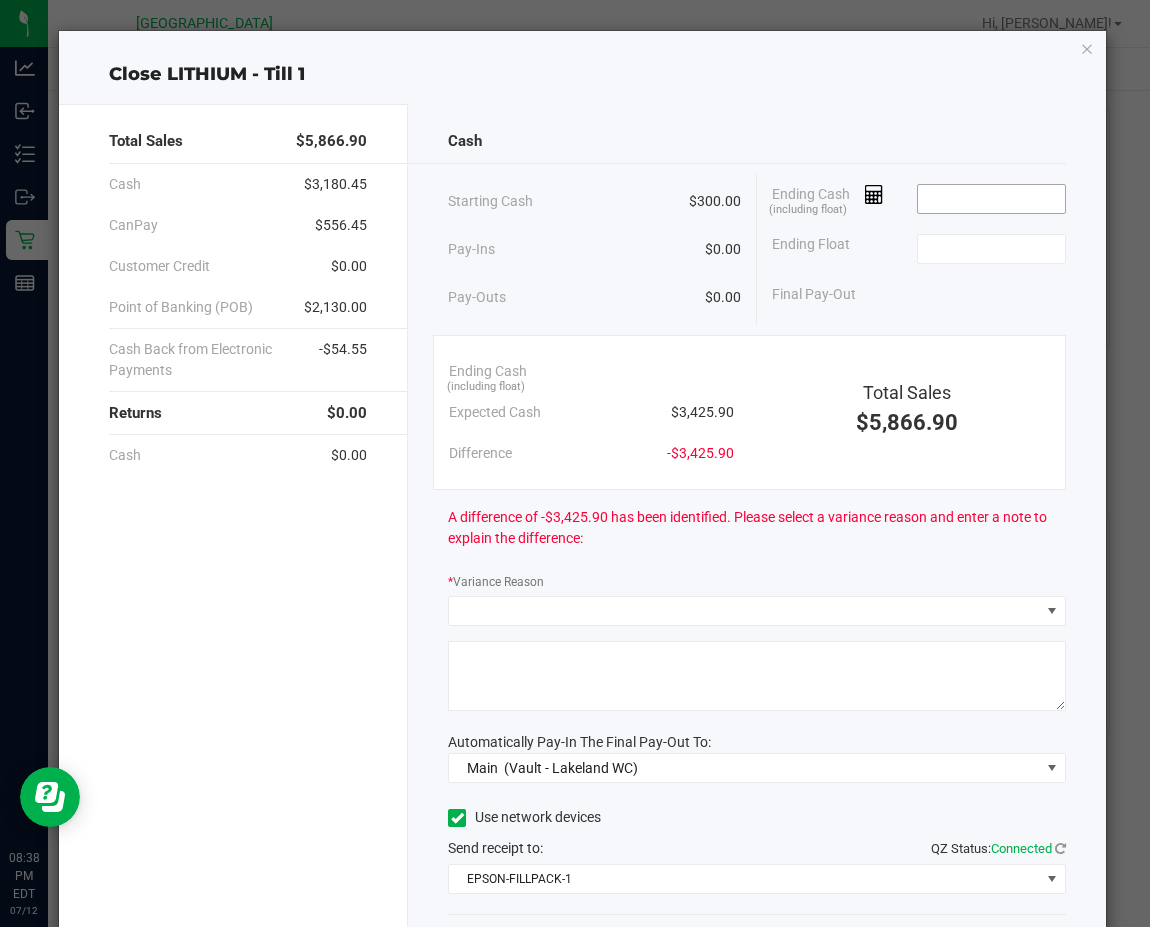 click at bounding box center [991, 199] 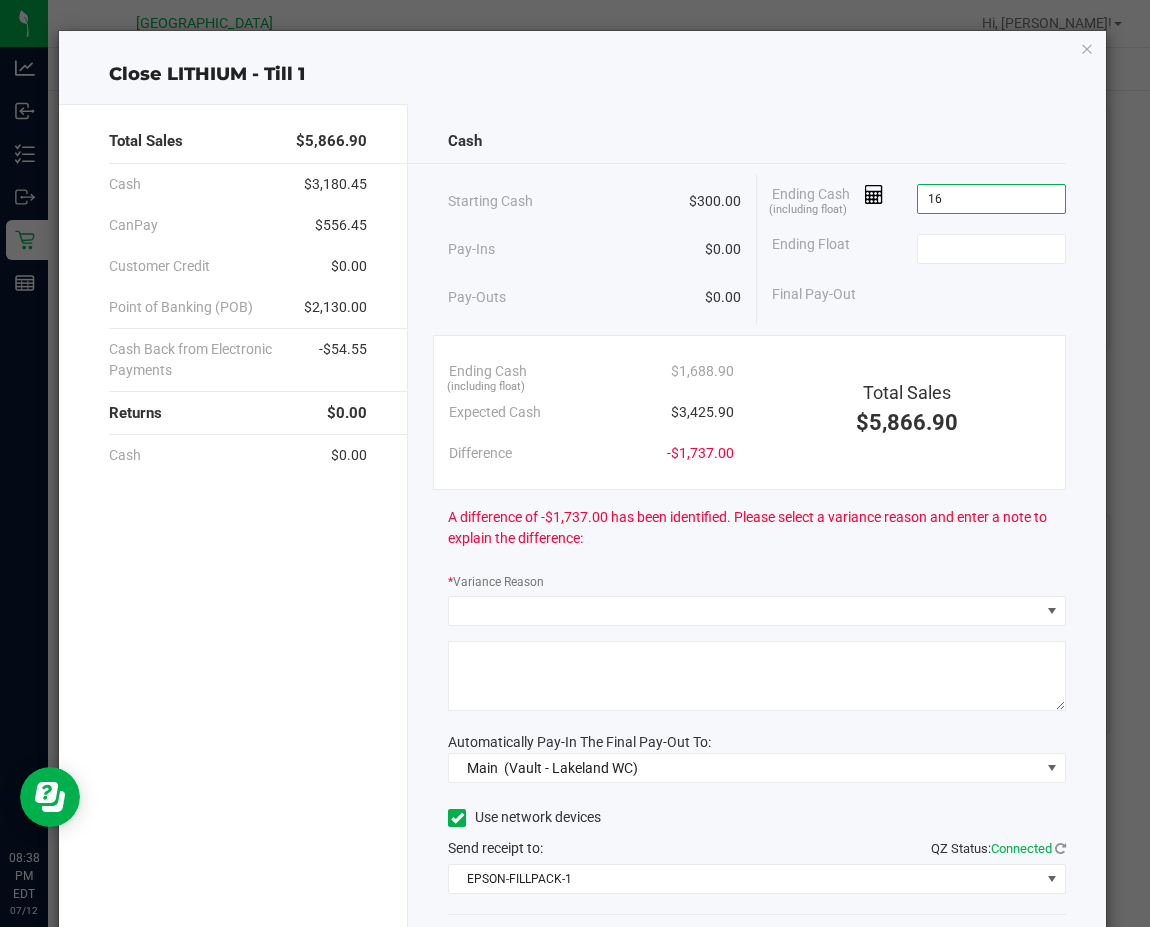 type on "1" 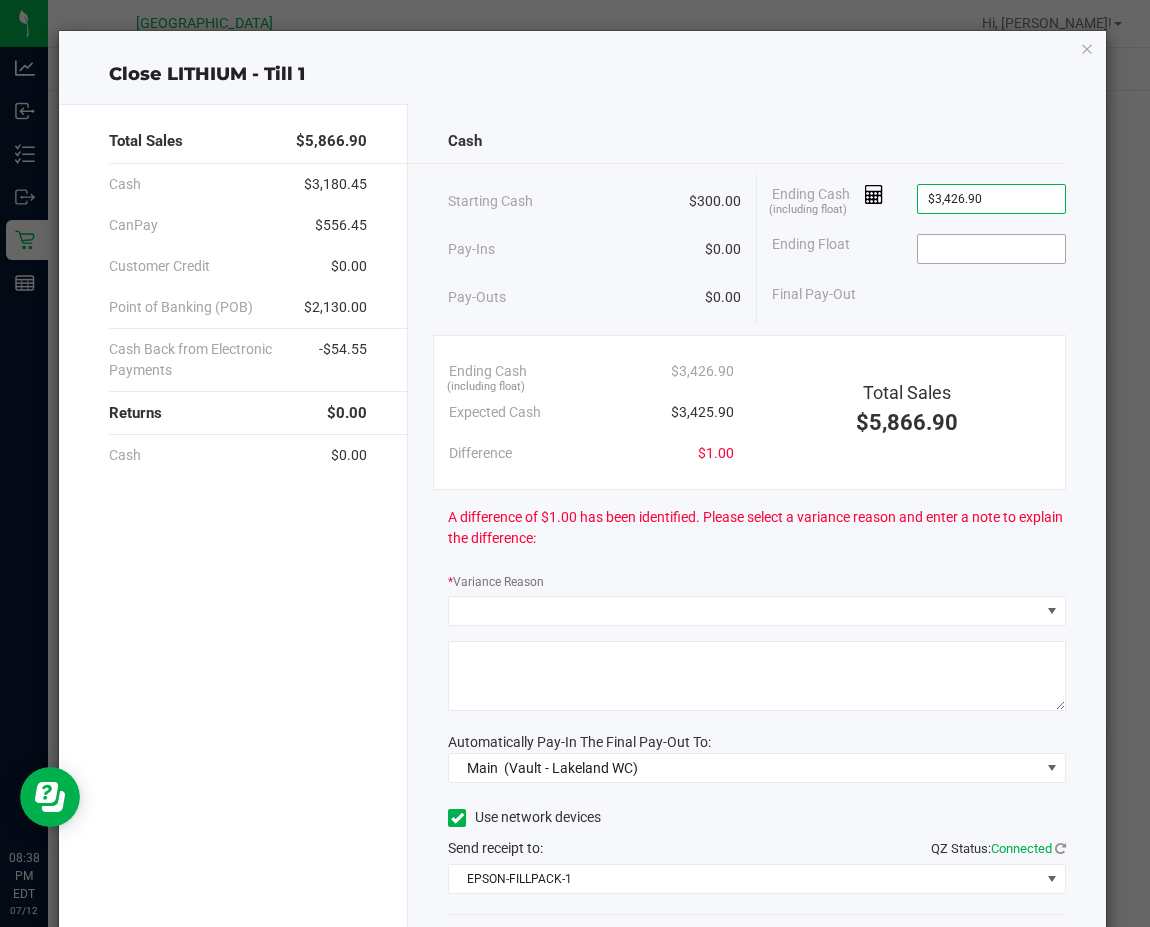 click at bounding box center [991, 249] 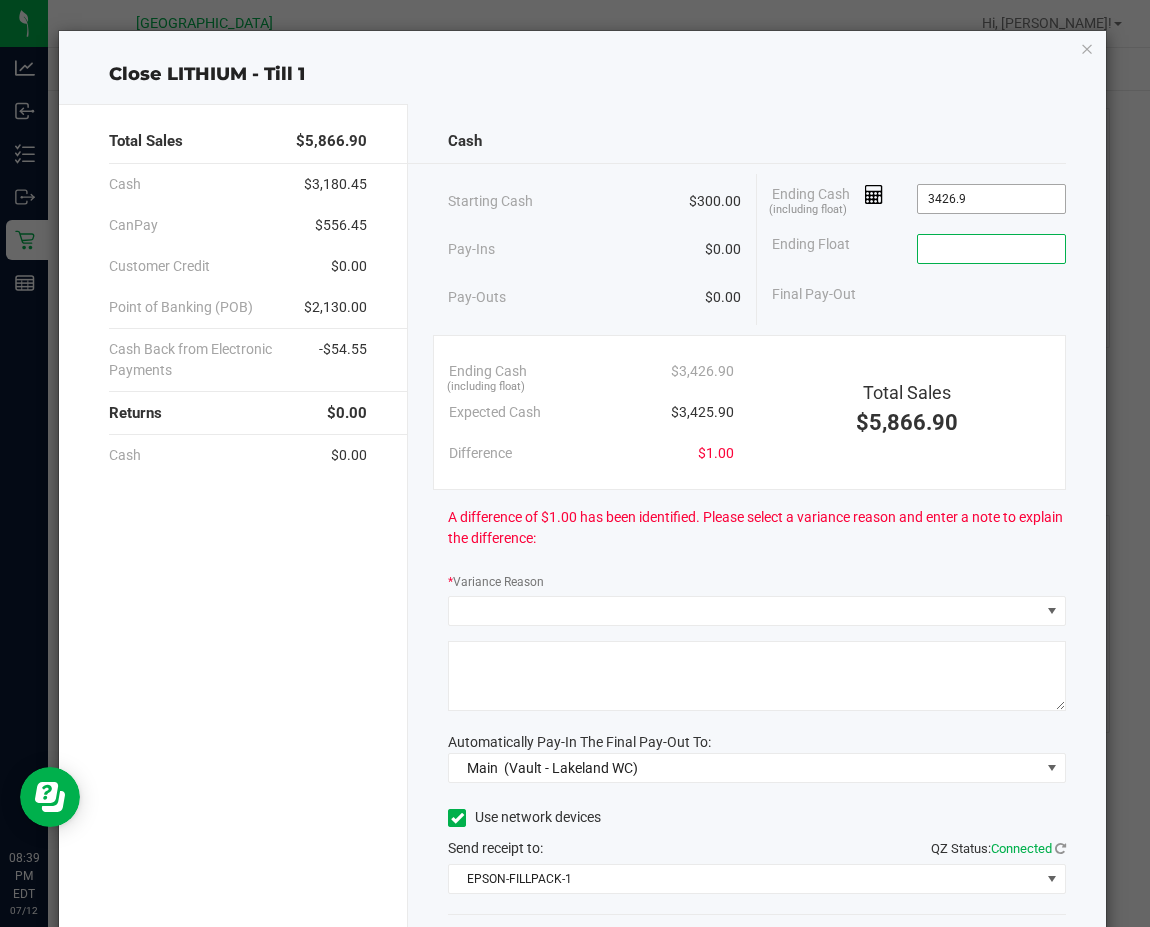 click on "3426.9" at bounding box center (991, 199) 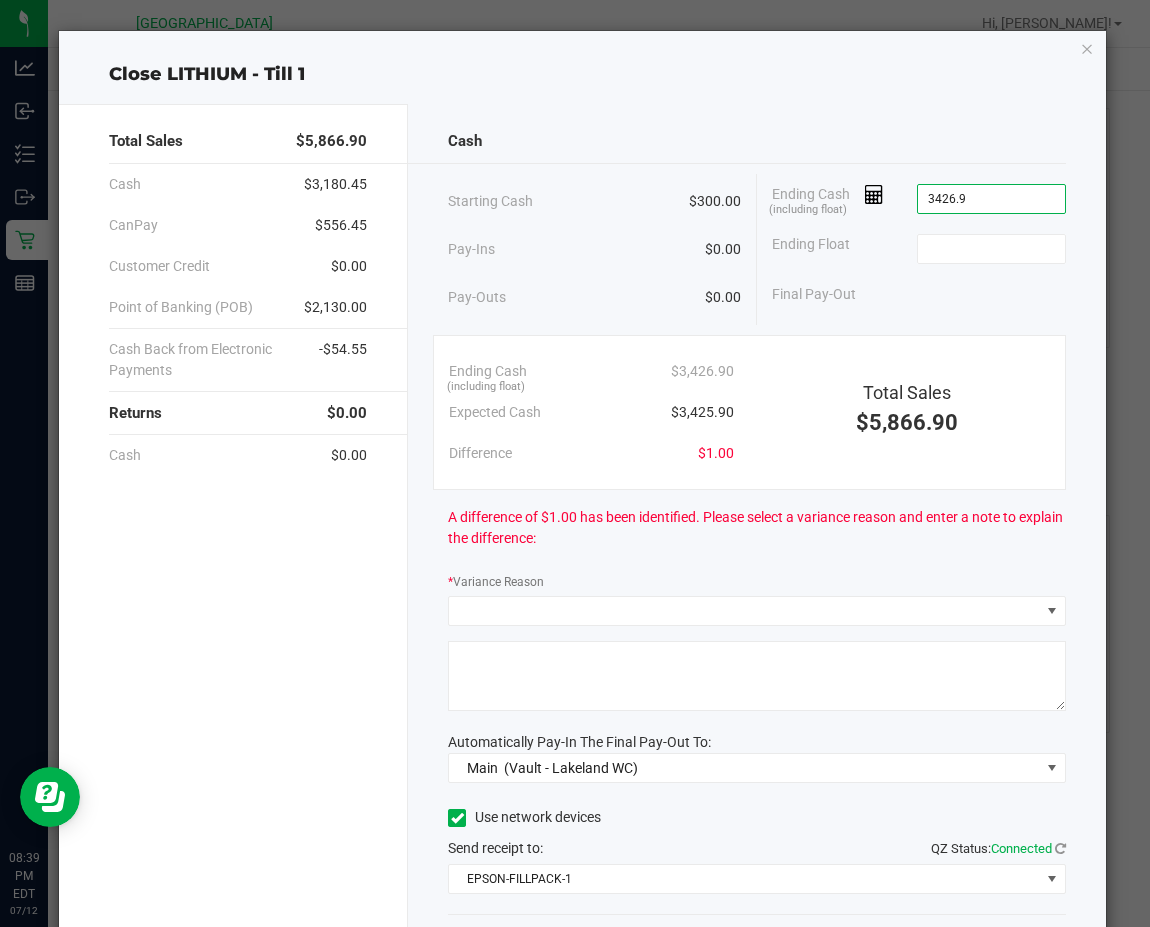 click on "3426.9" at bounding box center [991, 199] 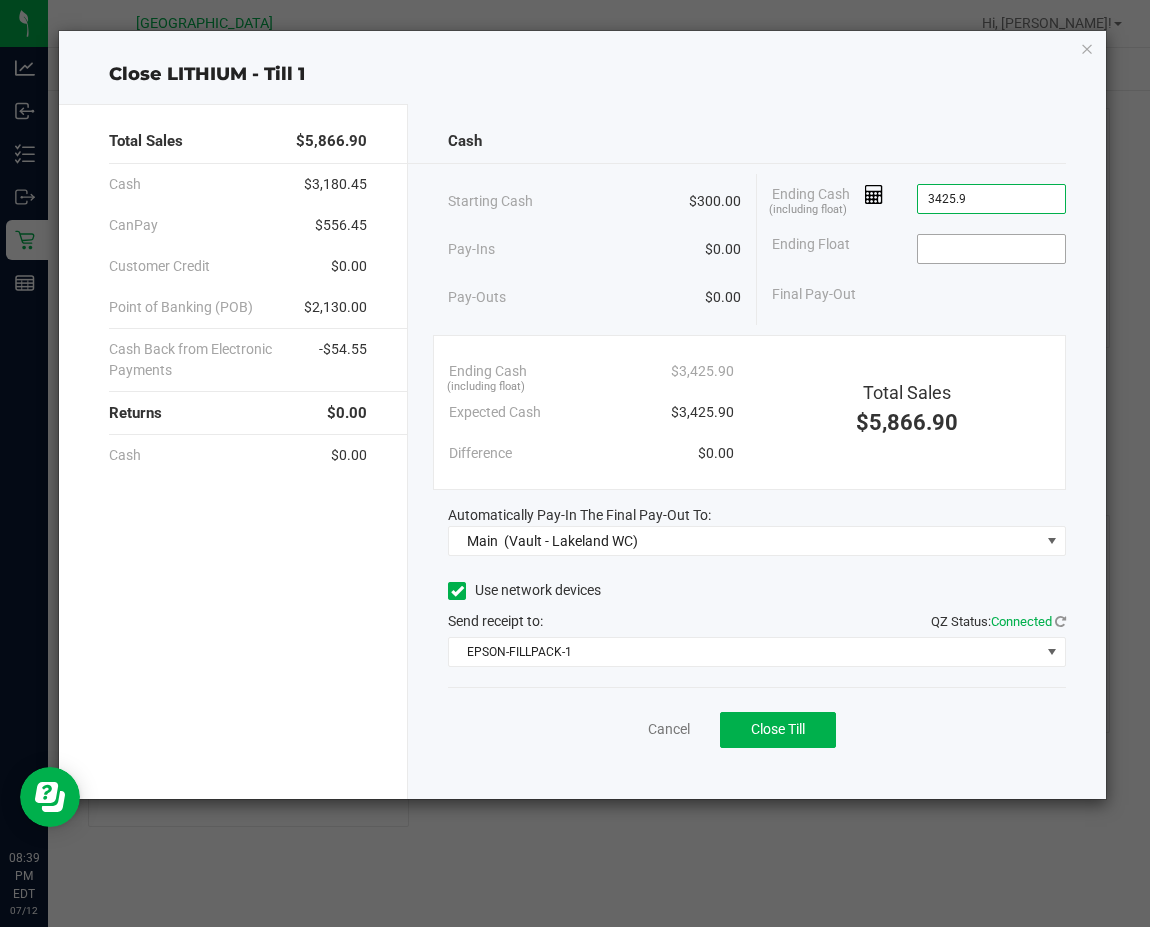 type on "$3,425.90" 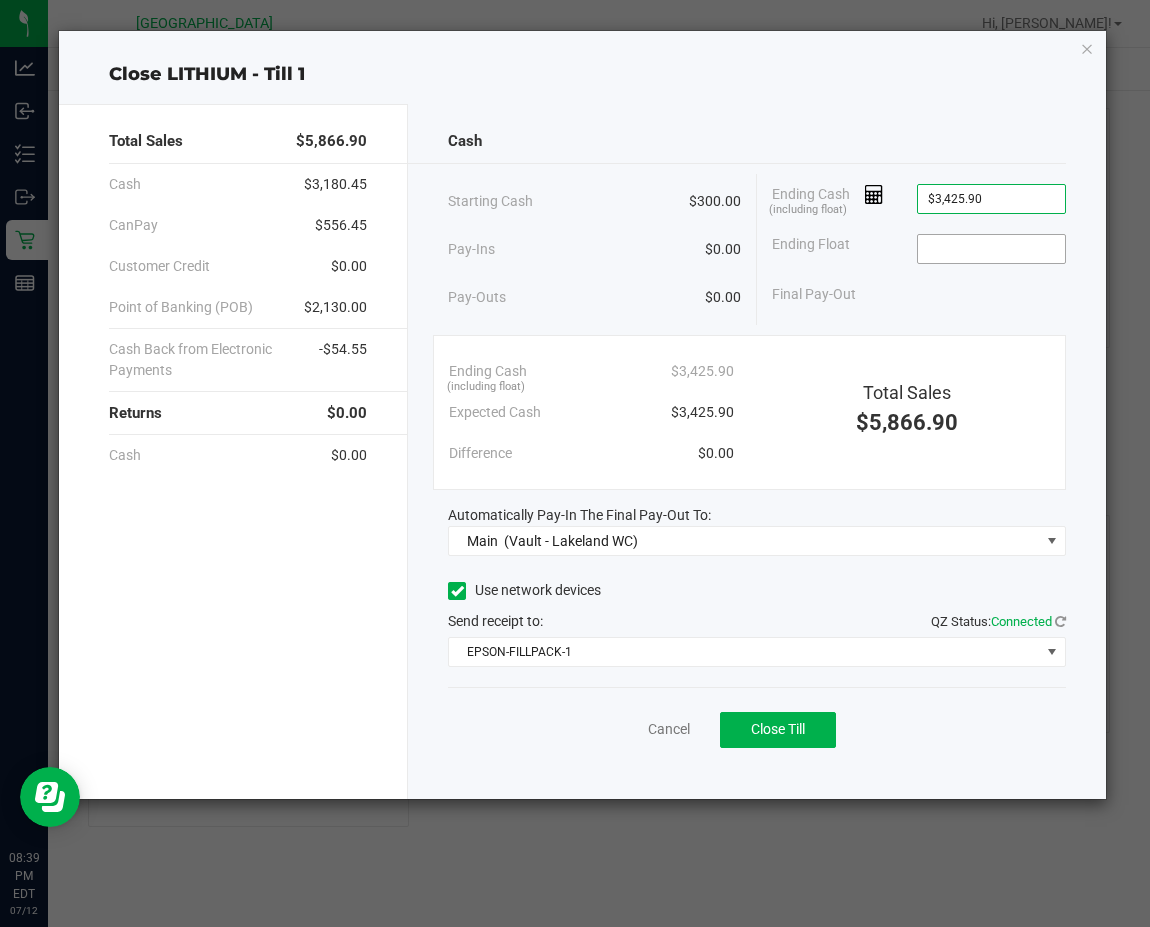 click at bounding box center (991, 249) 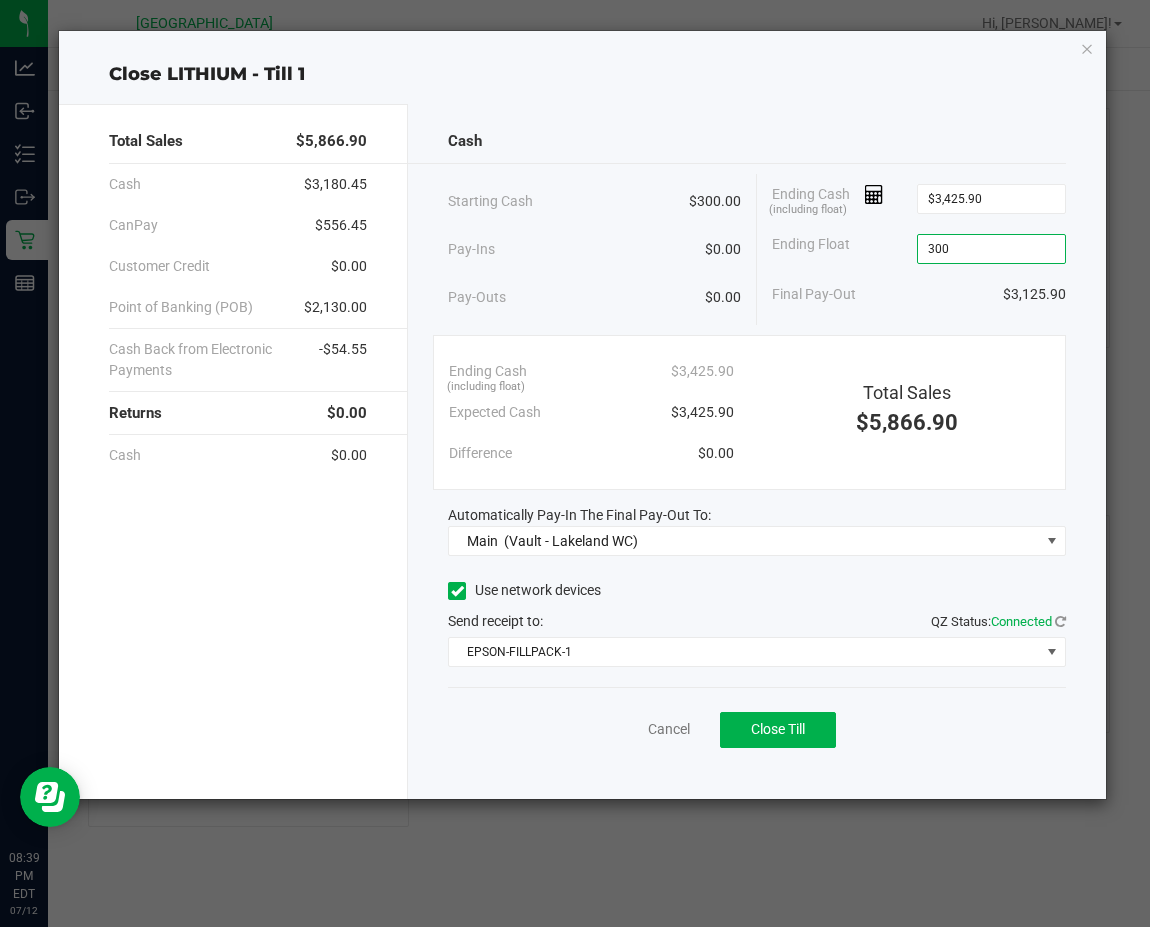 type on "$300.00" 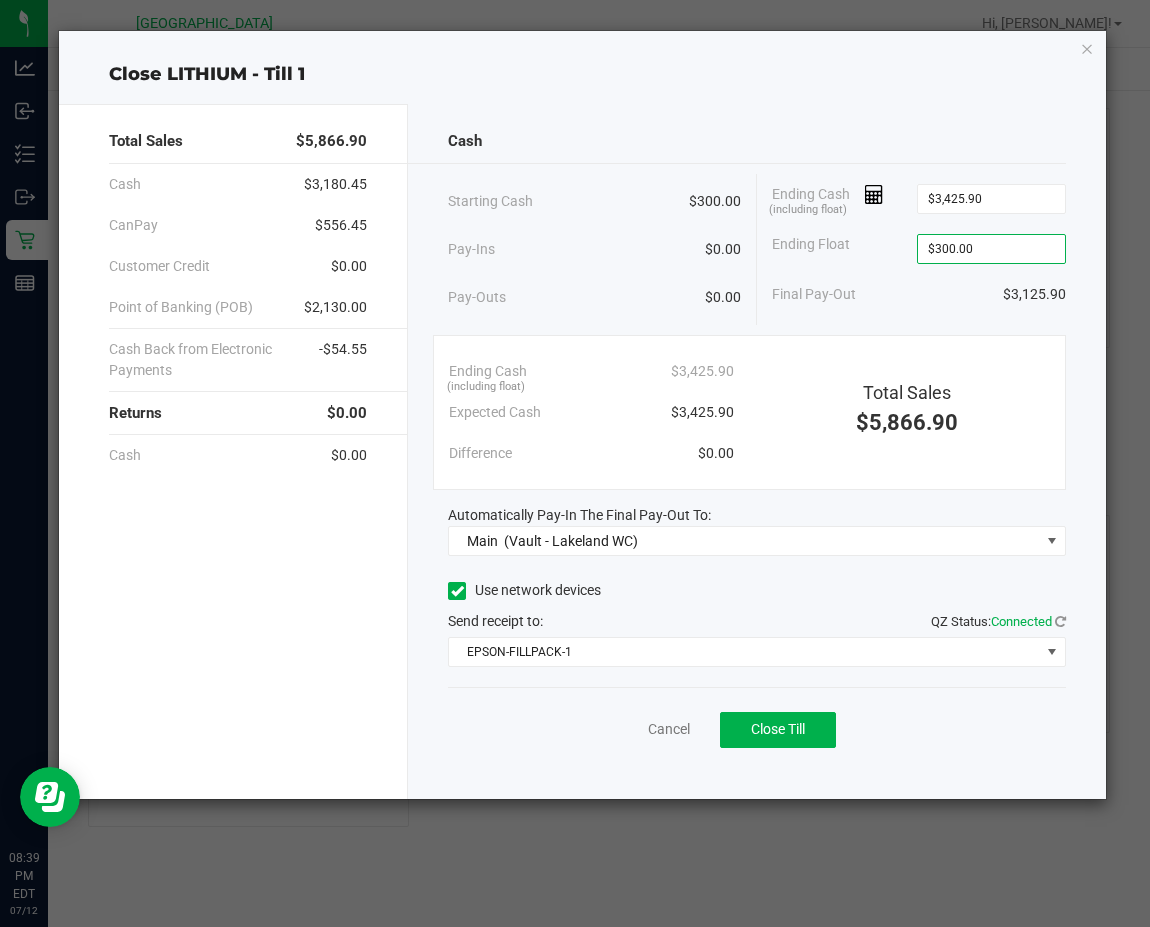 click on "Final Pay-Out   $3,125.90" 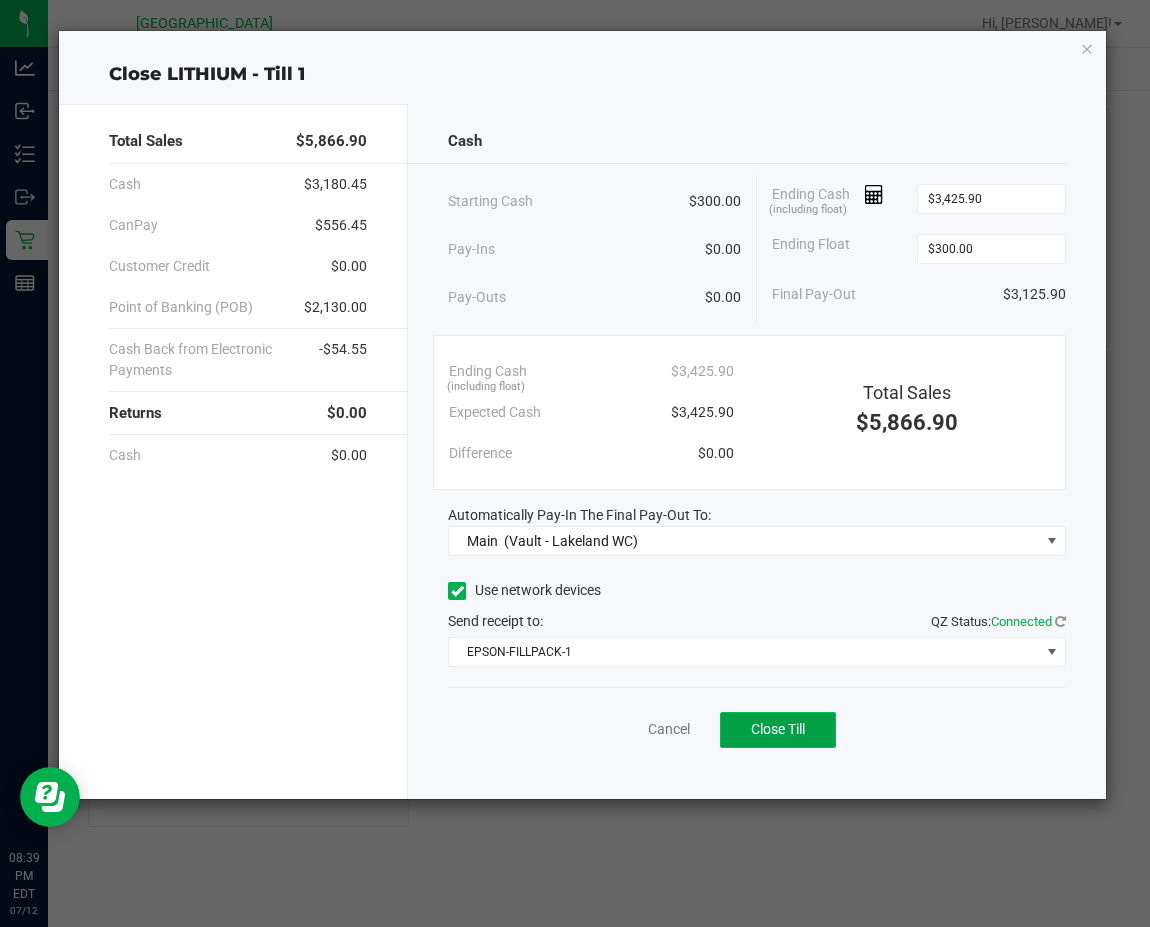 click on "Close Till" 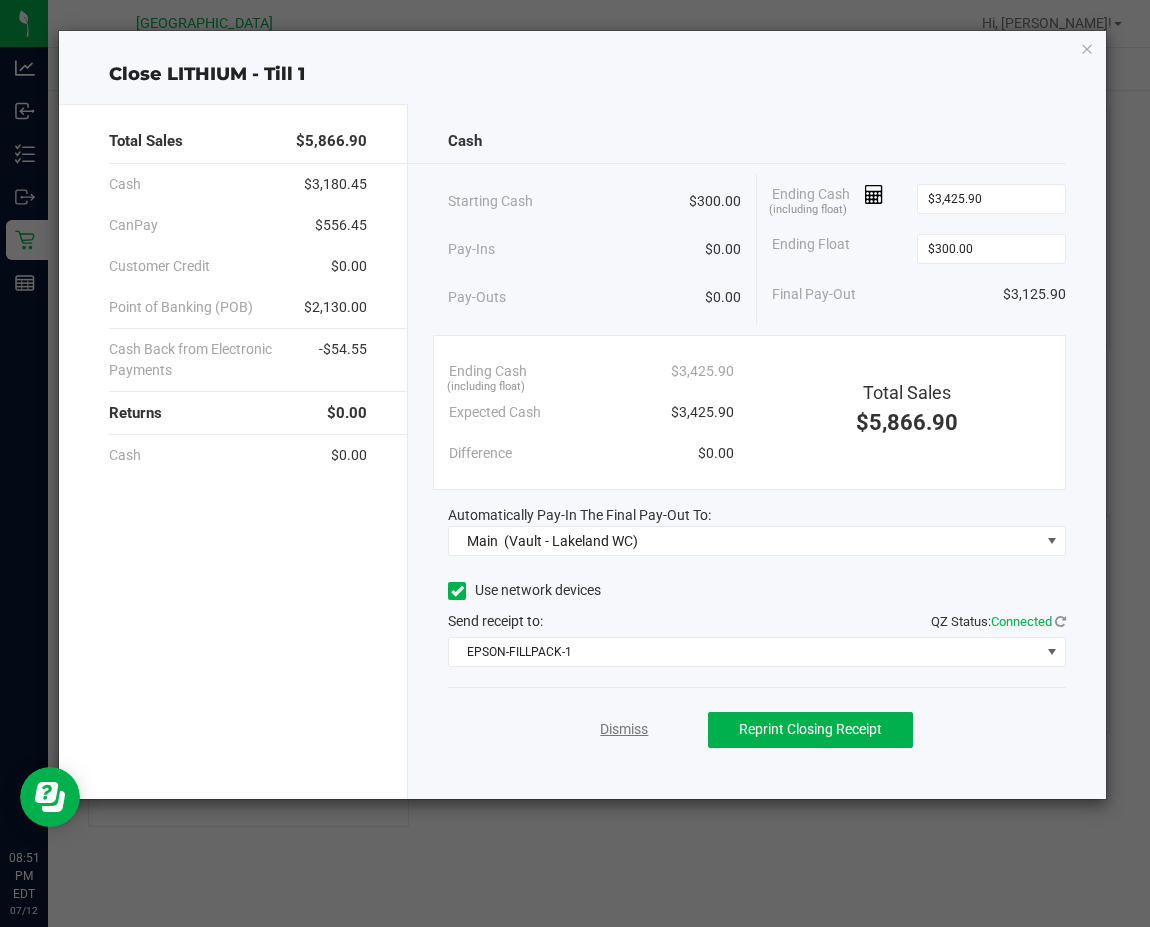 click on "Dismiss" 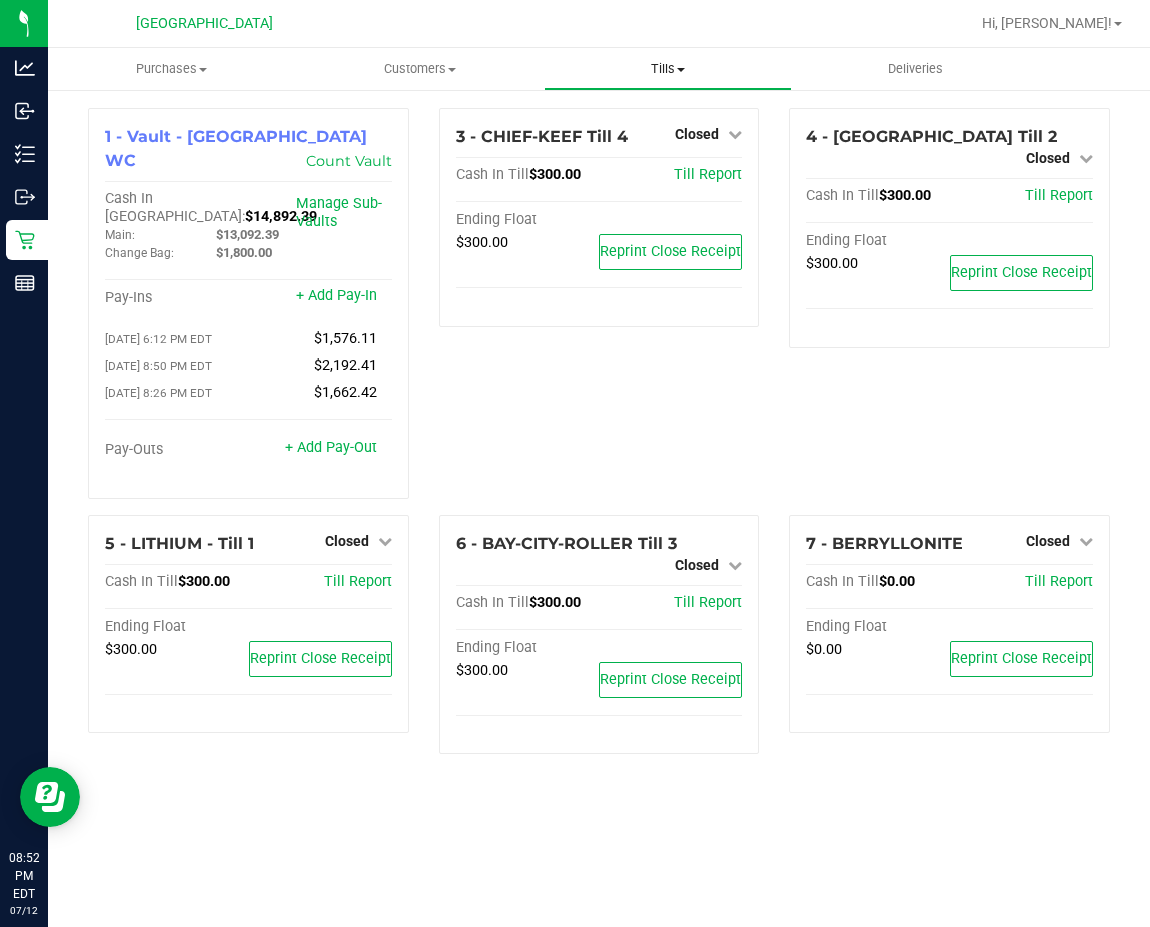 click on "Tills" at bounding box center (668, 69) 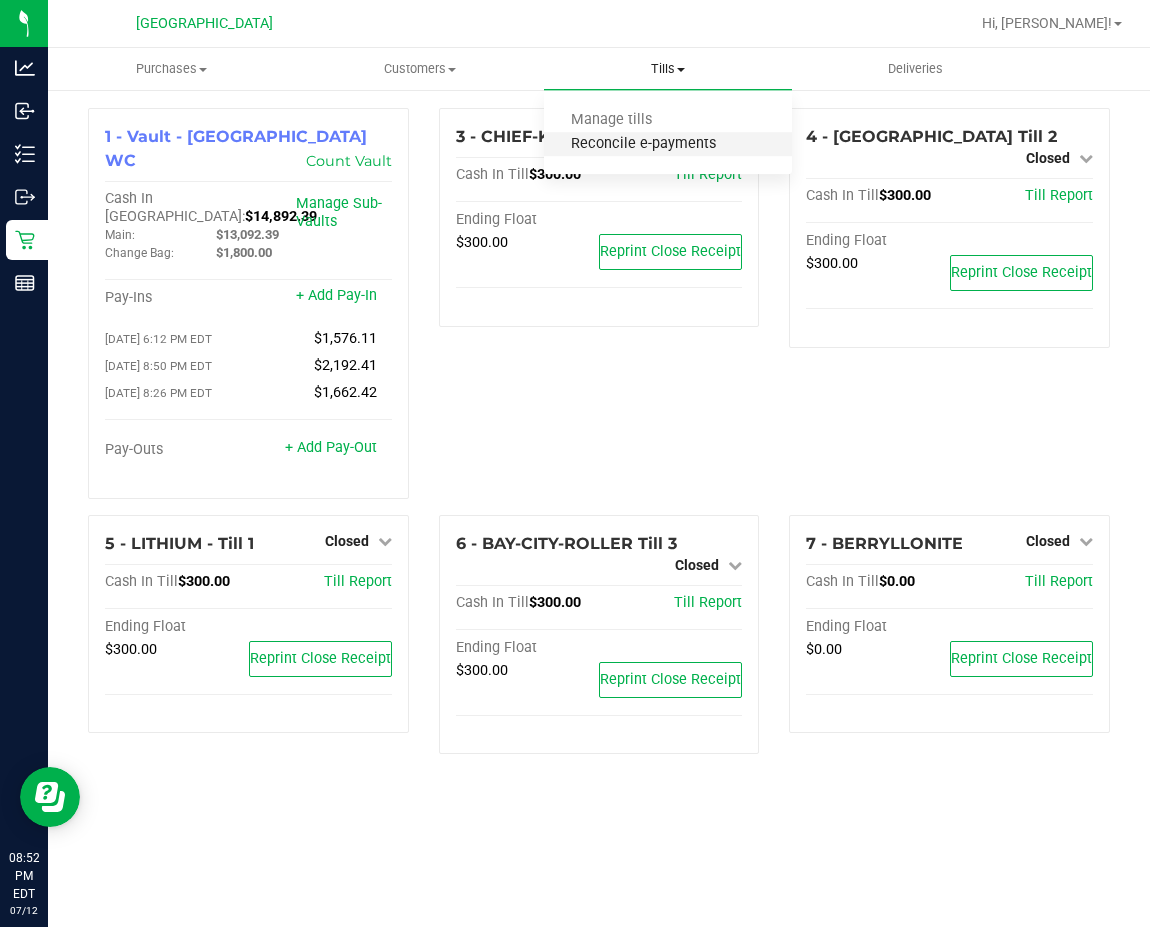 click on "Reconcile e-payments" at bounding box center (643, 144) 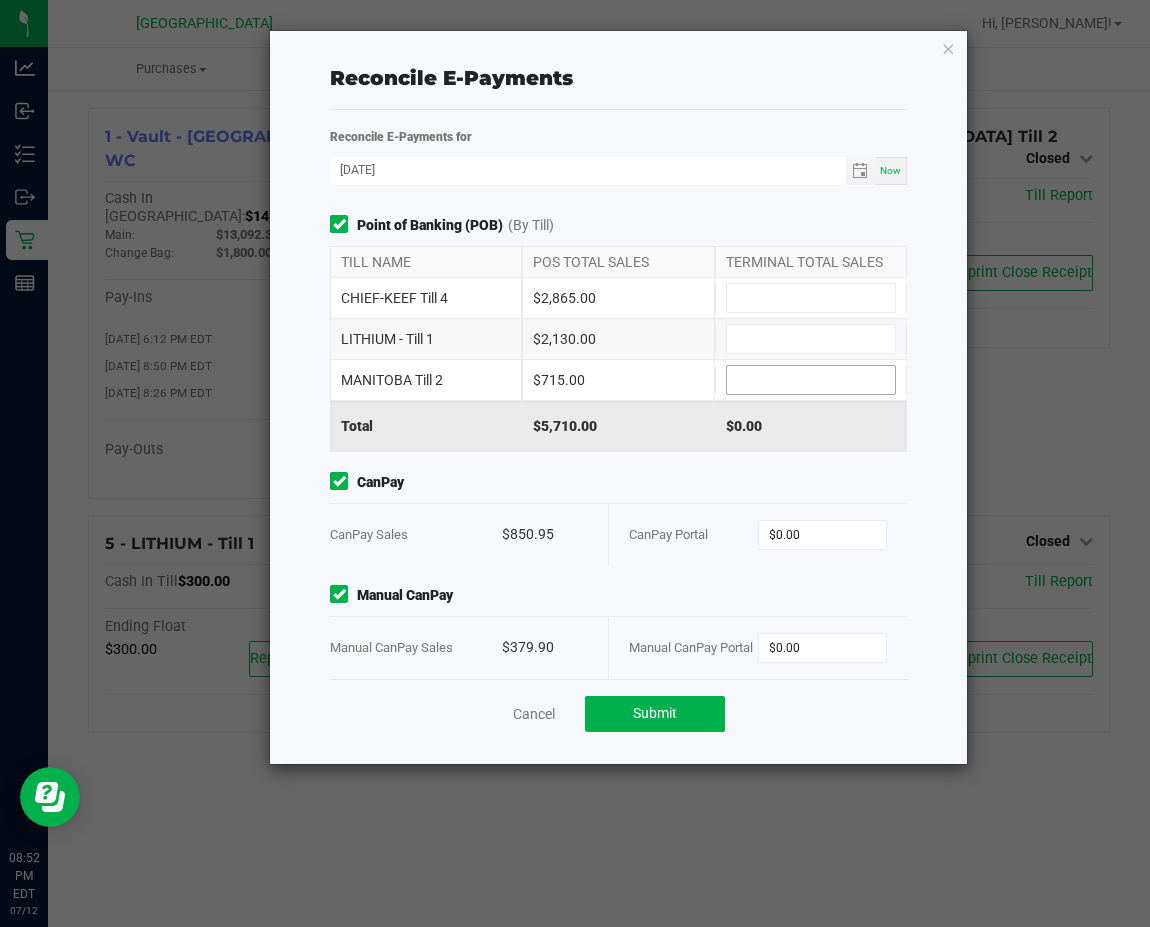 click at bounding box center [811, 380] 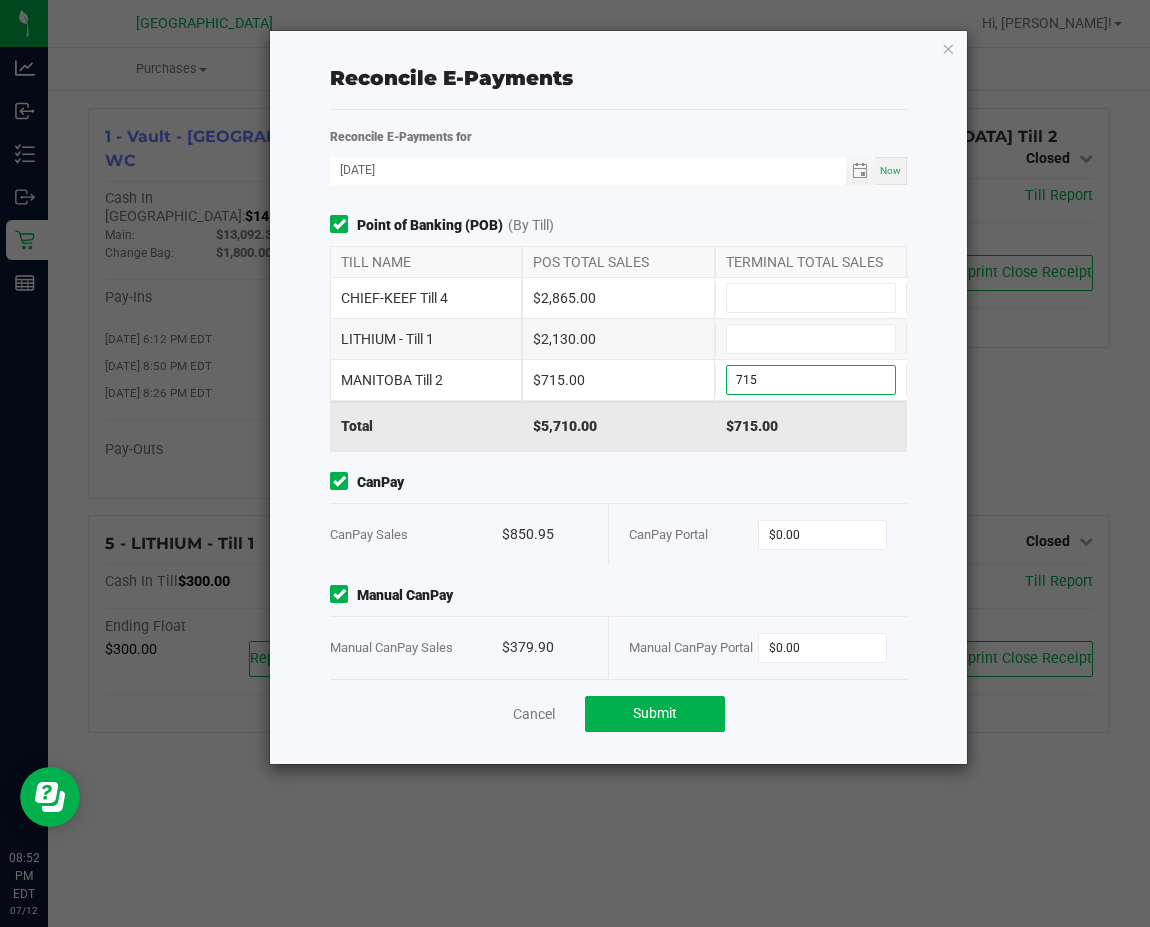type on "$715.00" 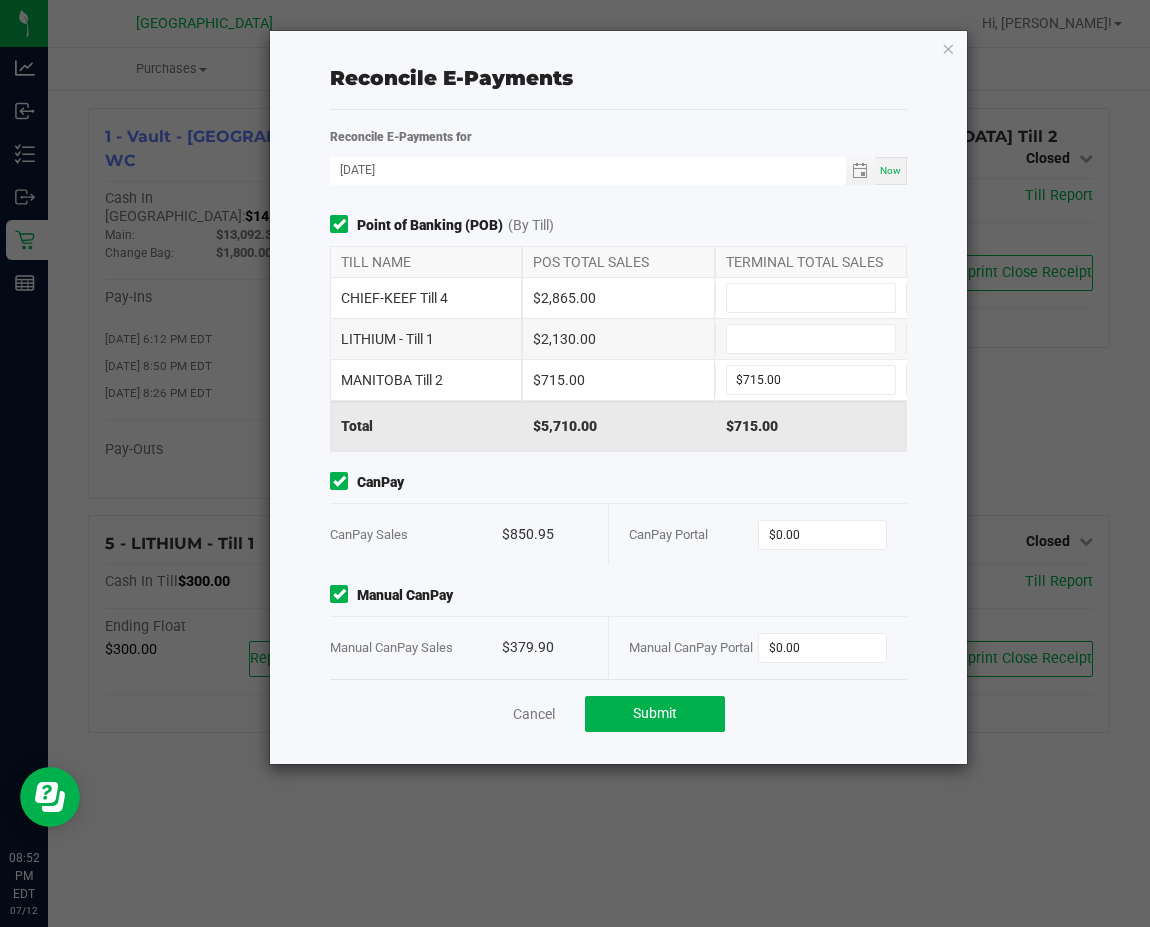 click on "Point of Banking (POB)  (By Till)   TILL NAME   POS TOTAL SALES   TERMINAL TOTAL SALES   CHIEF-KEEF Till 4   $2,865.00   LITHIUM - Till 1   $2,130.00   MANITOBA Till 2   $715.00  $715.00  Total   $5,710.00   $715.00  CanPay  CanPay Sales   $850.95   CanPay Portal  $0.00 Manual CanPay  Manual CanPay Sales   $379.90   Manual CanPay Portal  $0.00" 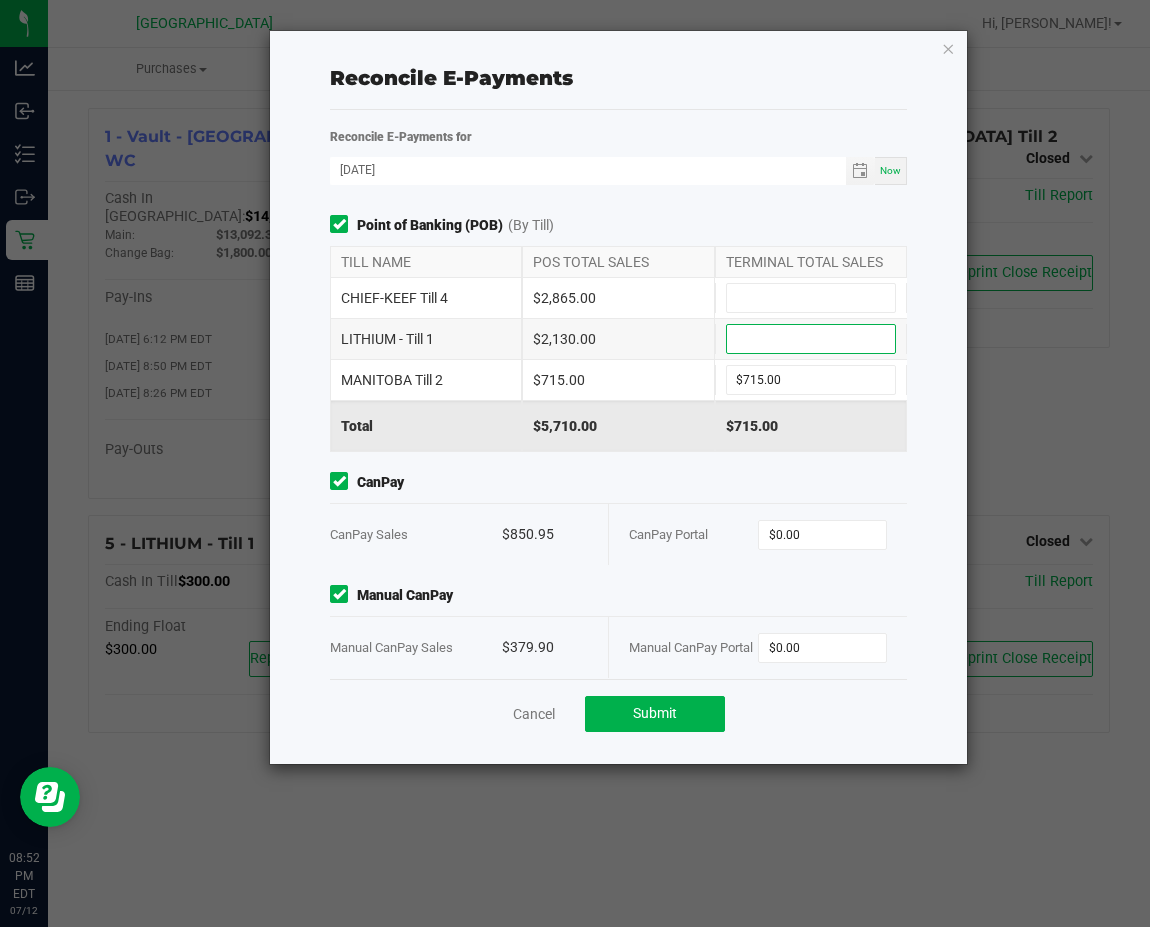 click at bounding box center [811, 339] 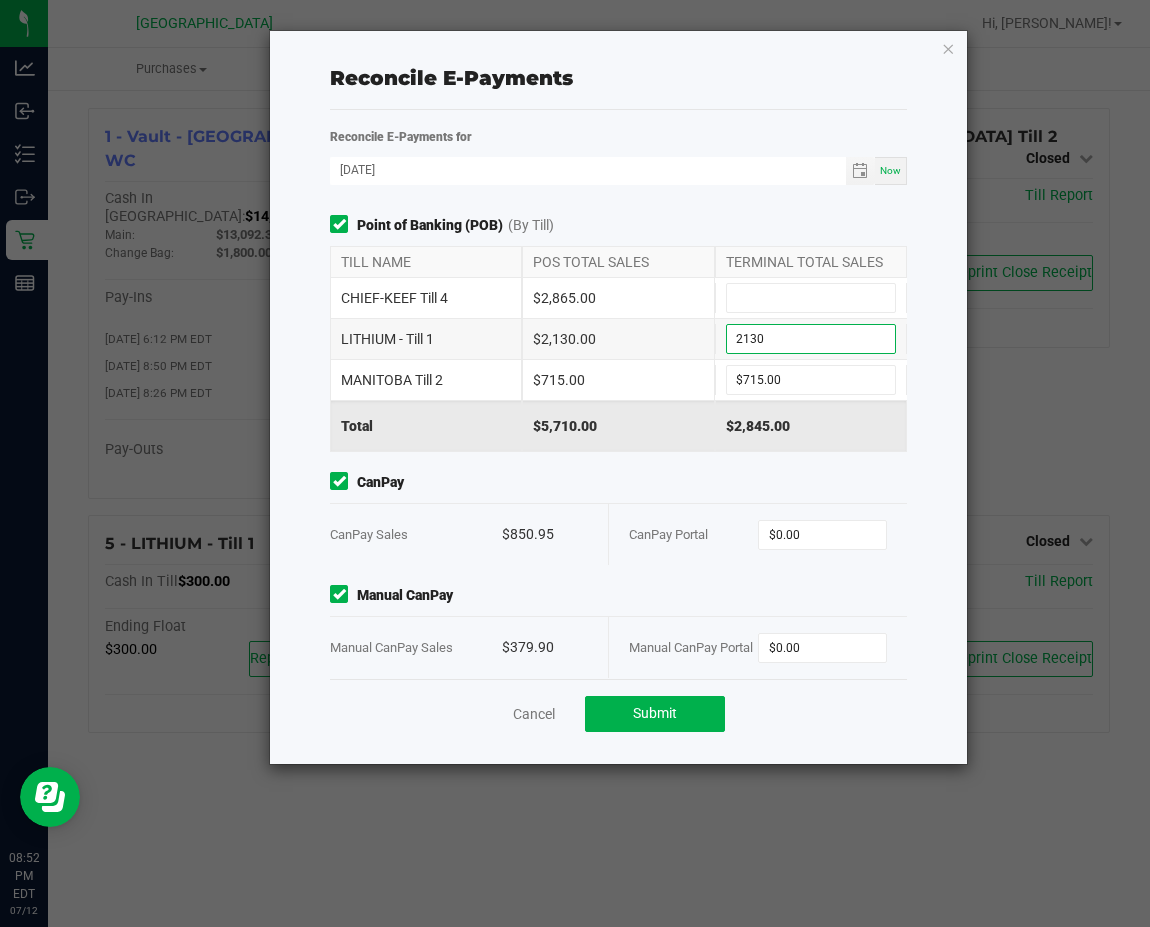 type on "$2,130.00" 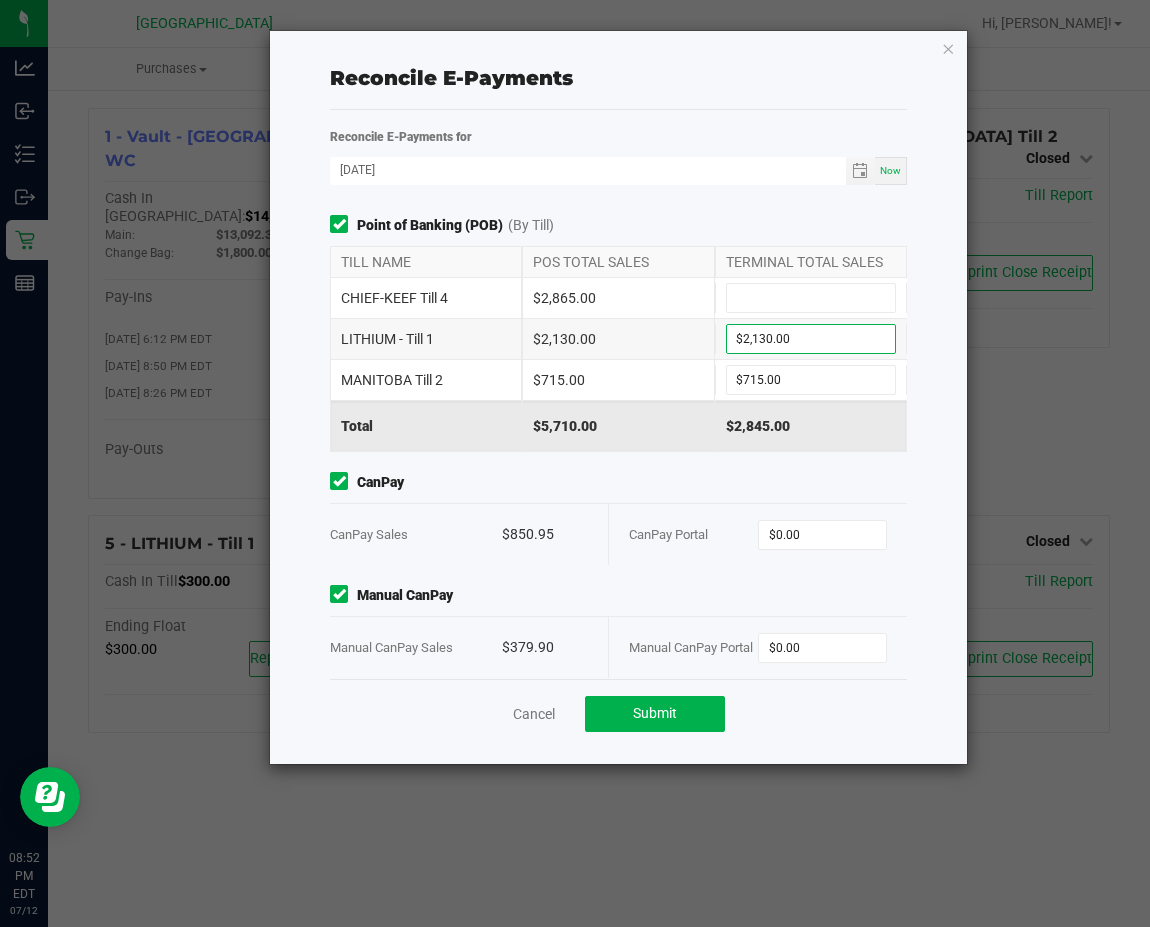 click on "$2,130.00" 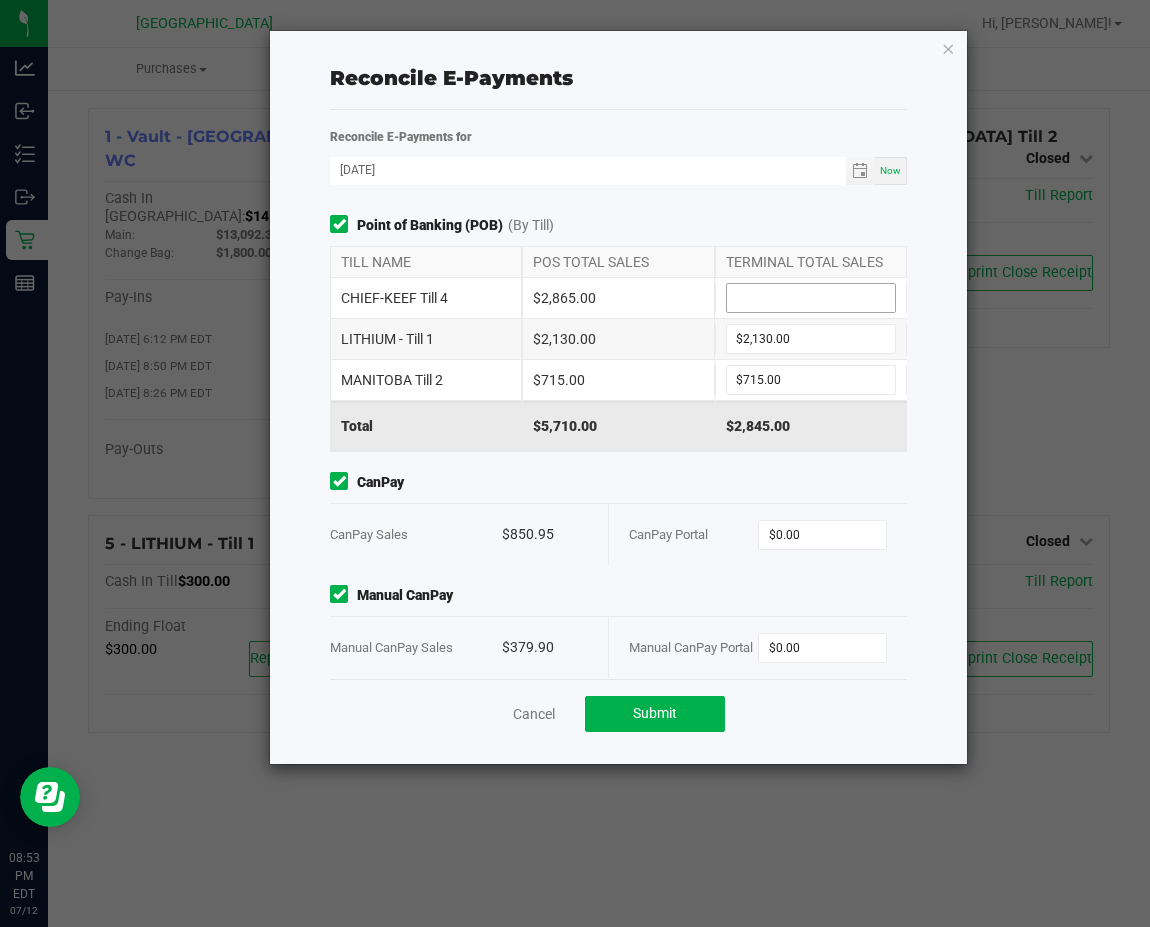 click at bounding box center (811, 298) 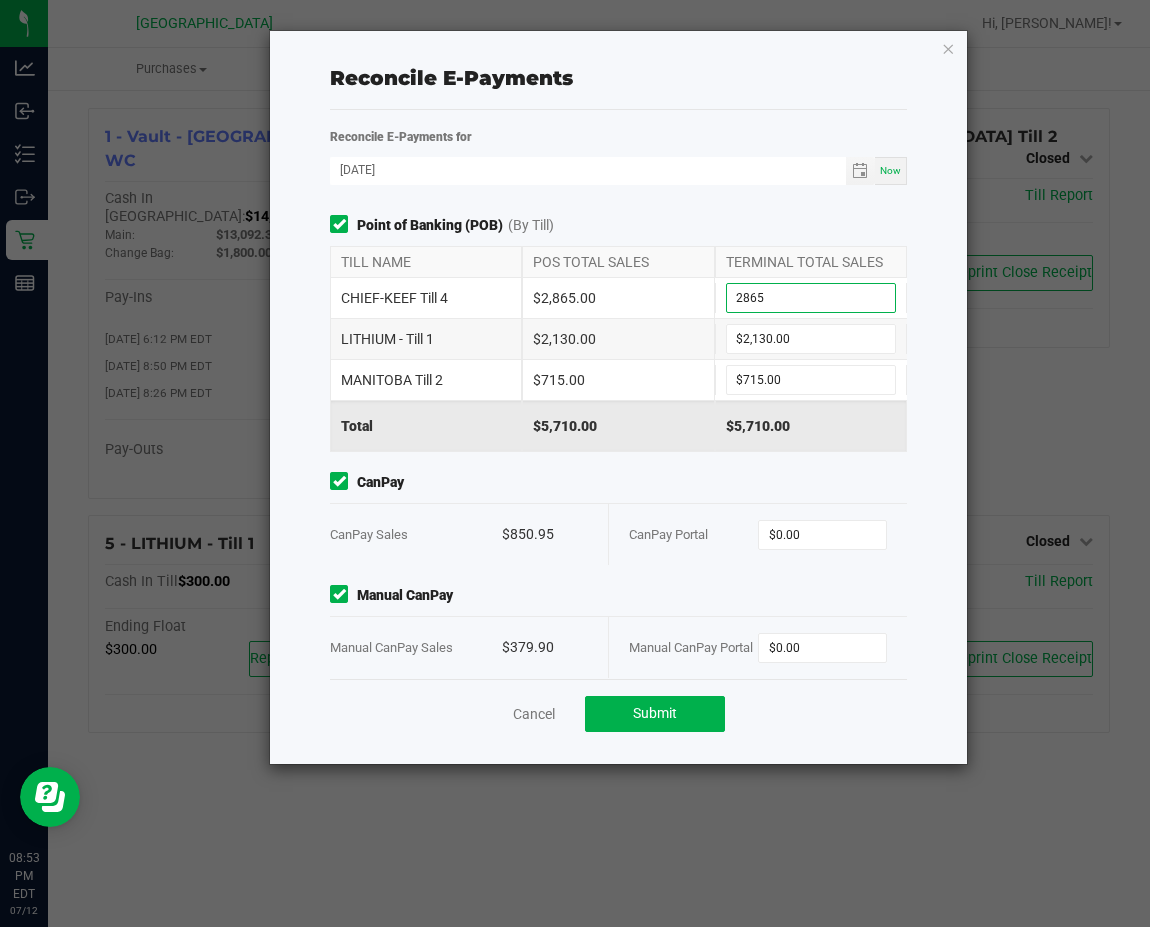 type on "$2,865.00" 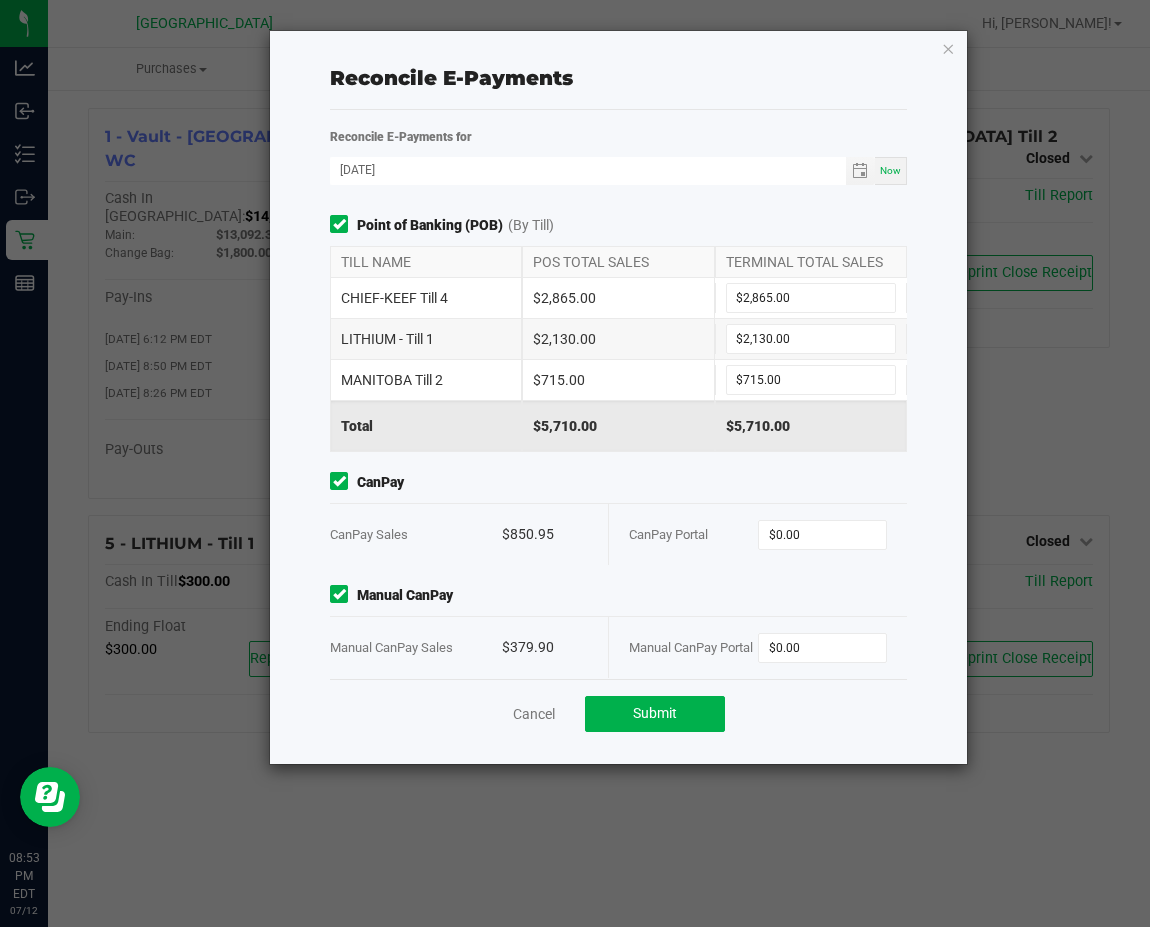 click on "Point of Banking (POB)  (By [PERSON_NAME])" 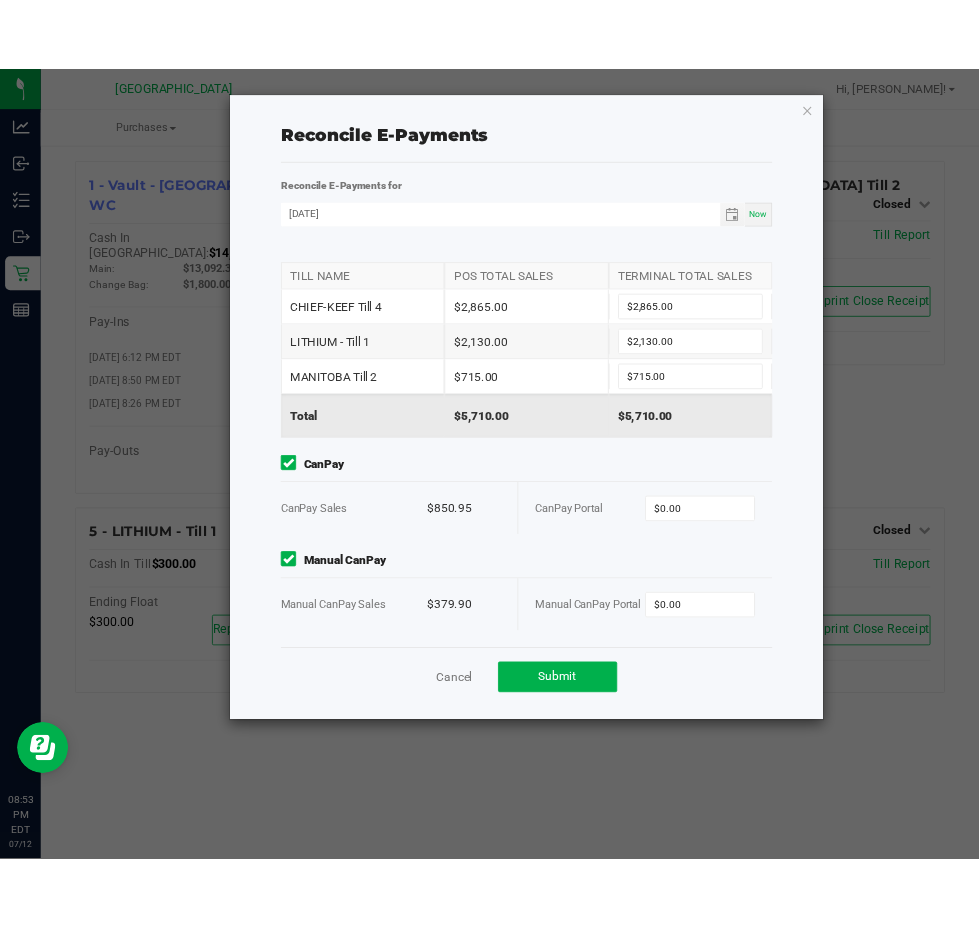 scroll, scrollTop: 77, scrollLeft: 0, axis: vertical 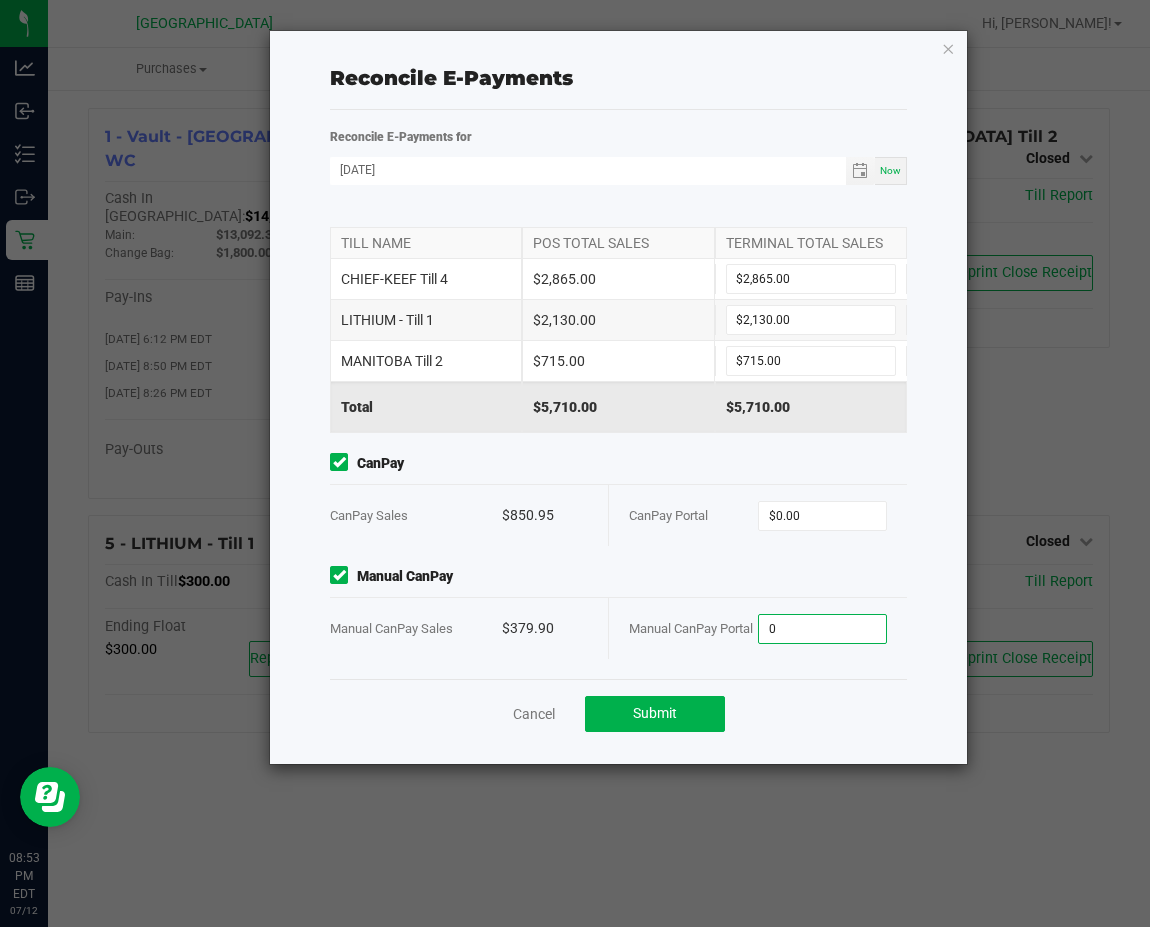 click on "0" at bounding box center [822, 629] 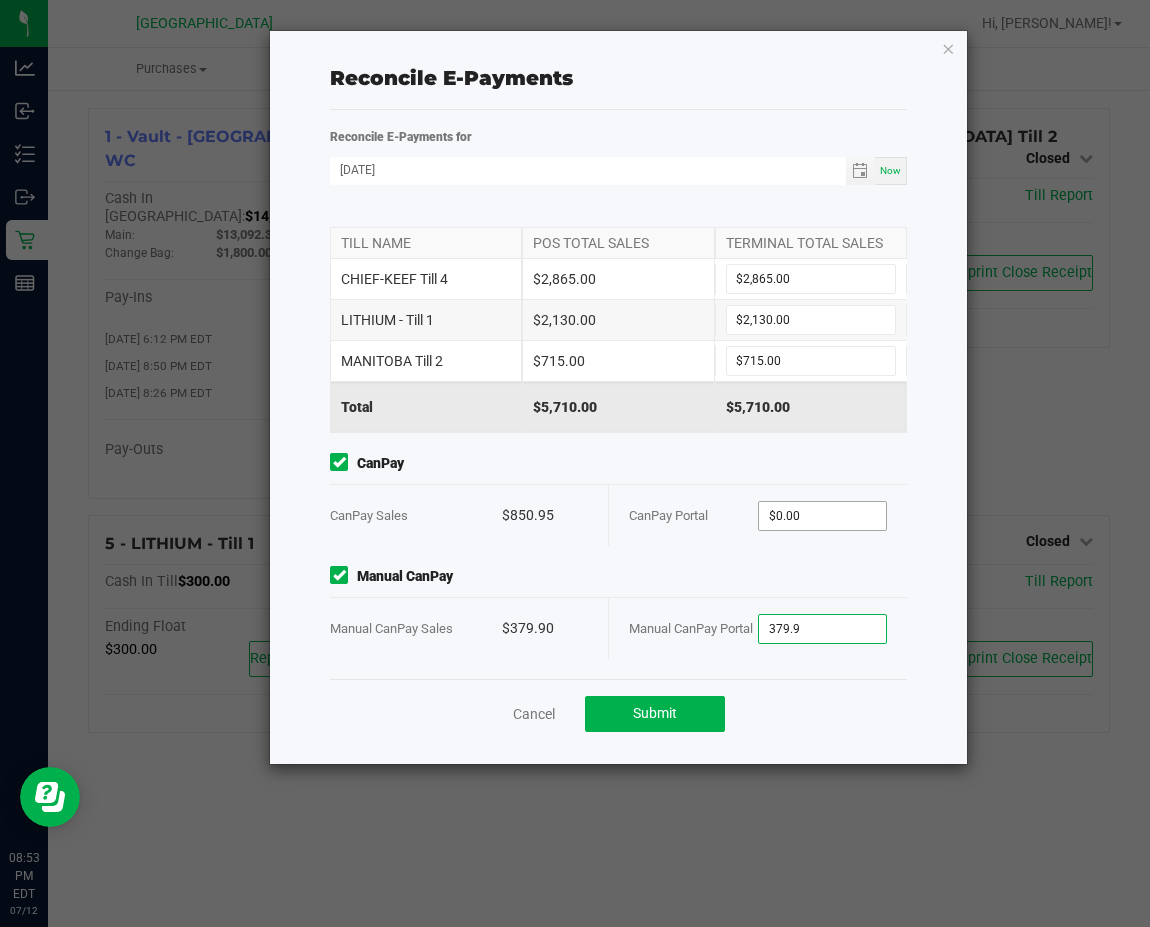 type on "379.9" 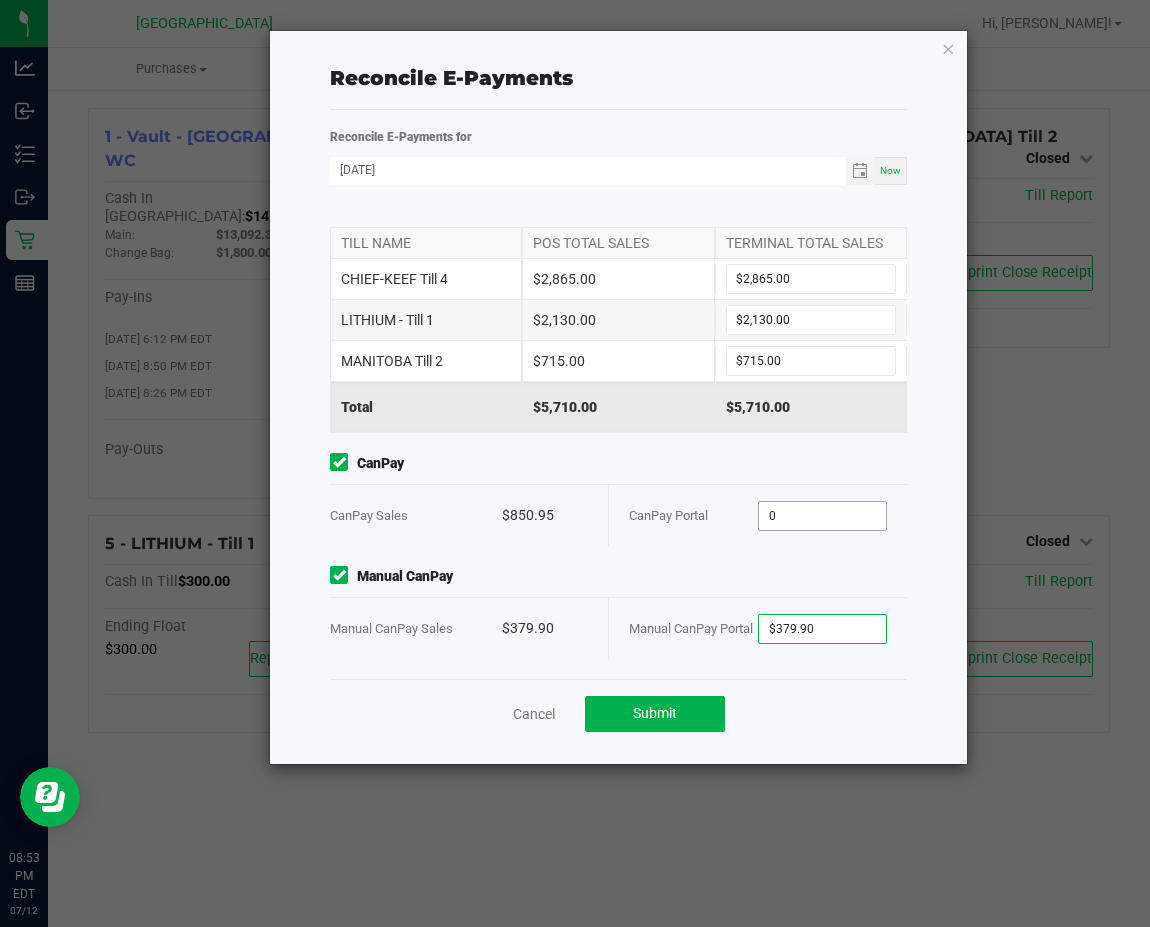 click on "0" at bounding box center [822, 516] 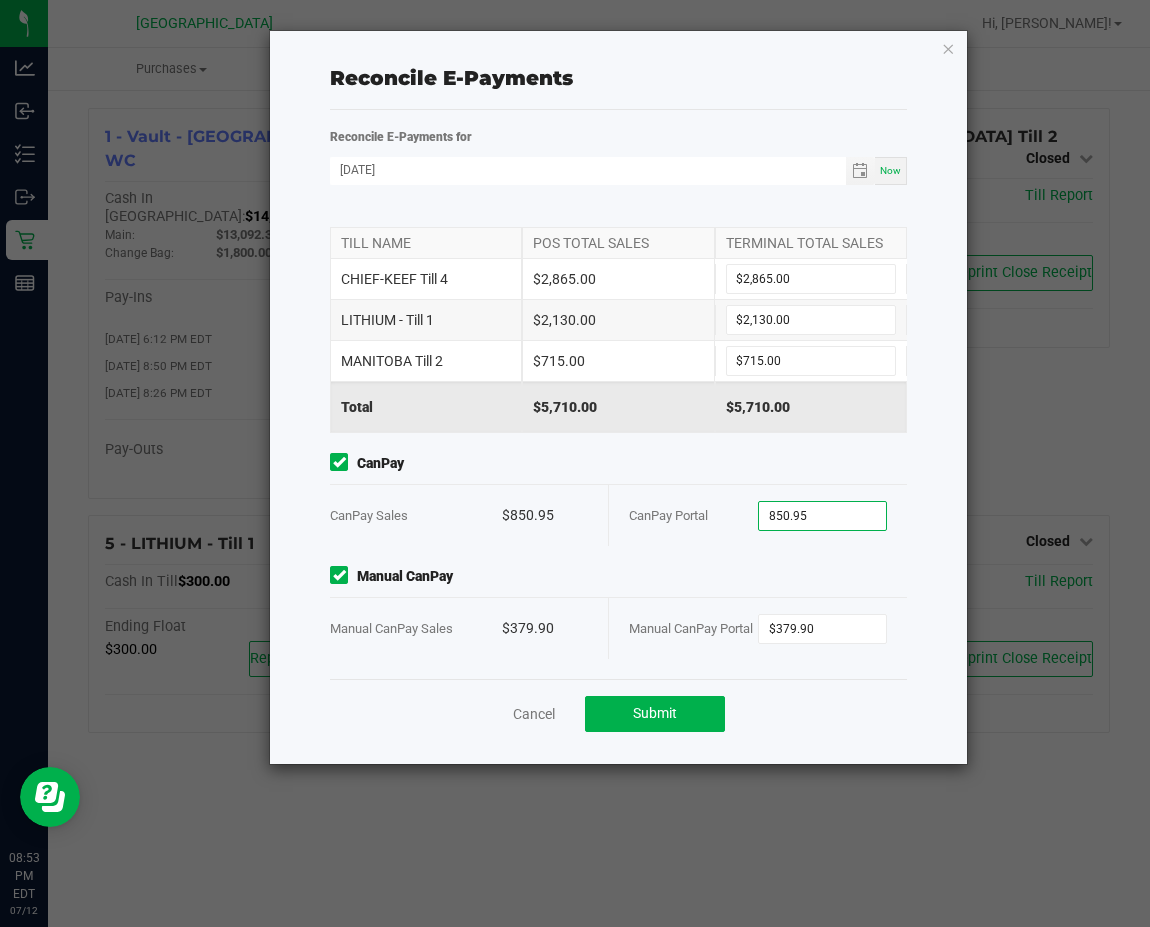 type on "$850.95" 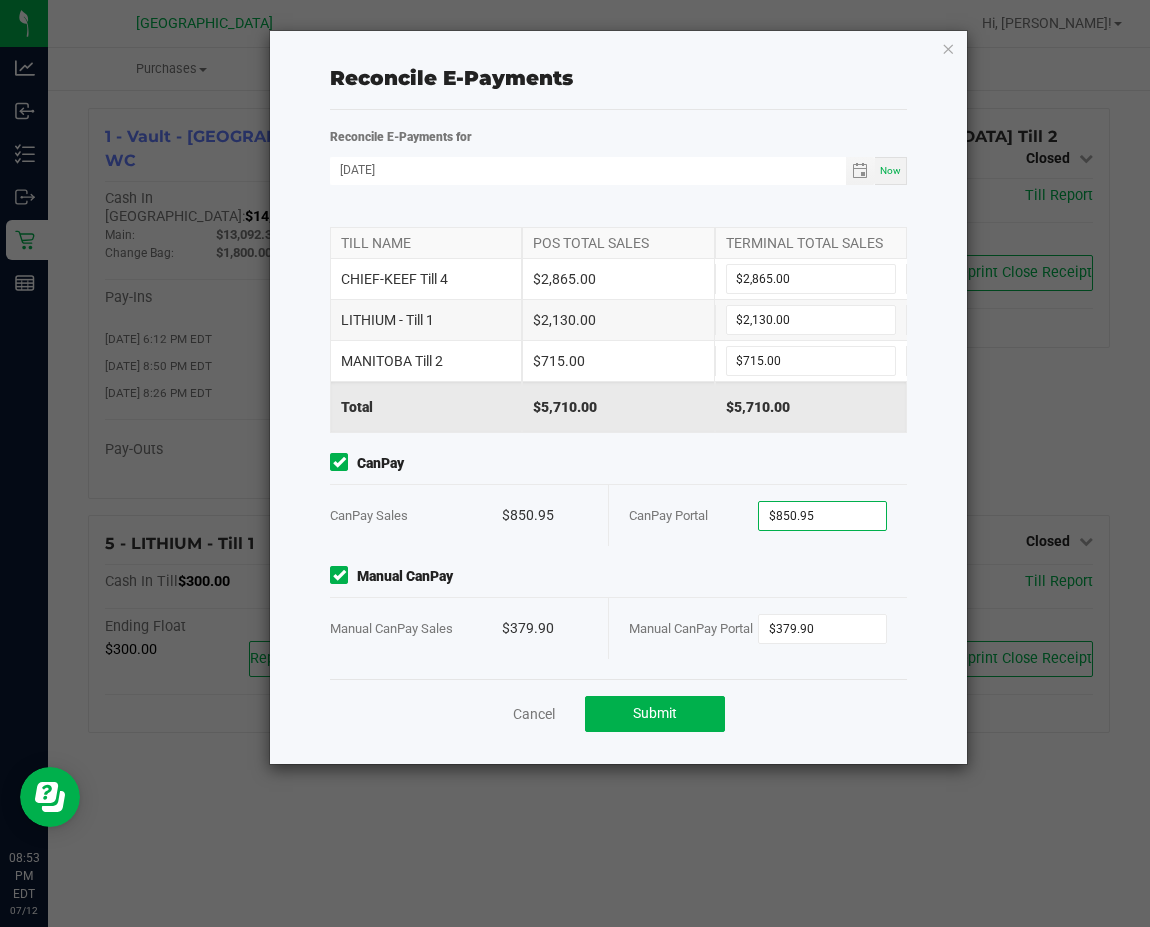 click on "Manual CanPay" 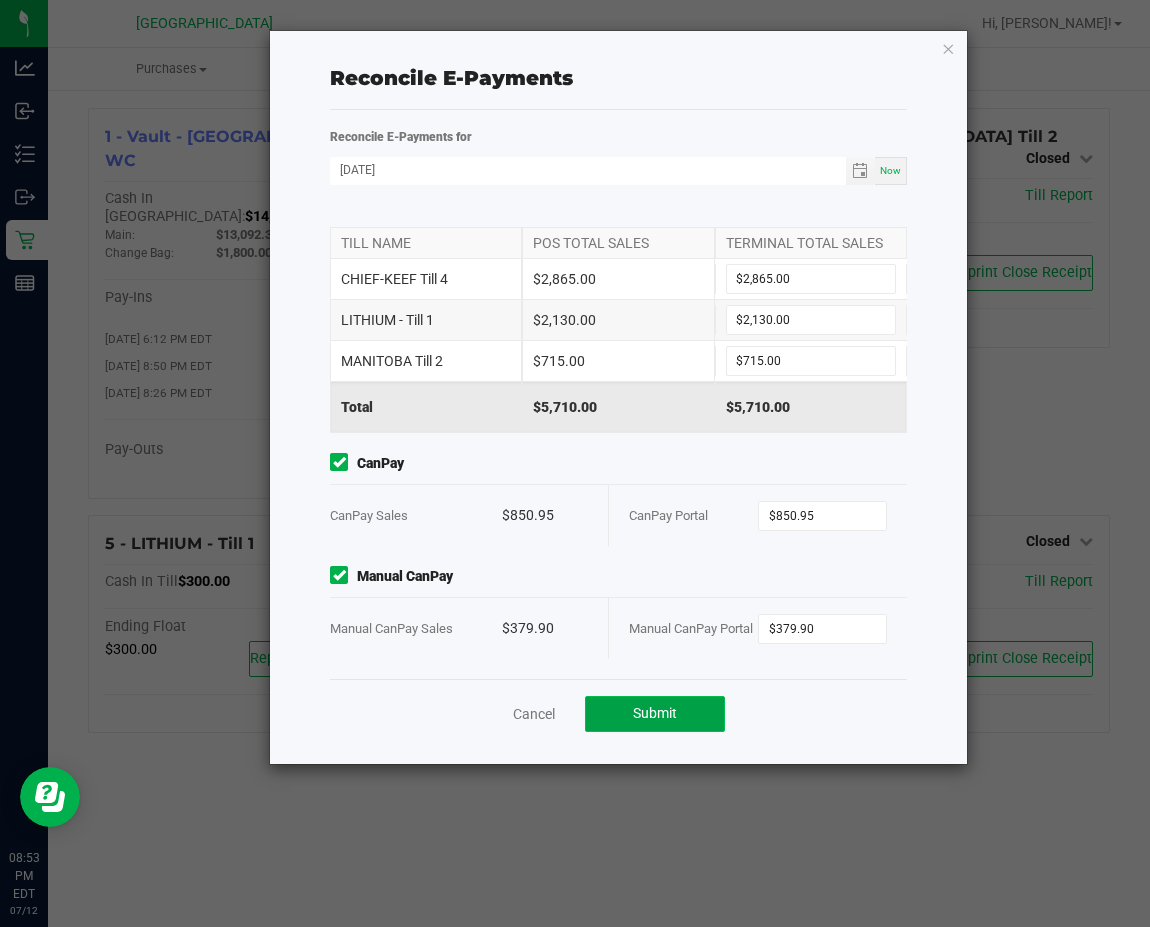 click on "Submit" 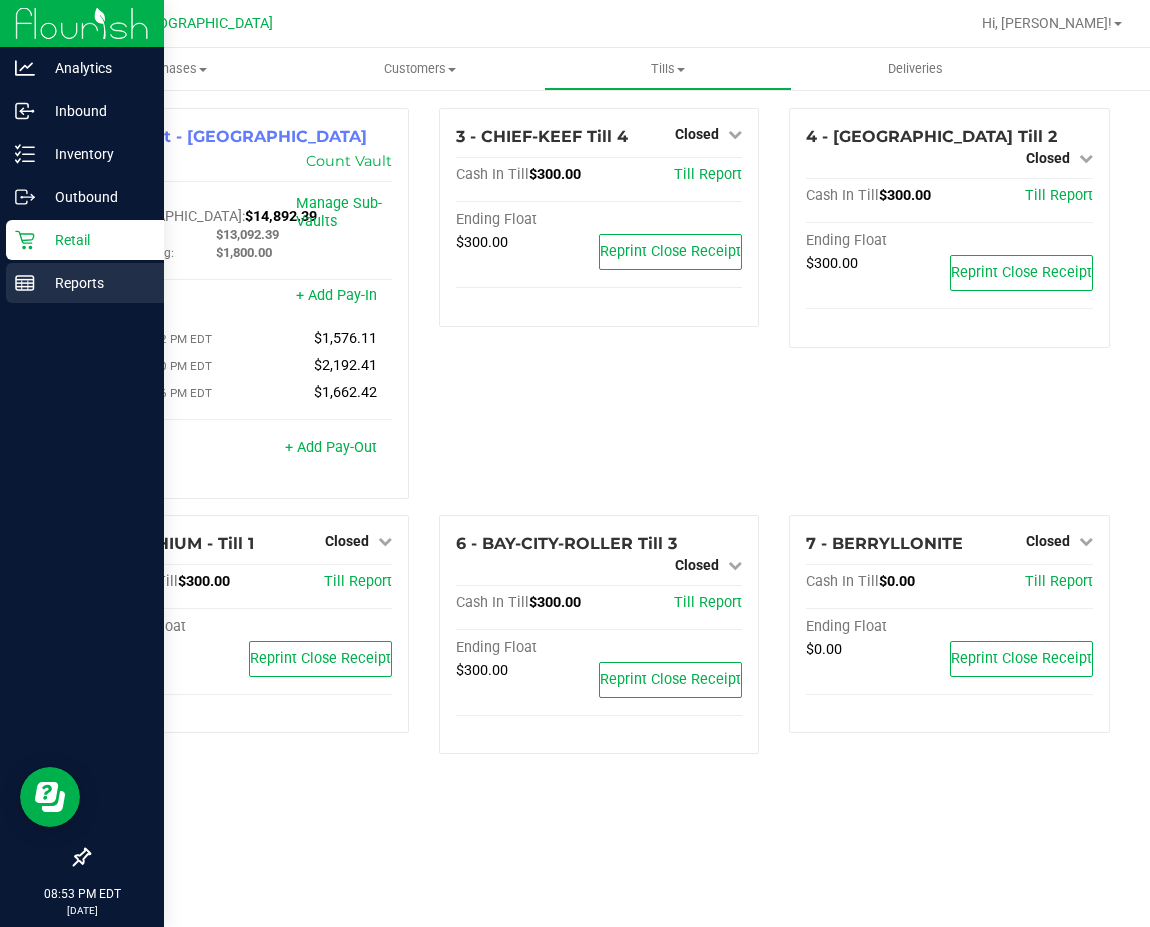 click 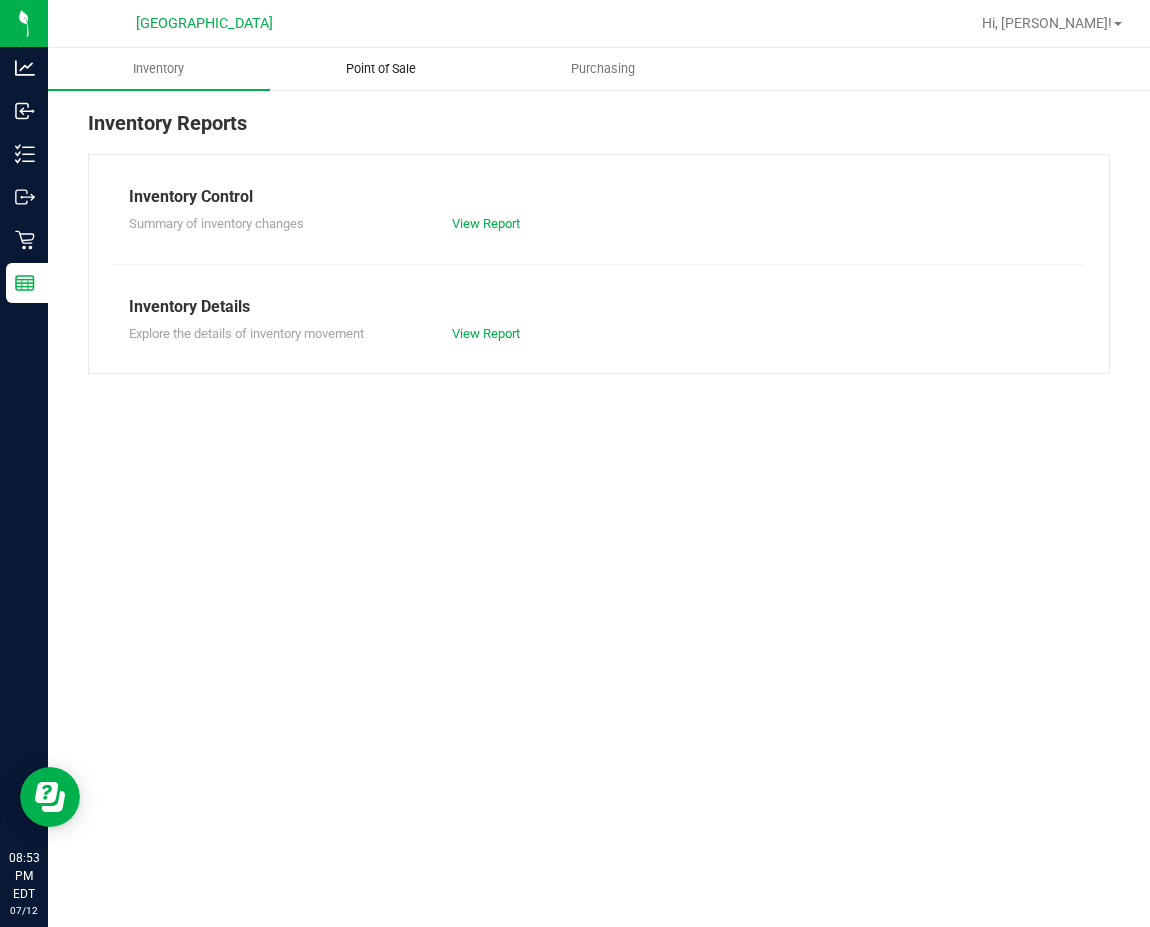 click on "Point of Sale" at bounding box center (381, 69) 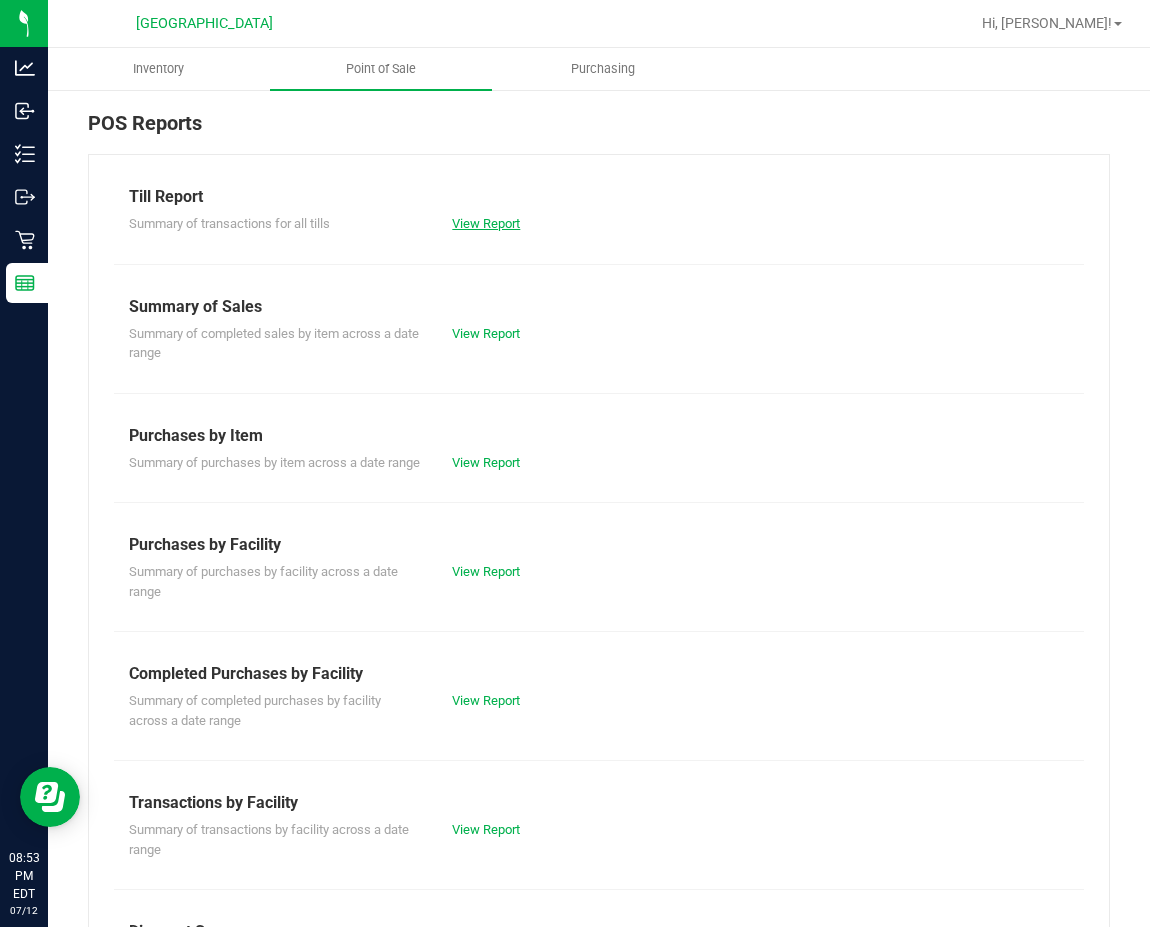 click on "View Report" at bounding box center [486, 223] 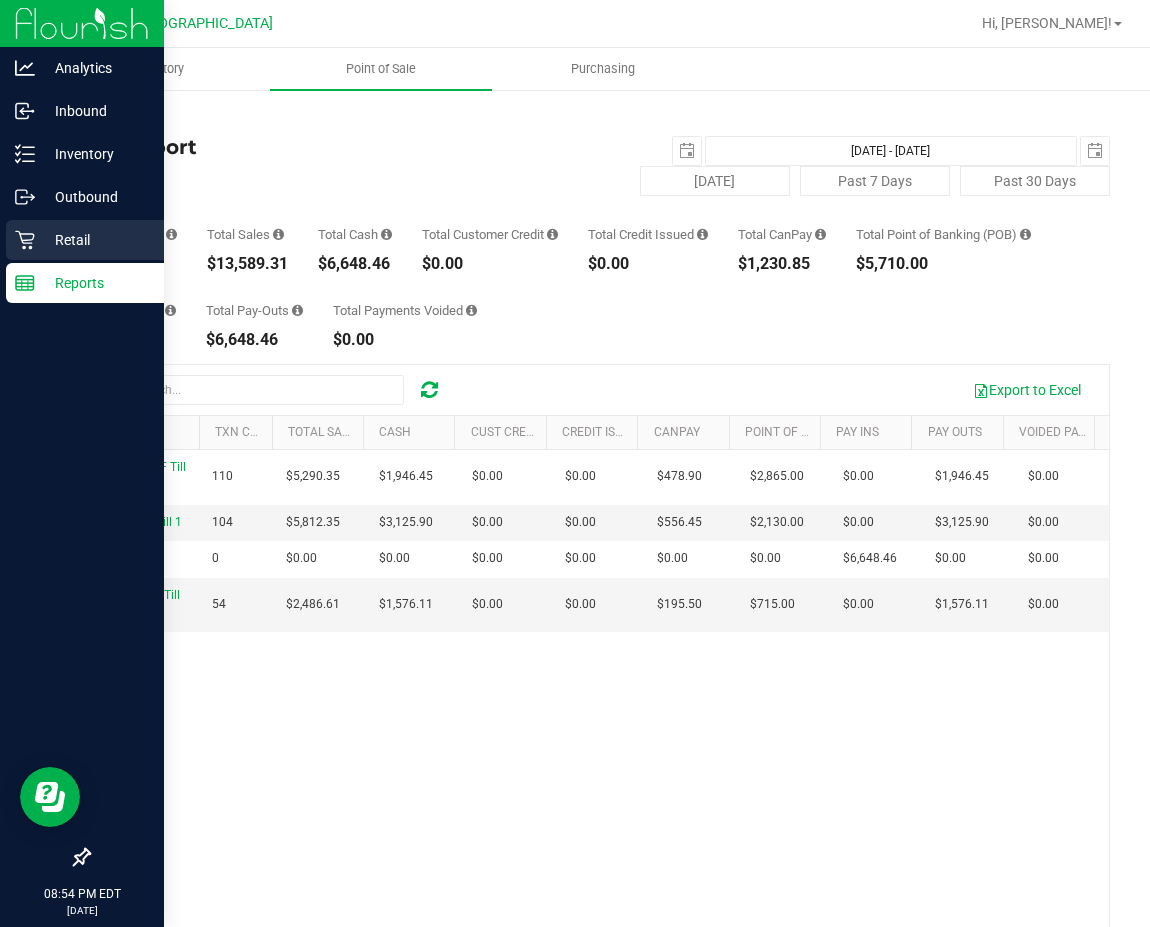 click on "Retail" at bounding box center (95, 240) 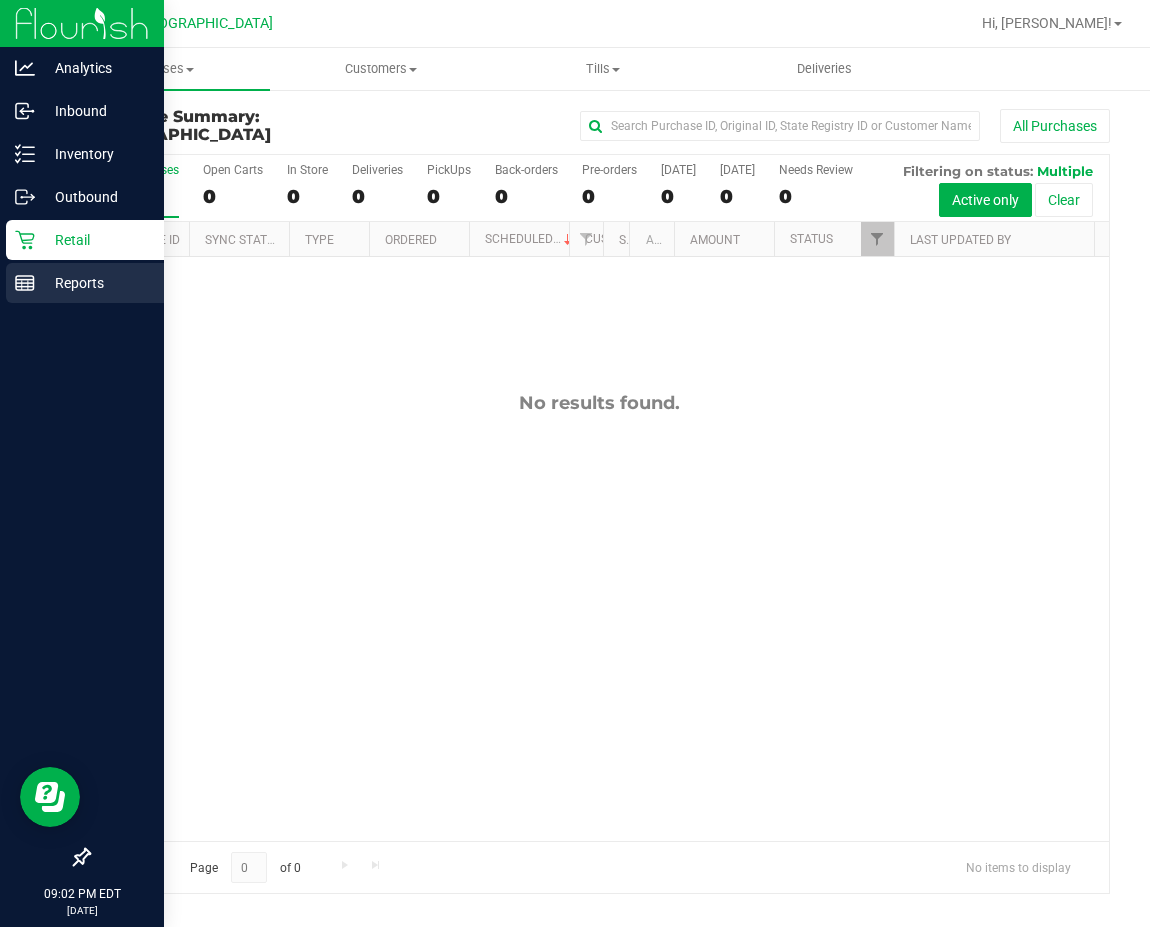 click on "Reports" at bounding box center (85, 283) 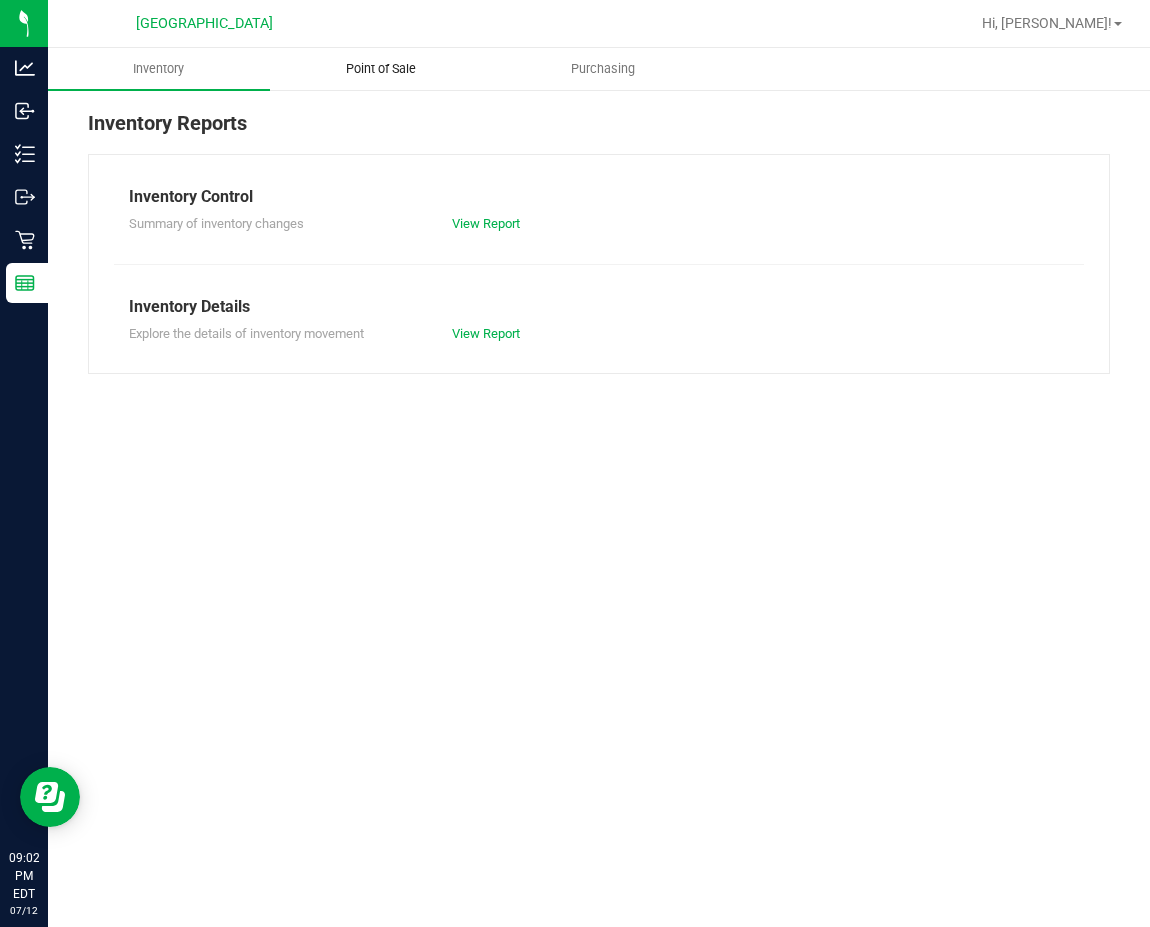 click on "Point of Sale" at bounding box center [381, 69] 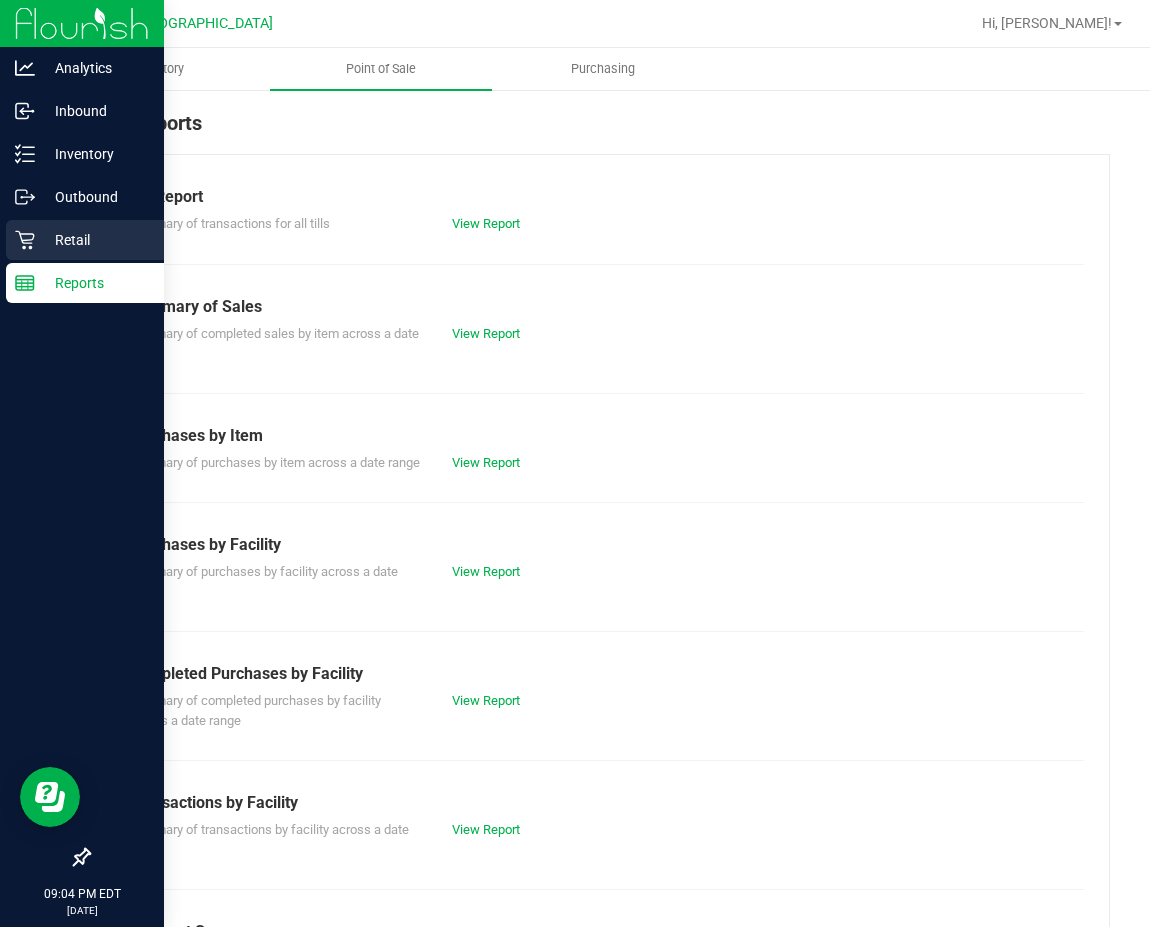 click on "Retail" at bounding box center [85, 240] 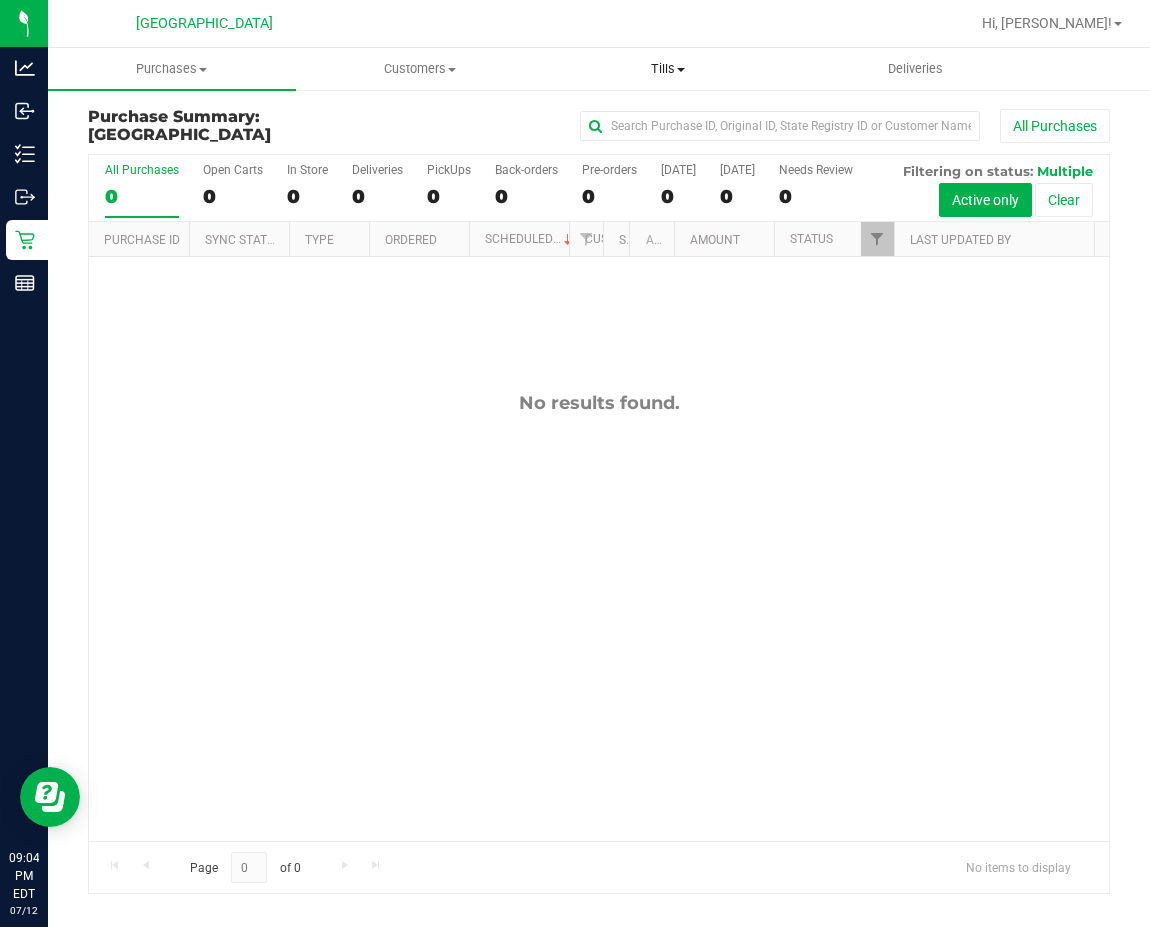 click on "Tills" at bounding box center (668, 69) 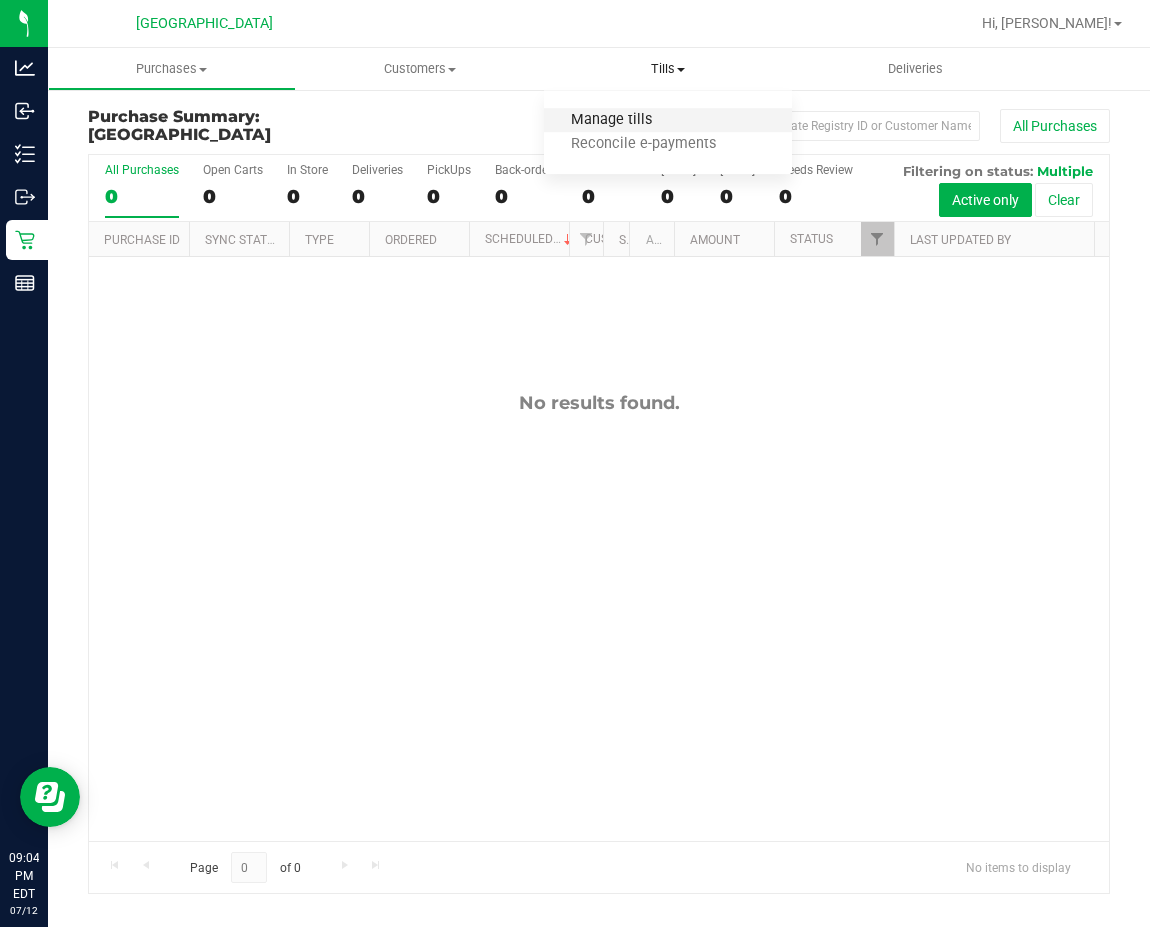 click on "Manage tills" at bounding box center (611, 120) 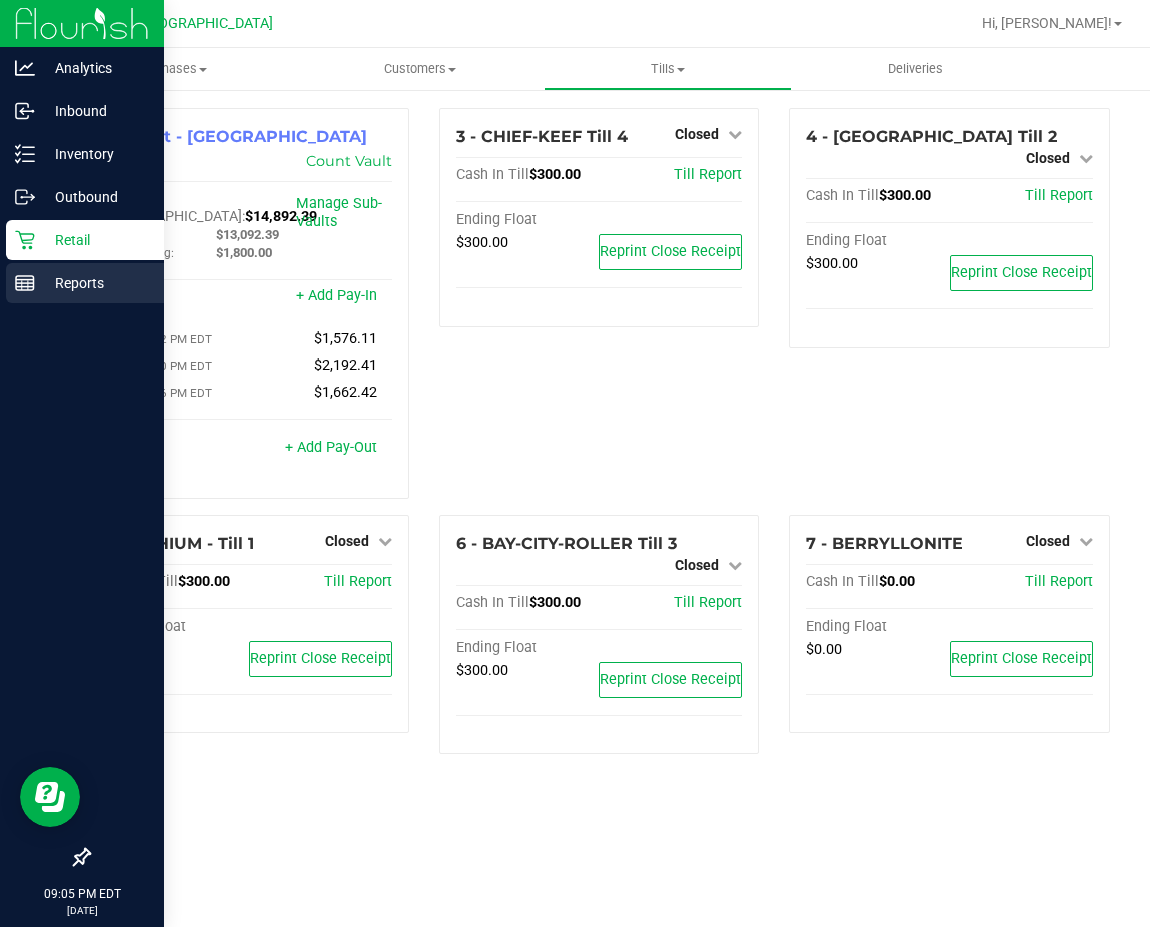 click 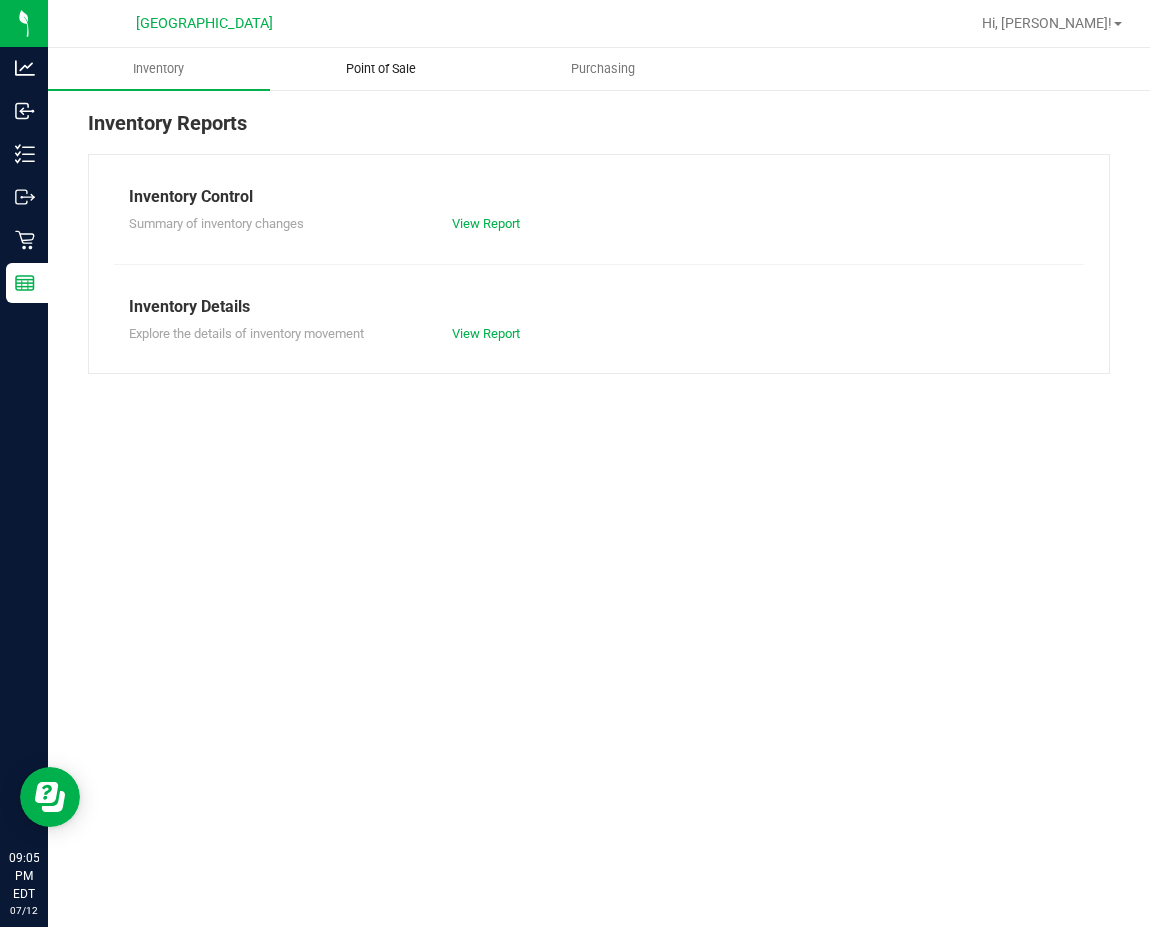 click on "Point of Sale" at bounding box center [381, 69] 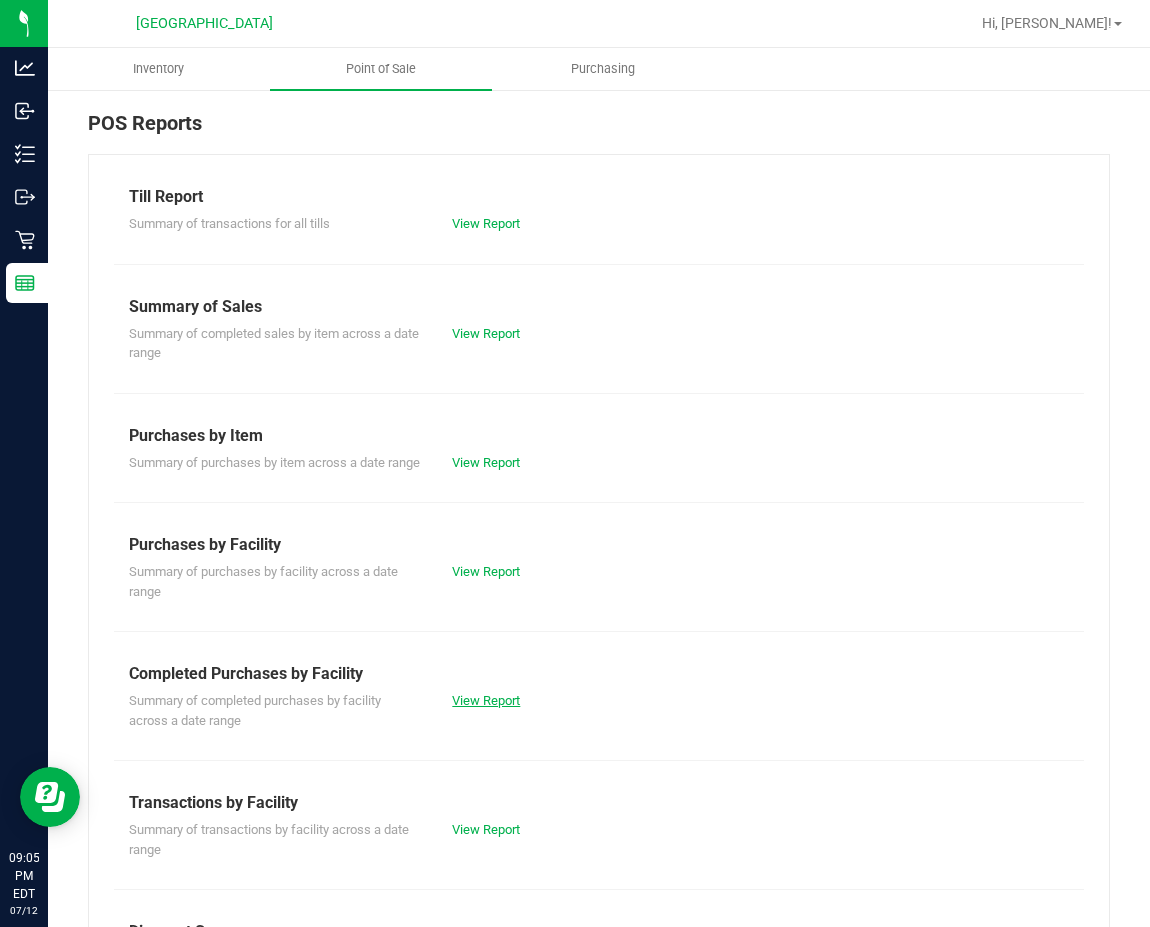 click on "View Report" at bounding box center (486, 700) 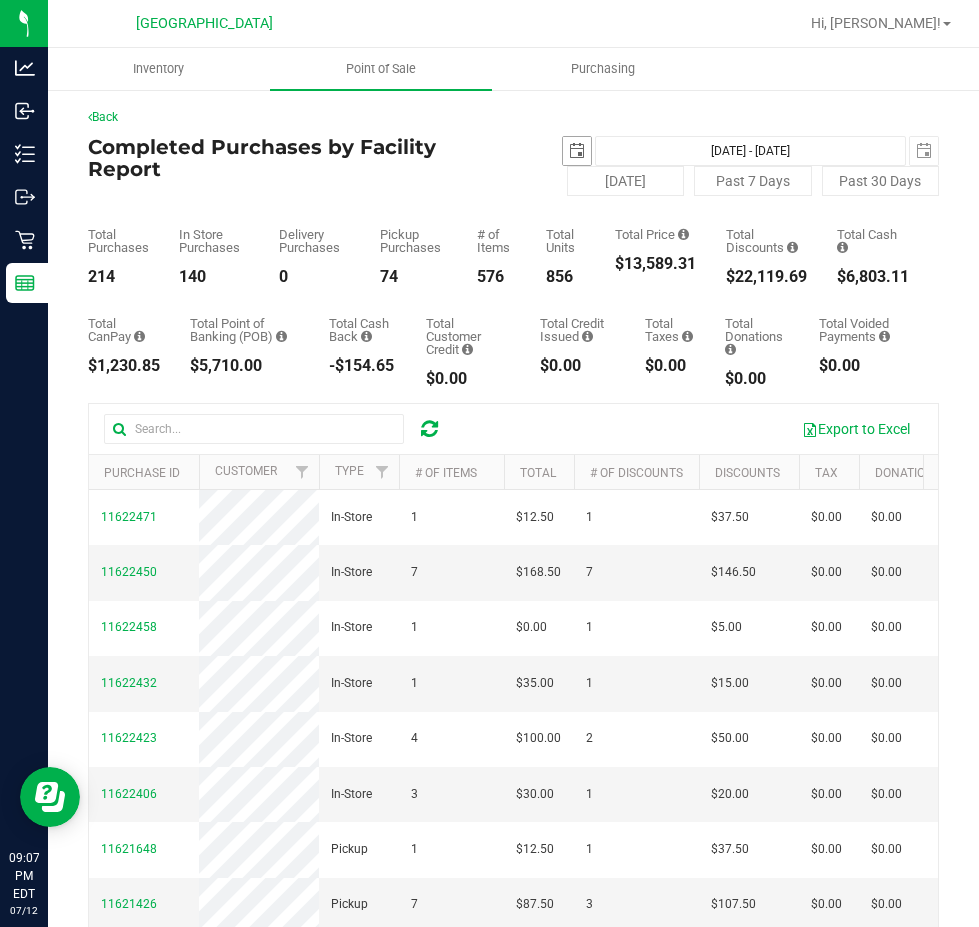 click at bounding box center [577, 151] 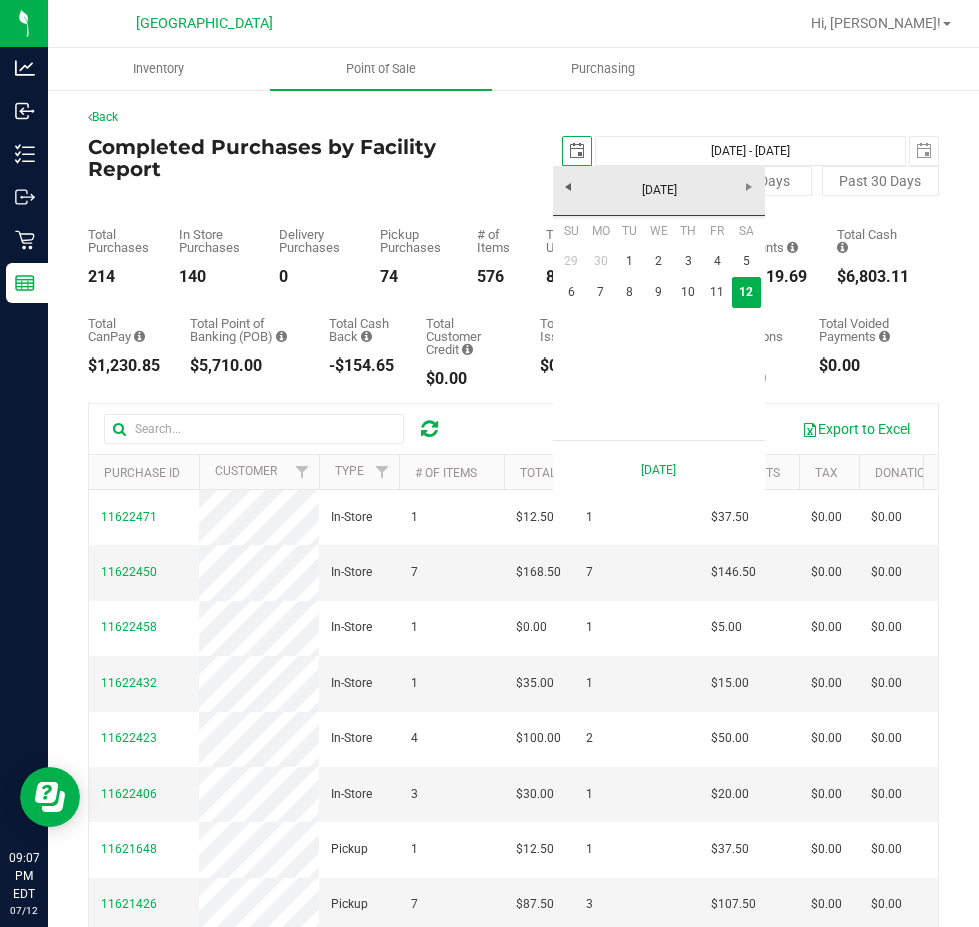 scroll, scrollTop: 0, scrollLeft: 50, axis: horizontal 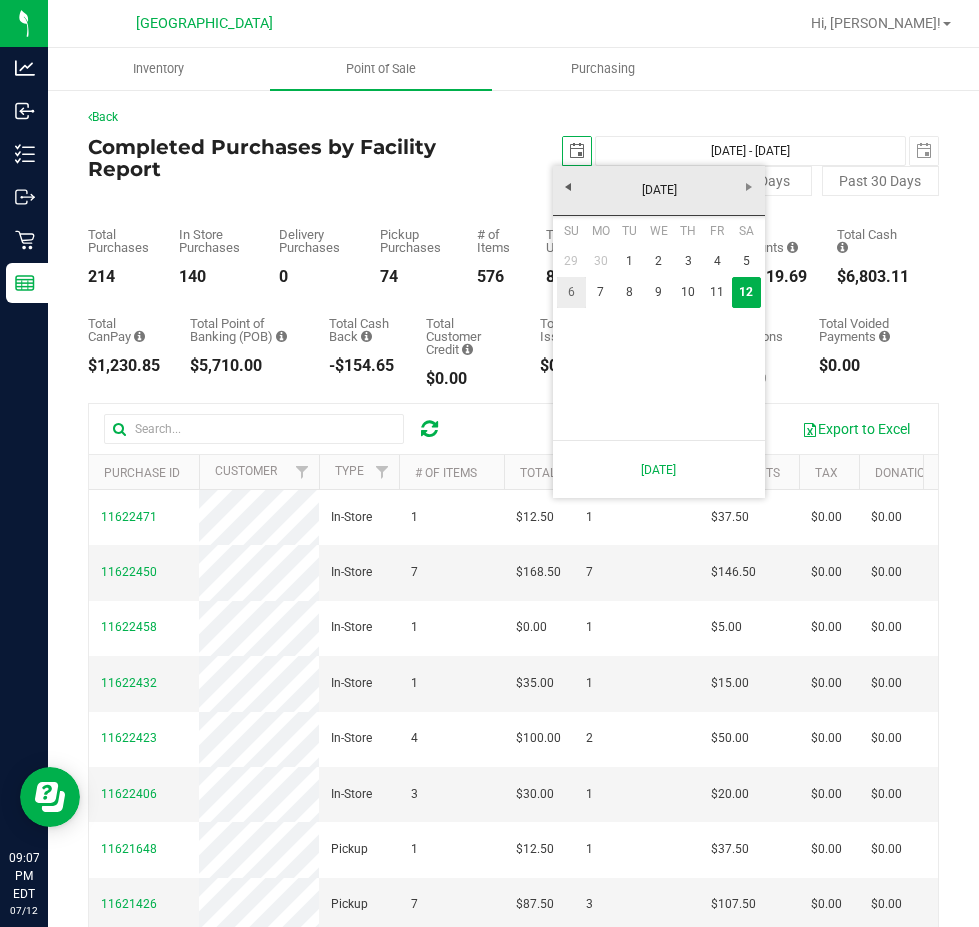 click on "6" at bounding box center (571, 292) 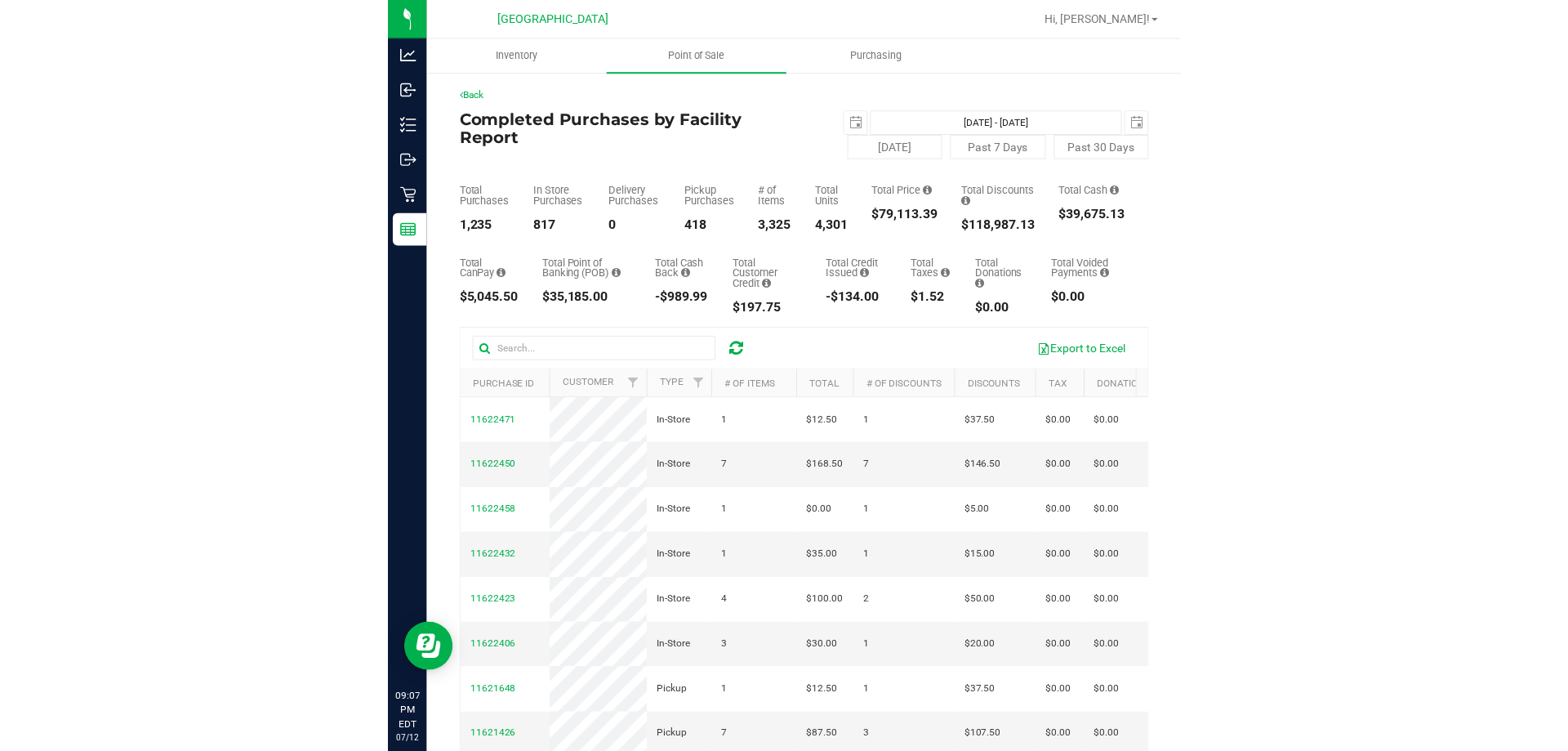 scroll, scrollTop: 0, scrollLeft: 0, axis: both 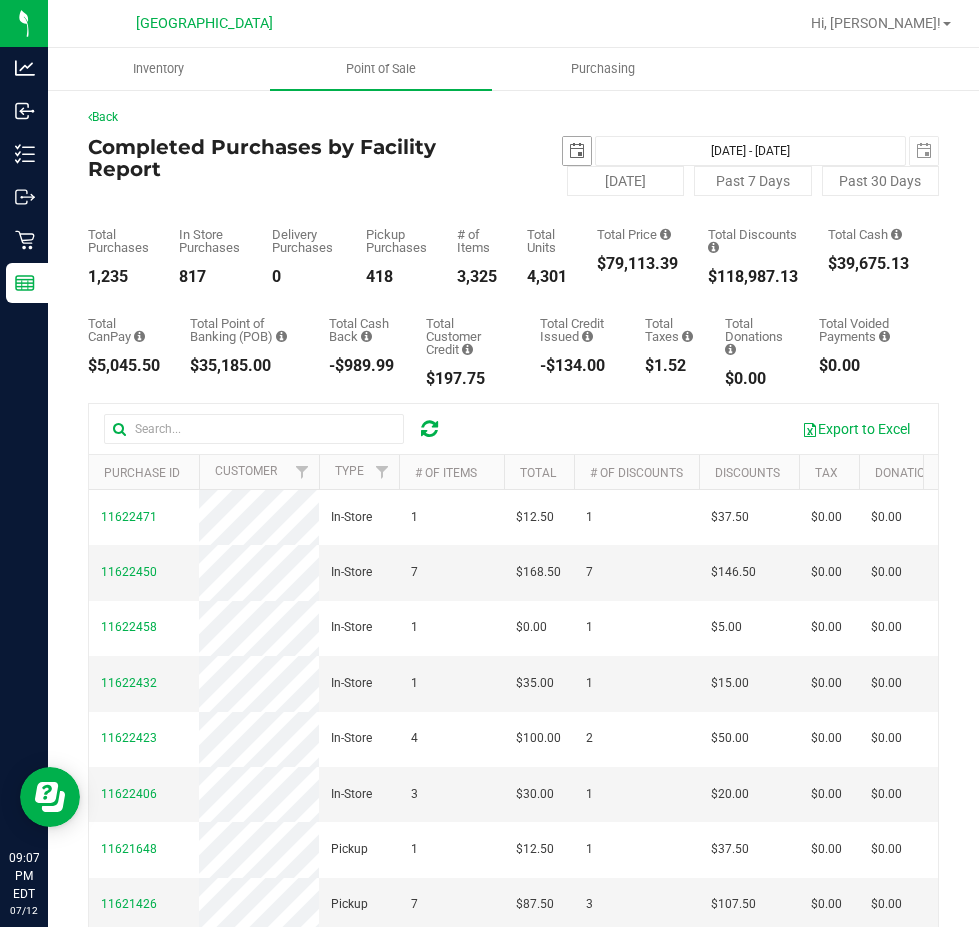 click at bounding box center (577, 151) 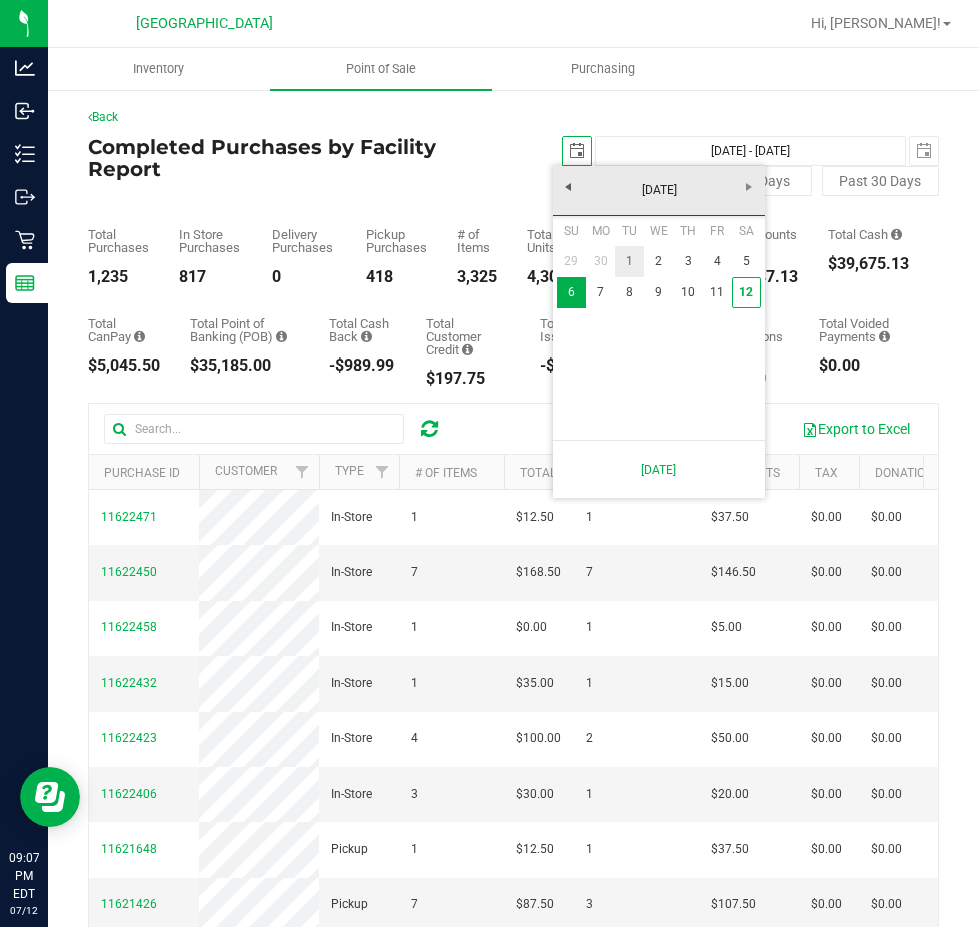 click on "1" at bounding box center (629, 261) 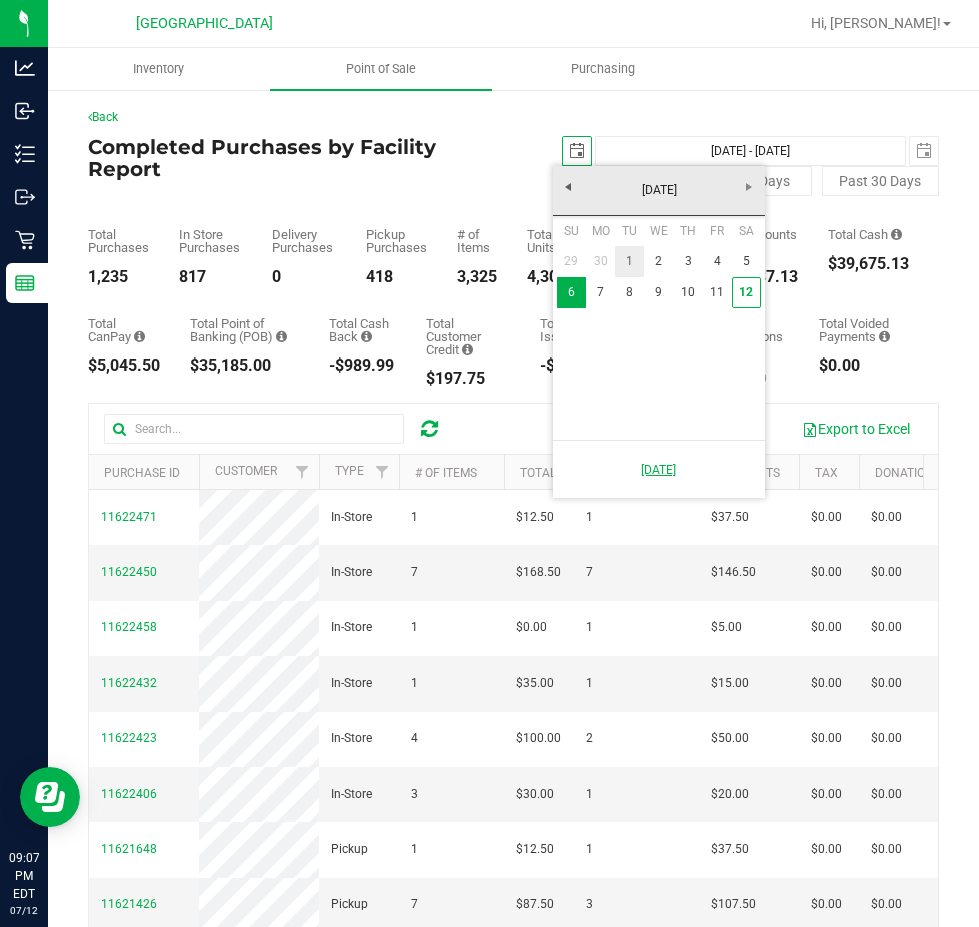 type on "[DATE]" 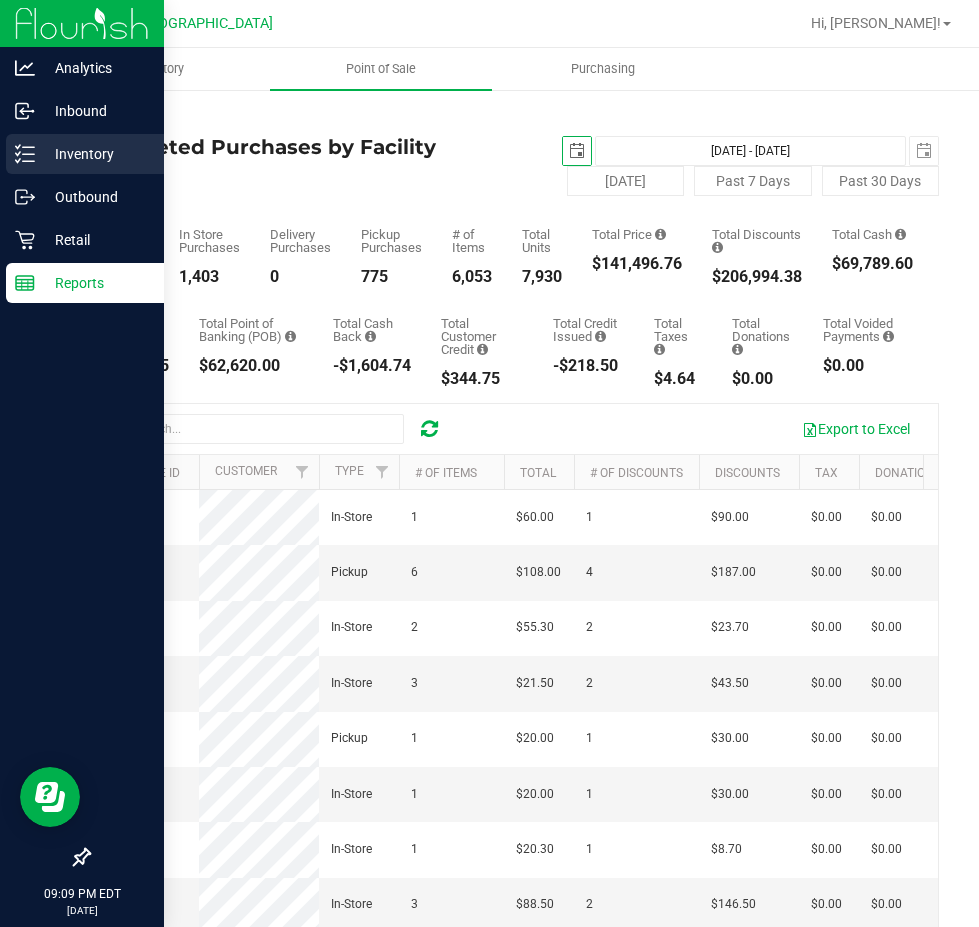 click on "Inventory" at bounding box center (85, 154) 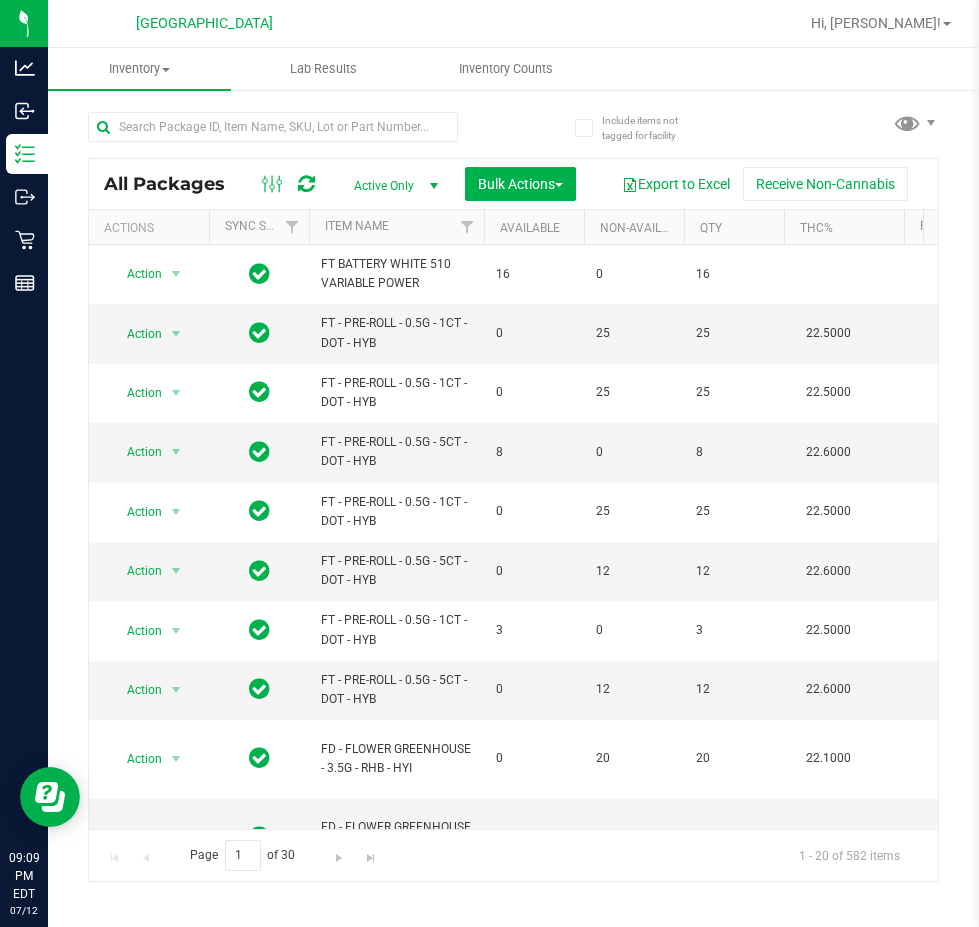 click on "Inventory
All packages
All inventory
Waste log
Create inventory
Lab Results
Inventory Counts" at bounding box center (537, 69) 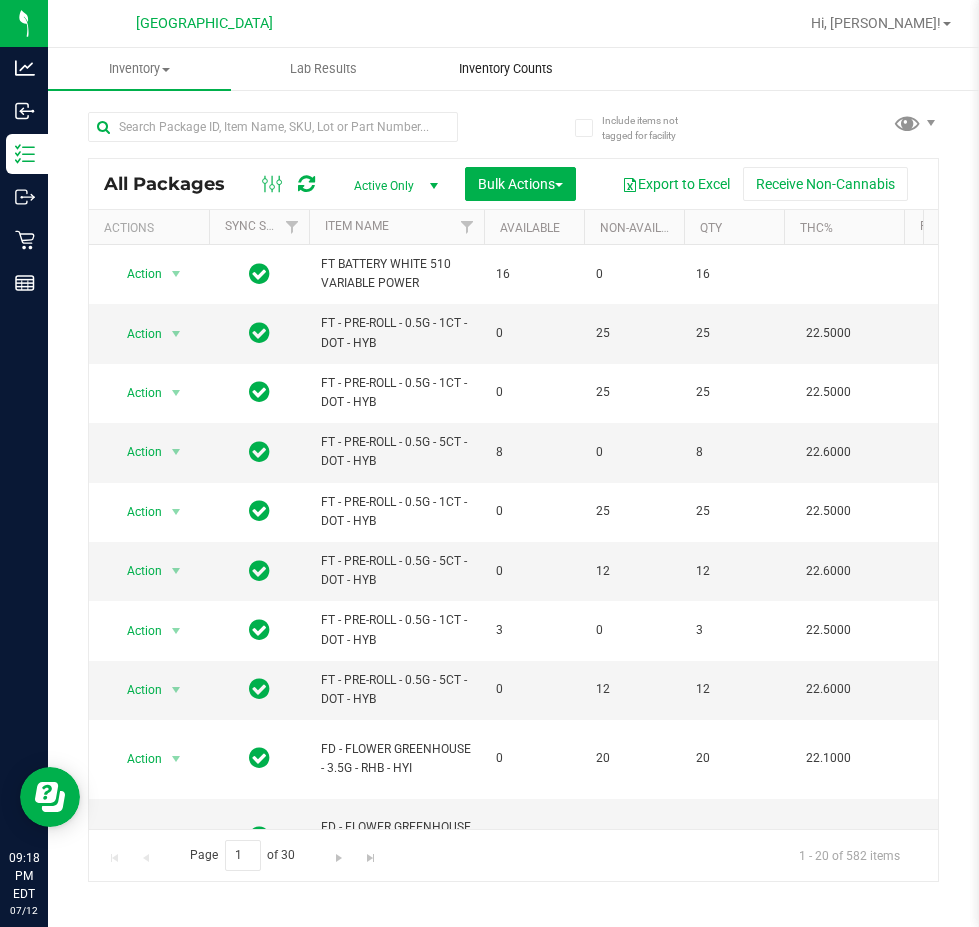 click on "Inventory Counts" at bounding box center (506, 69) 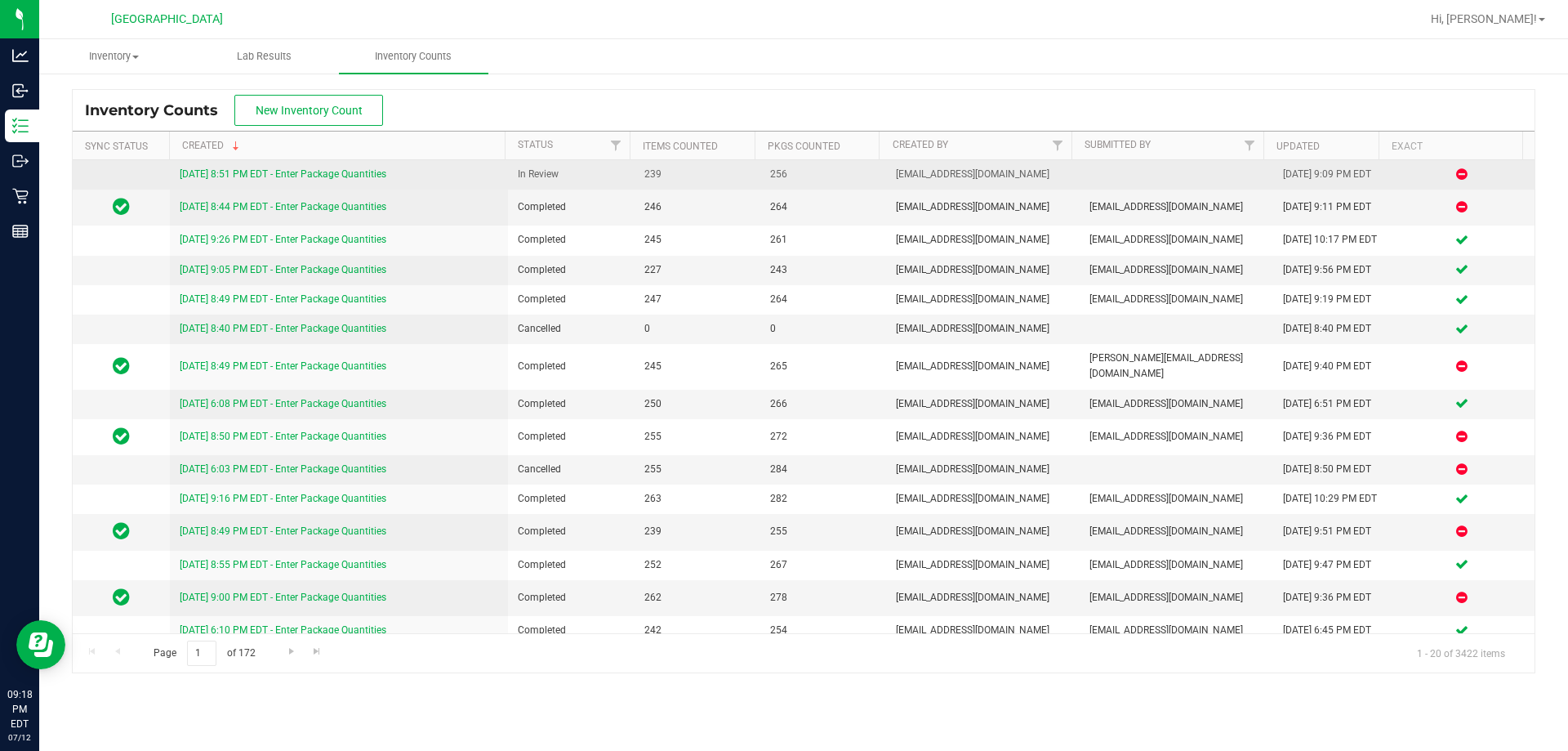 click on "[DATE] 8:51 PM EDT - Enter Package Quantities" at bounding box center (283, 174) 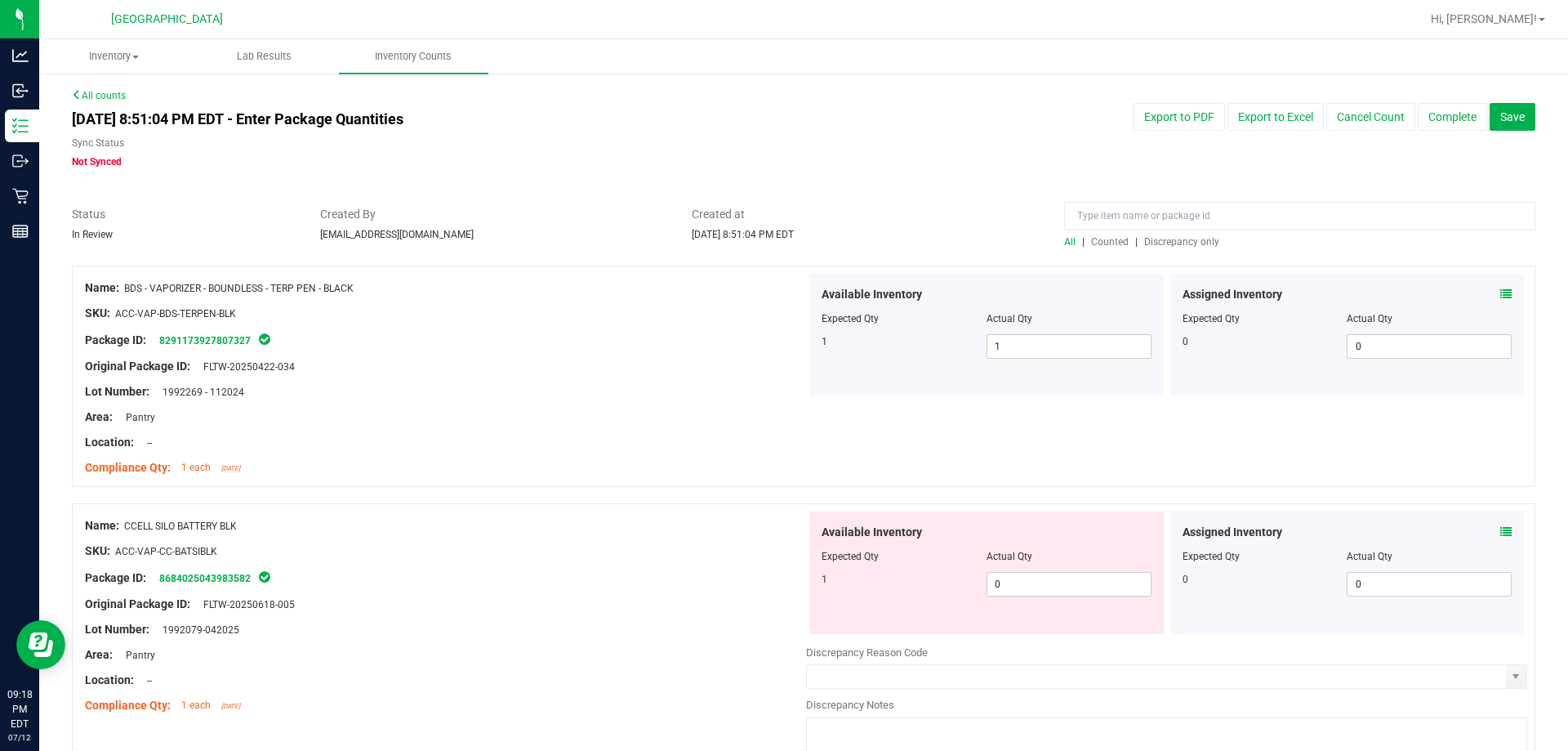 click on "Discrepancy only" at bounding box center (1182, 242) 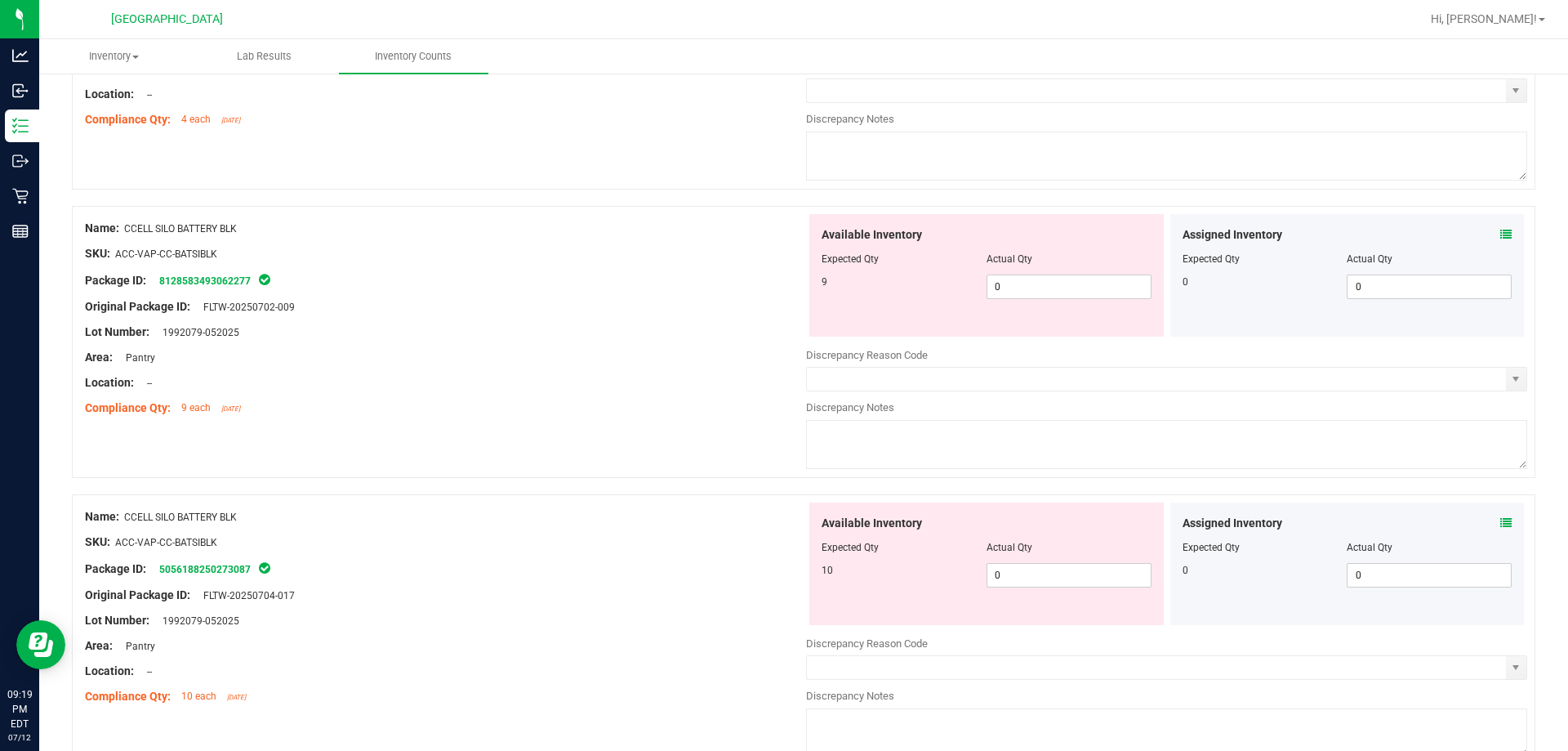 scroll, scrollTop: 409, scrollLeft: 0, axis: vertical 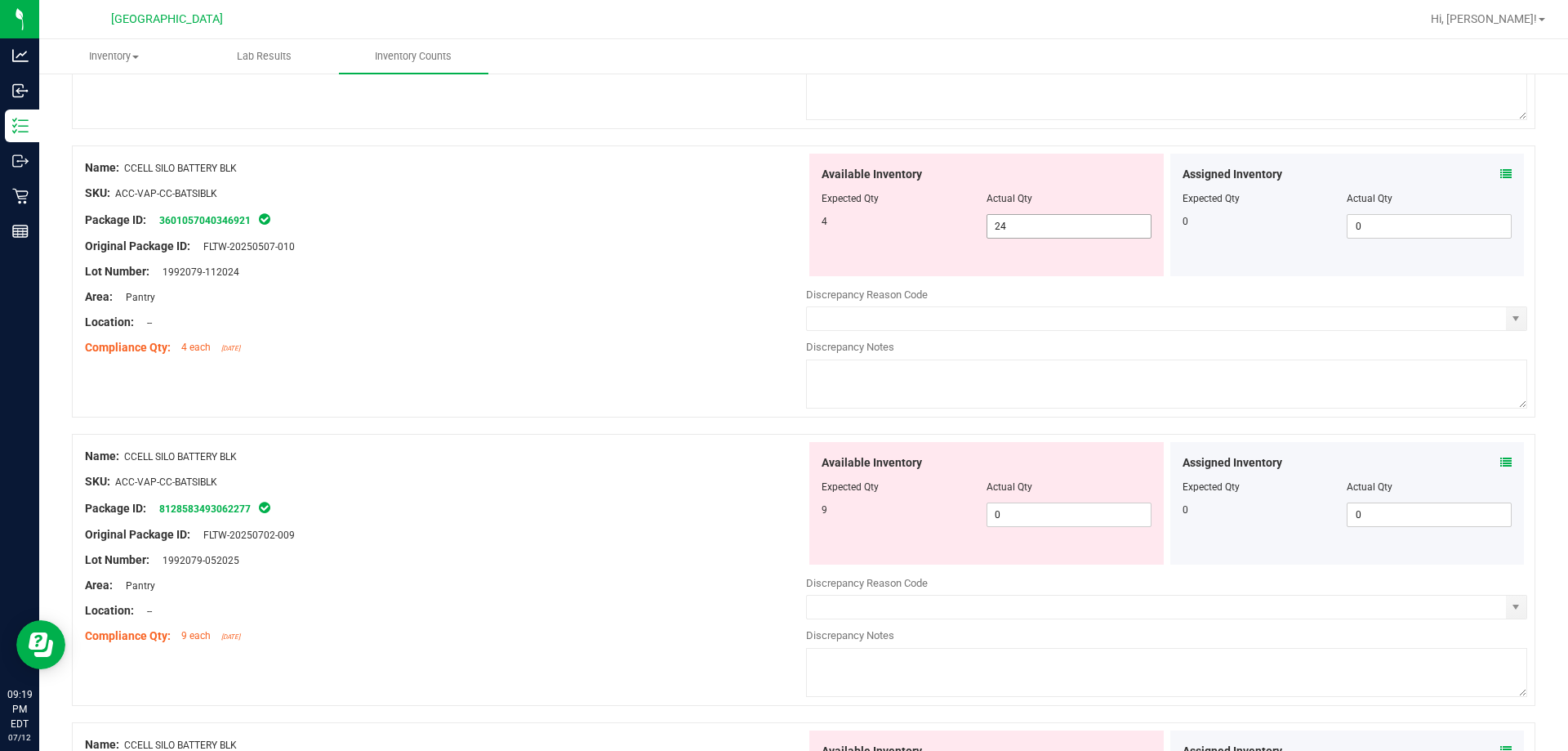 click on "24 24" at bounding box center [1069, 226] 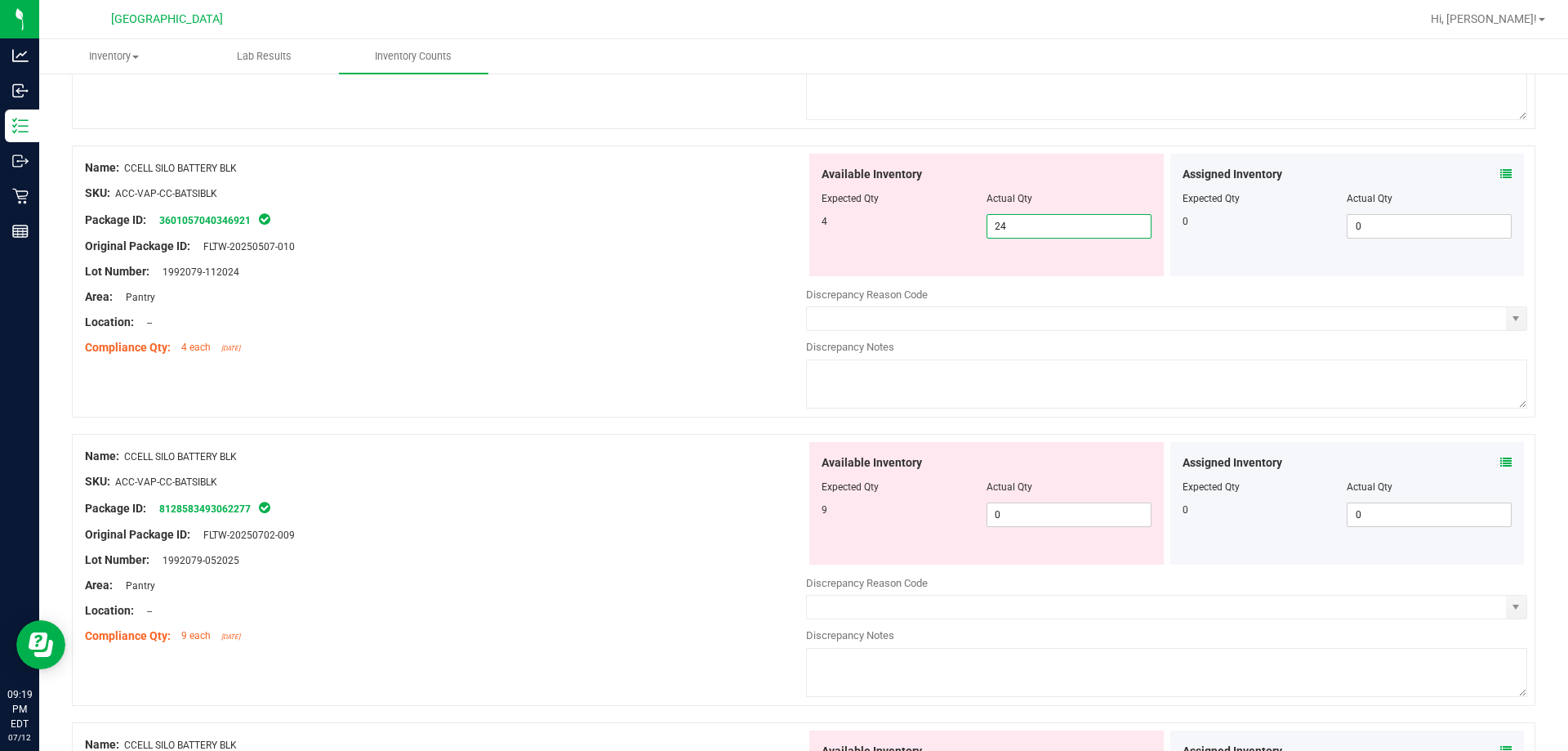 click on "24" at bounding box center [1069, 226] 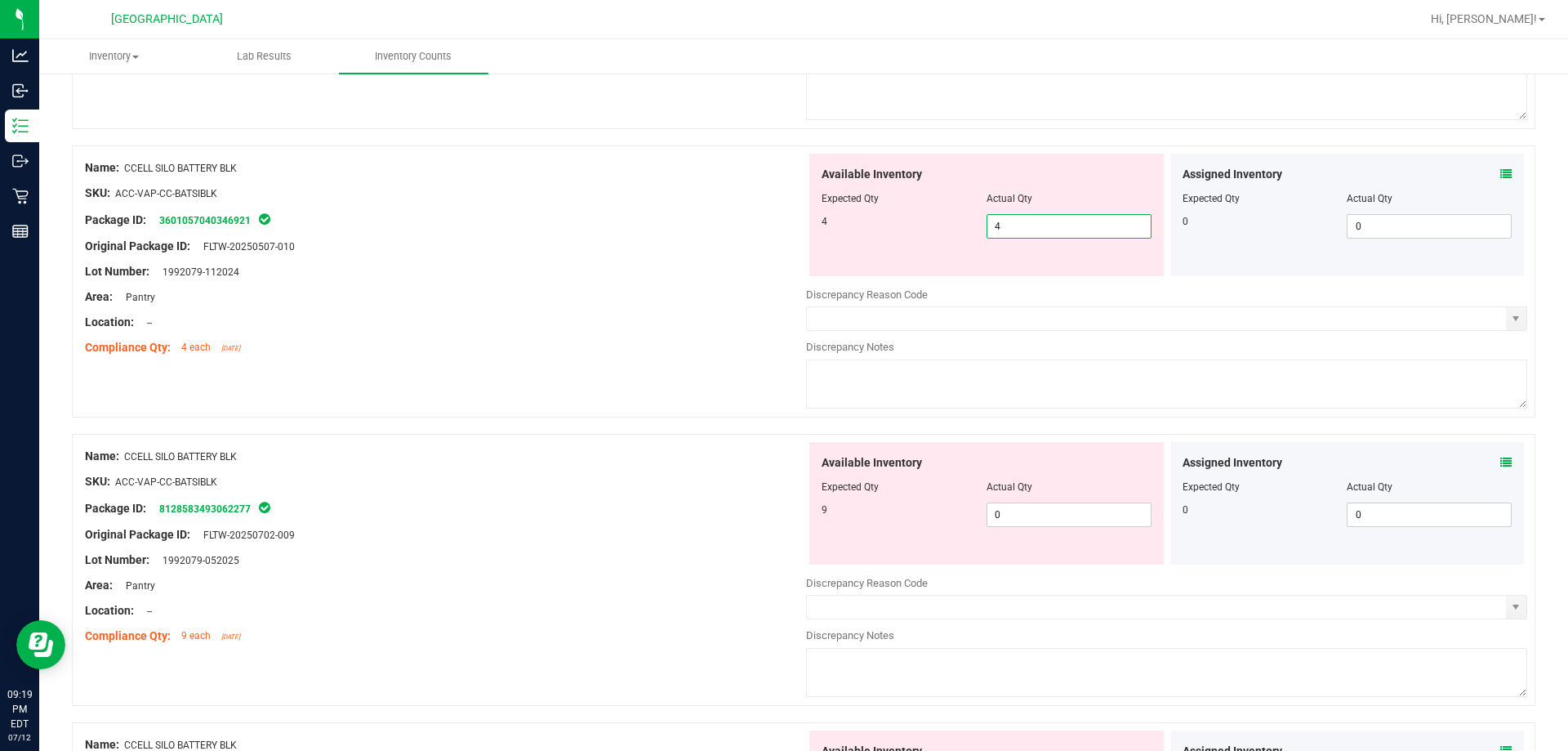 type on "4" 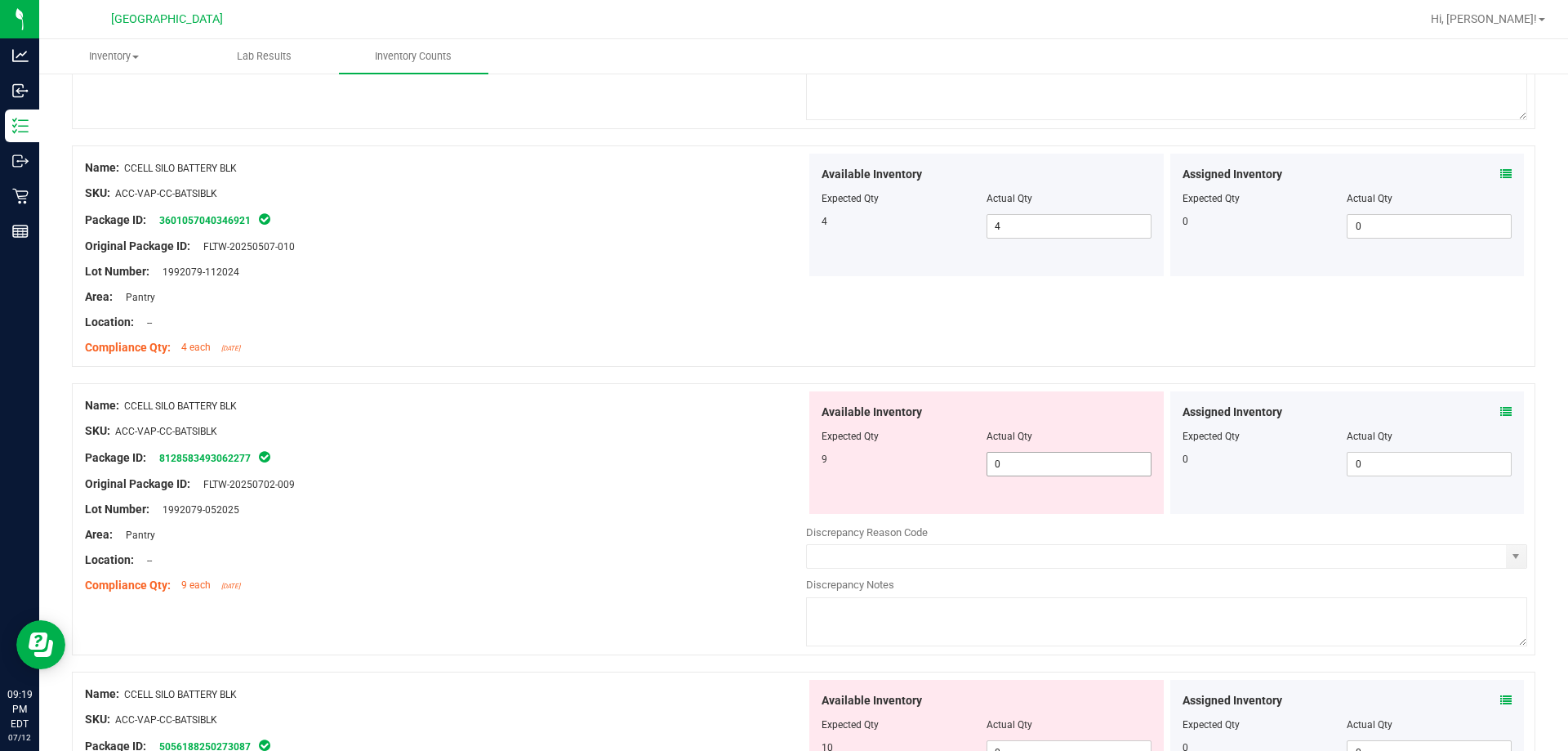 click on "0 0" at bounding box center (1069, 464) 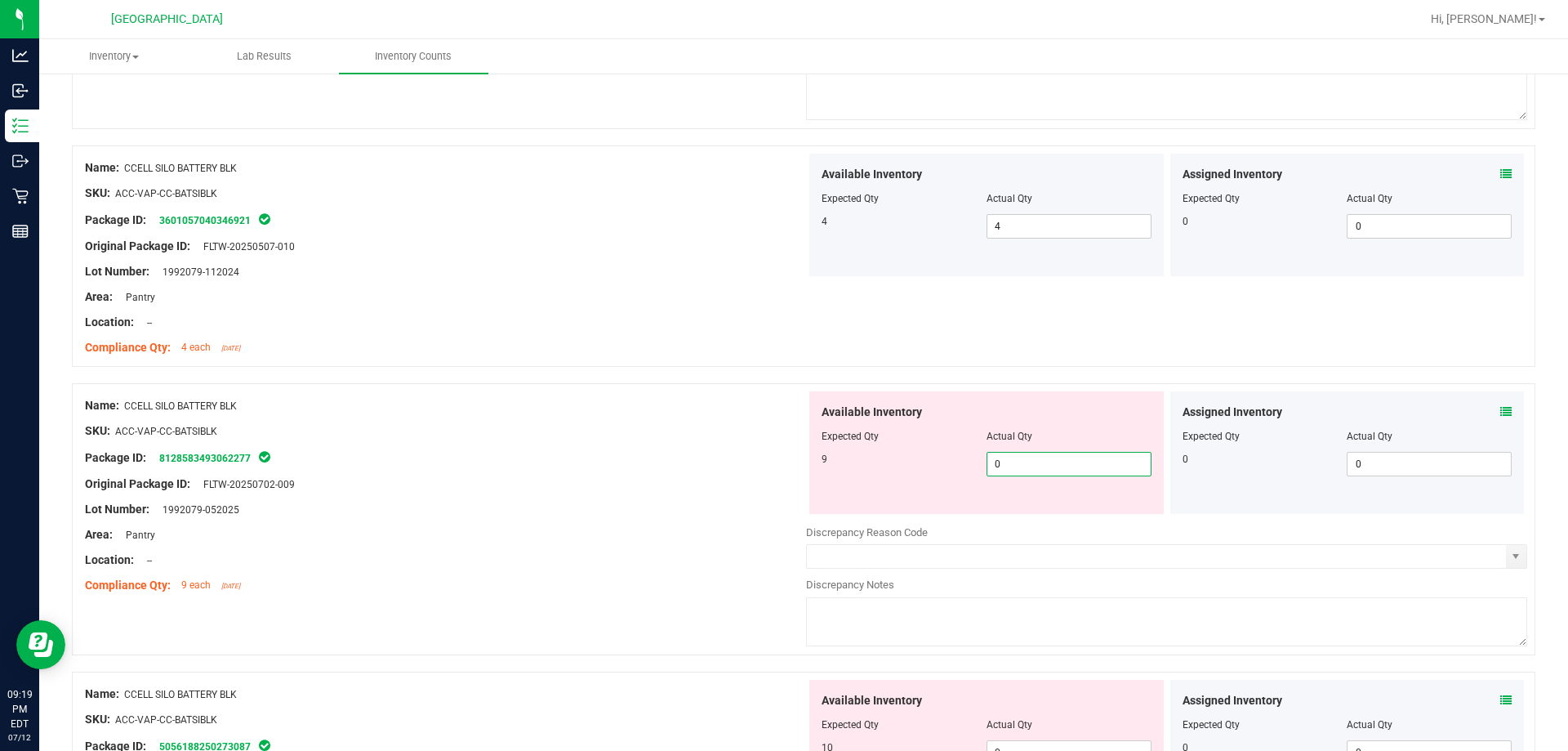 click on "0" at bounding box center [1069, 464] 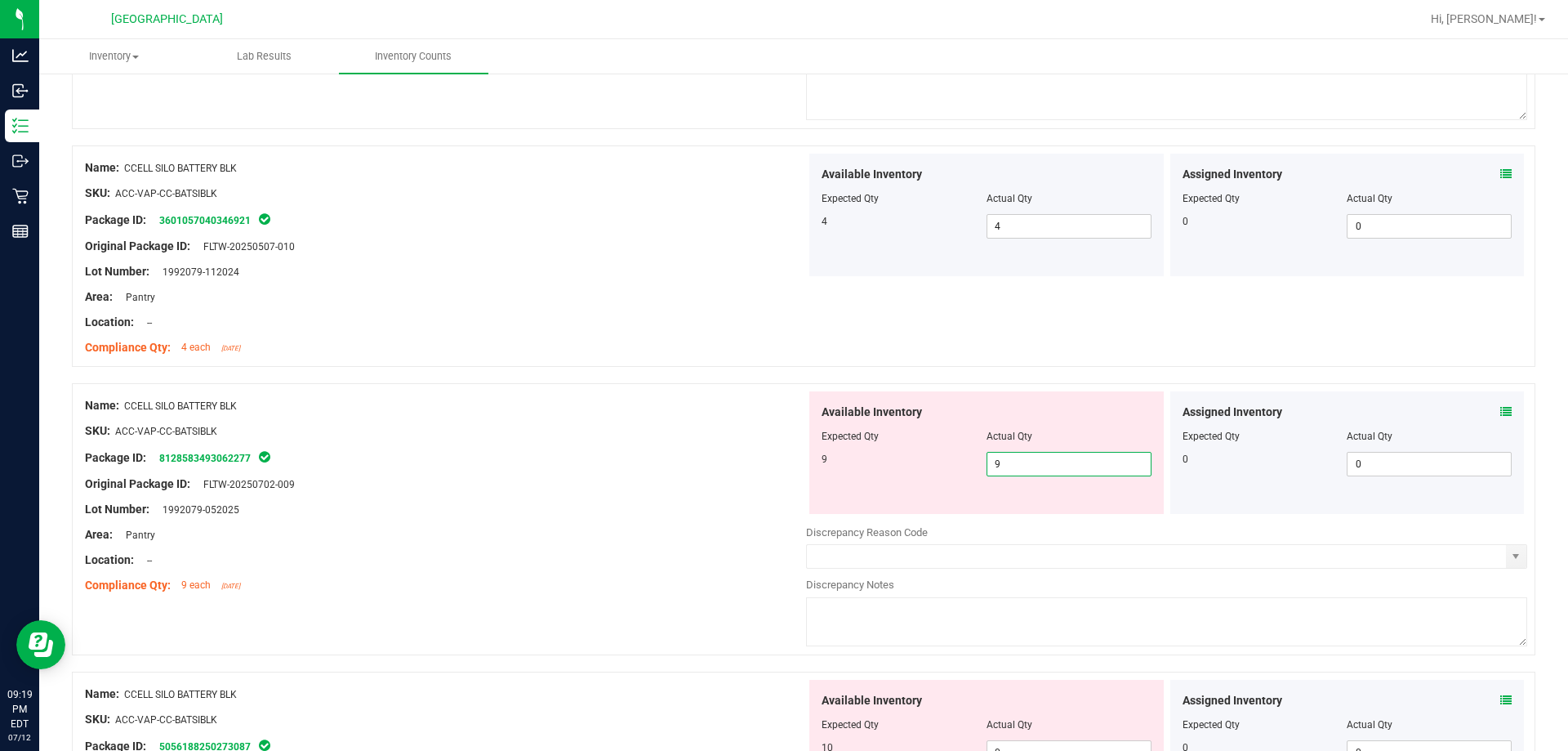 type on "9" 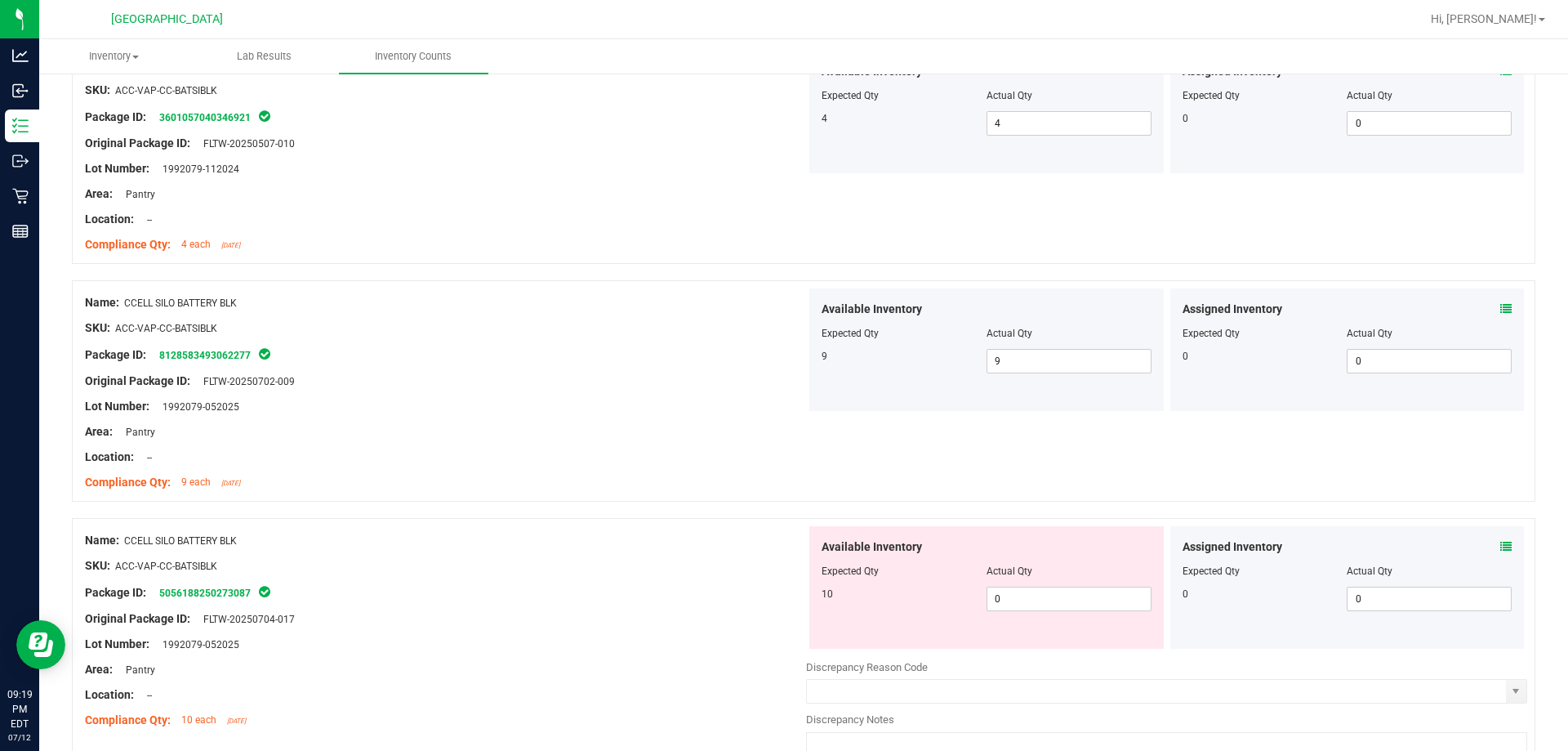 scroll, scrollTop: 572, scrollLeft: 0, axis: vertical 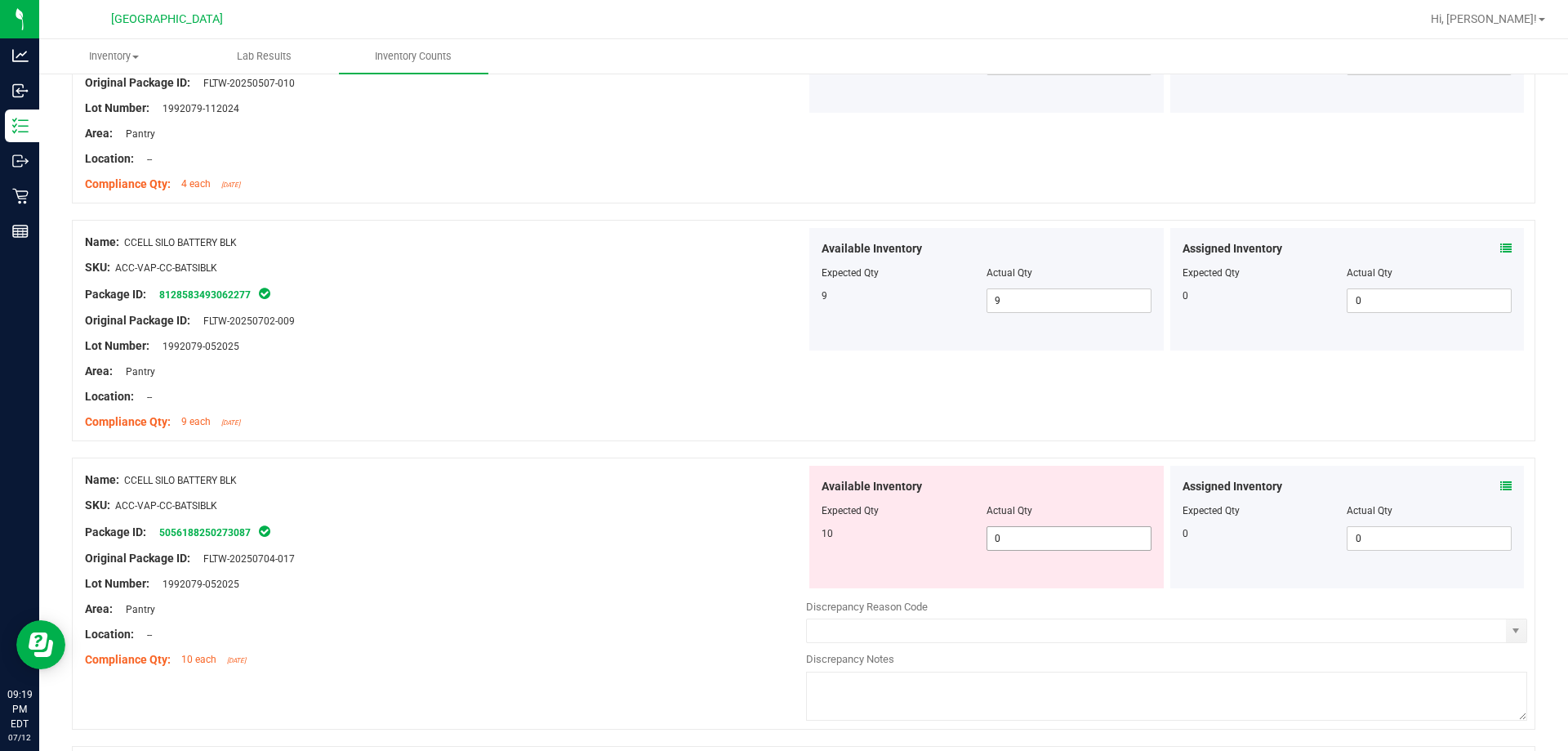 click on "0 0" at bounding box center (1069, 539) 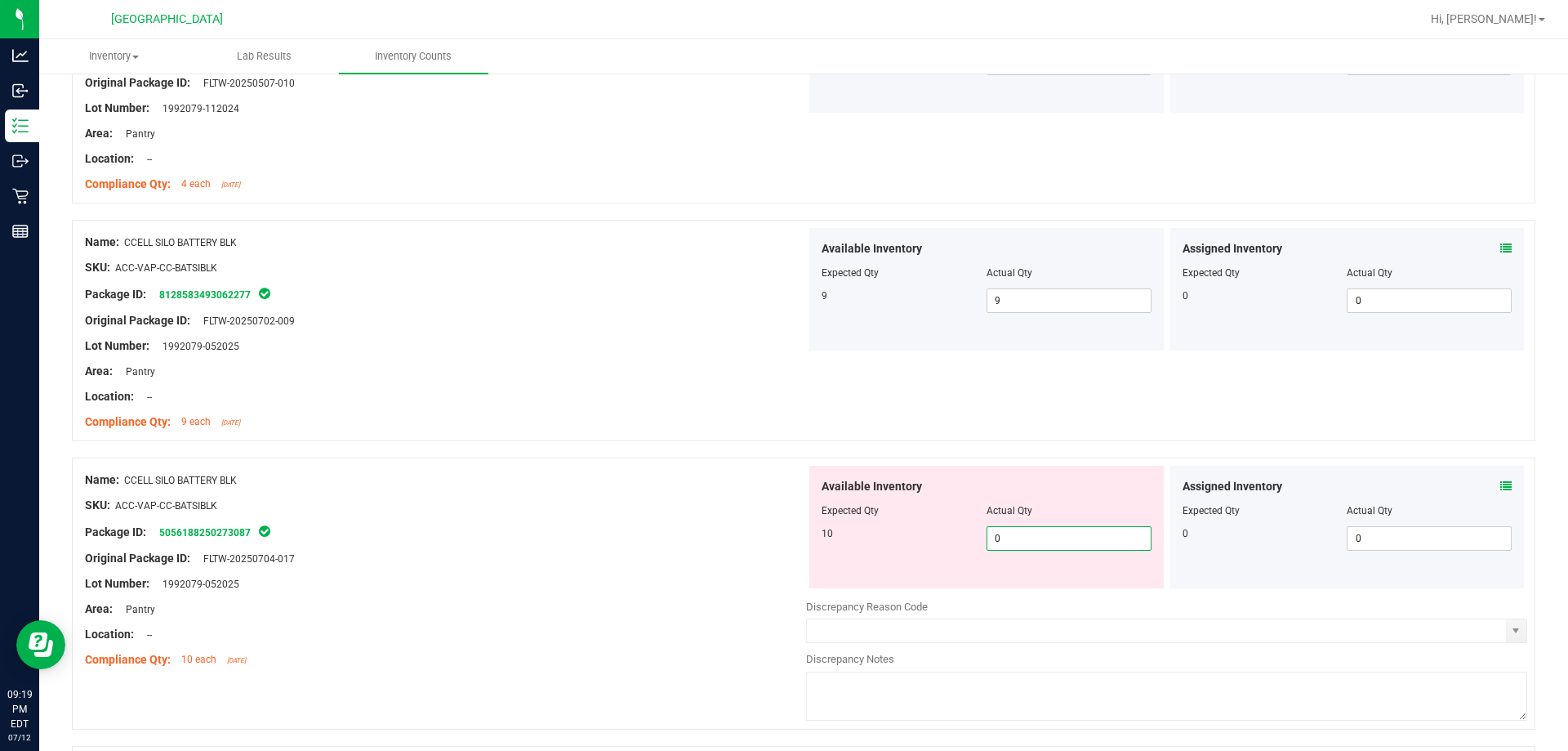 click on "0" at bounding box center [1069, 539] 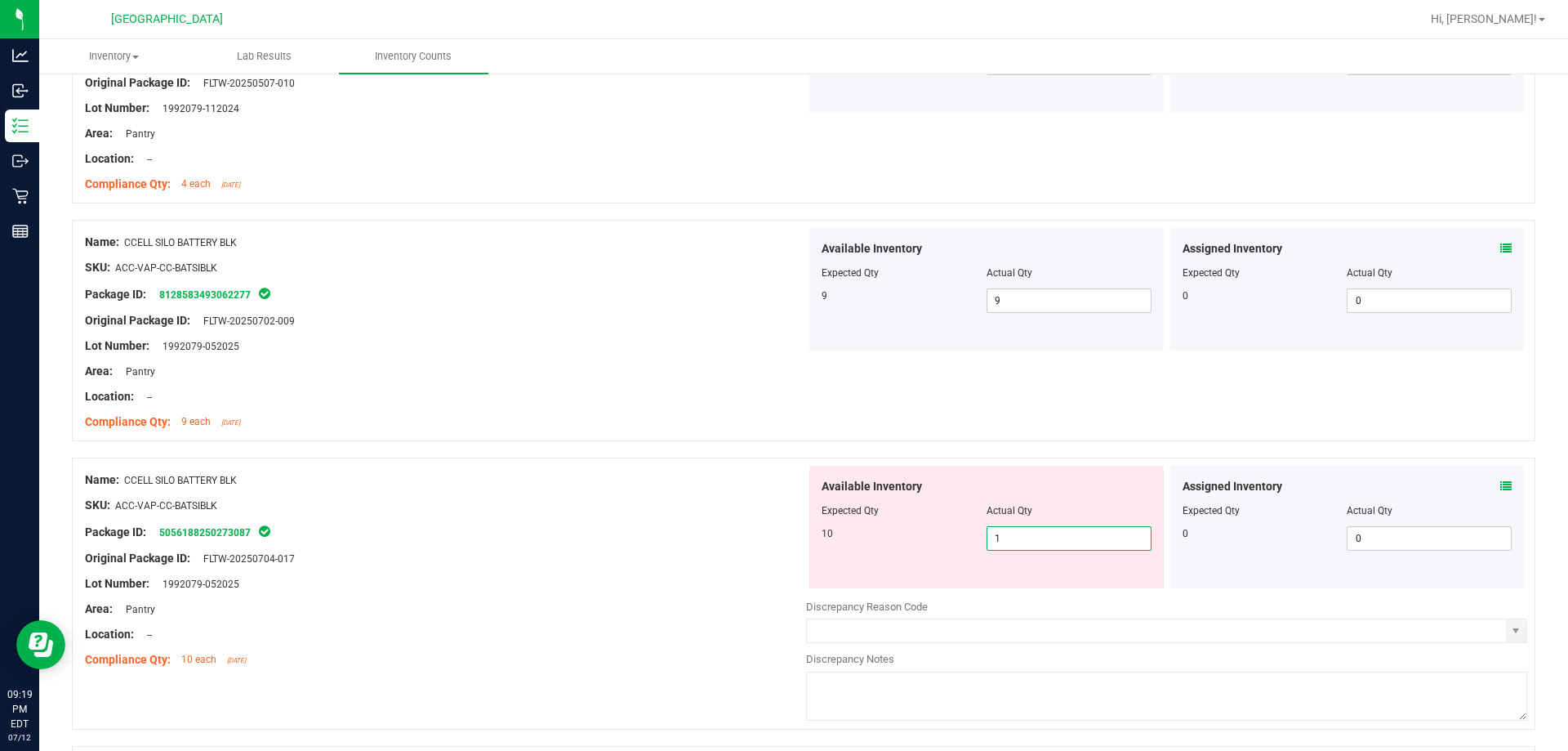 type on "10" 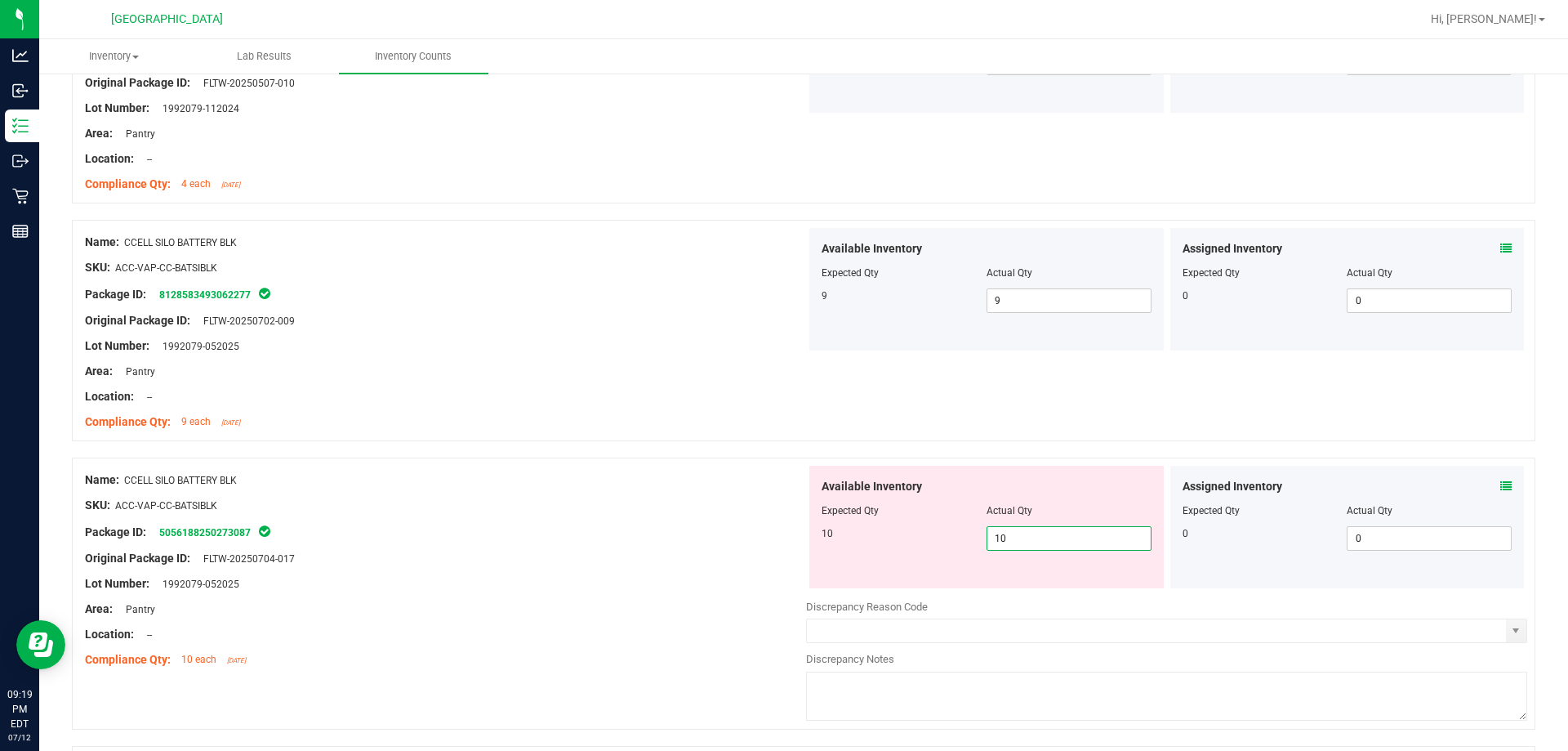 type on "10" 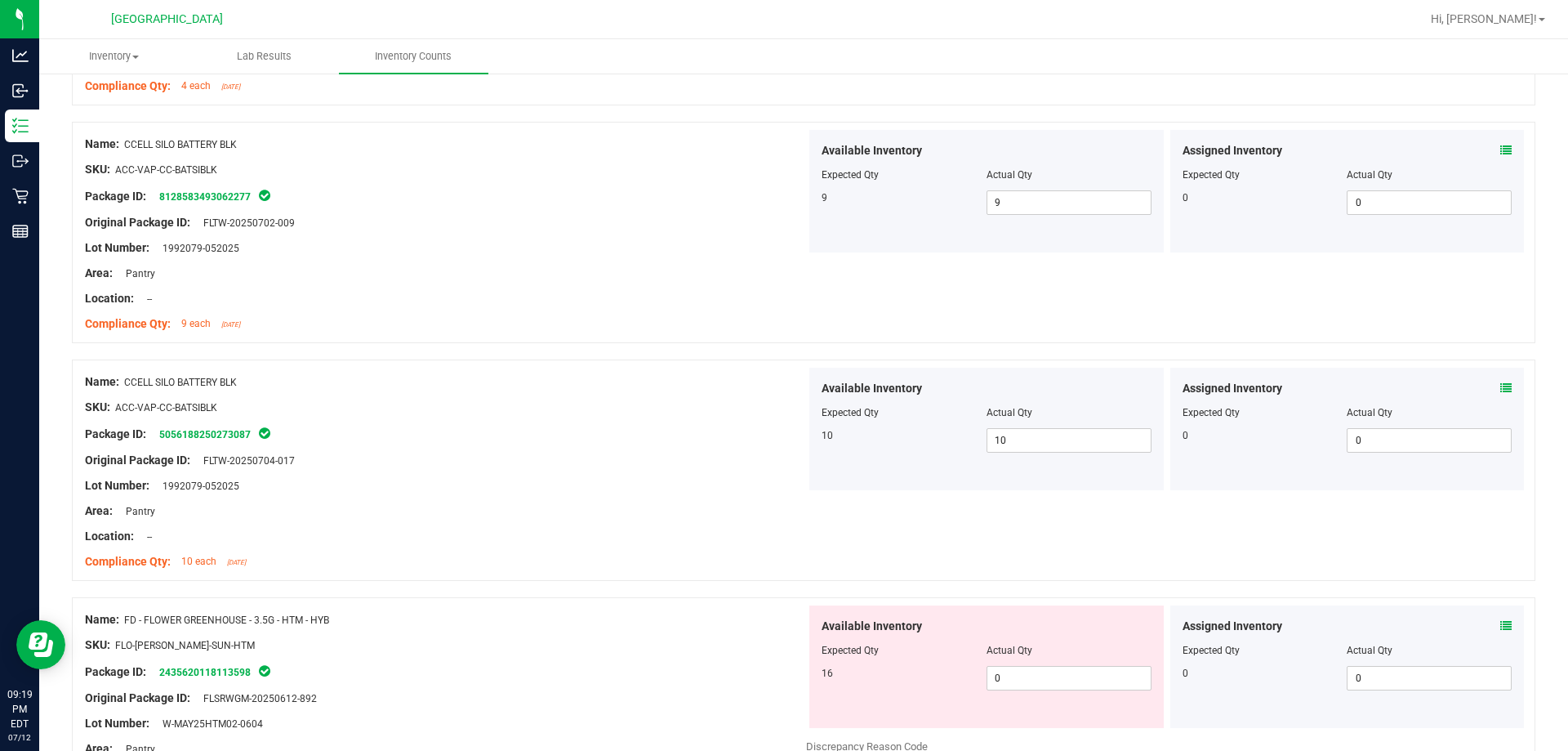 scroll, scrollTop: 899, scrollLeft: 0, axis: vertical 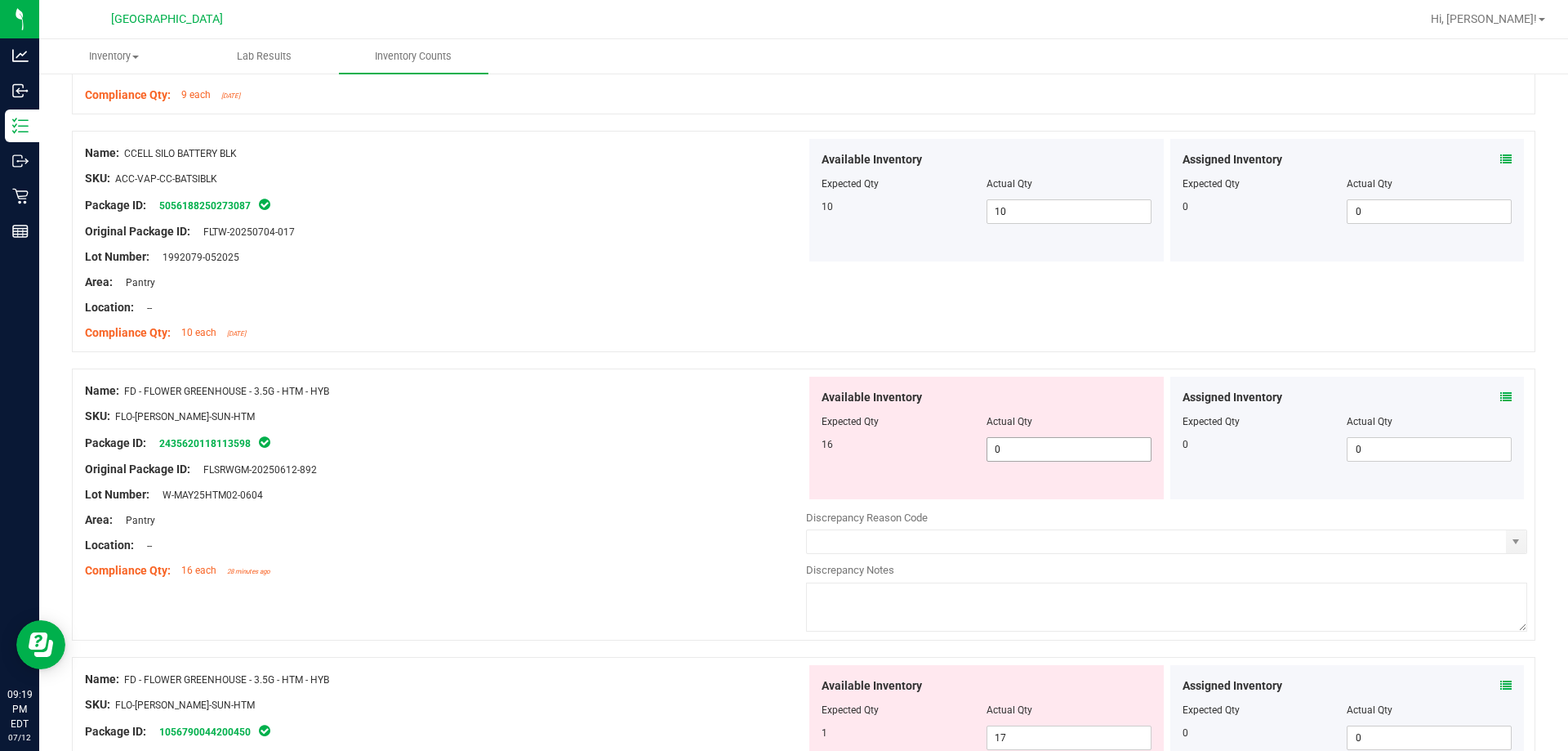 click on "0 0" at bounding box center [1069, 449] 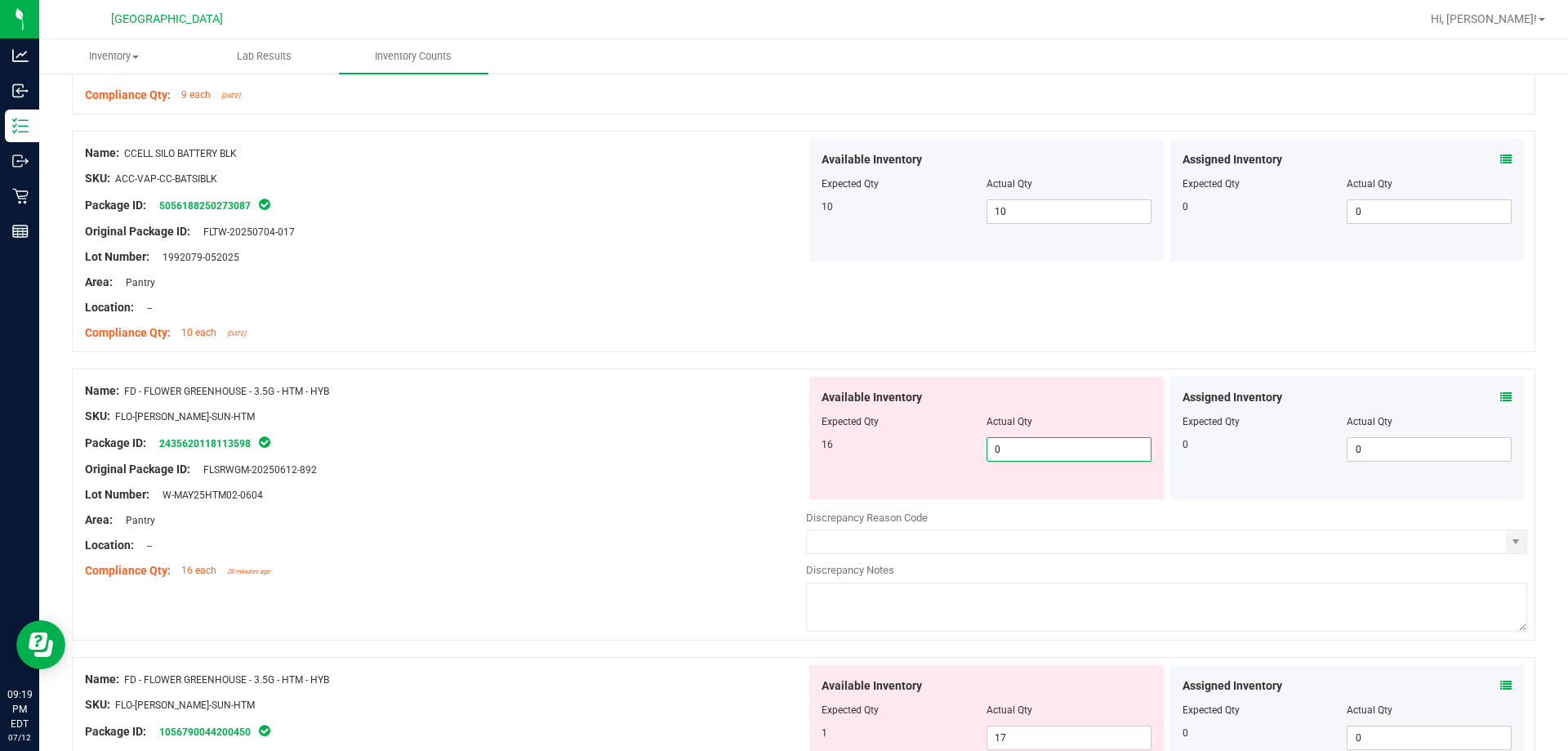 click on "0" at bounding box center (1069, 449) 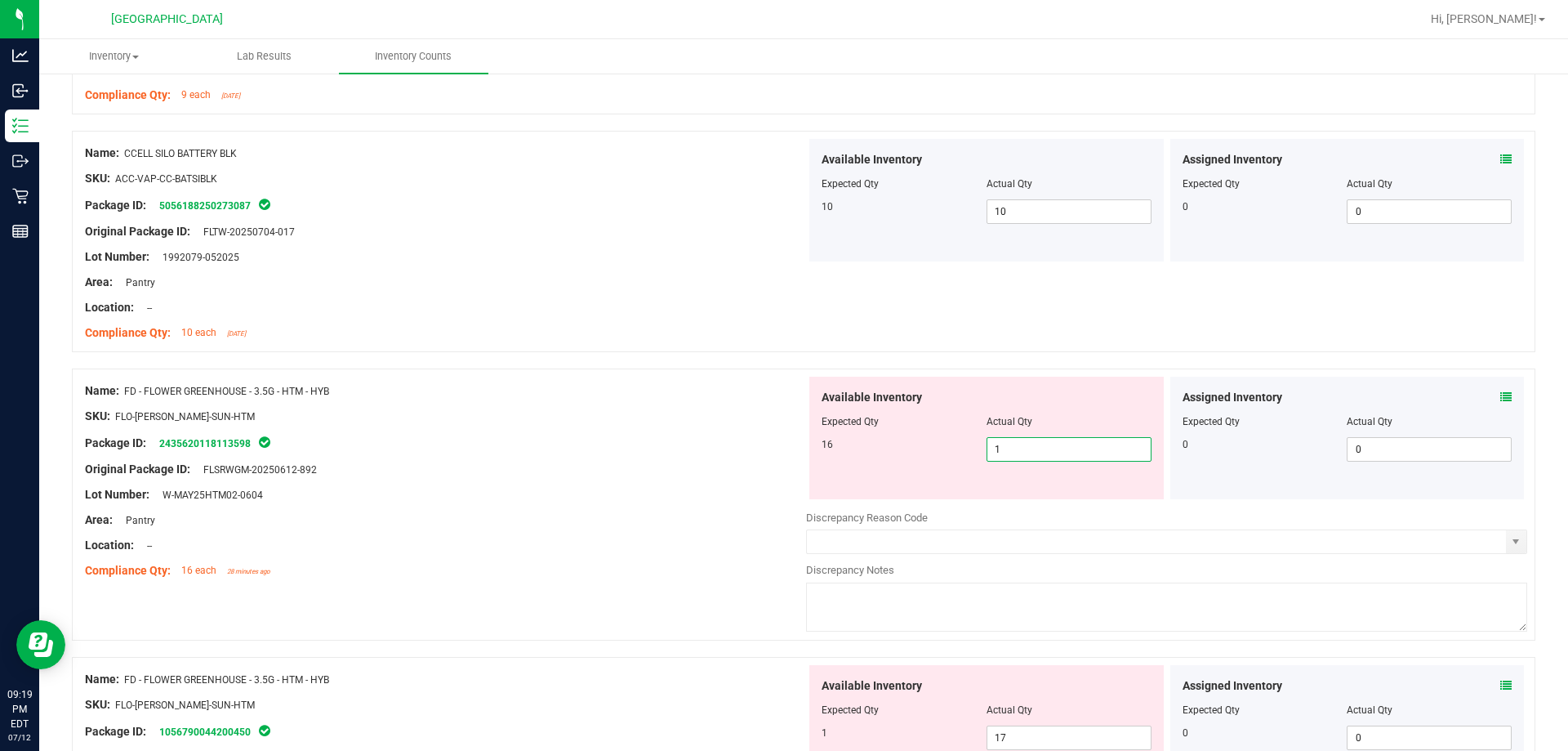 type on "16" 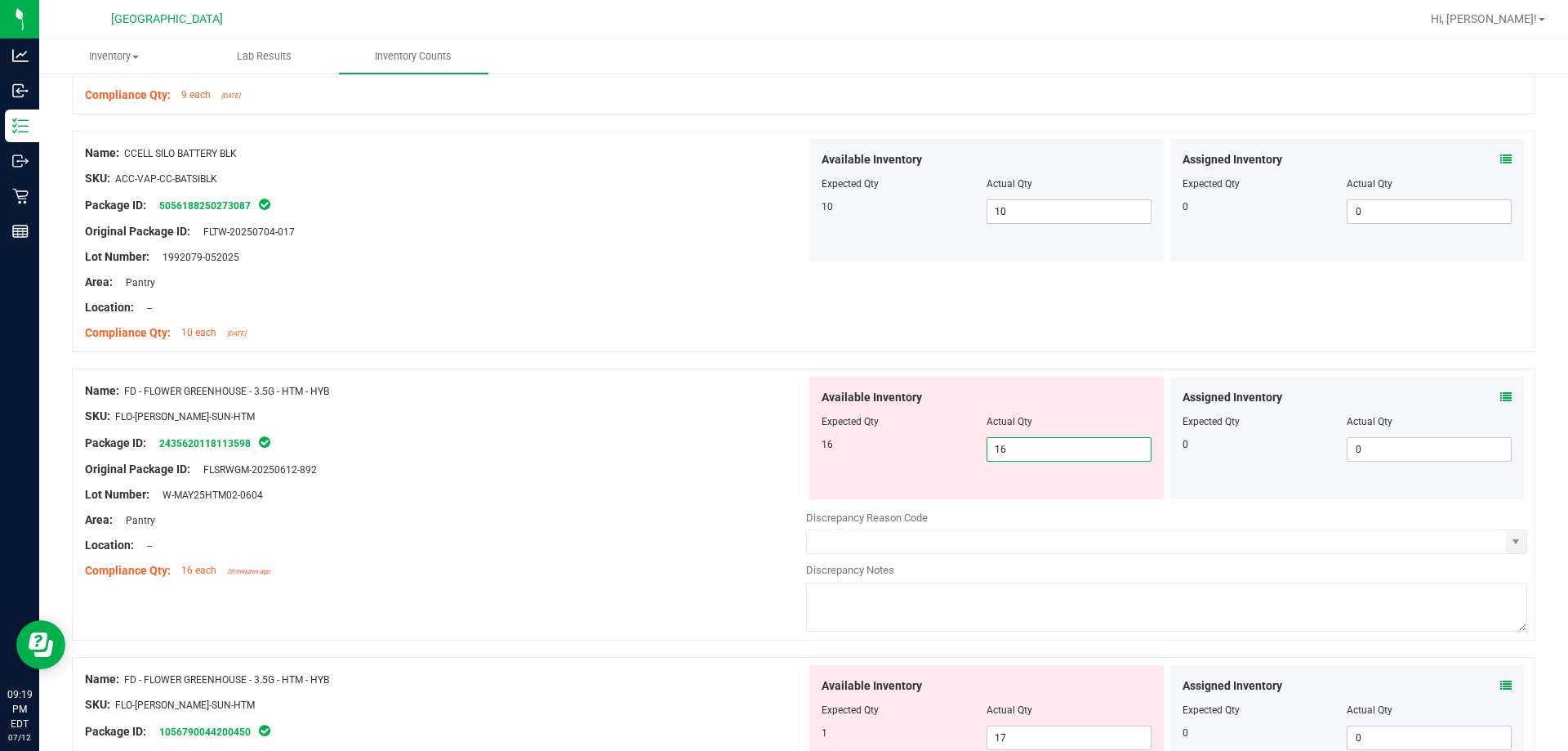 type on "16" 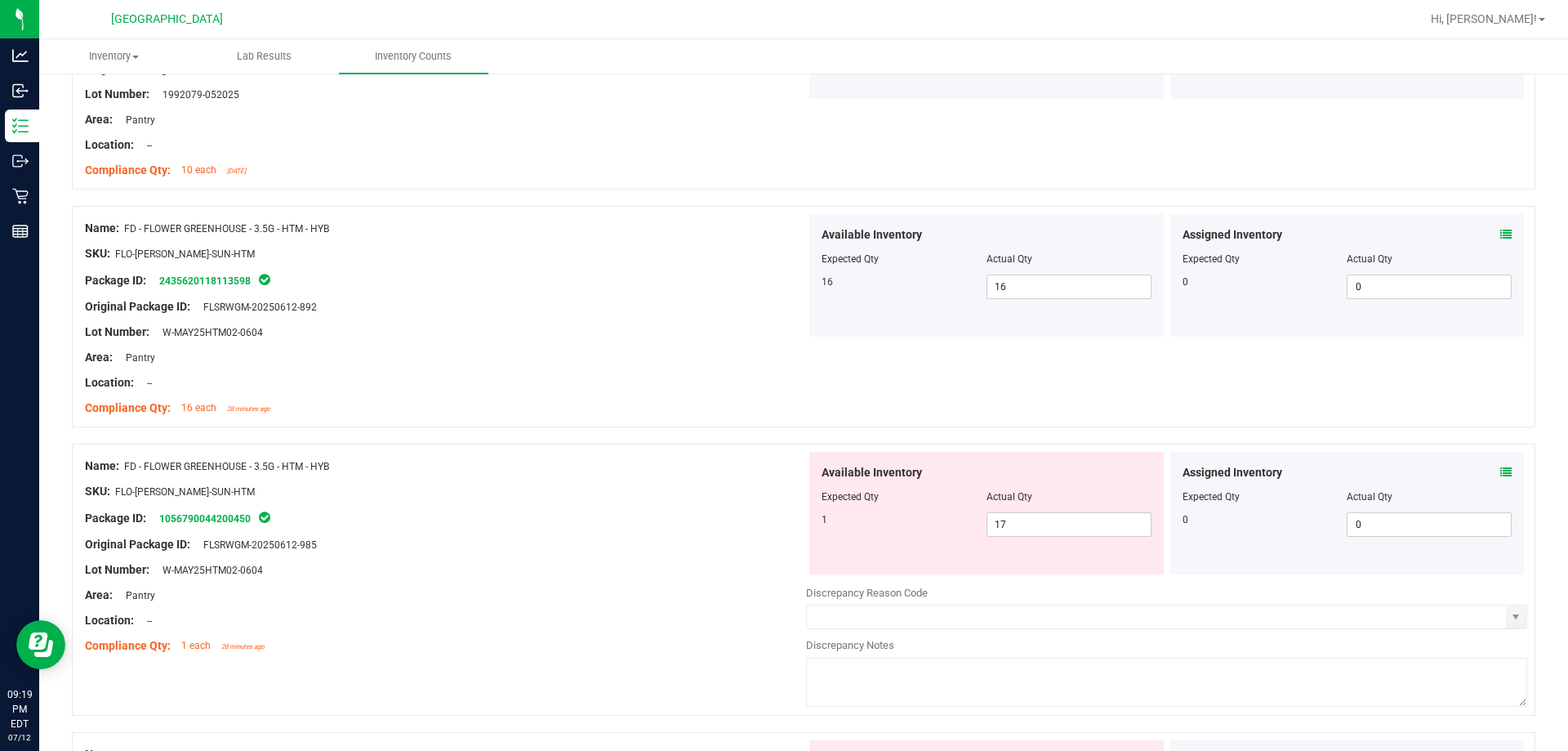 scroll, scrollTop: 1062, scrollLeft: 0, axis: vertical 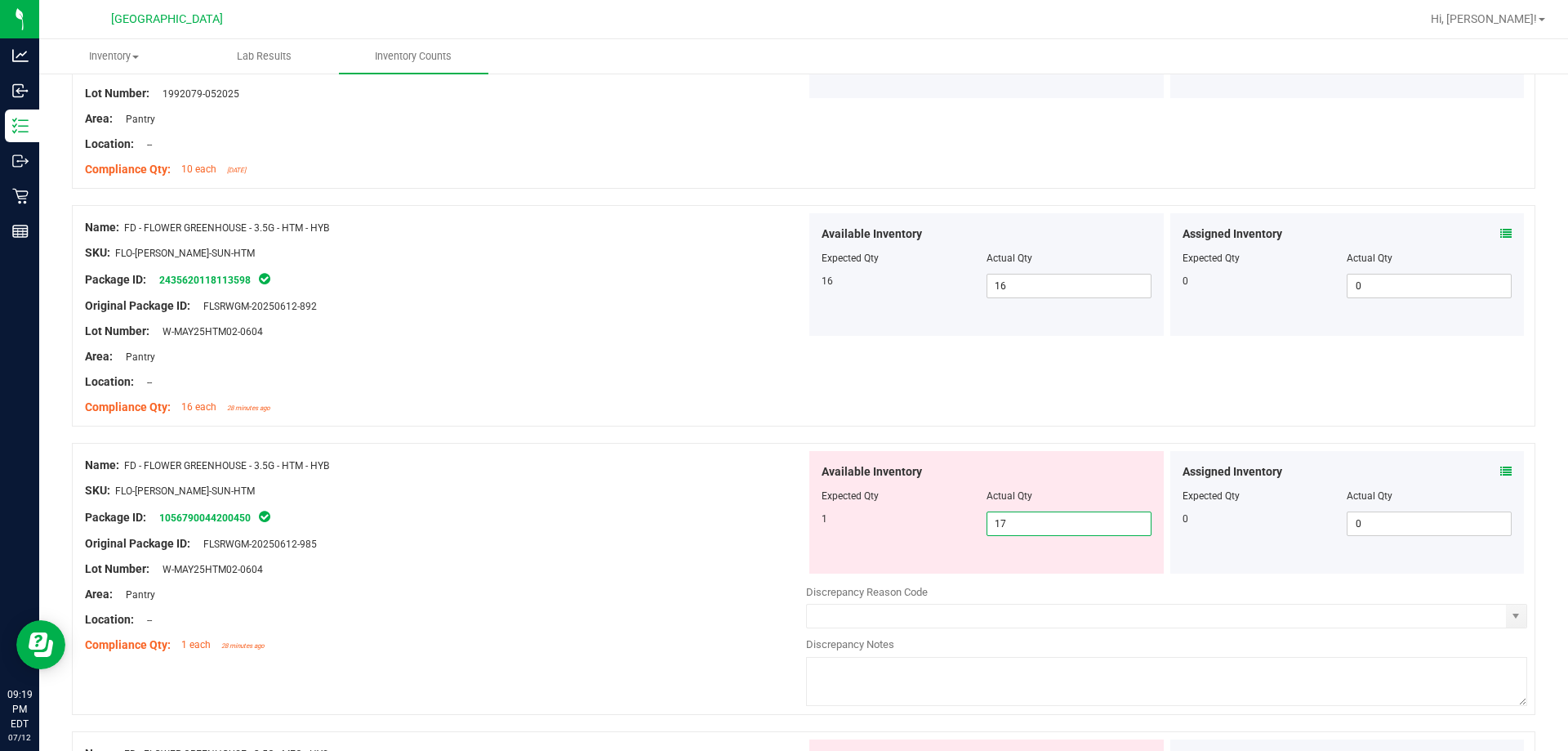 click on "17 17" at bounding box center [1069, 524] 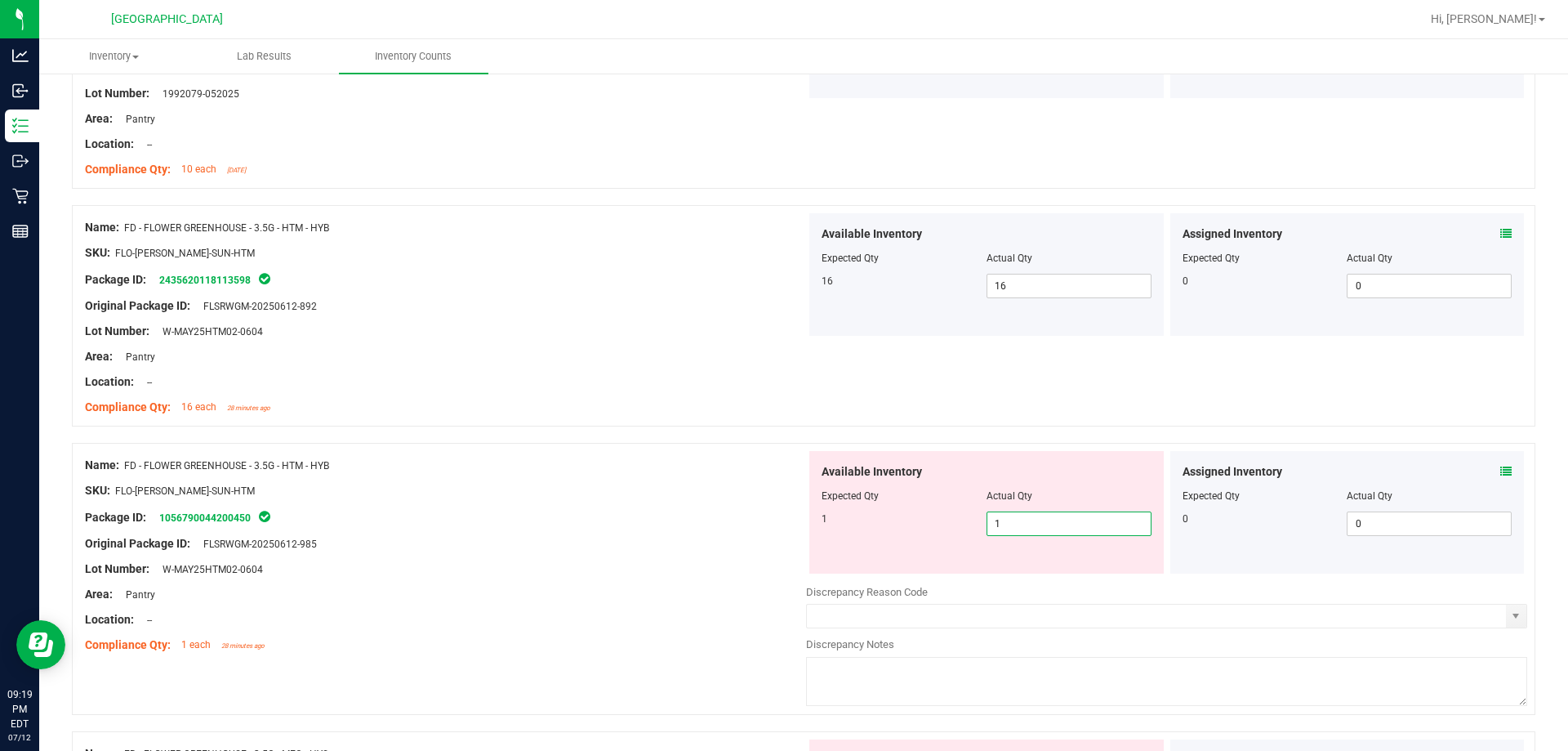 type on "1" 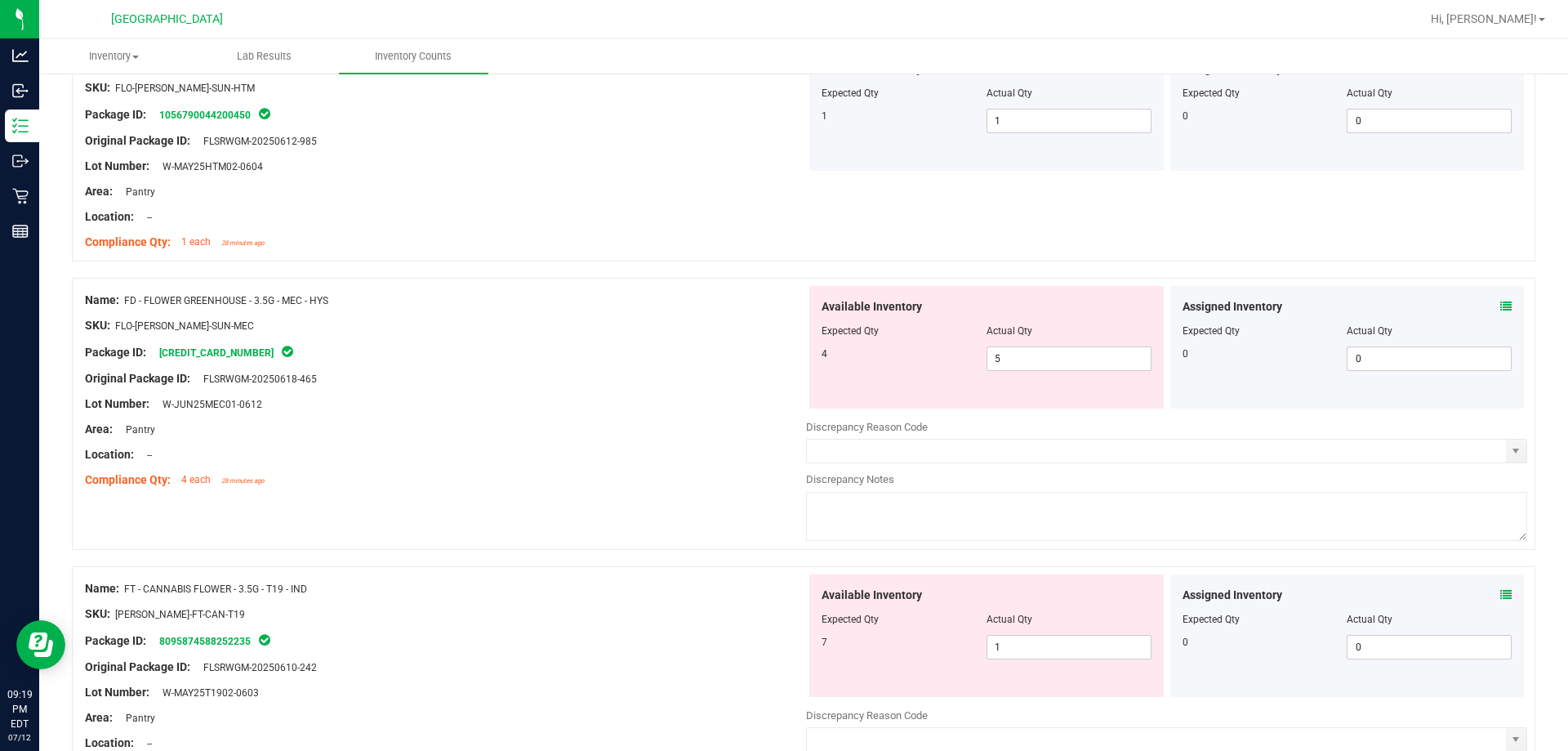 scroll, scrollTop: 1471, scrollLeft: 0, axis: vertical 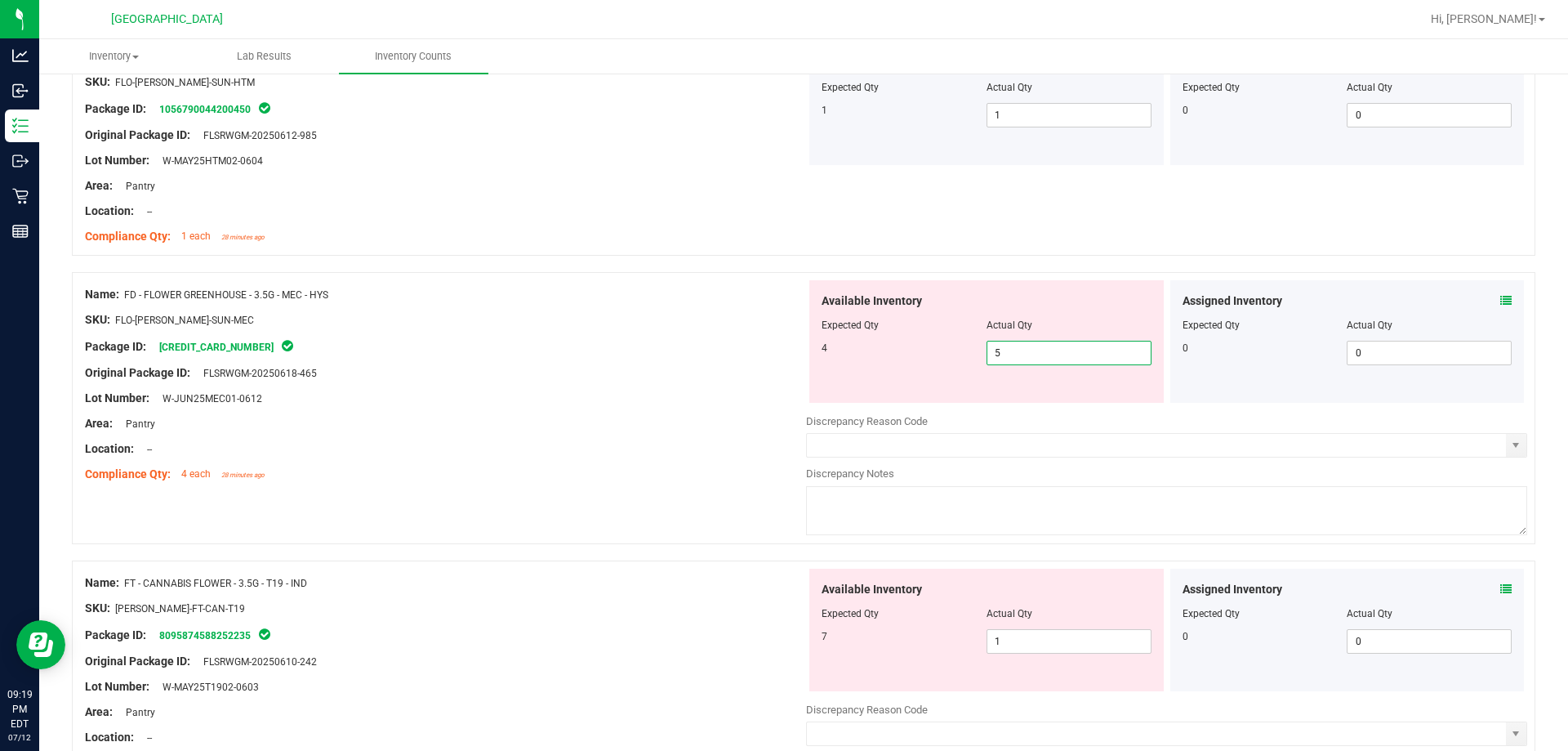 click on "5 5" at bounding box center [1069, 353] 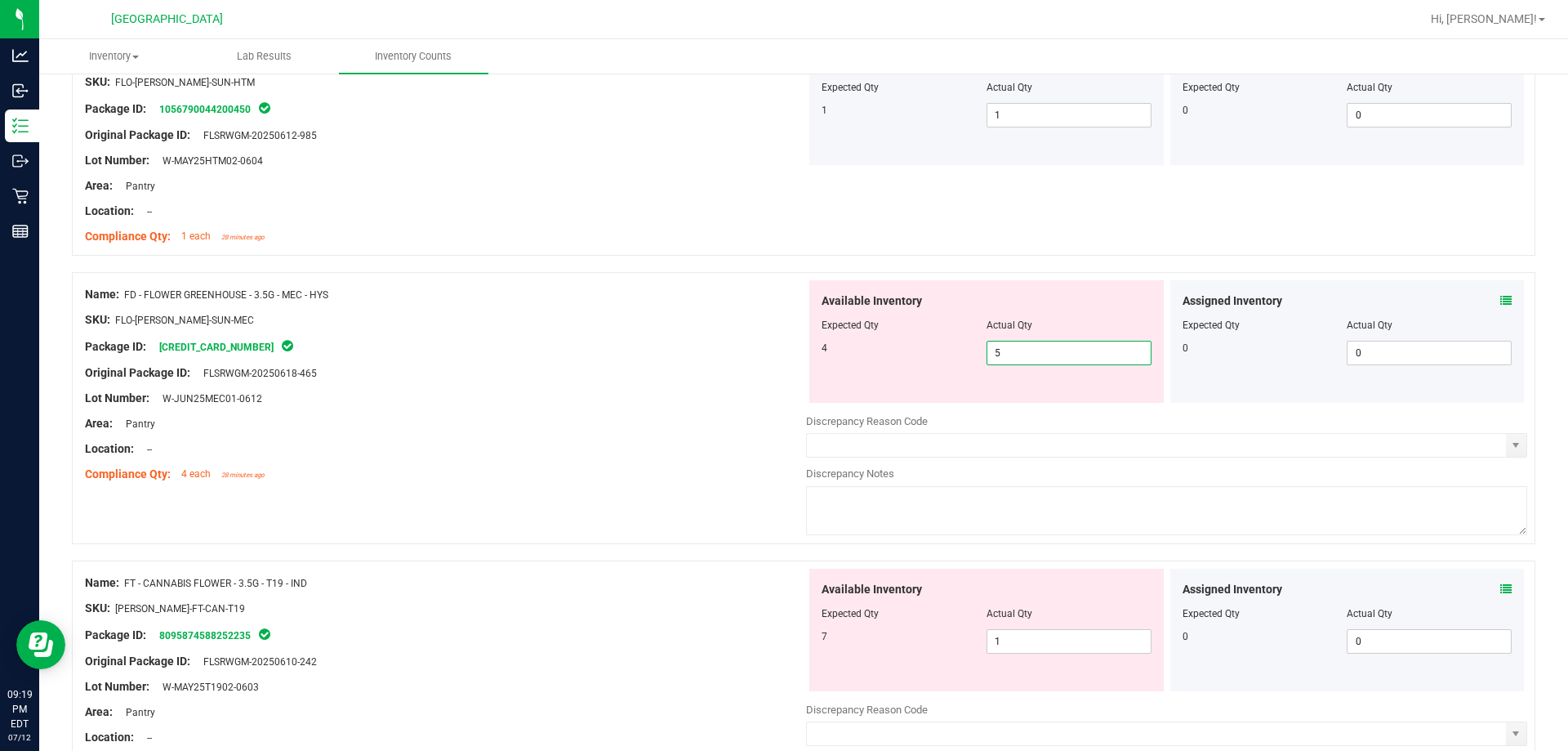 type on "4" 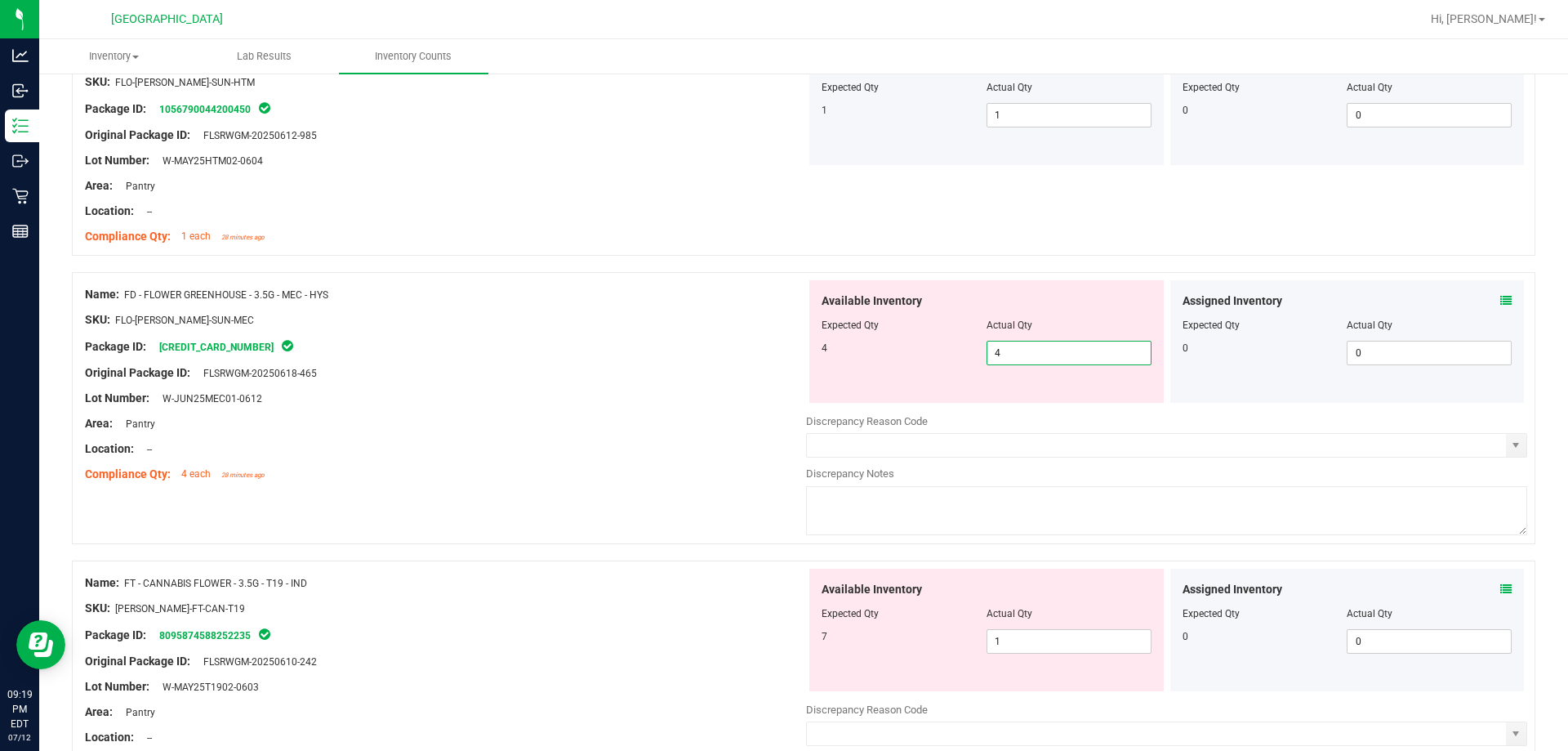 type on "4" 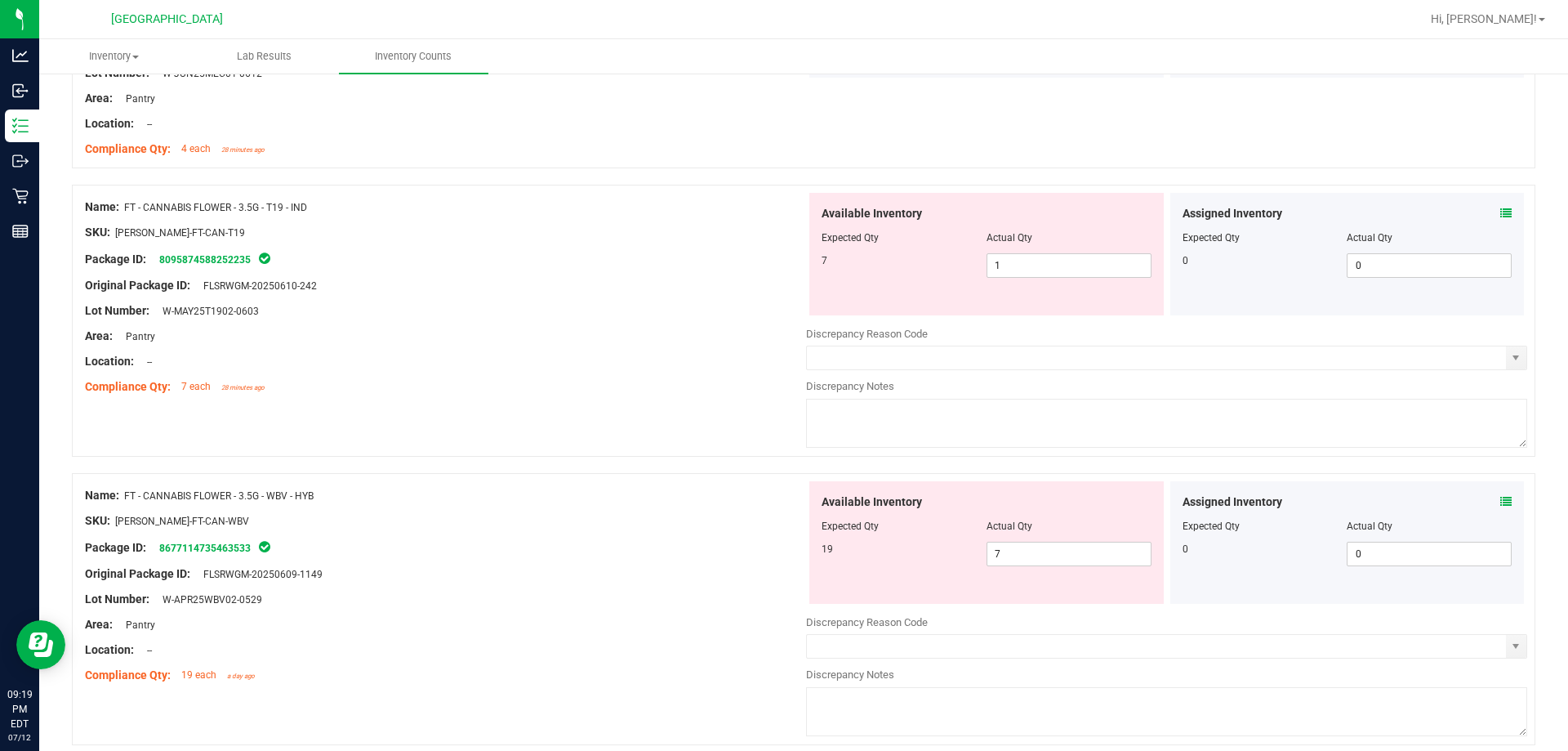 scroll, scrollTop: 1798, scrollLeft: 0, axis: vertical 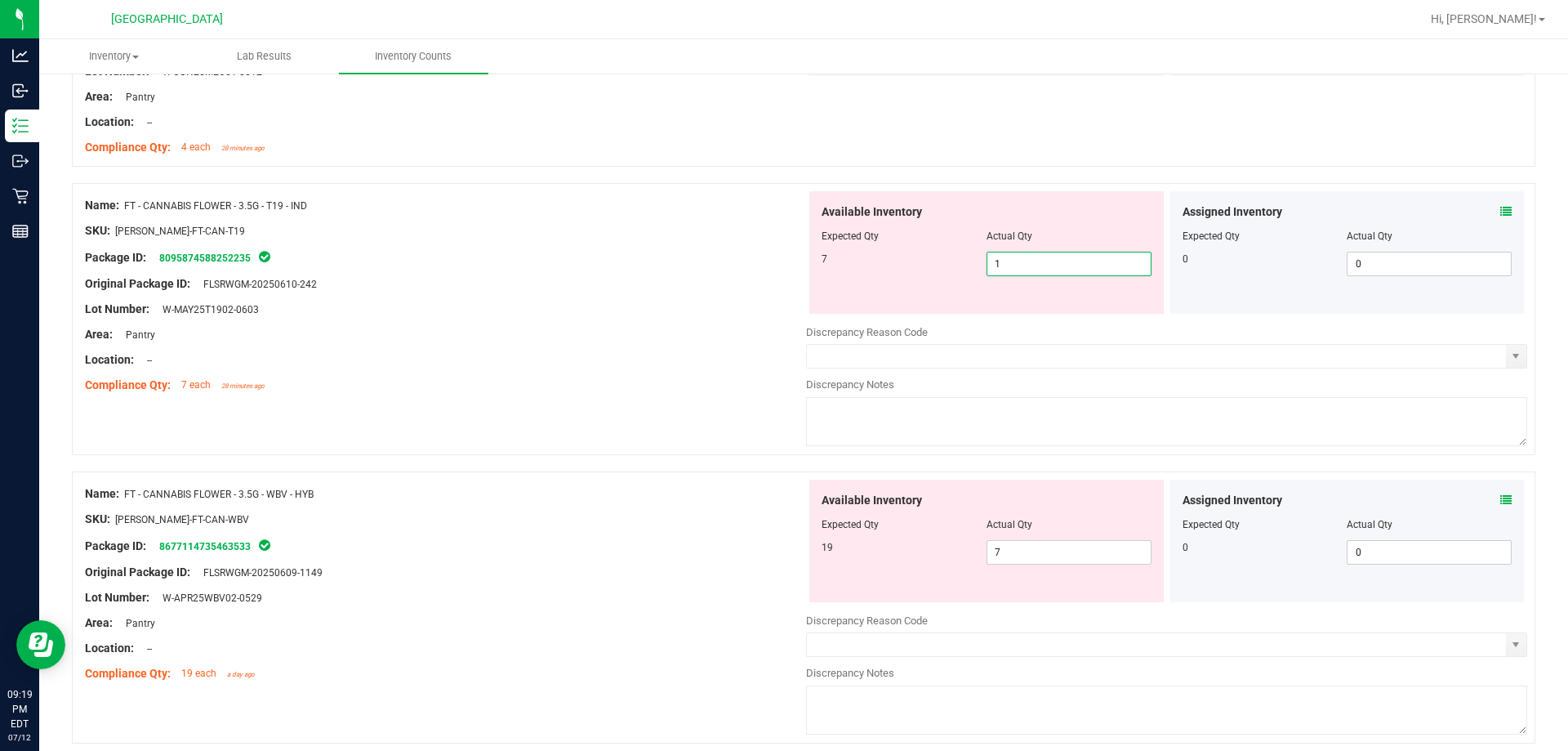 click on "1 1" at bounding box center (1069, 264) 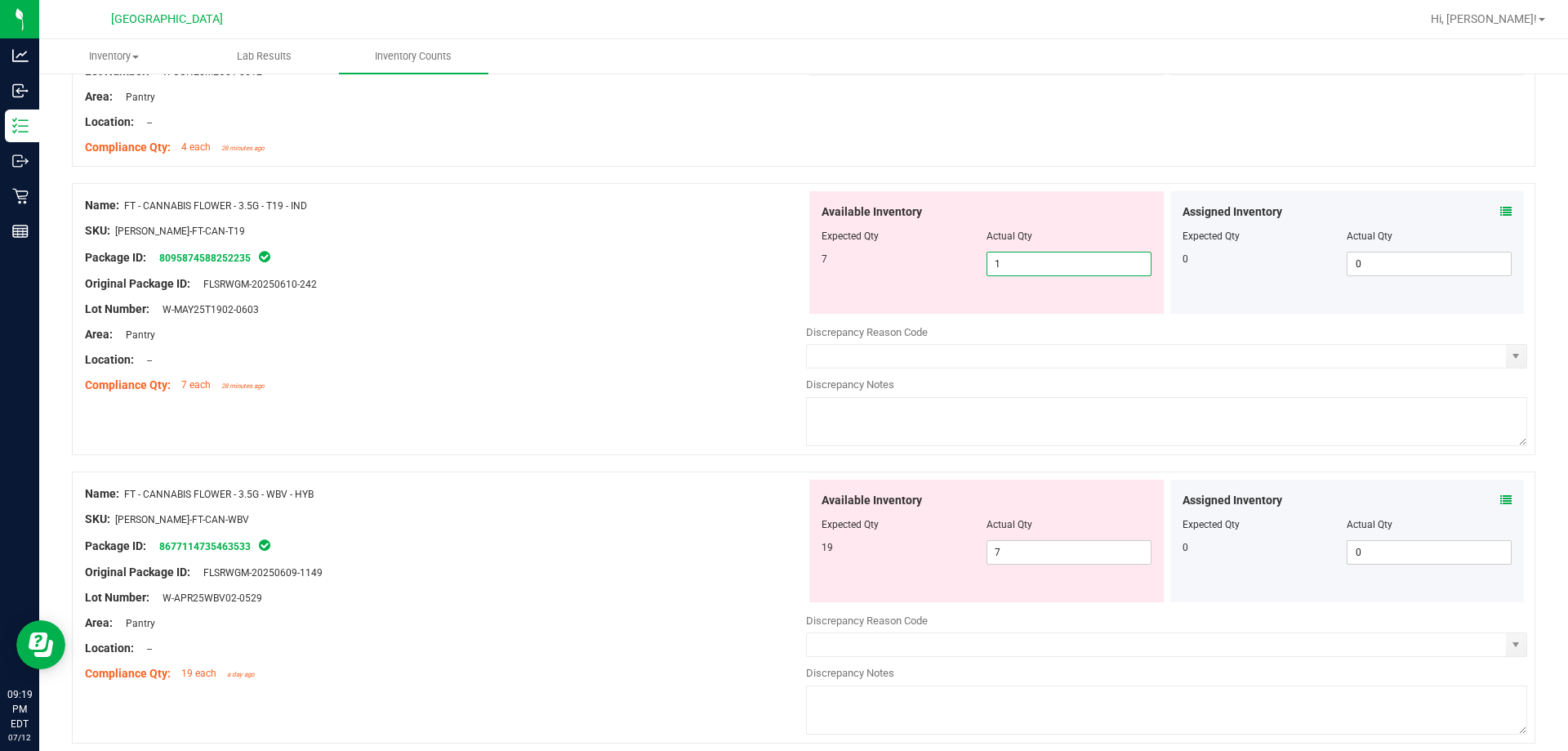 click on "1" at bounding box center [1069, 264] 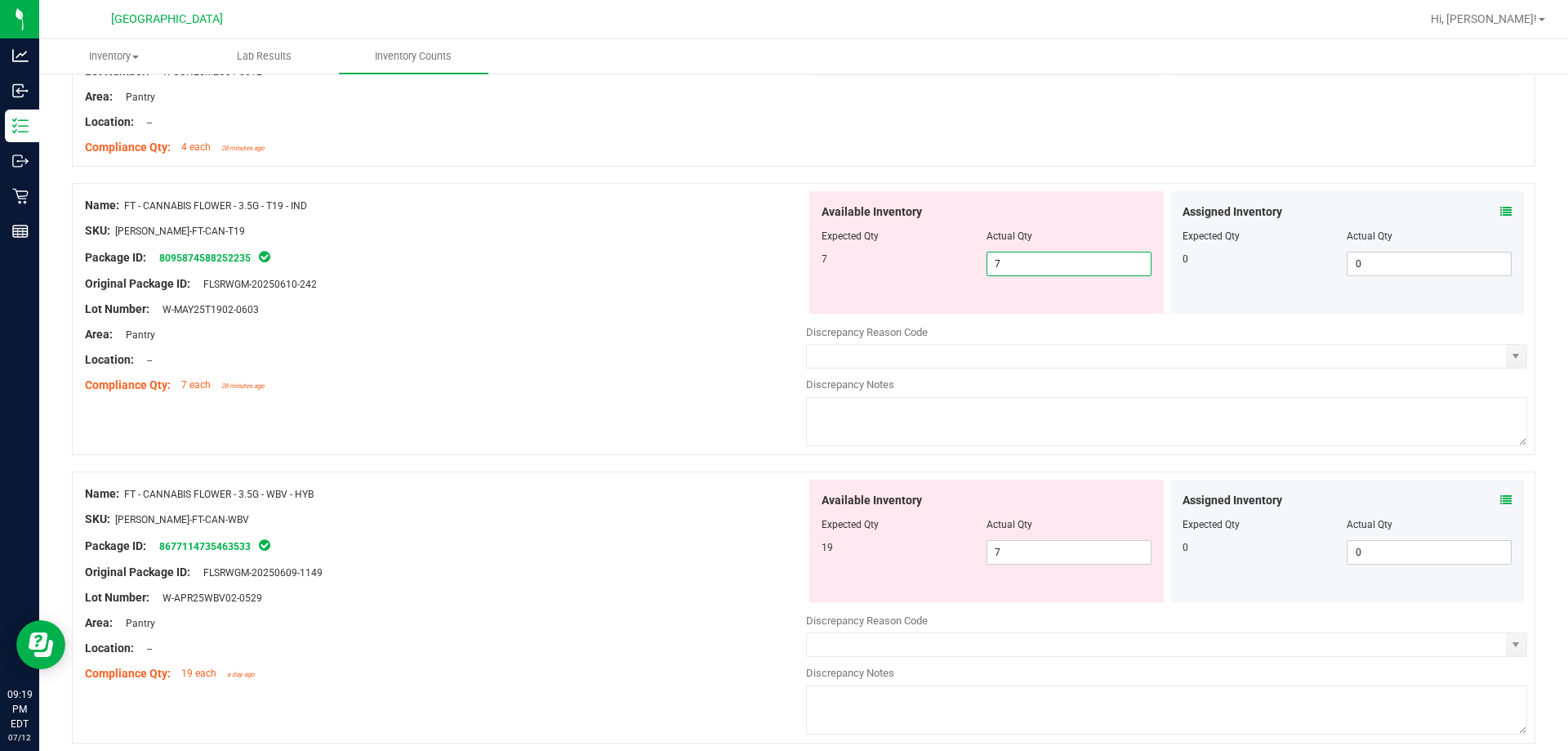type on "7" 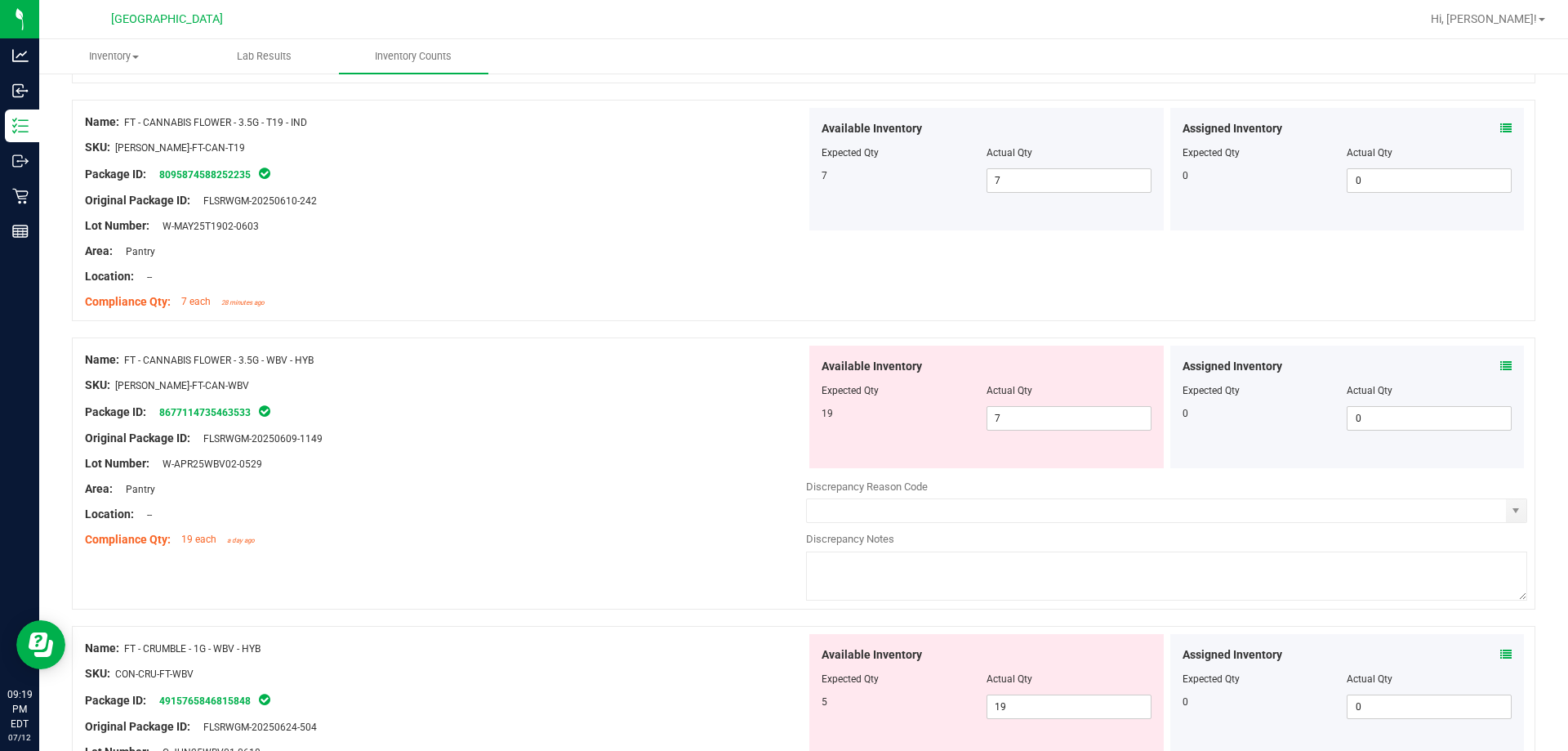 scroll, scrollTop: 1961, scrollLeft: 0, axis: vertical 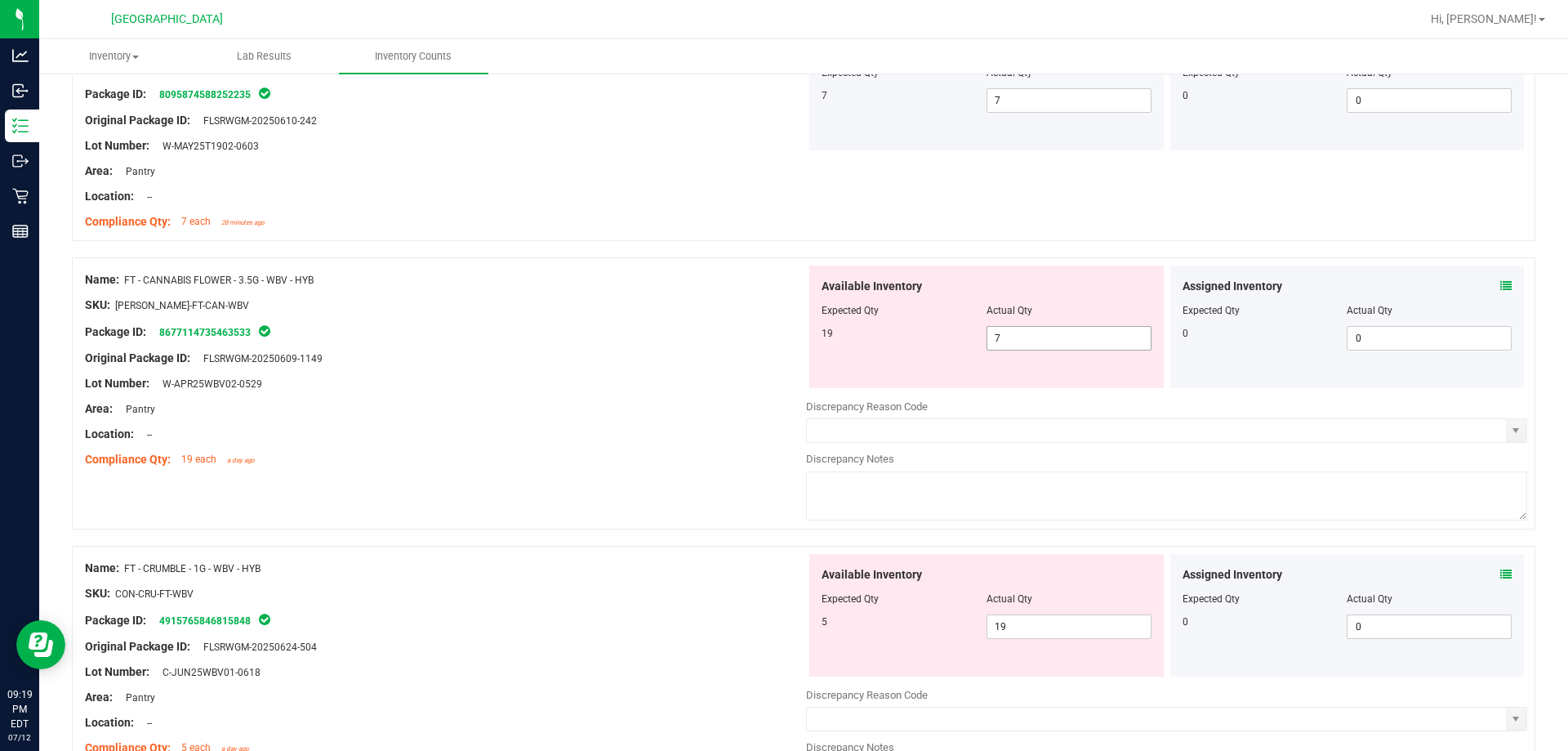 click on "7 7" at bounding box center (1069, 338) 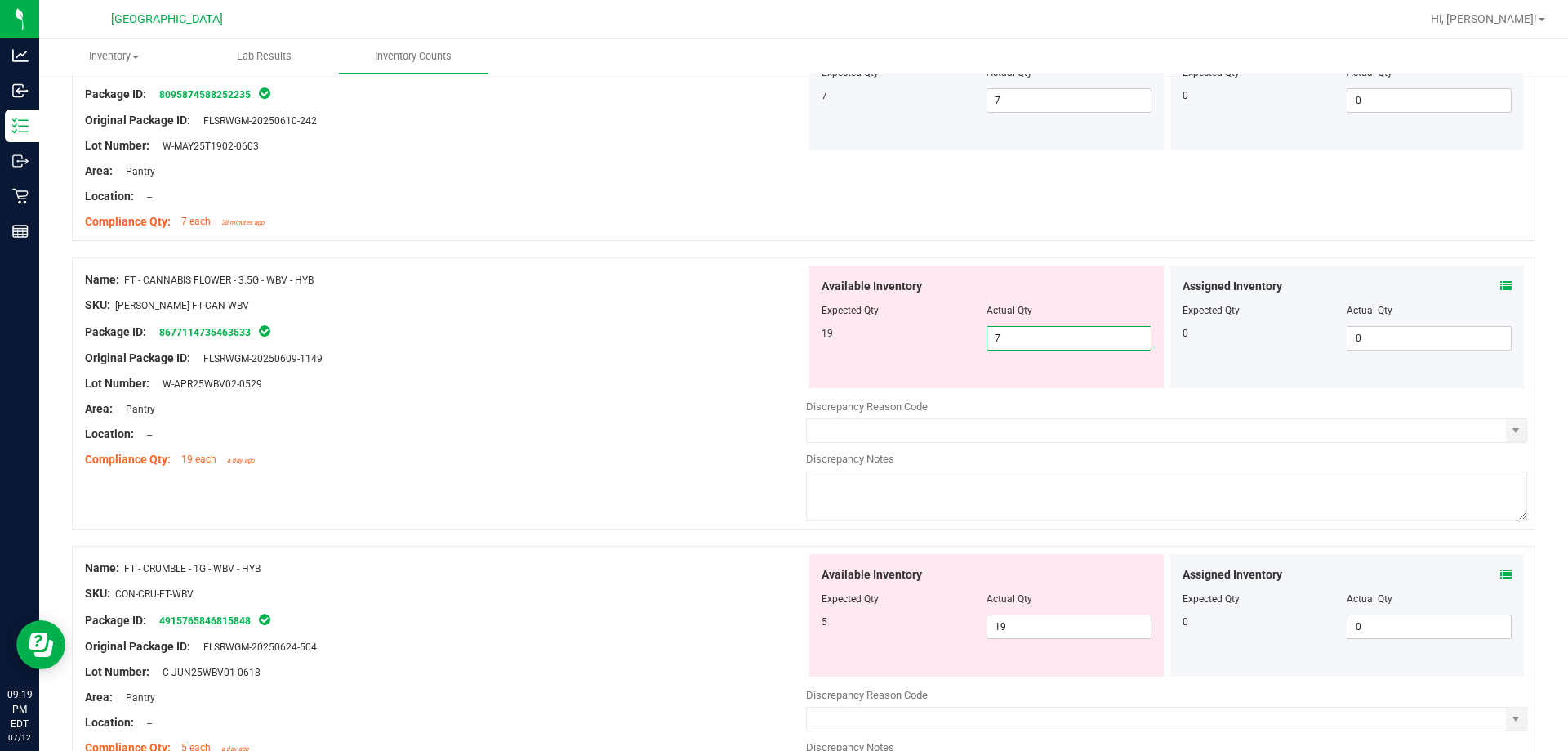 click on "7" at bounding box center [1069, 338] 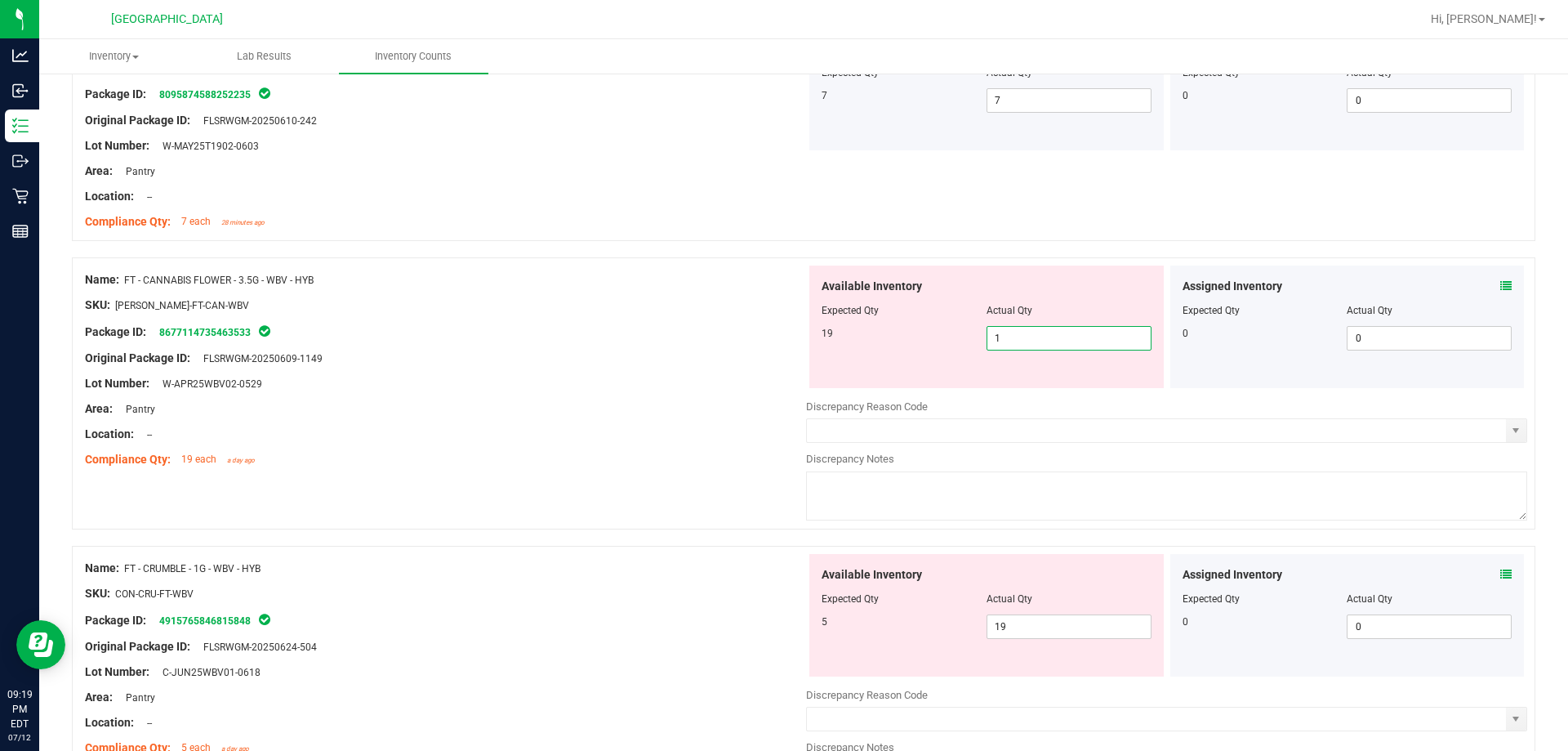 type on "19" 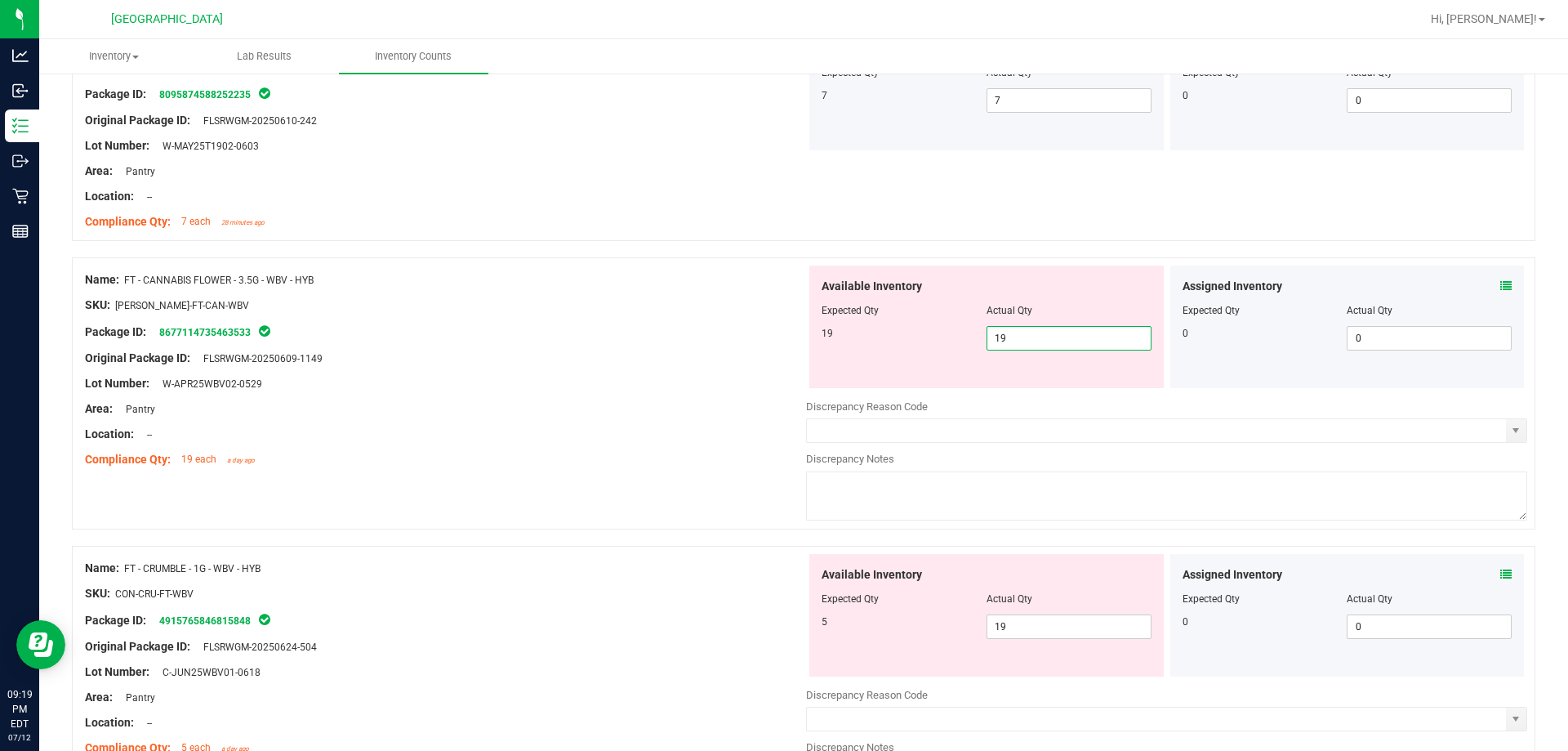 type on "19" 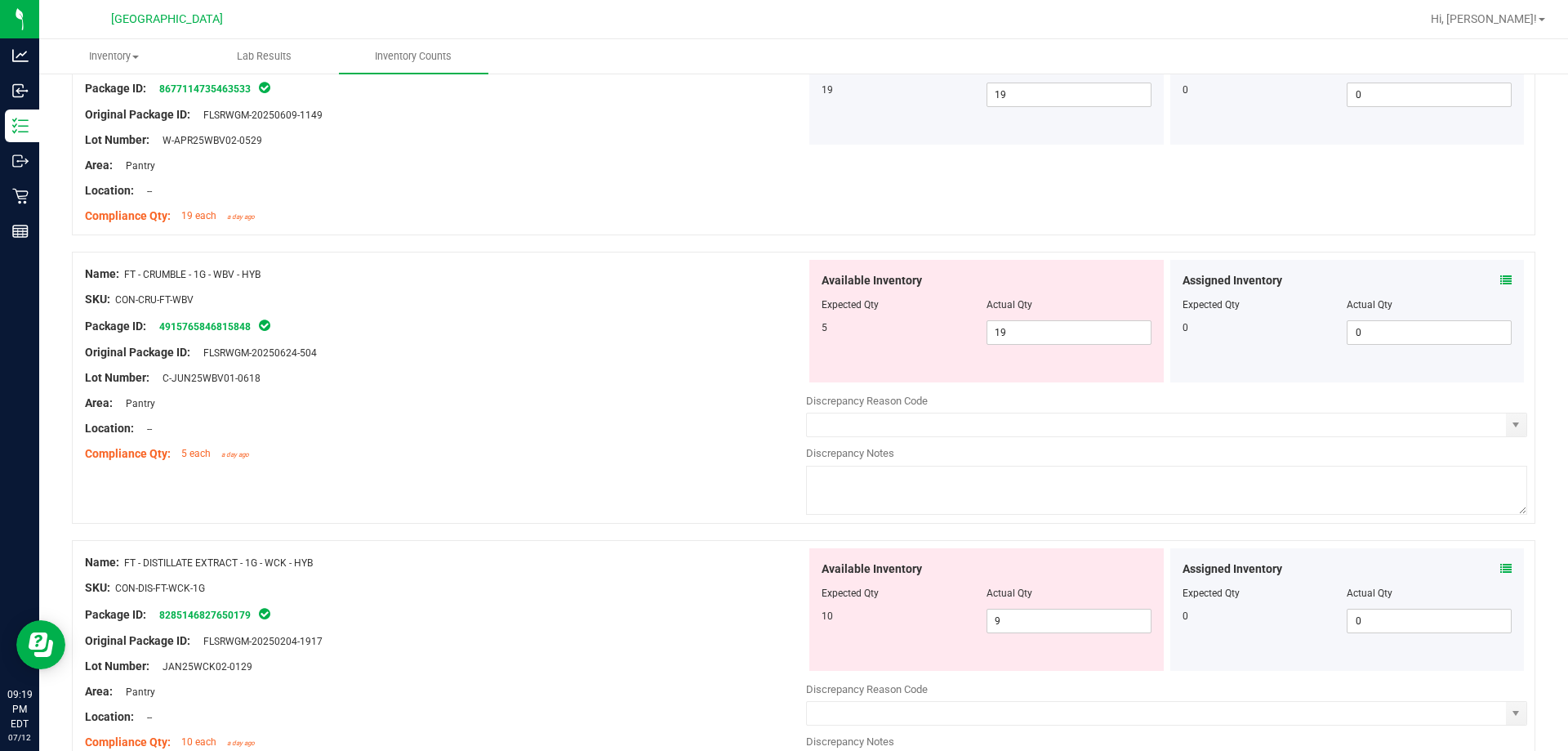 scroll, scrollTop: 2206, scrollLeft: 0, axis: vertical 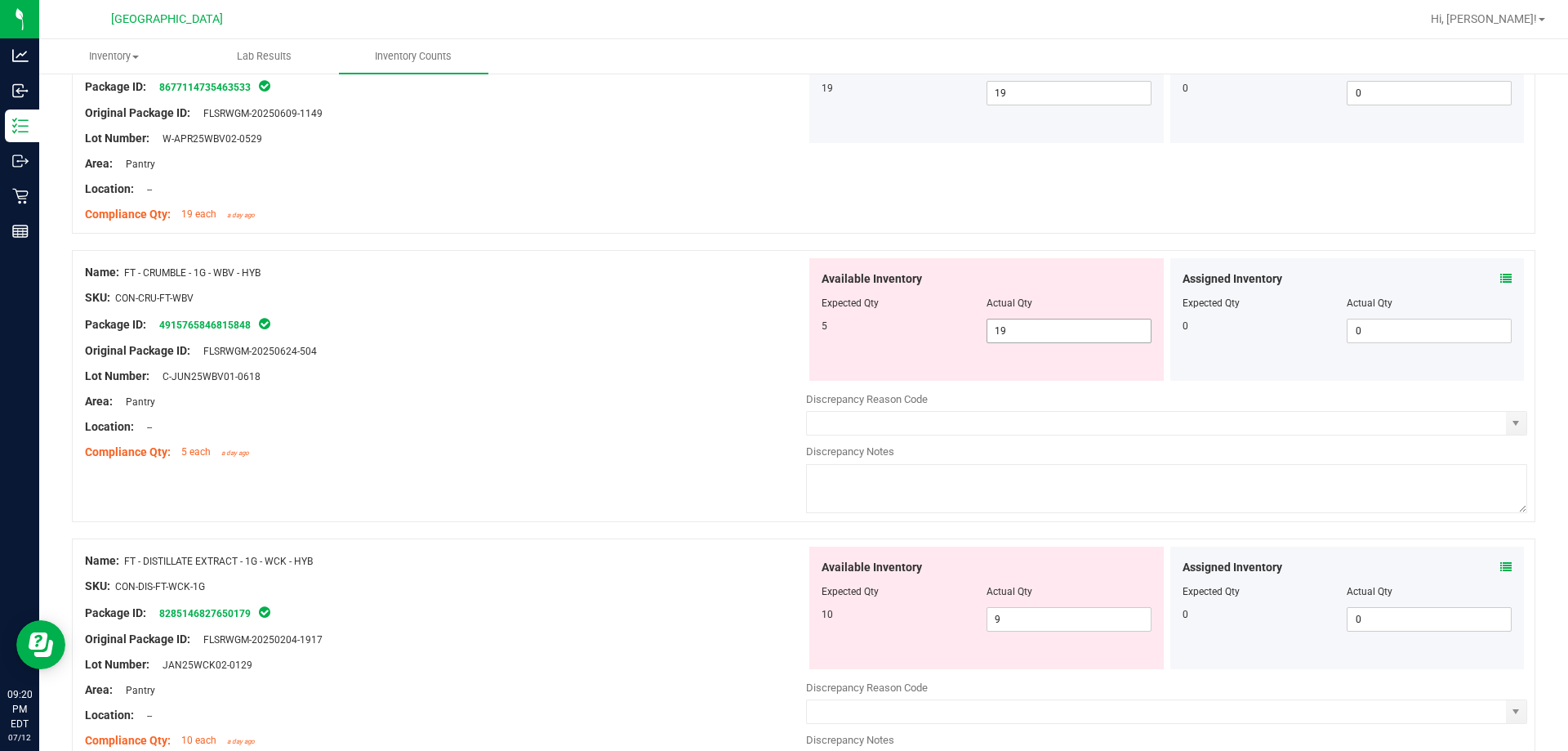 click on "19 19" at bounding box center (1069, 331) 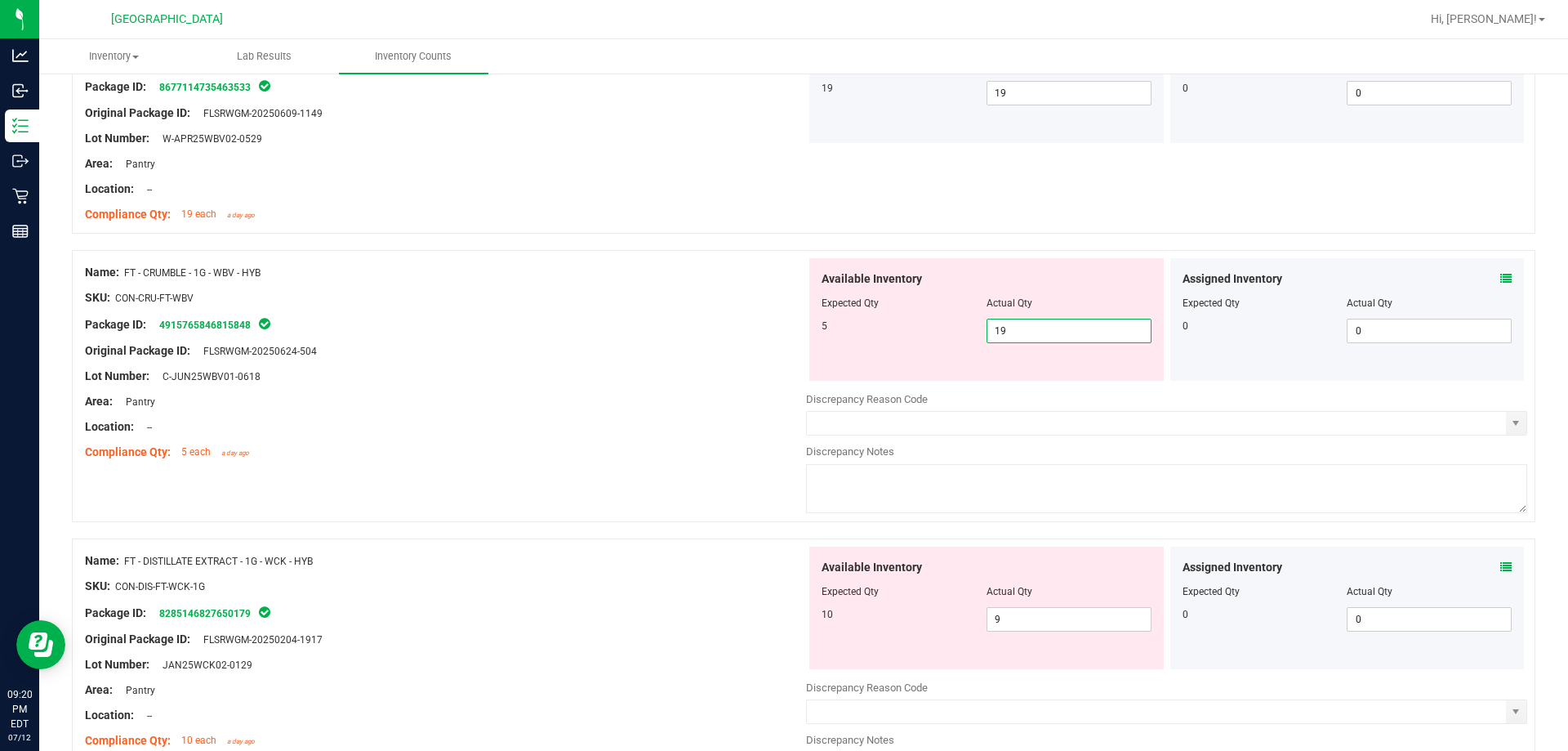 type on "5" 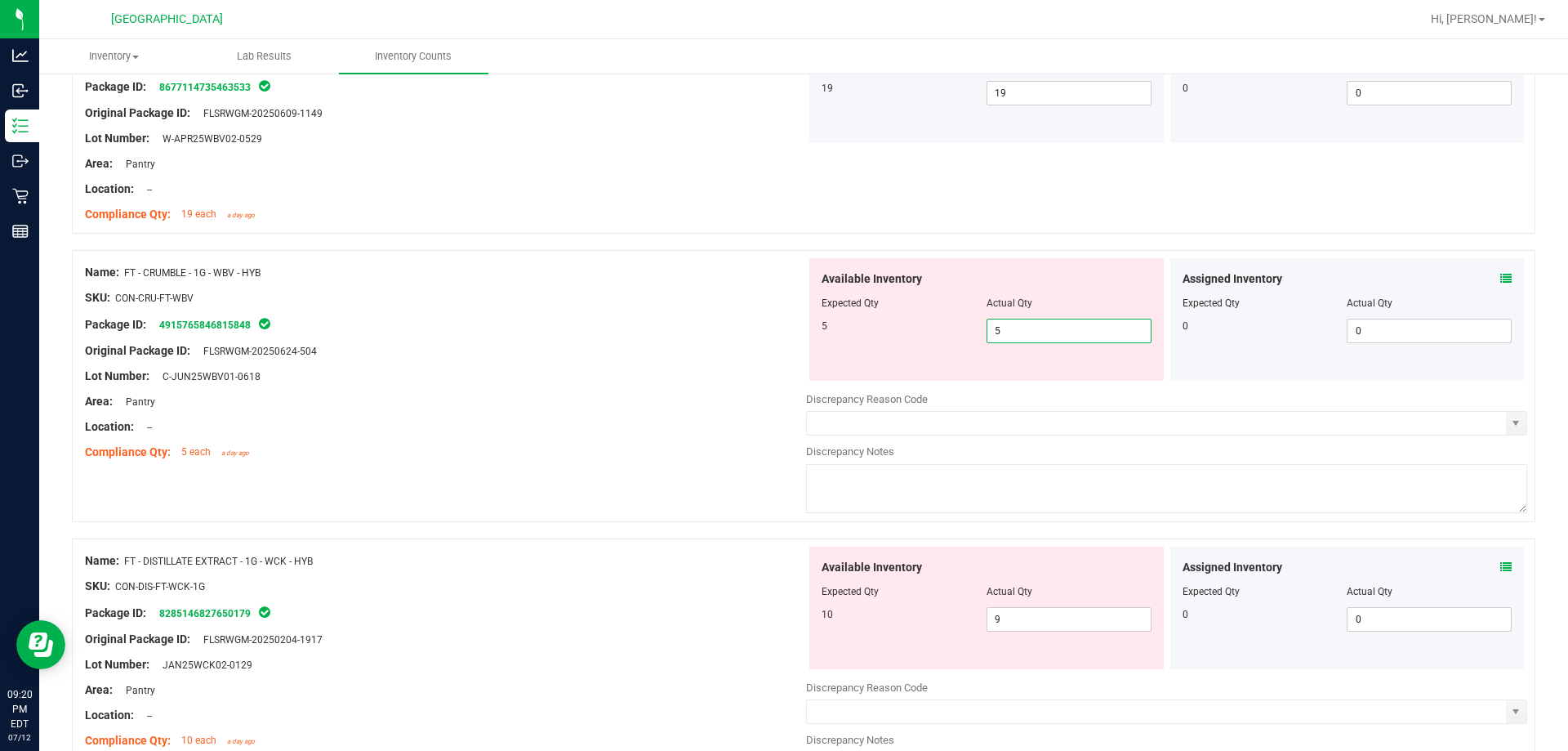 type on "5" 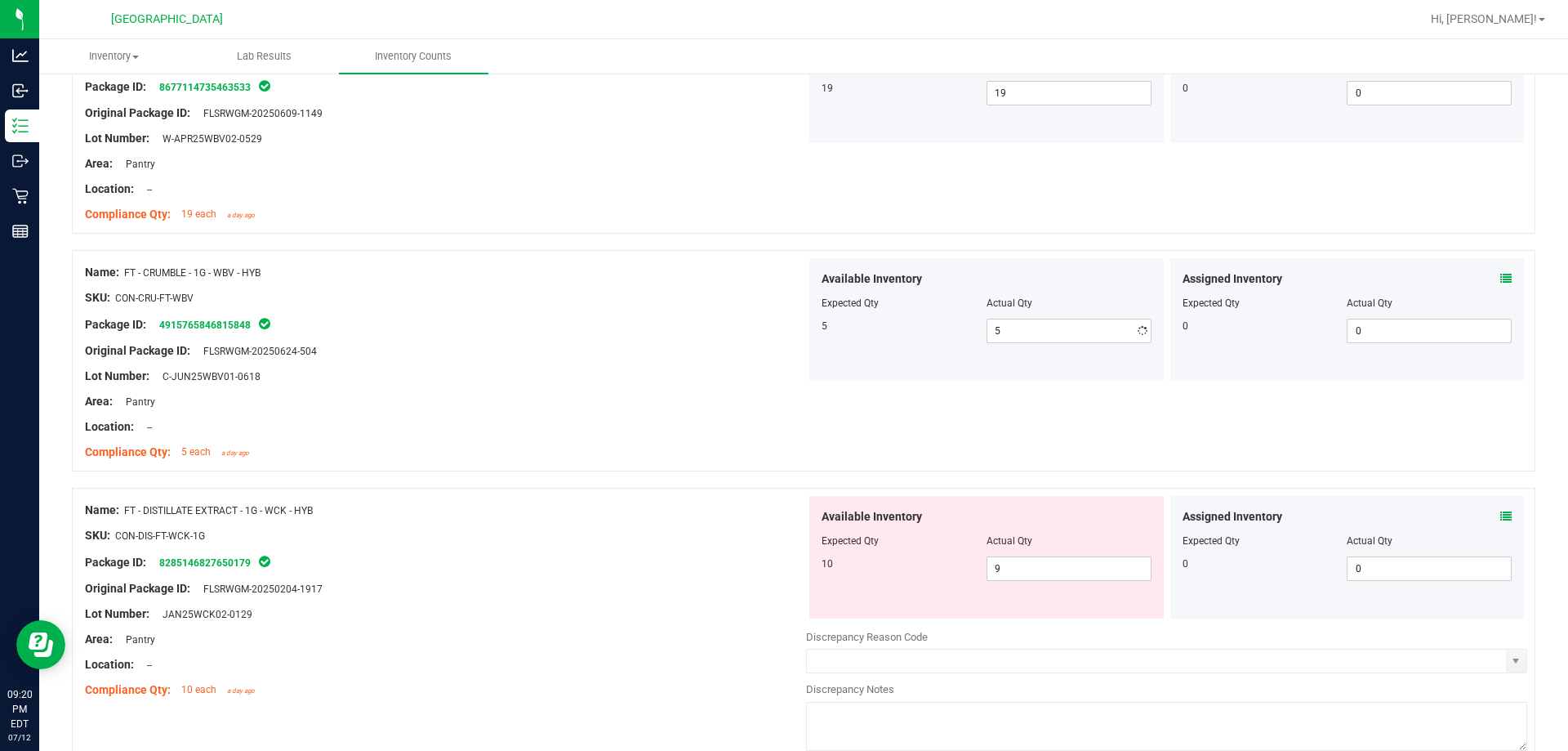 click on "Original Package ID:
FLSRWGM-20250624-504" at bounding box center [445, 351] 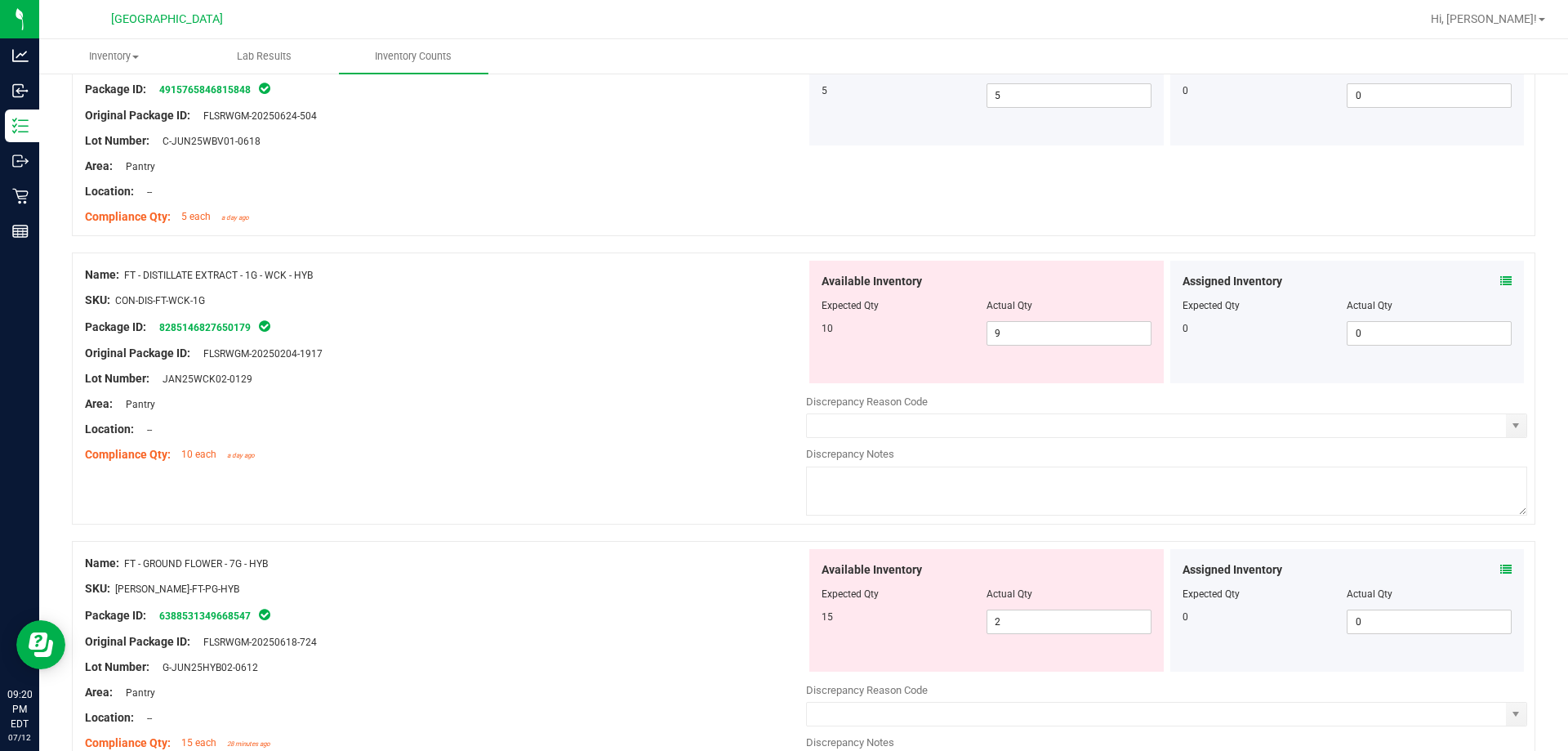 scroll, scrollTop: 2452, scrollLeft: 0, axis: vertical 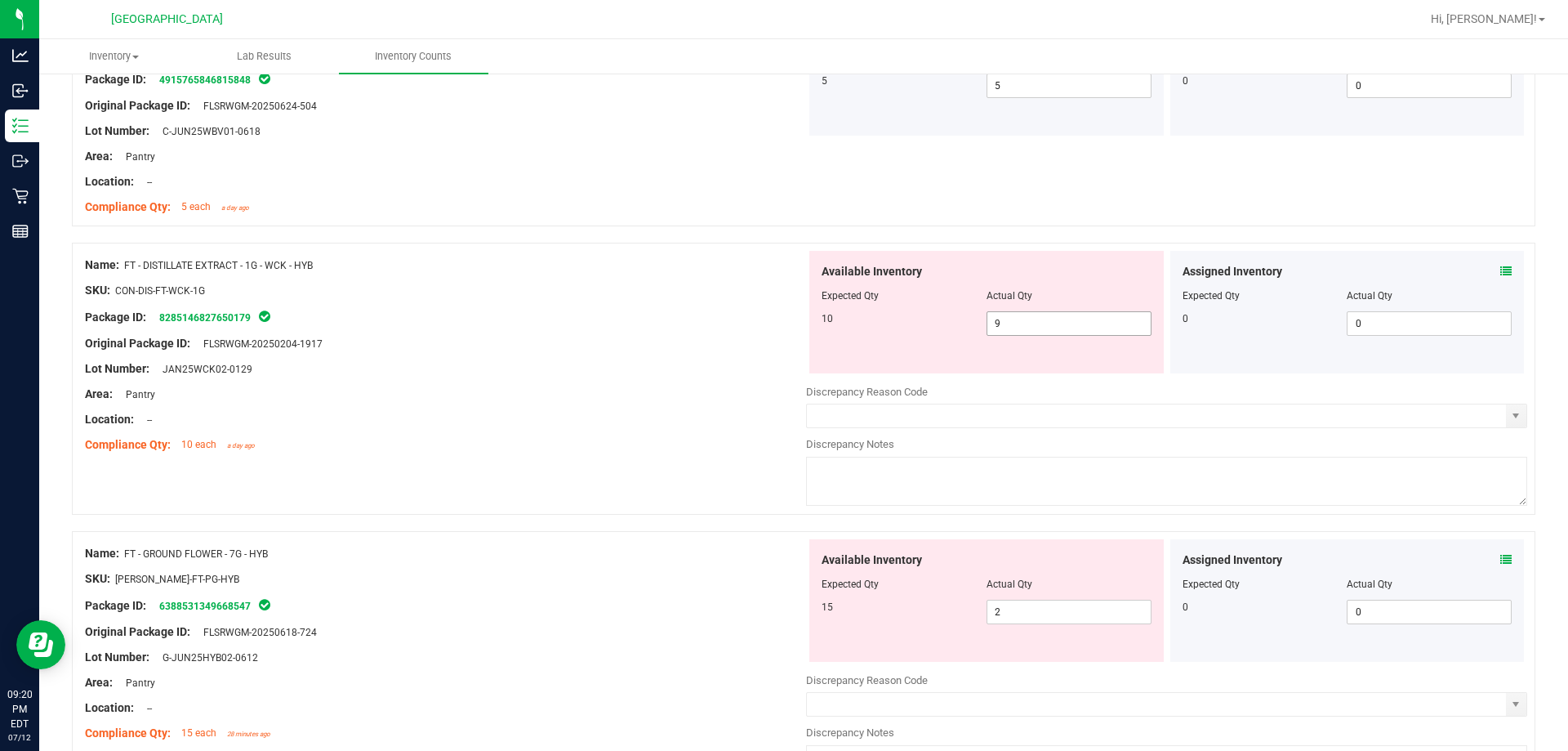 click on "9 9" at bounding box center [1069, 324] 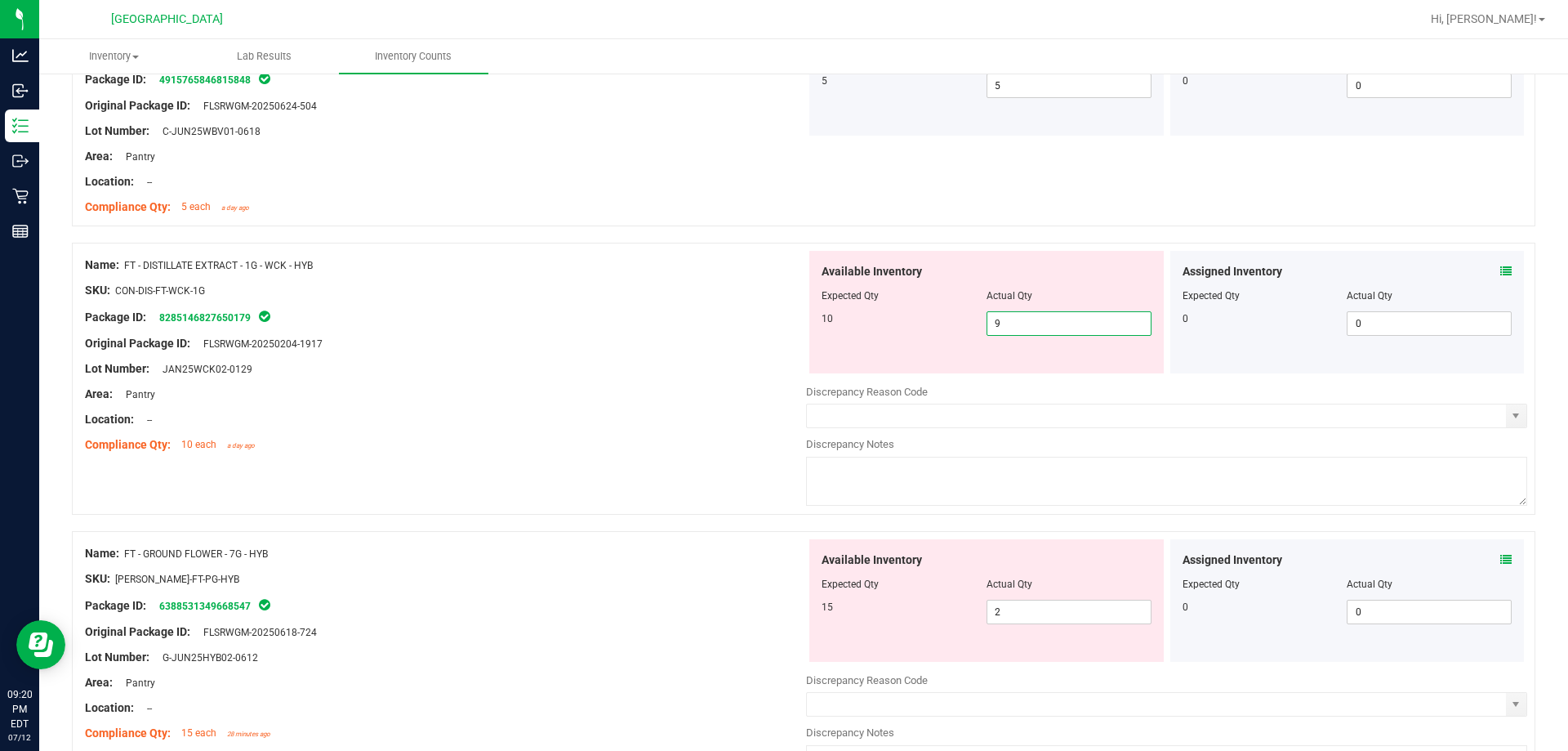 click on "9" at bounding box center (1069, 324) 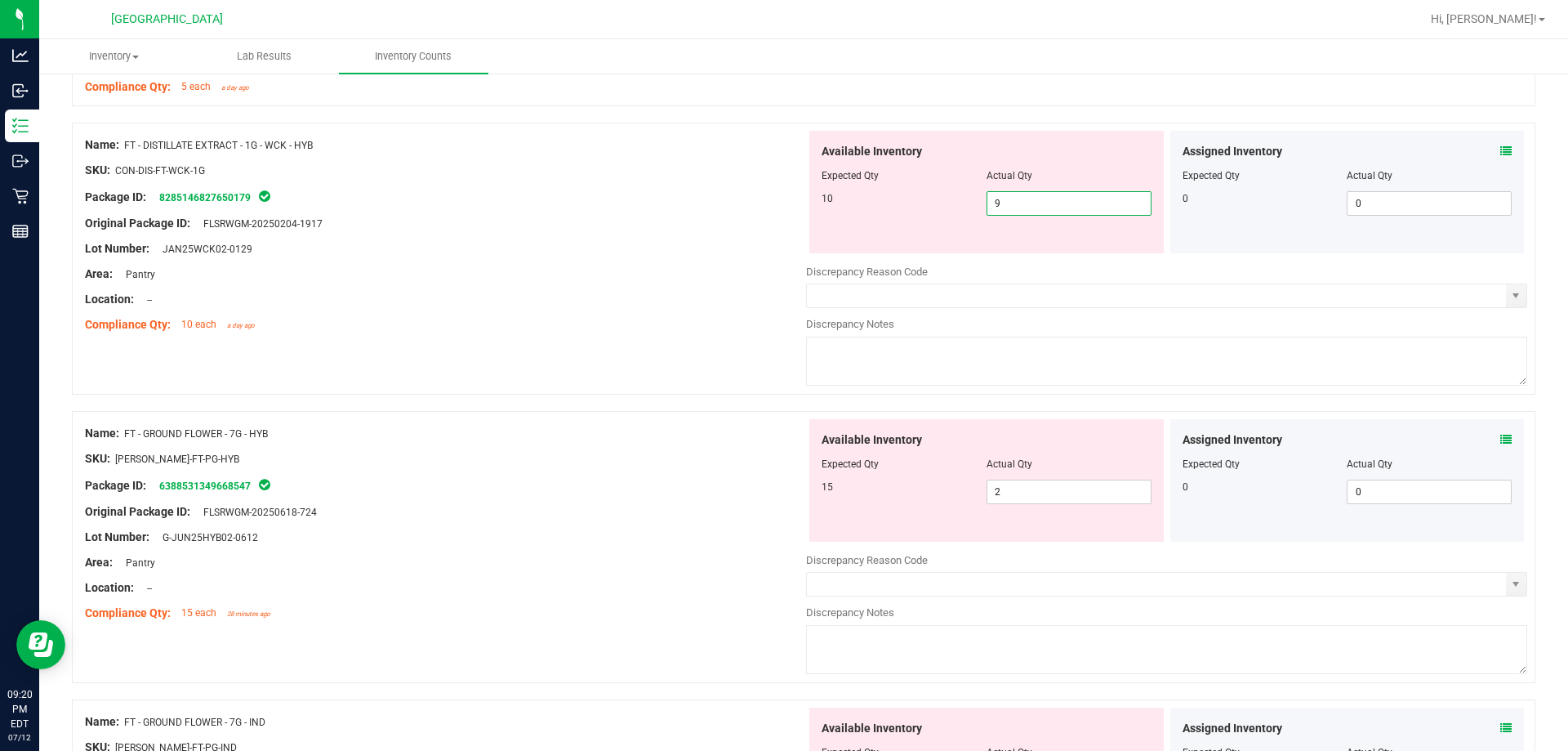 scroll, scrollTop: 2615, scrollLeft: 0, axis: vertical 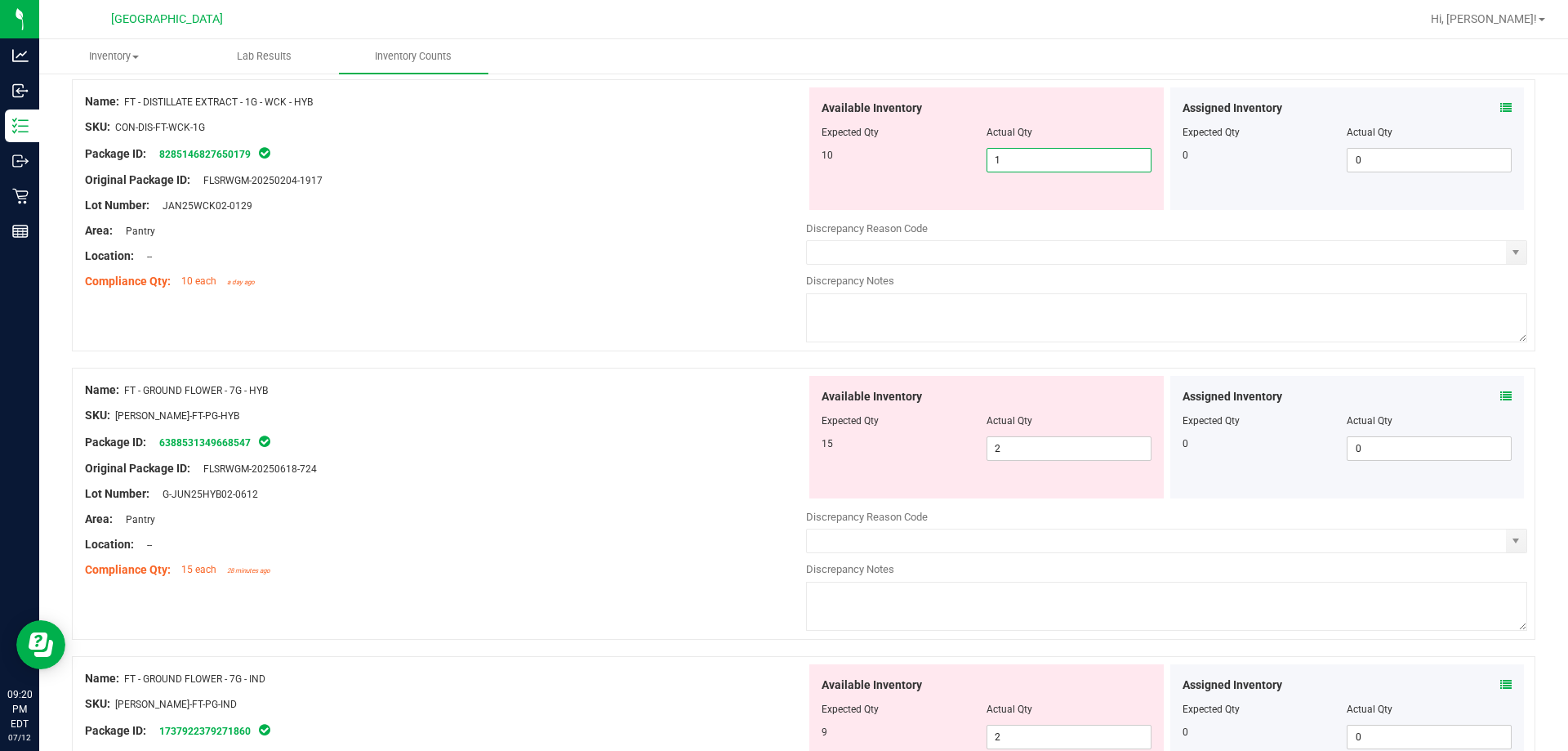 type on "10" 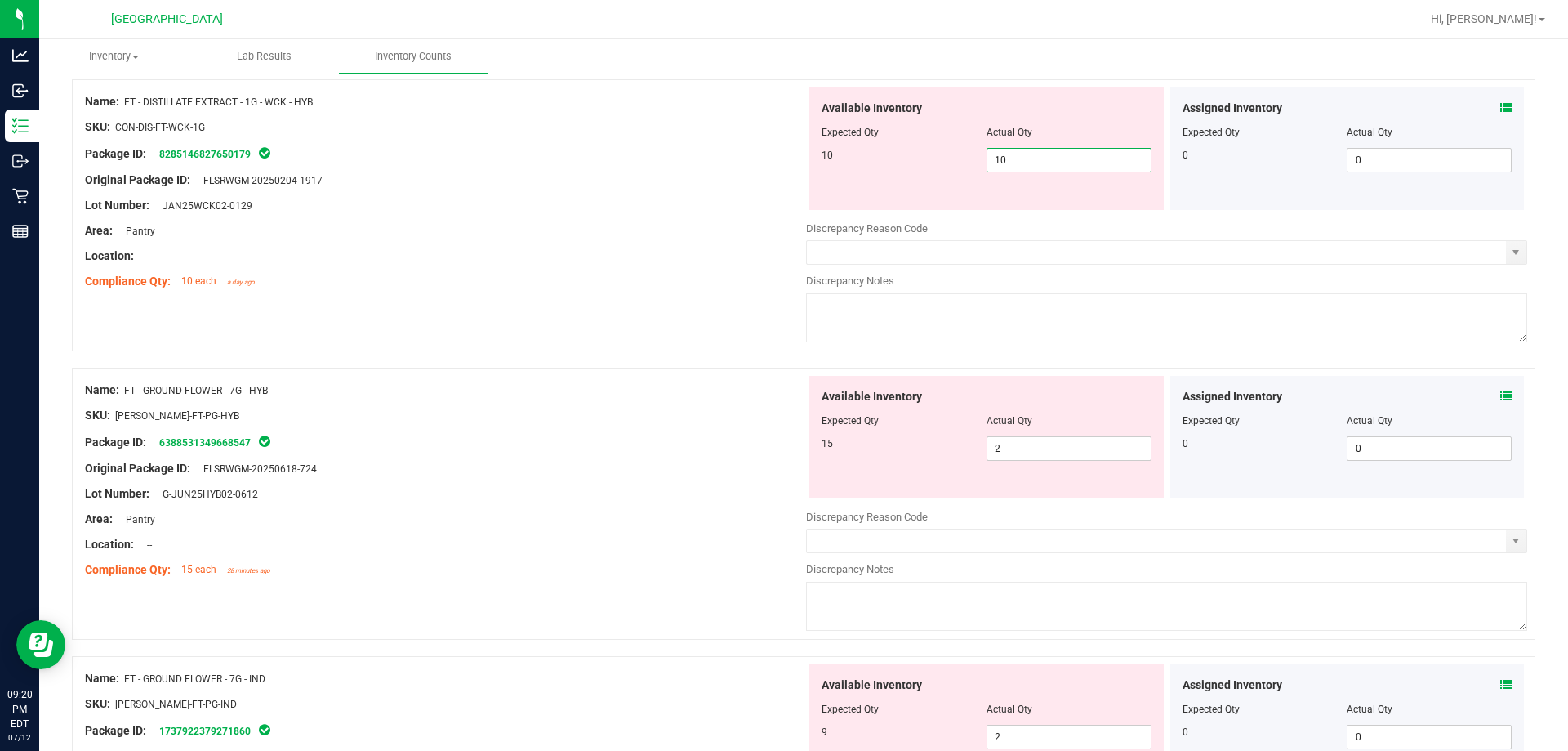 type on "10" 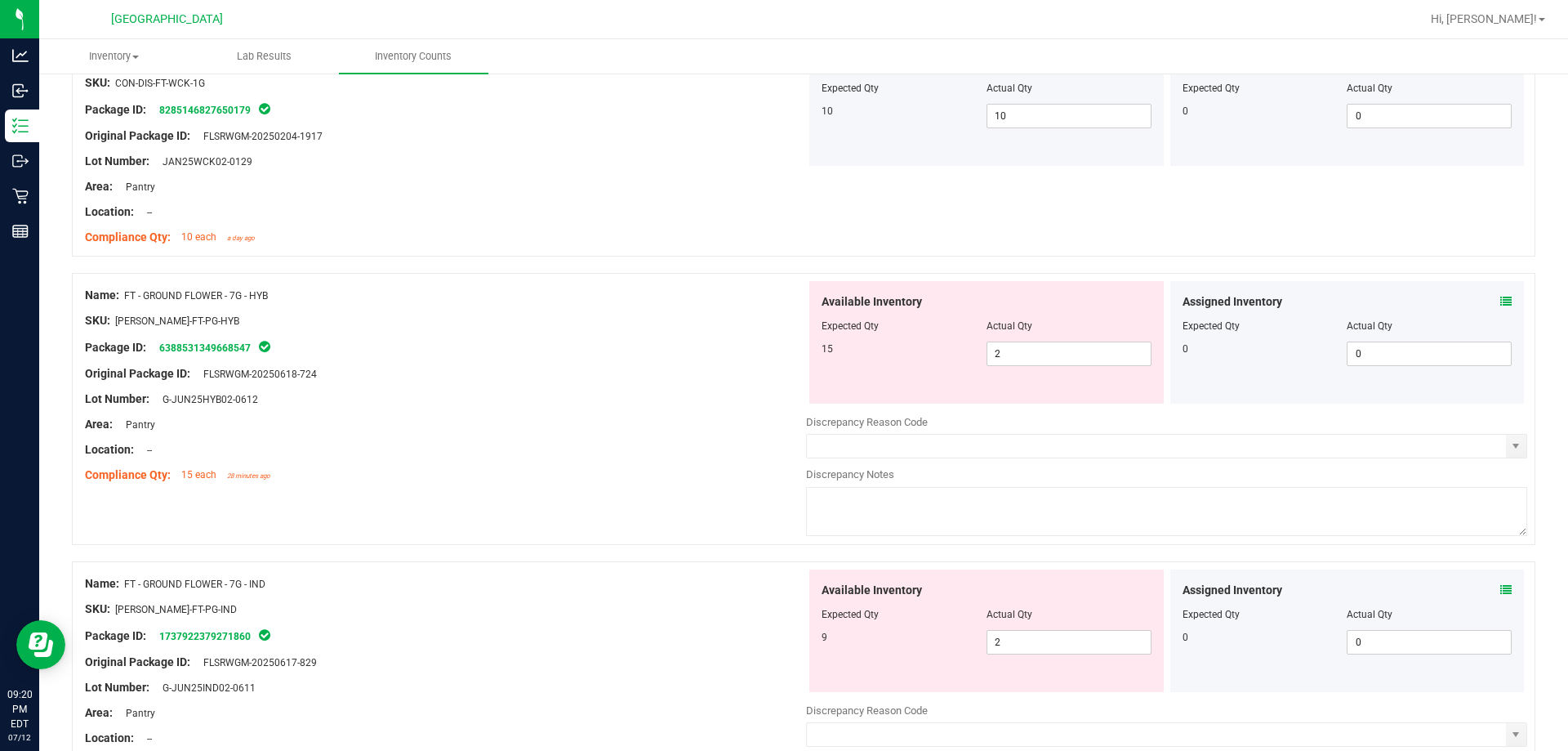 scroll, scrollTop: 2697, scrollLeft: 0, axis: vertical 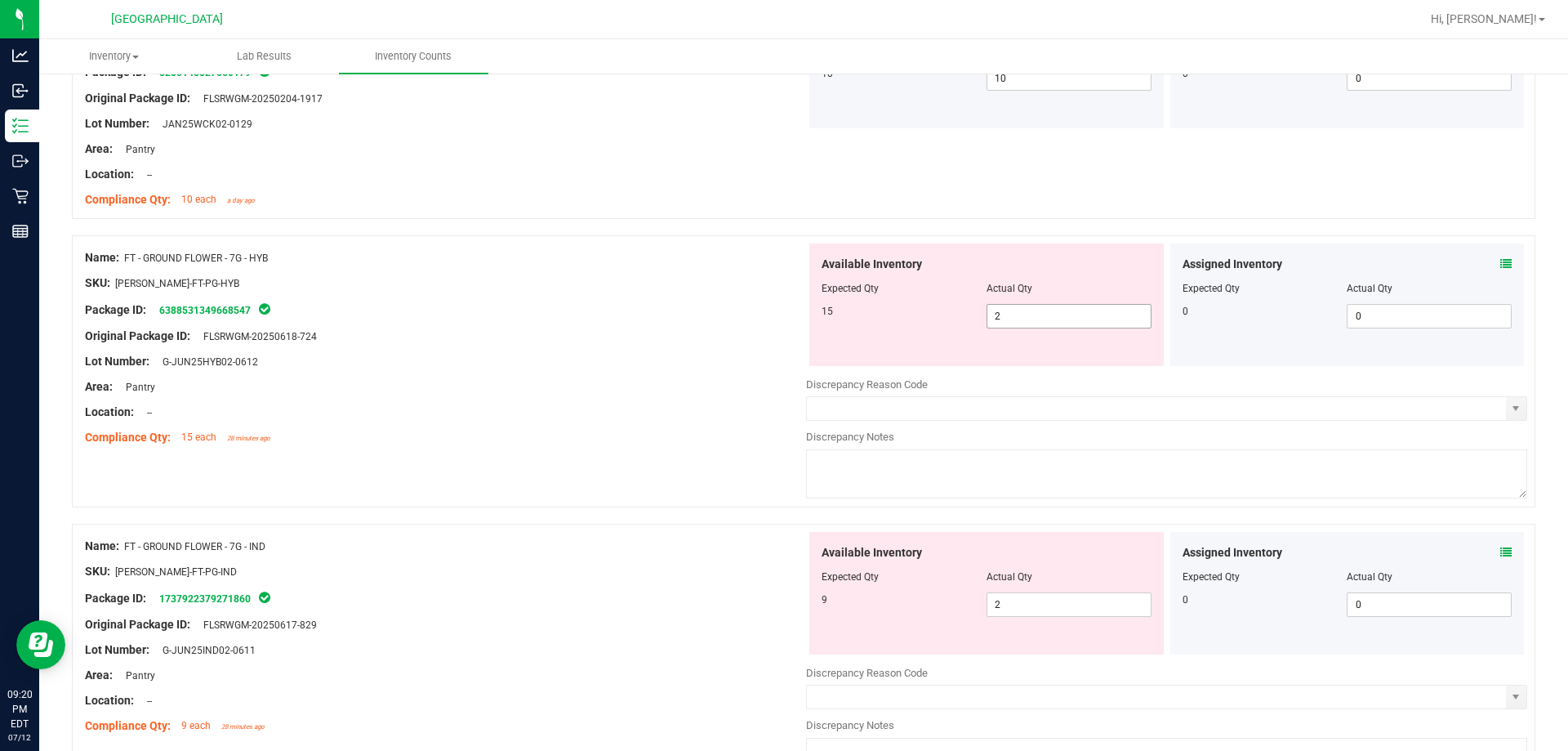 click on "2 2" at bounding box center [1069, 316] 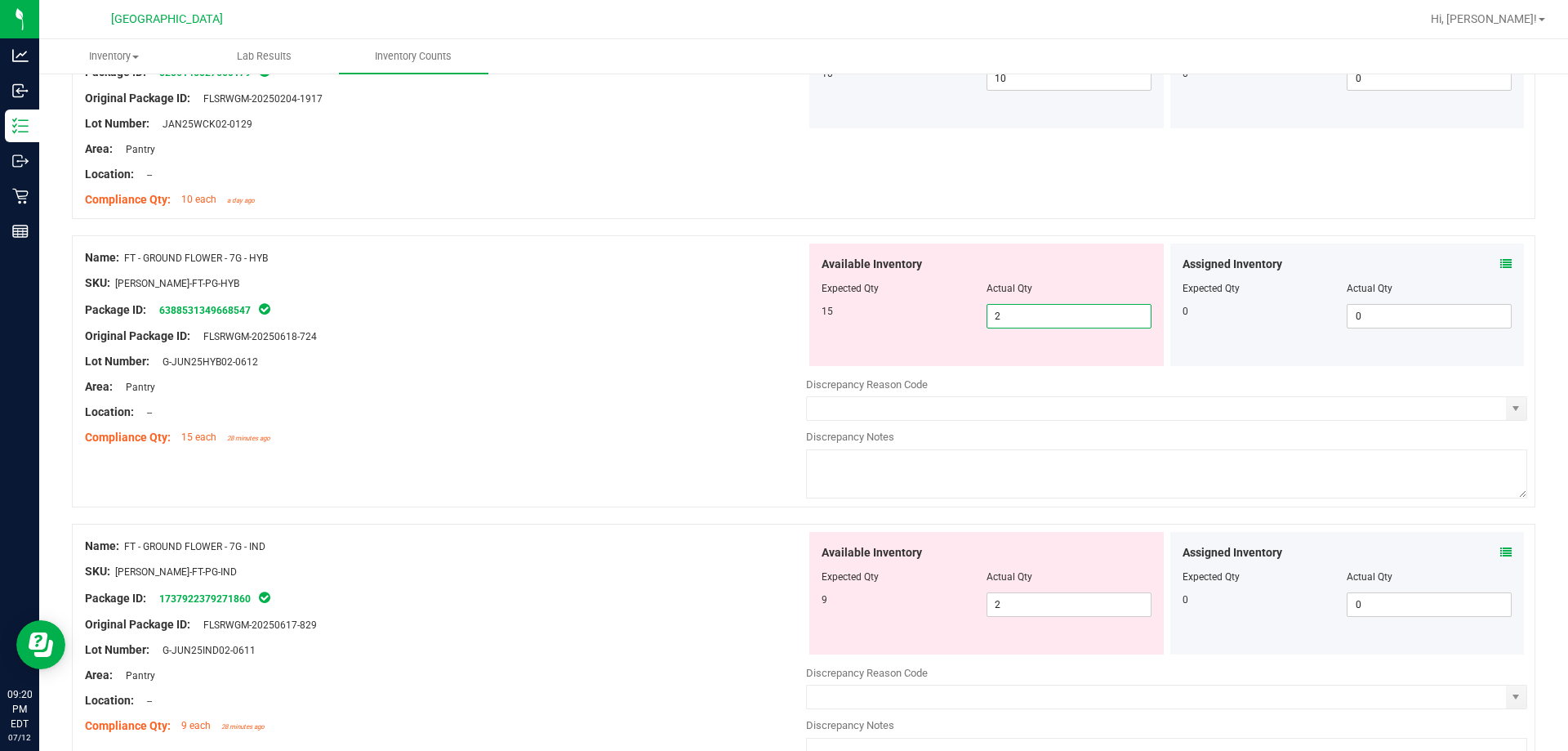 click on "2" at bounding box center [1069, 316] 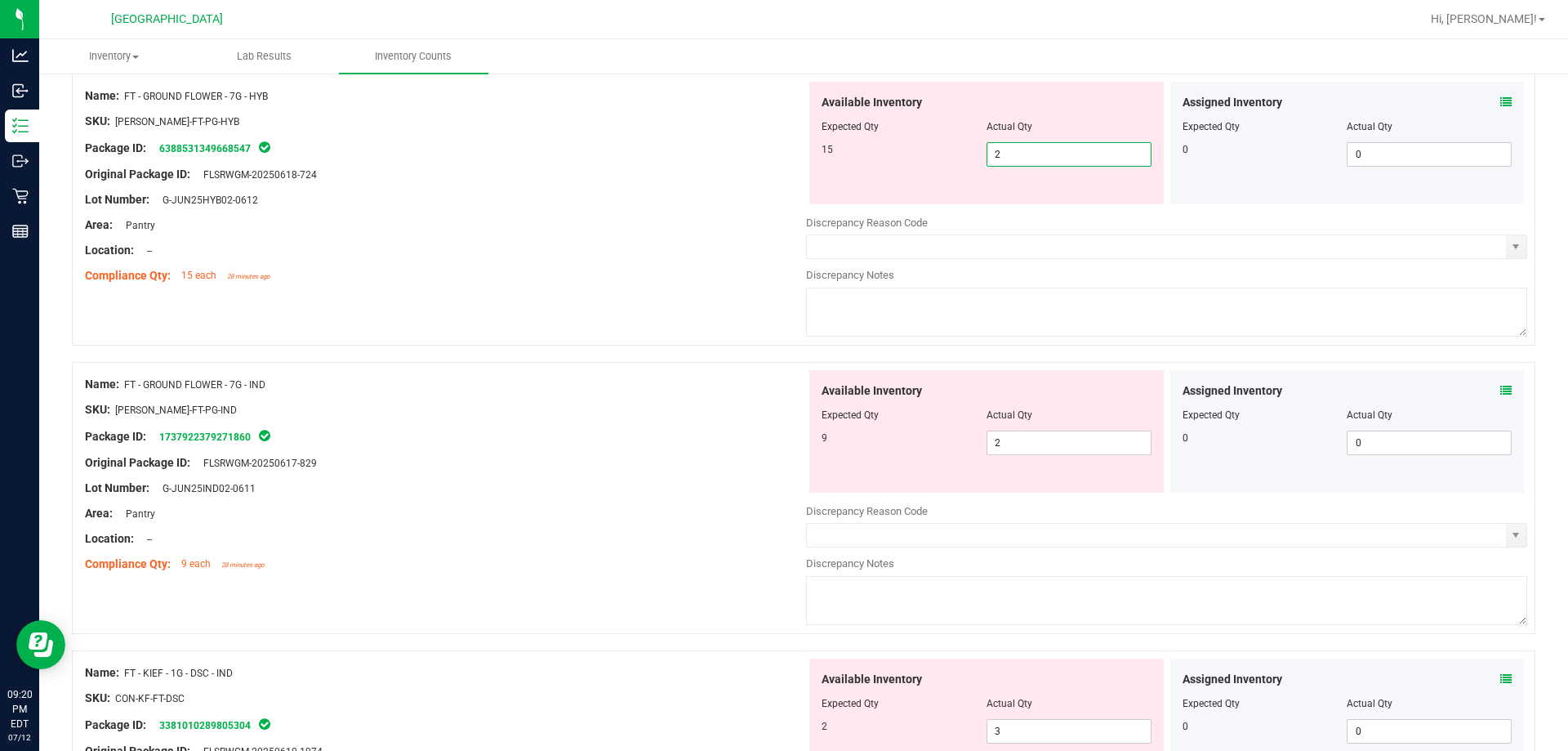 scroll, scrollTop: 2860, scrollLeft: 0, axis: vertical 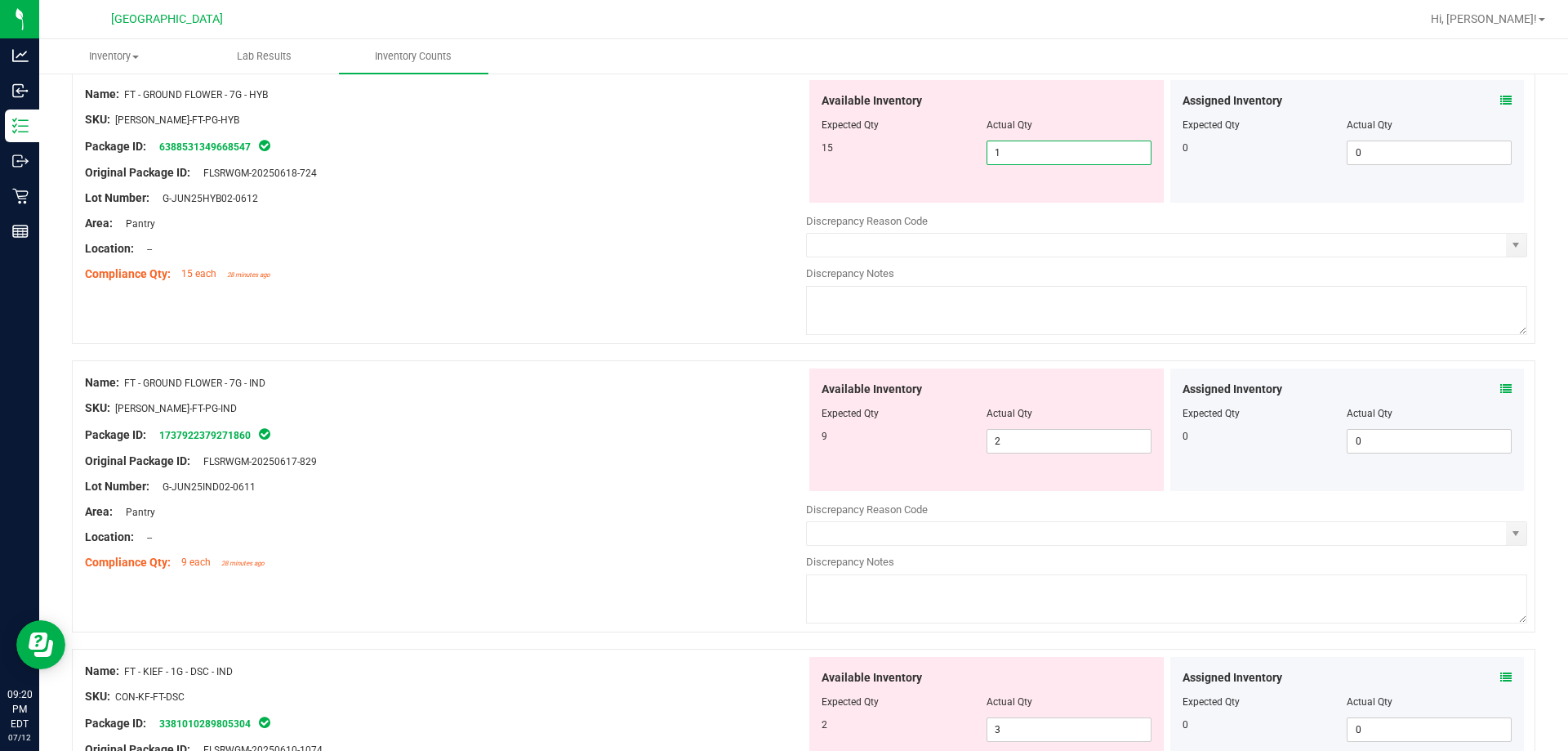 type on "15" 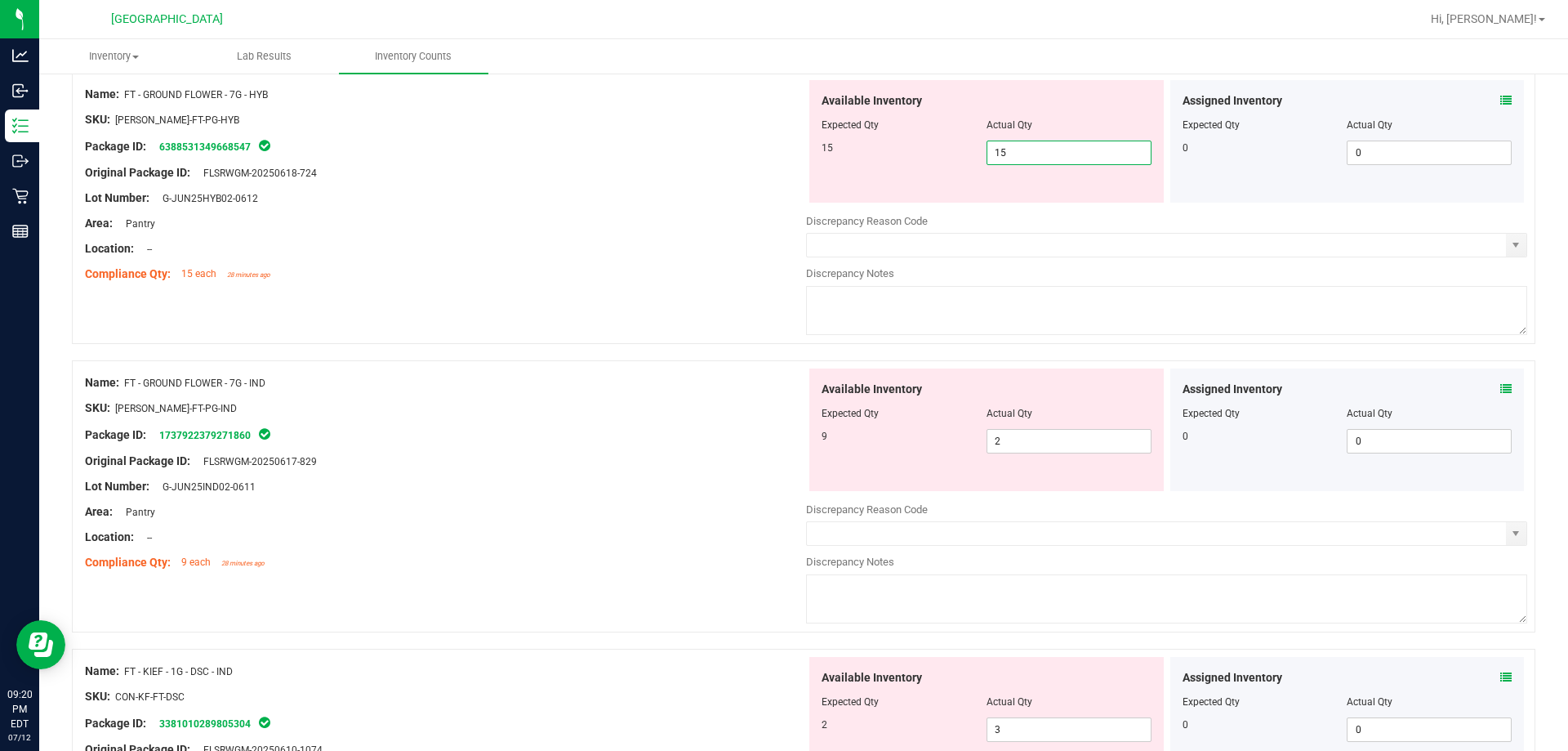 type on "15" 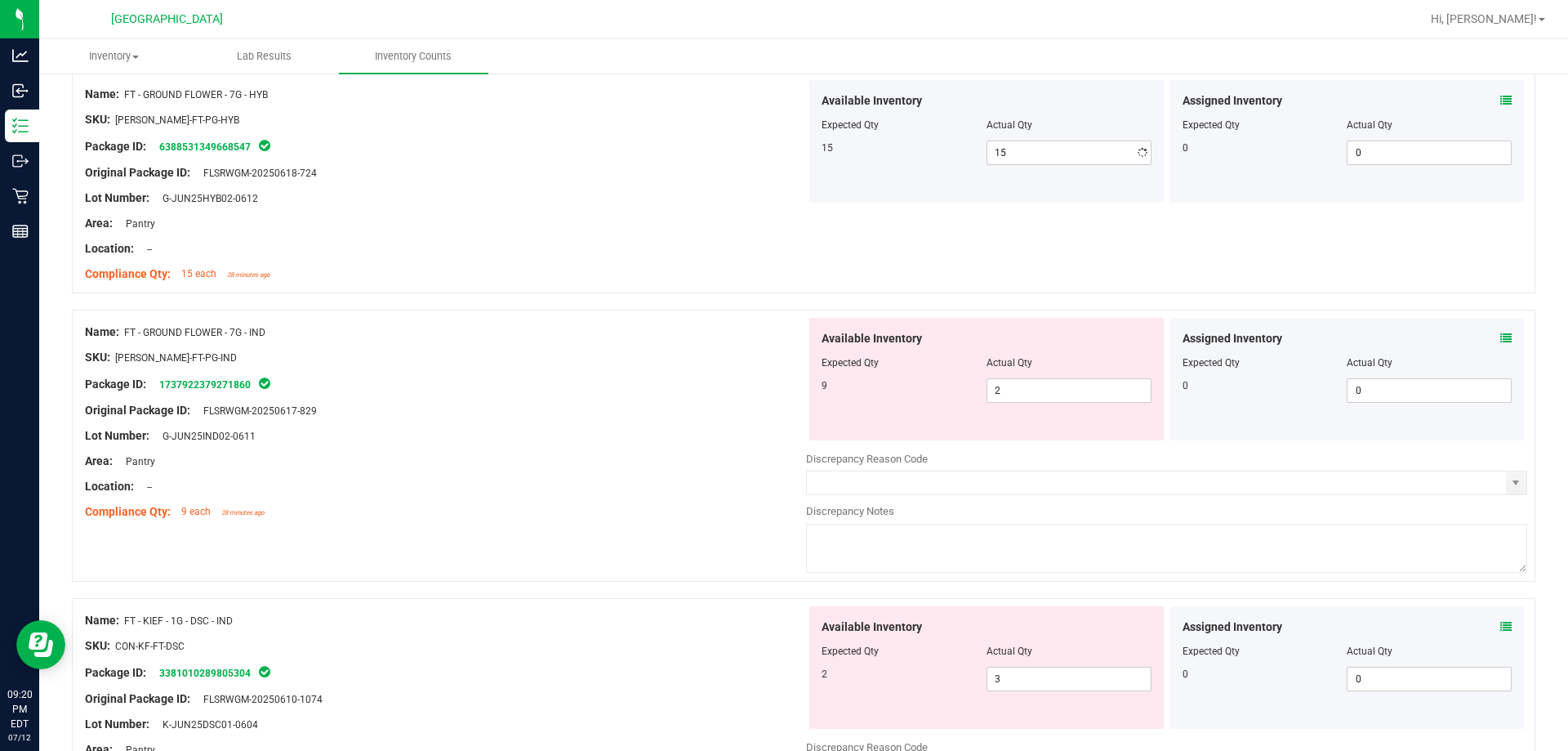 click on "Name:
CCELL SILO BATTERY BLK
SKU:
ACC-VAP-CC-BATSIBLK
Package ID:
8684025043983582
Original Package ID:
FLTW-20250618-005
Lot Number:
1992079-042025
0 0" at bounding box center [804, 20] 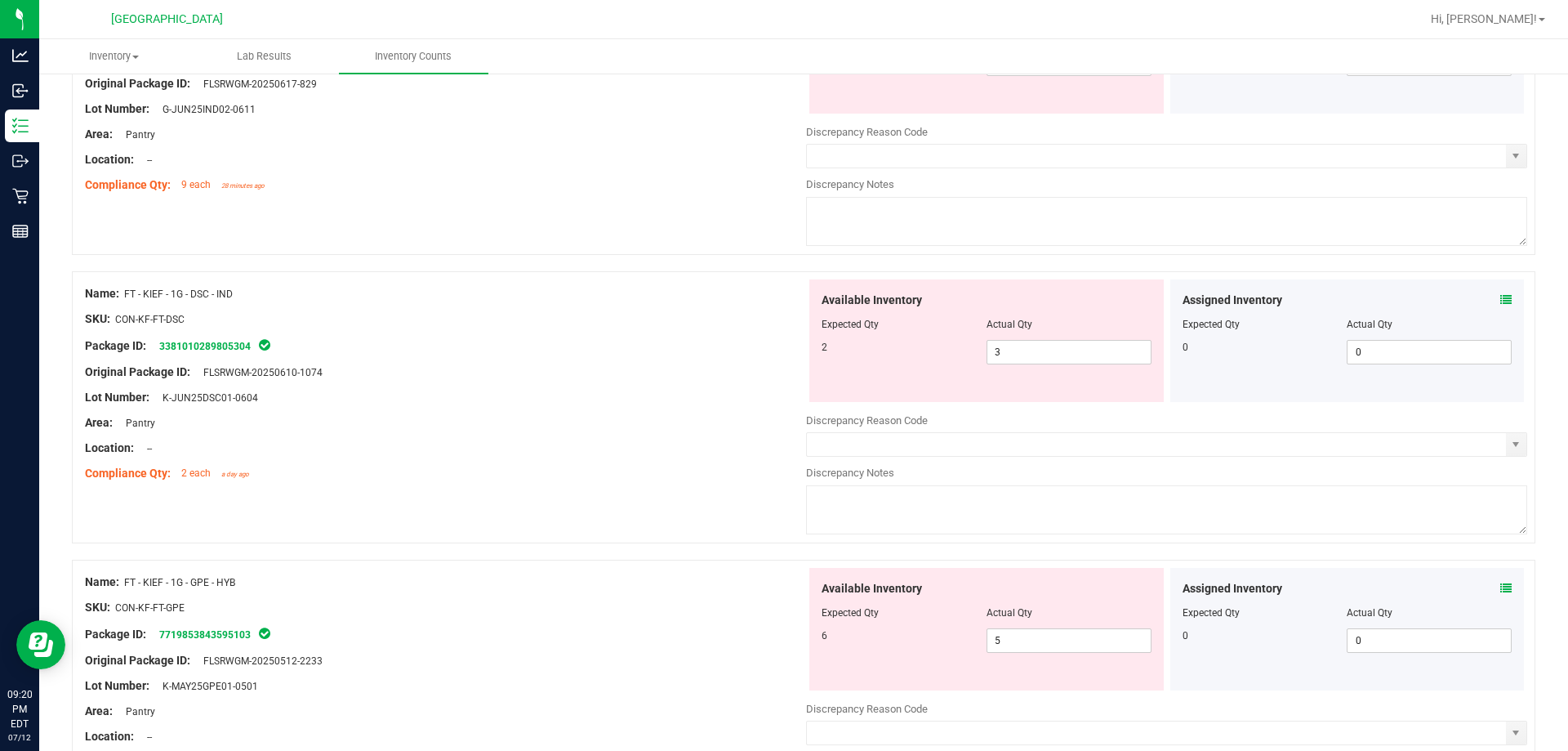 scroll, scrollTop: 3105, scrollLeft: 0, axis: vertical 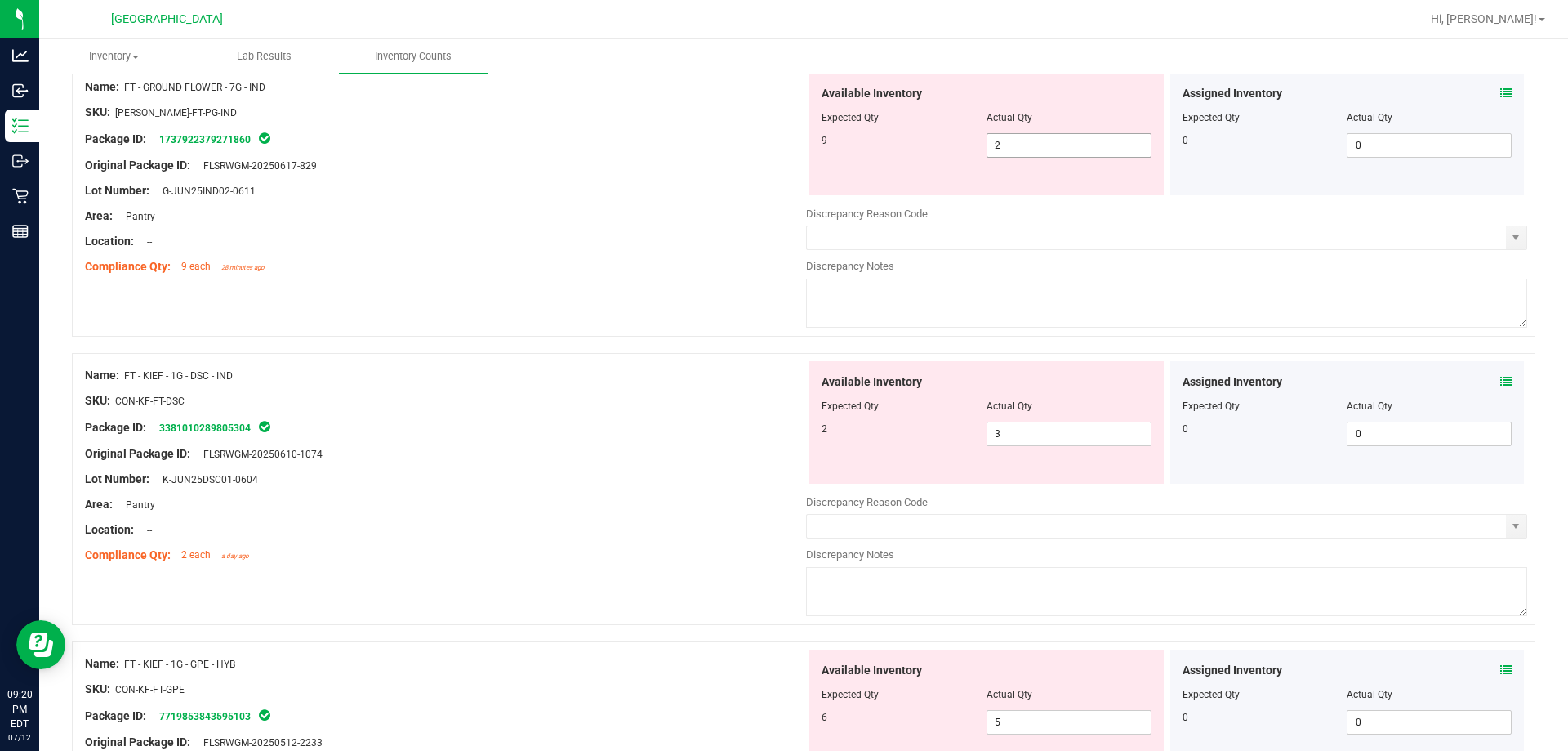 click on "2 2" at bounding box center (1069, 145) 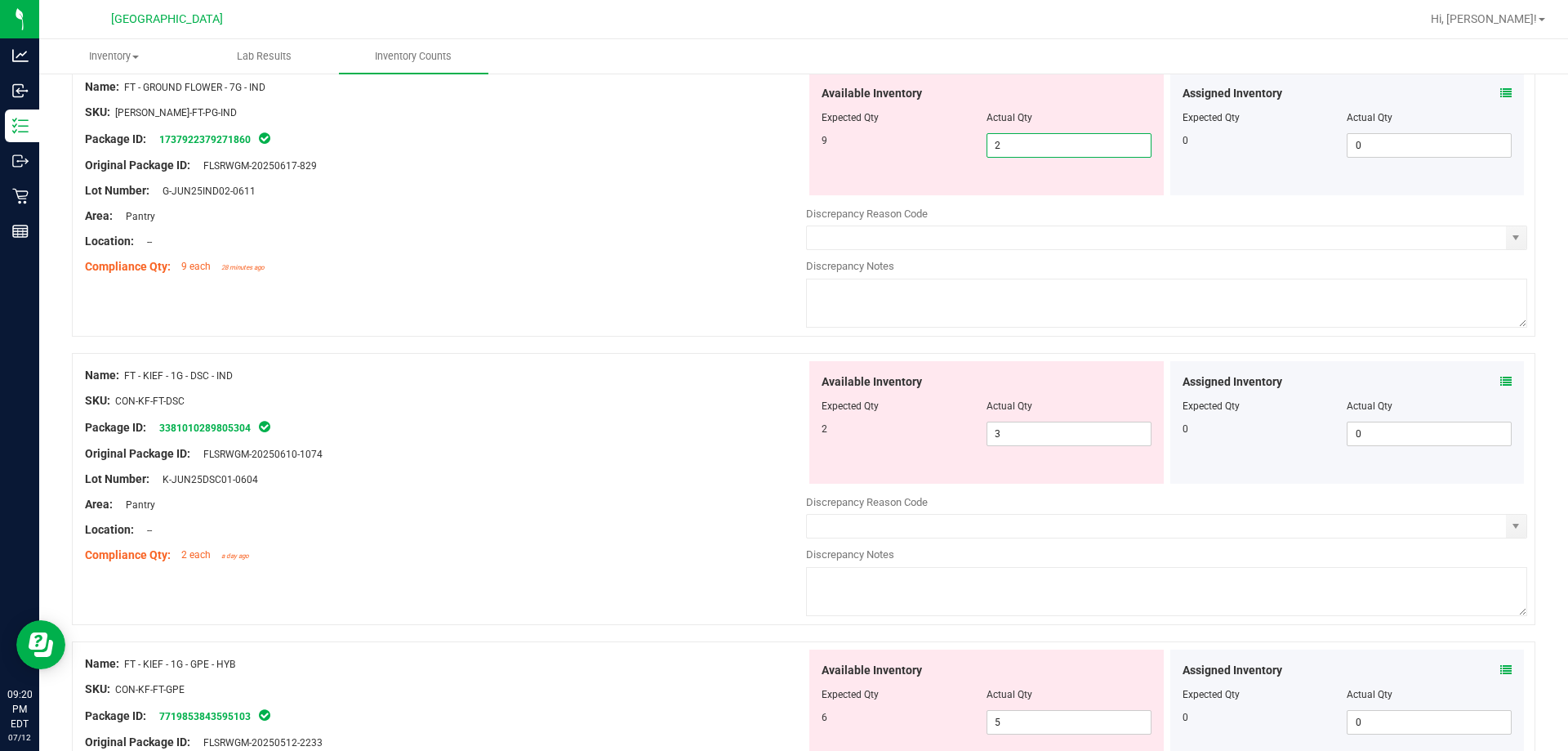 click on "2" at bounding box center [1069, 145] 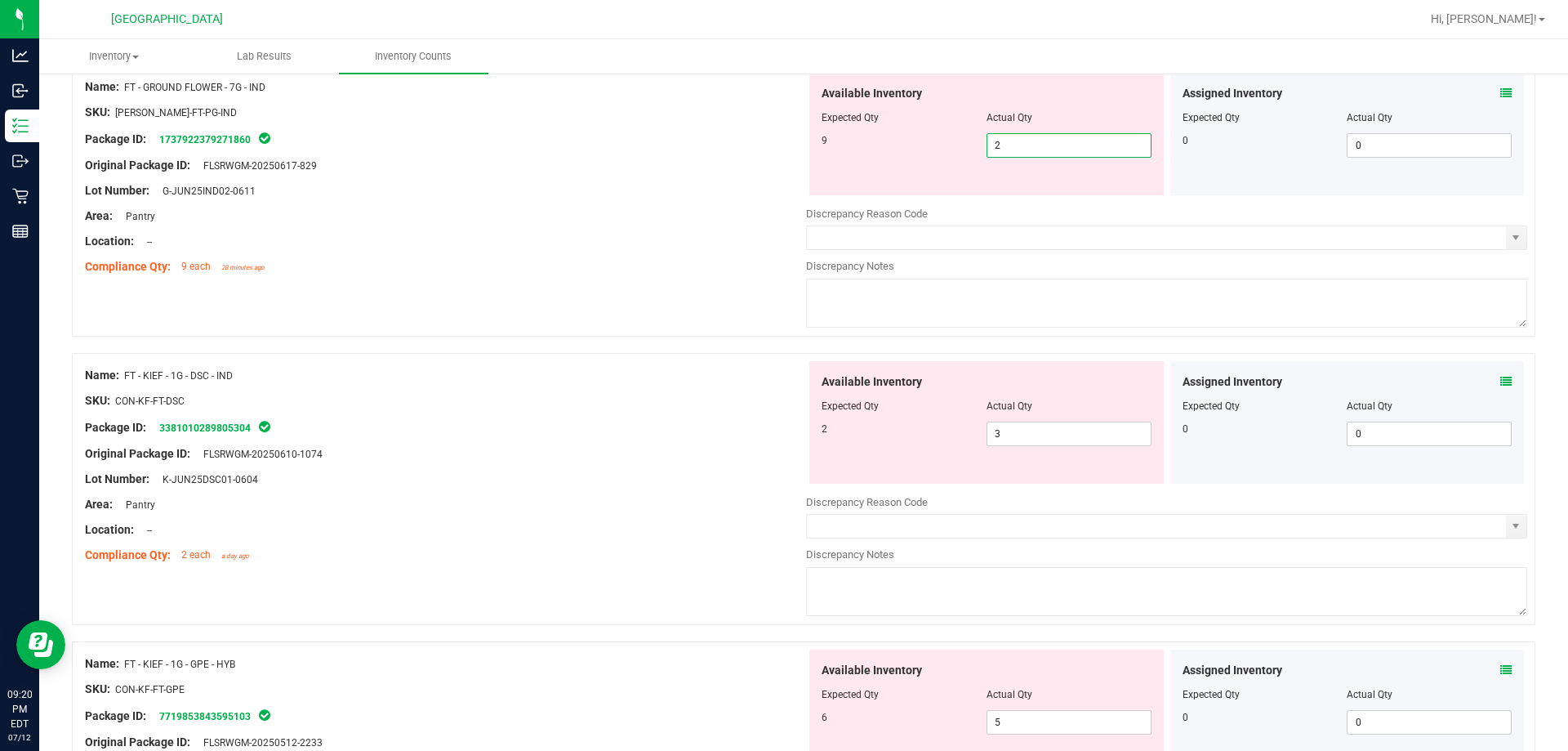 type on "9" 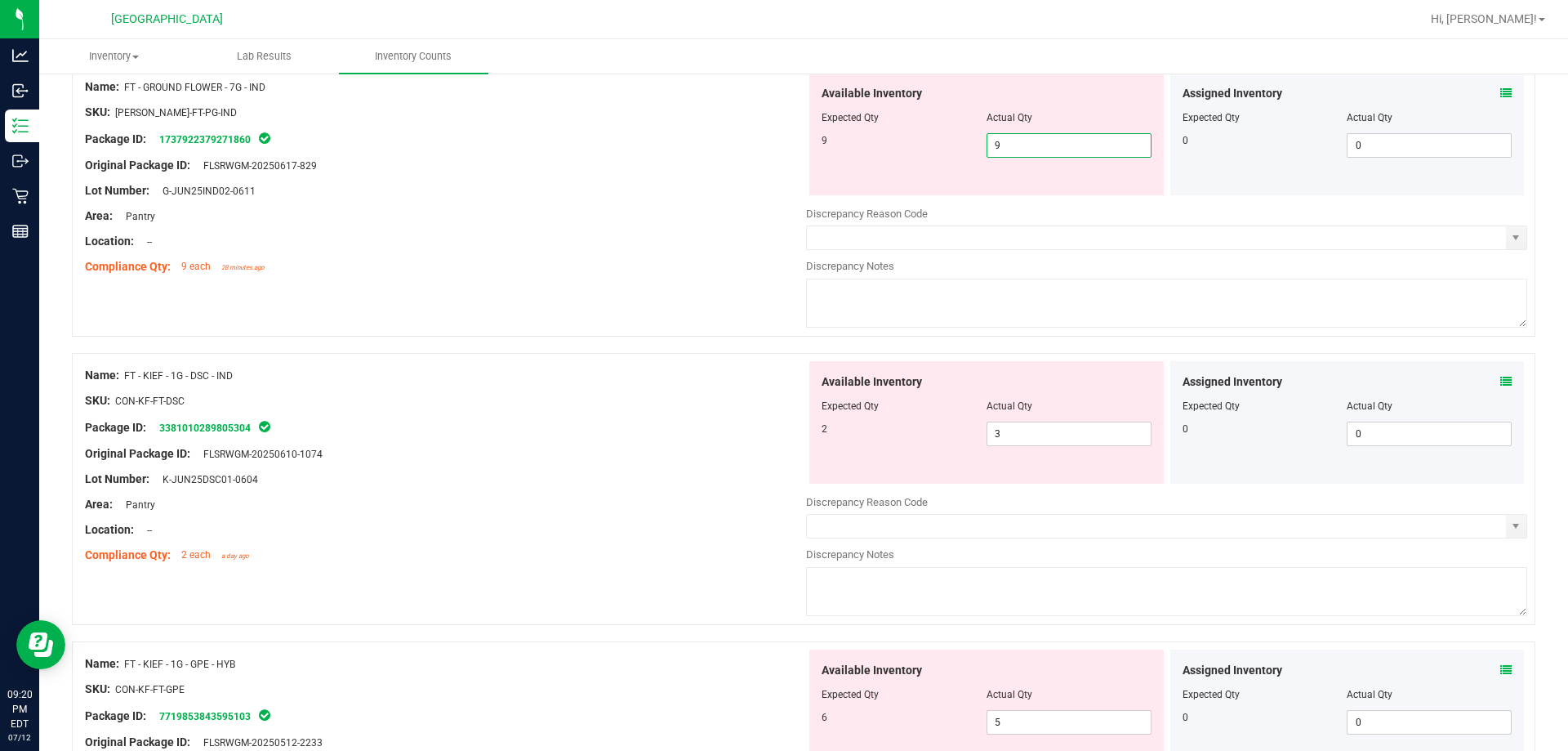 type on "9" 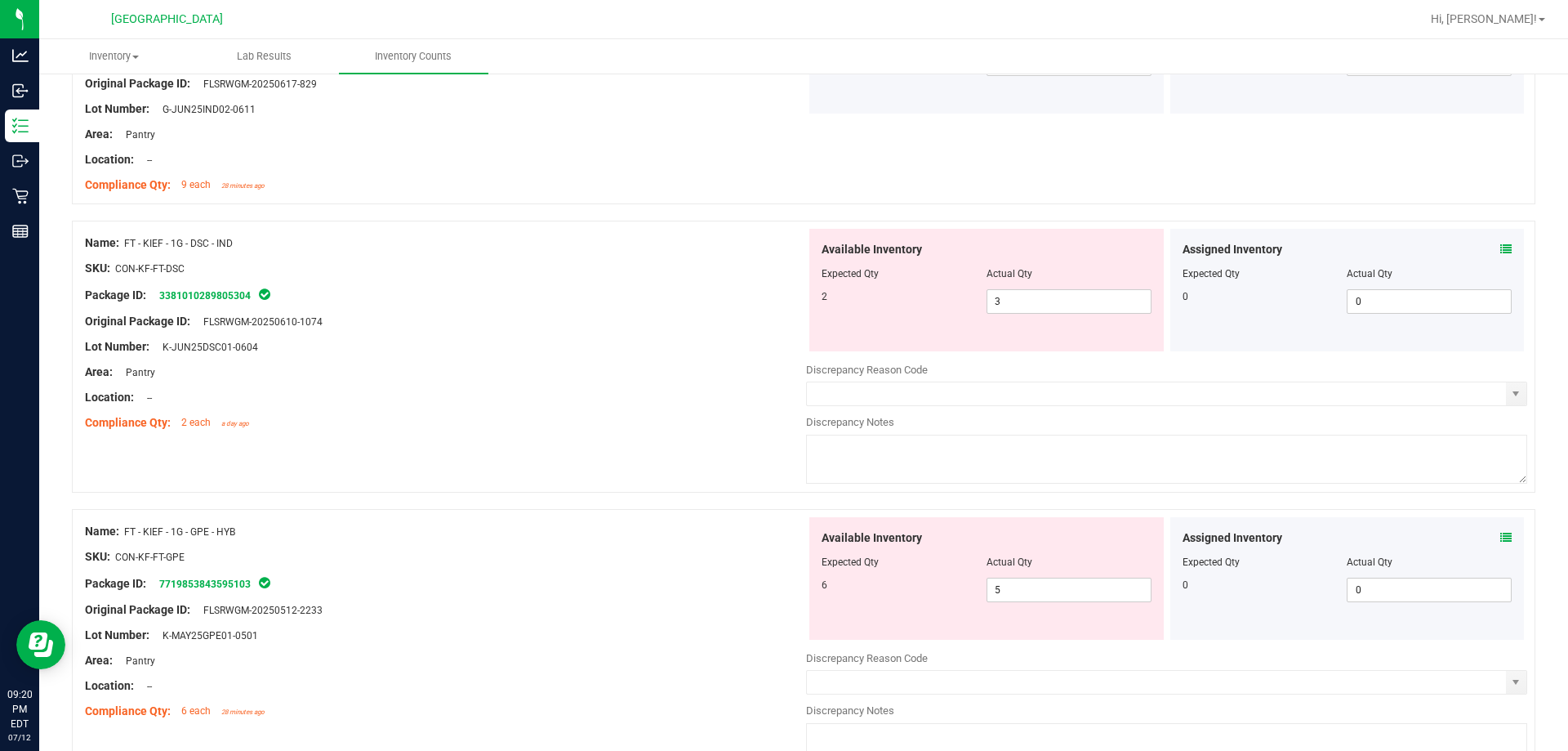 scroll, scrollTop: 3269, scrollLeft: 0, axis: vertical 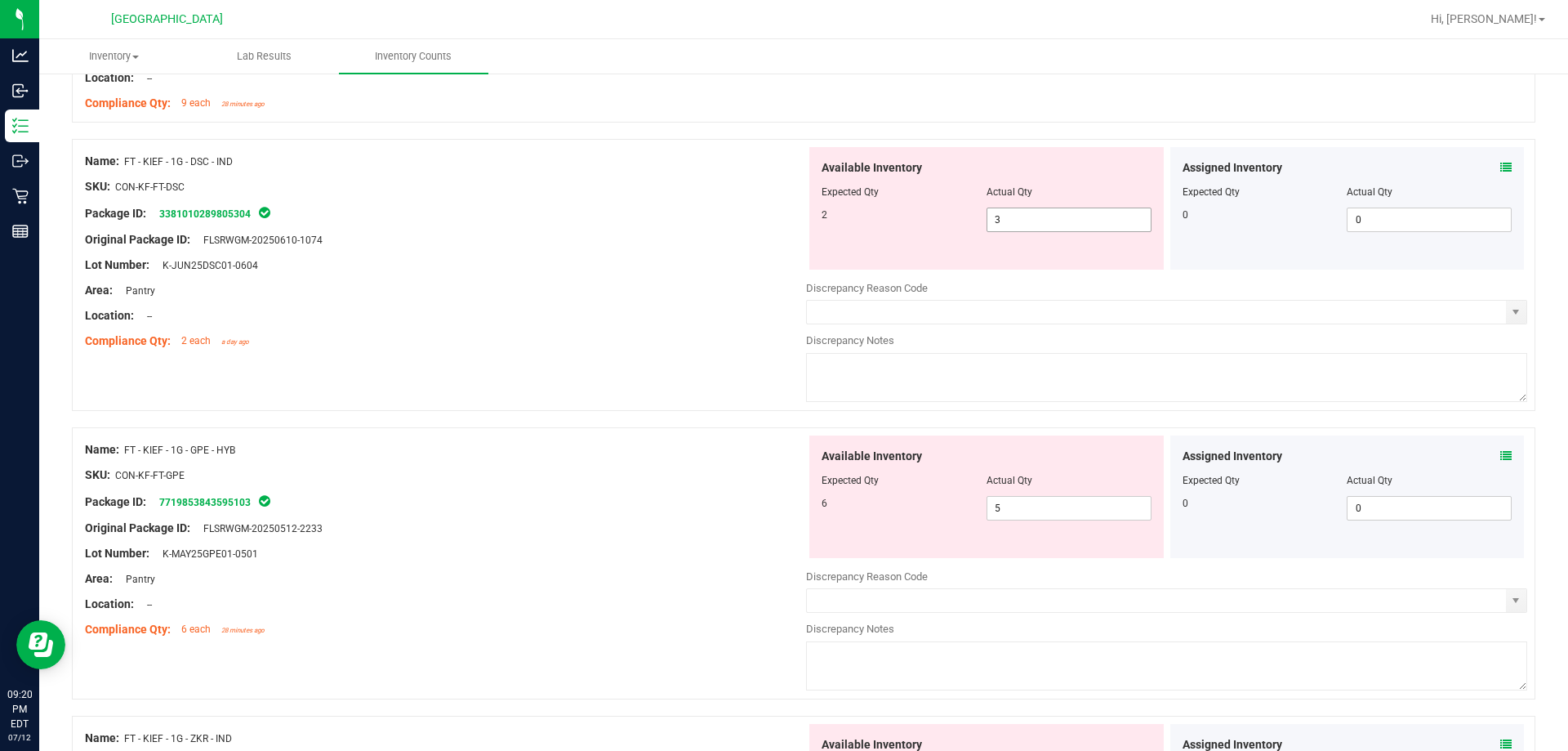 click on "3 3" at bounding box center (1069, 220) 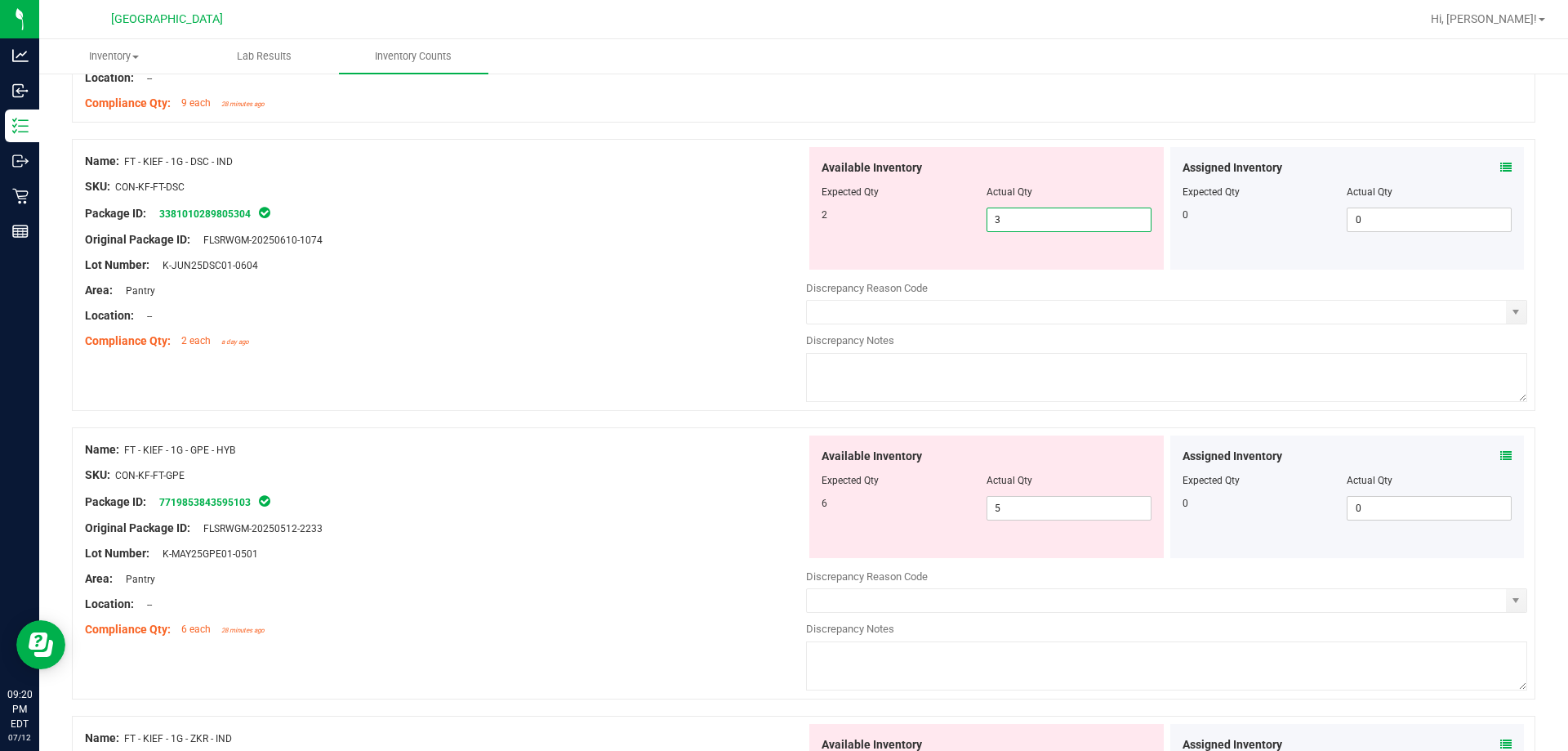 click on "3" at bounding box center [1069, 220] 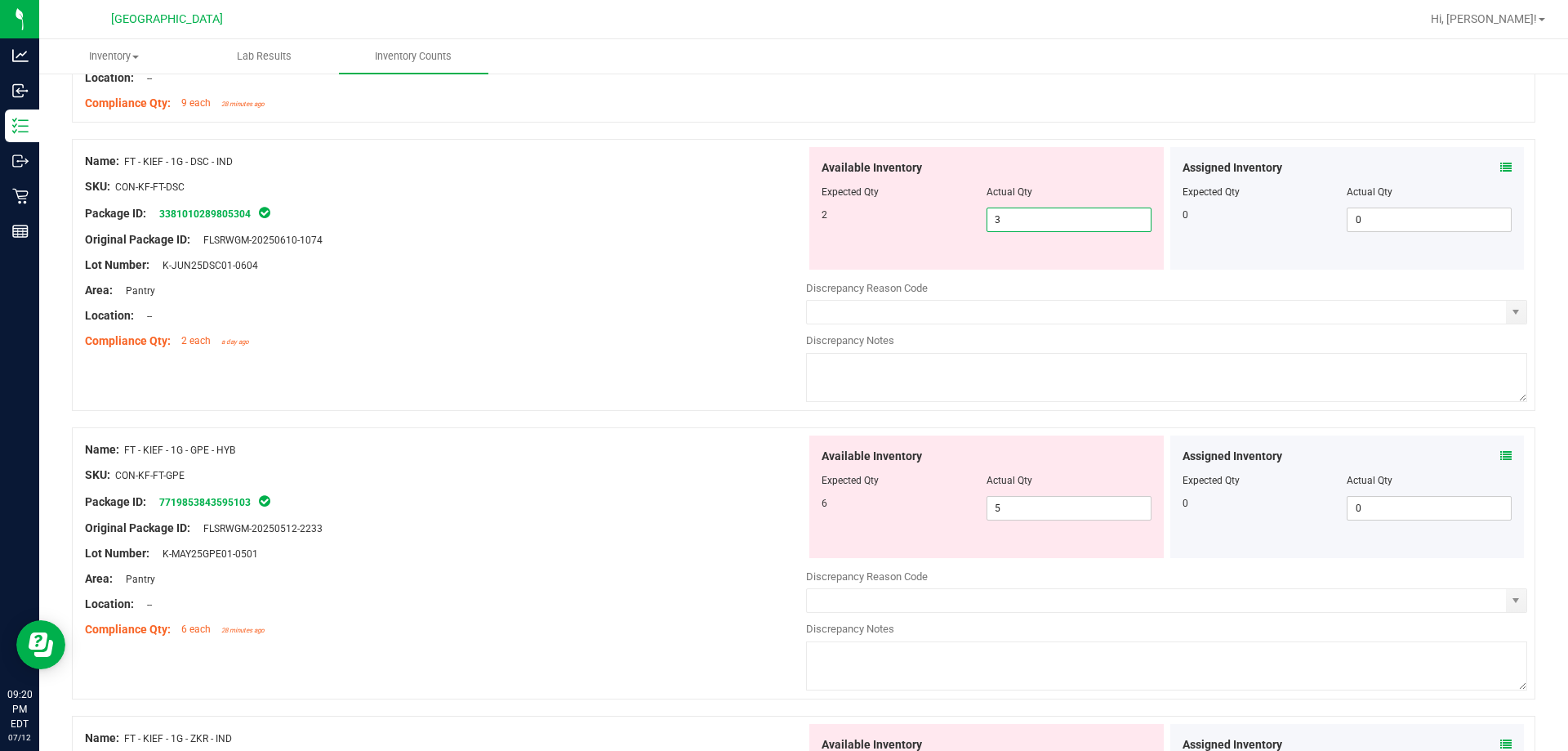 type on "2" 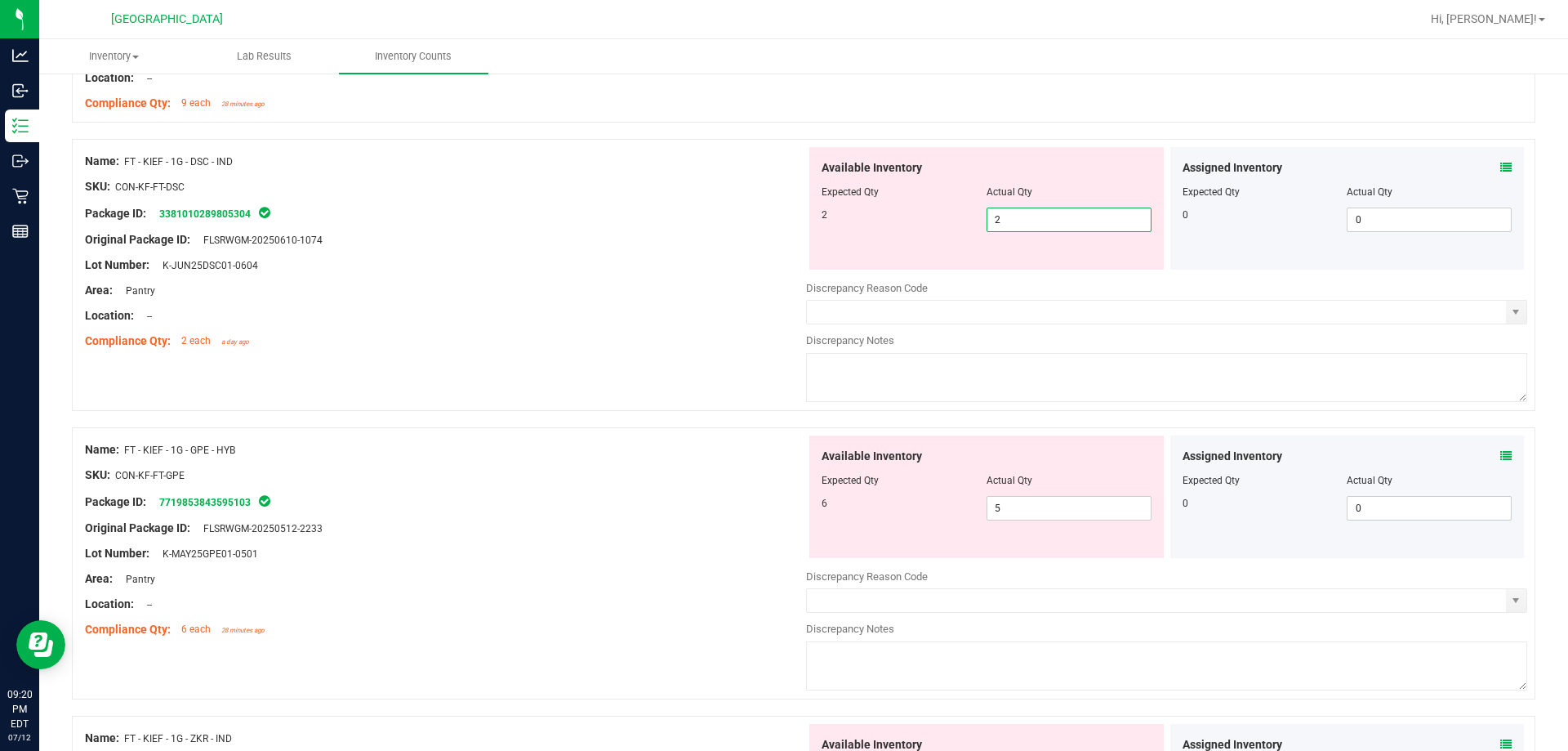 type on "2" 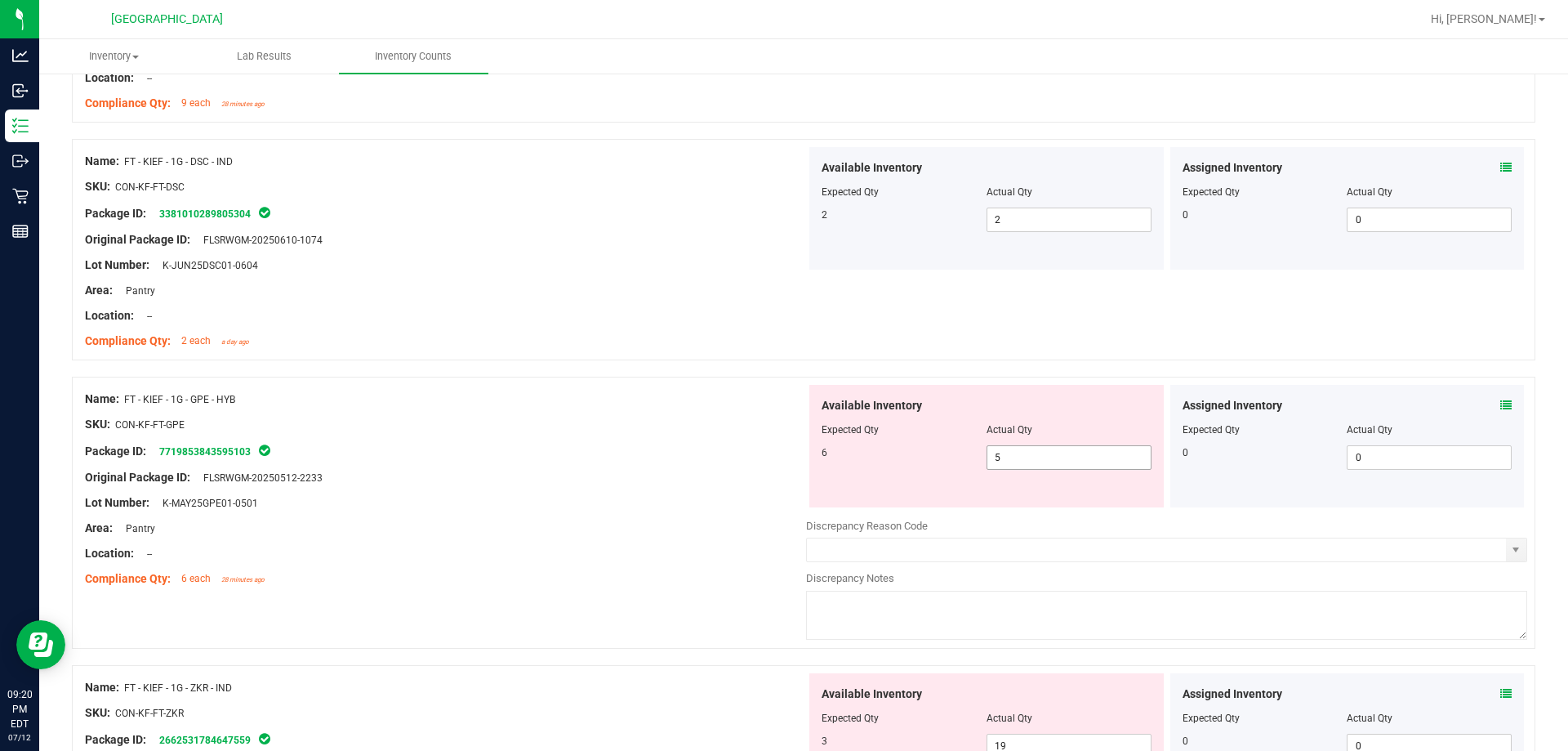 click on "5 5" at bounding box center [1069, 458] 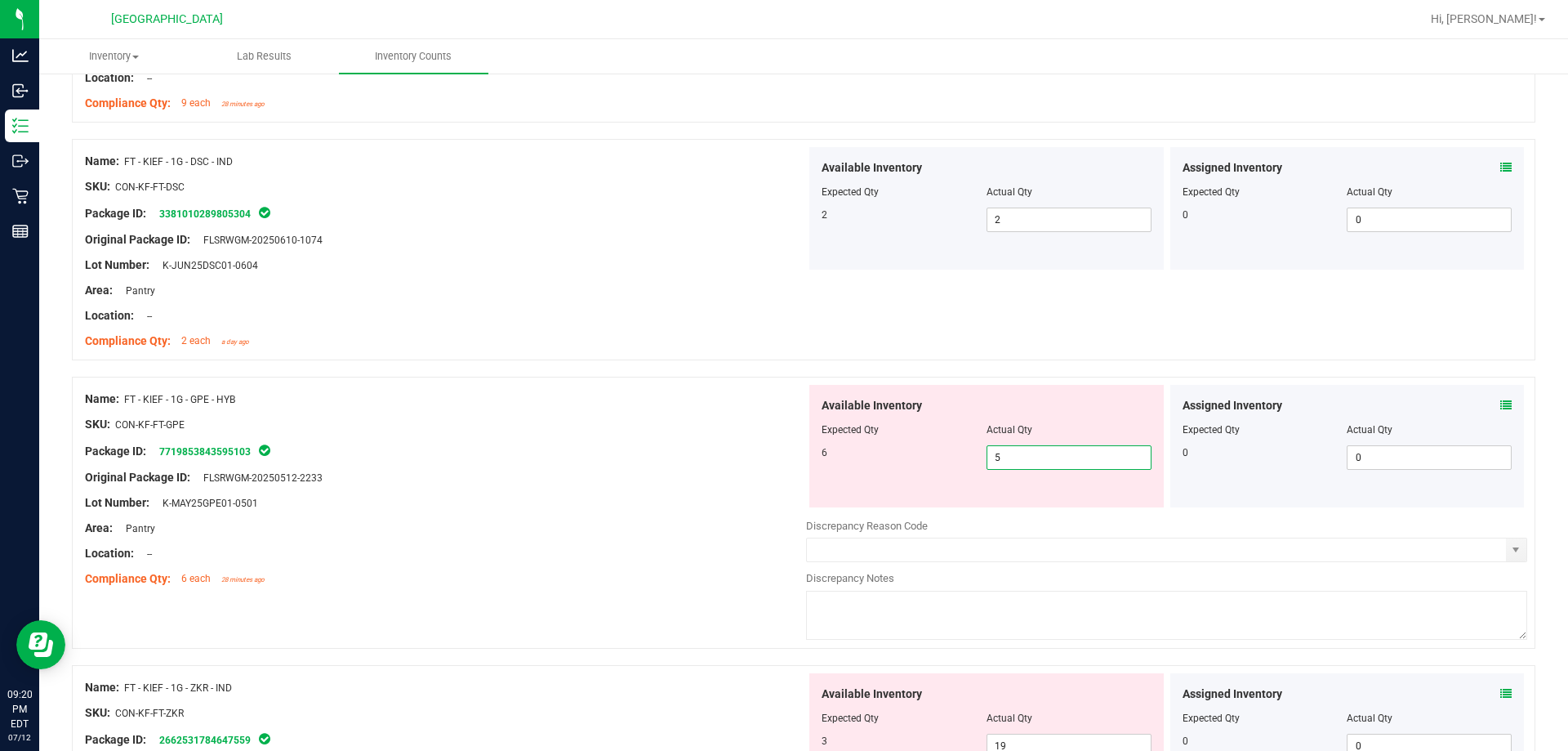 type on "6" 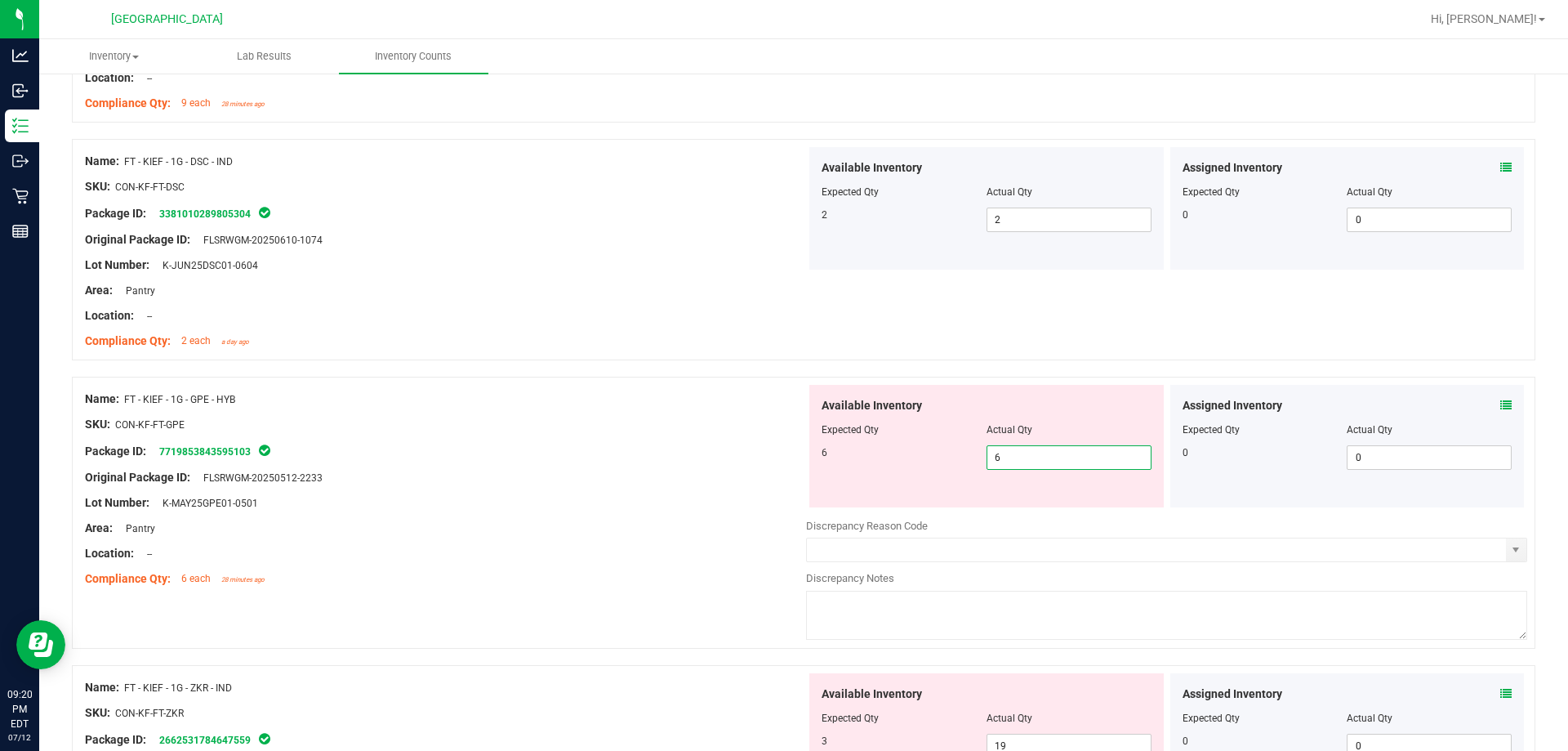 type on "6" 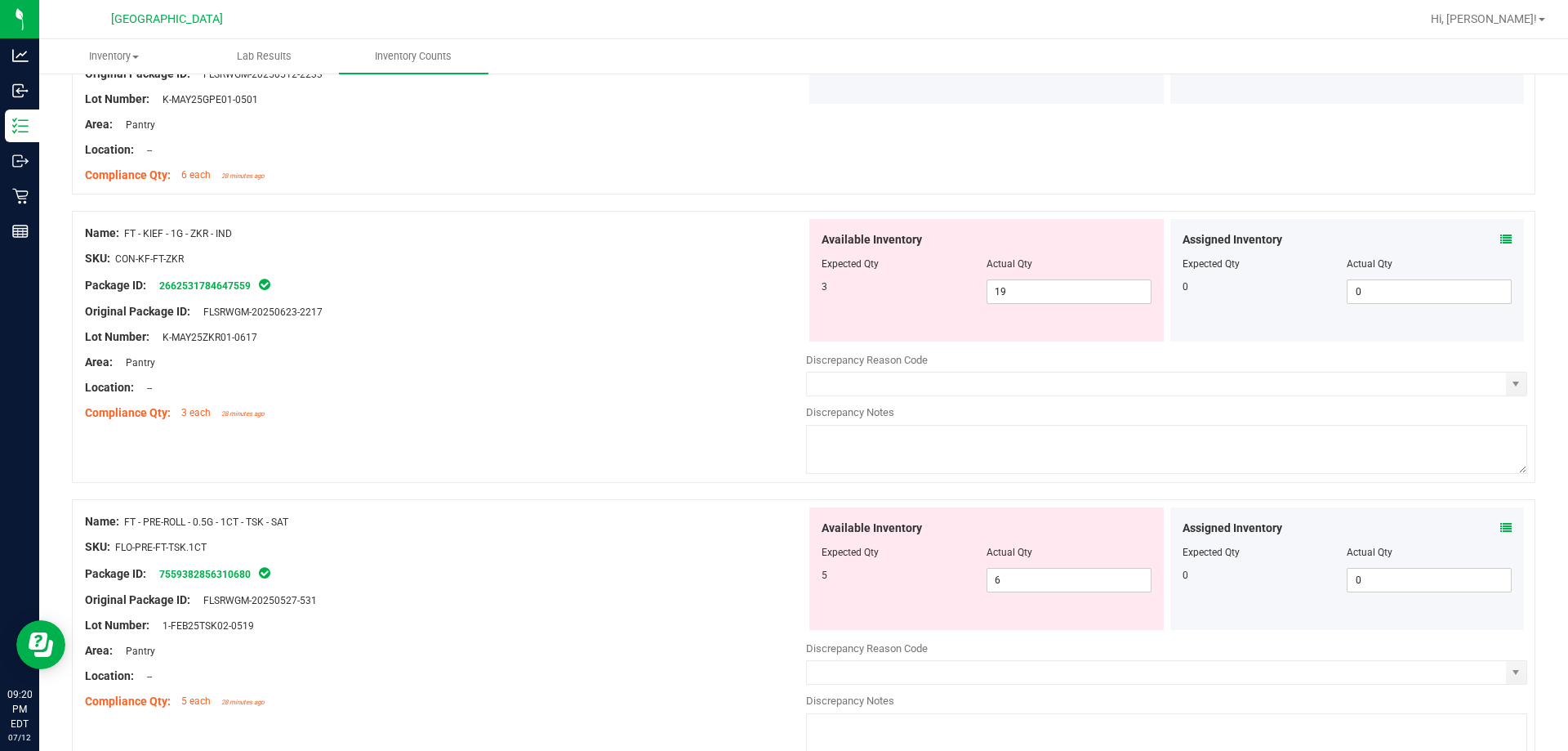 scroll, scrollTop: 3677, scrollLeft: 0, axis: vertical 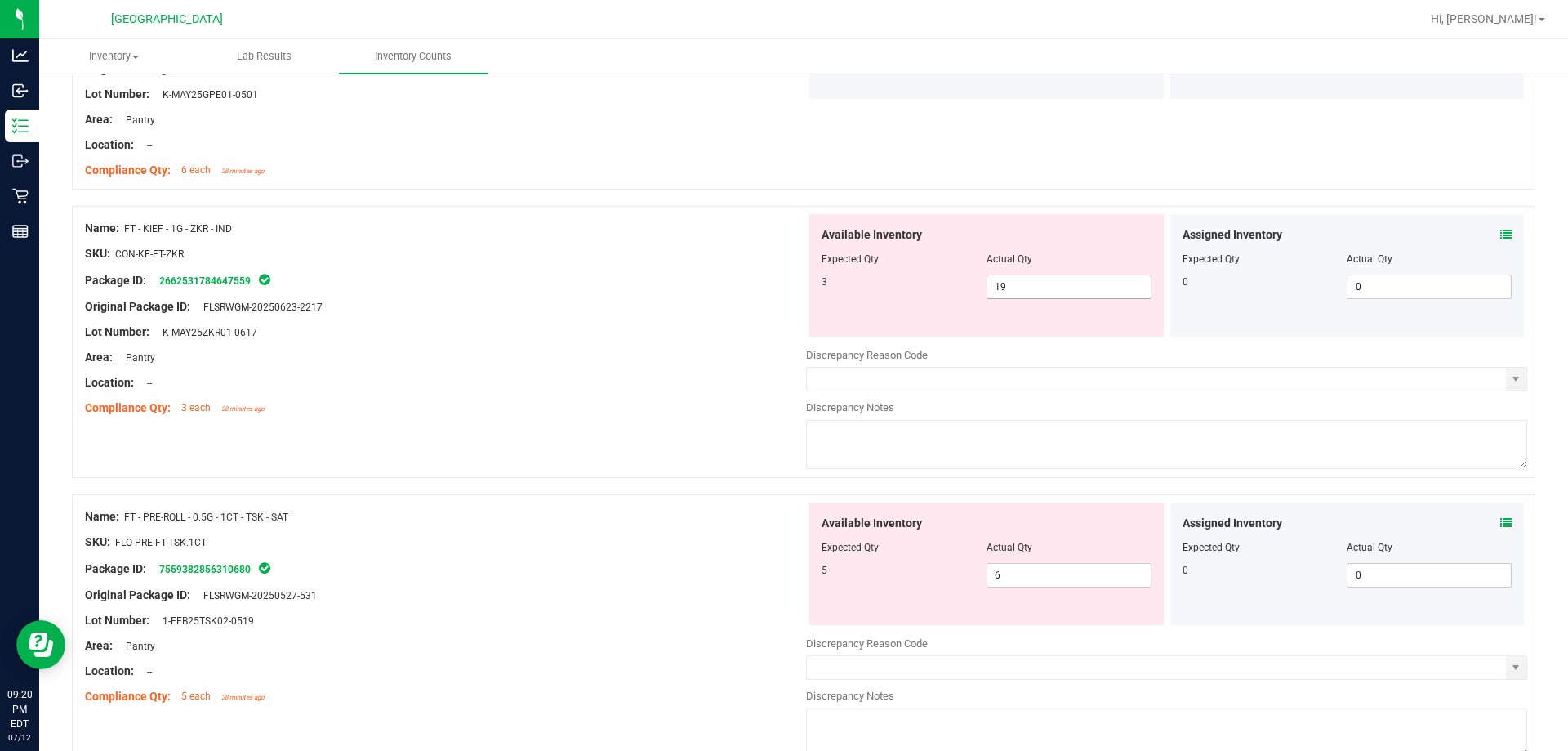 click on "19 19" at bounding box center (1069, 287) 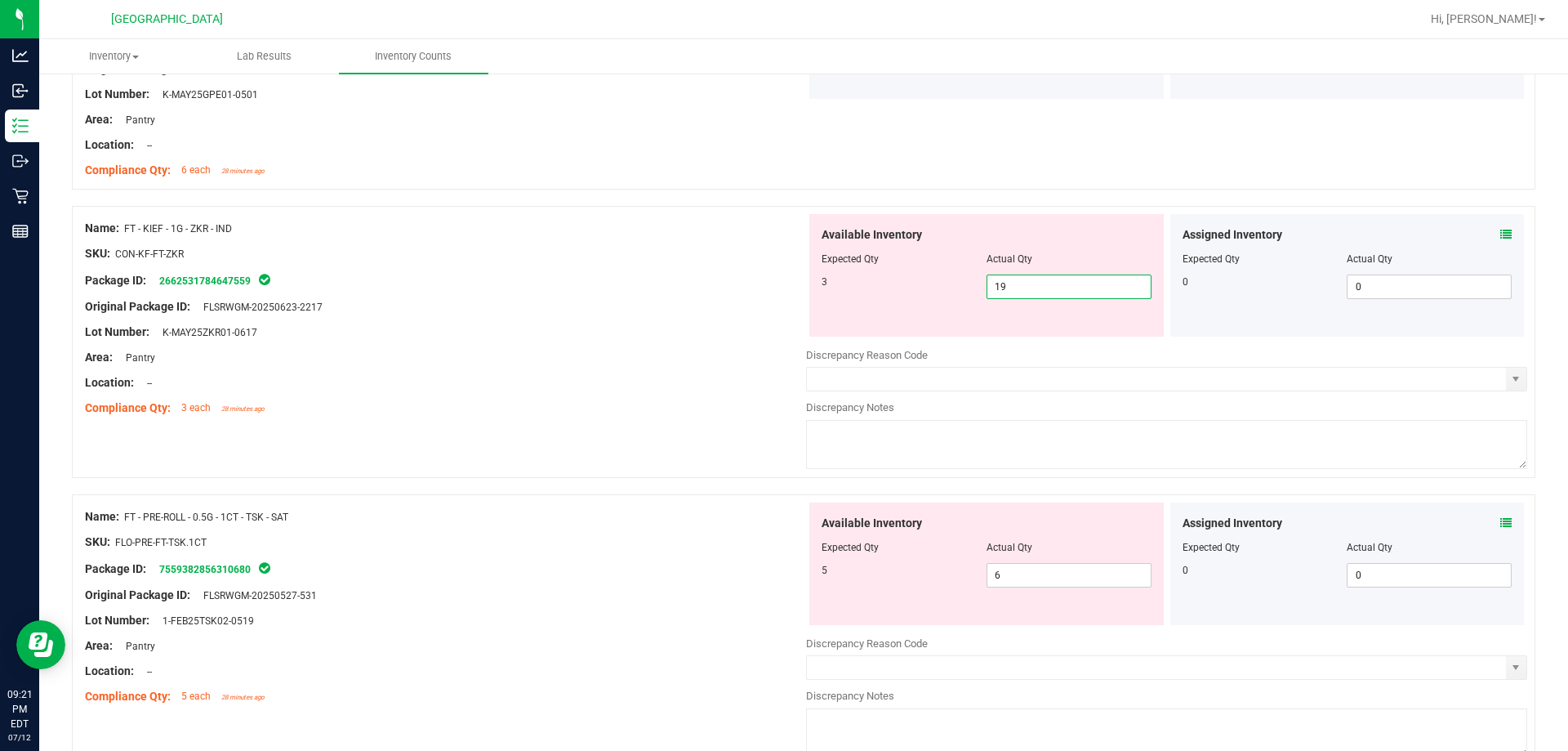 type on "3" 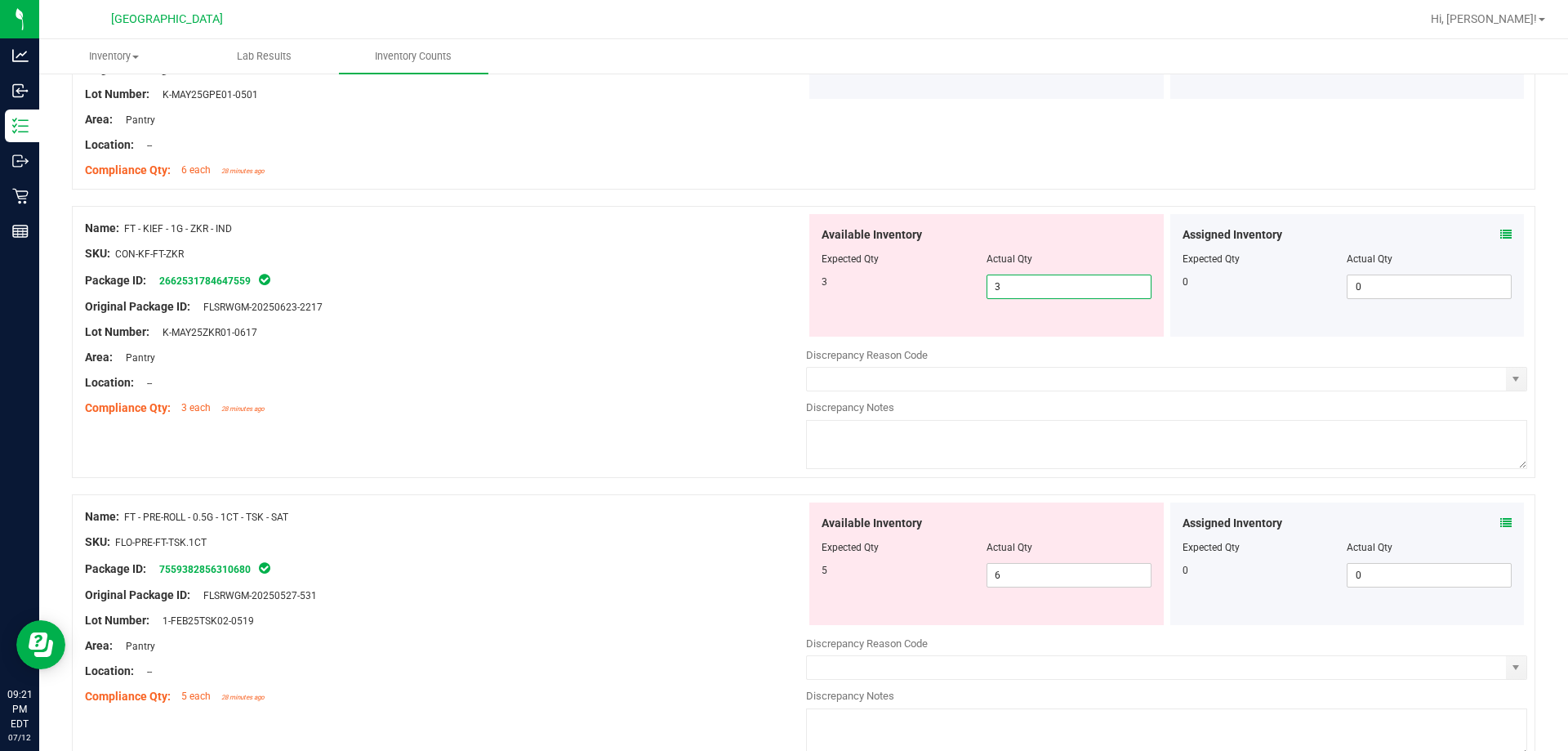 type on "3" 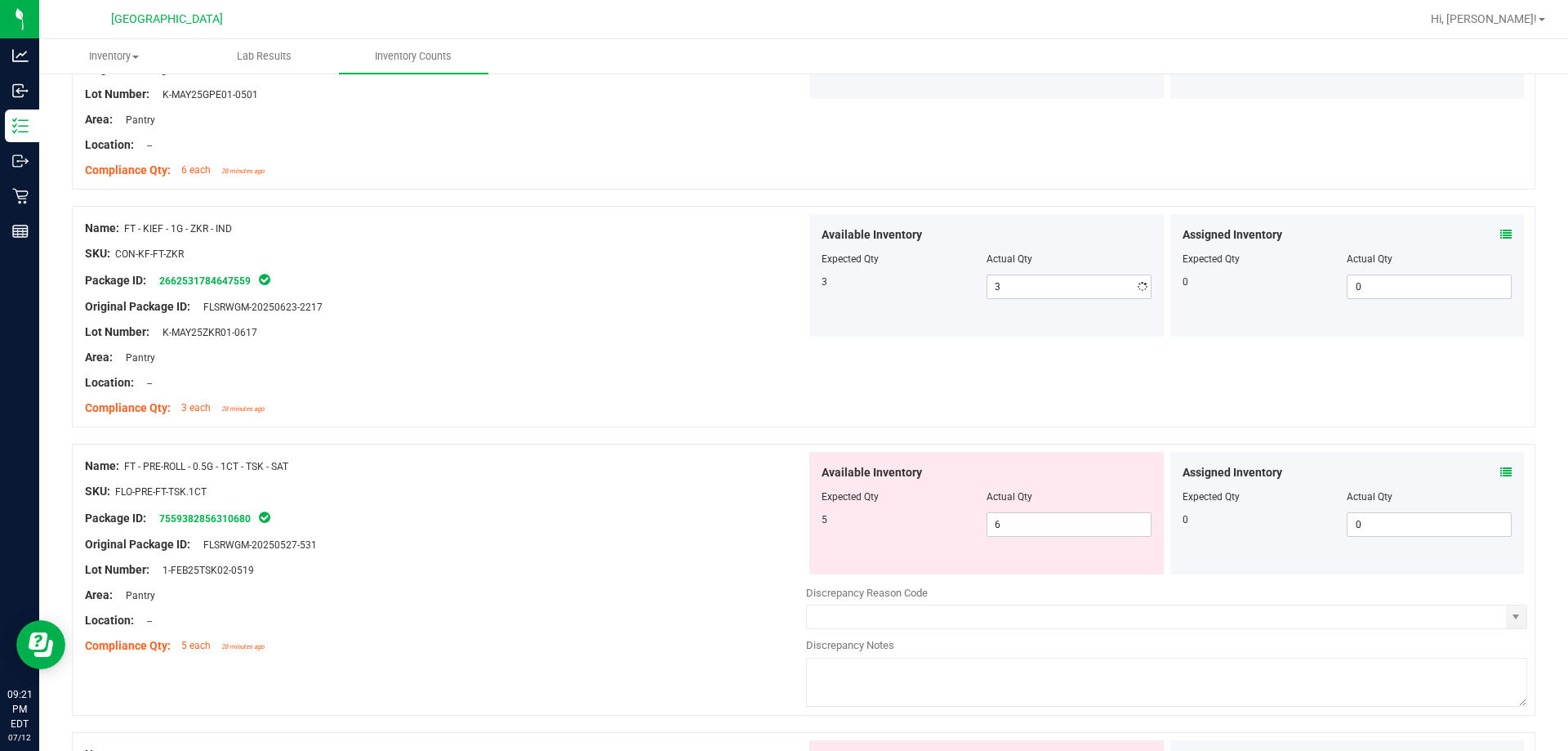 click on "Area:
Pantry" at bounding box center [445, 357] 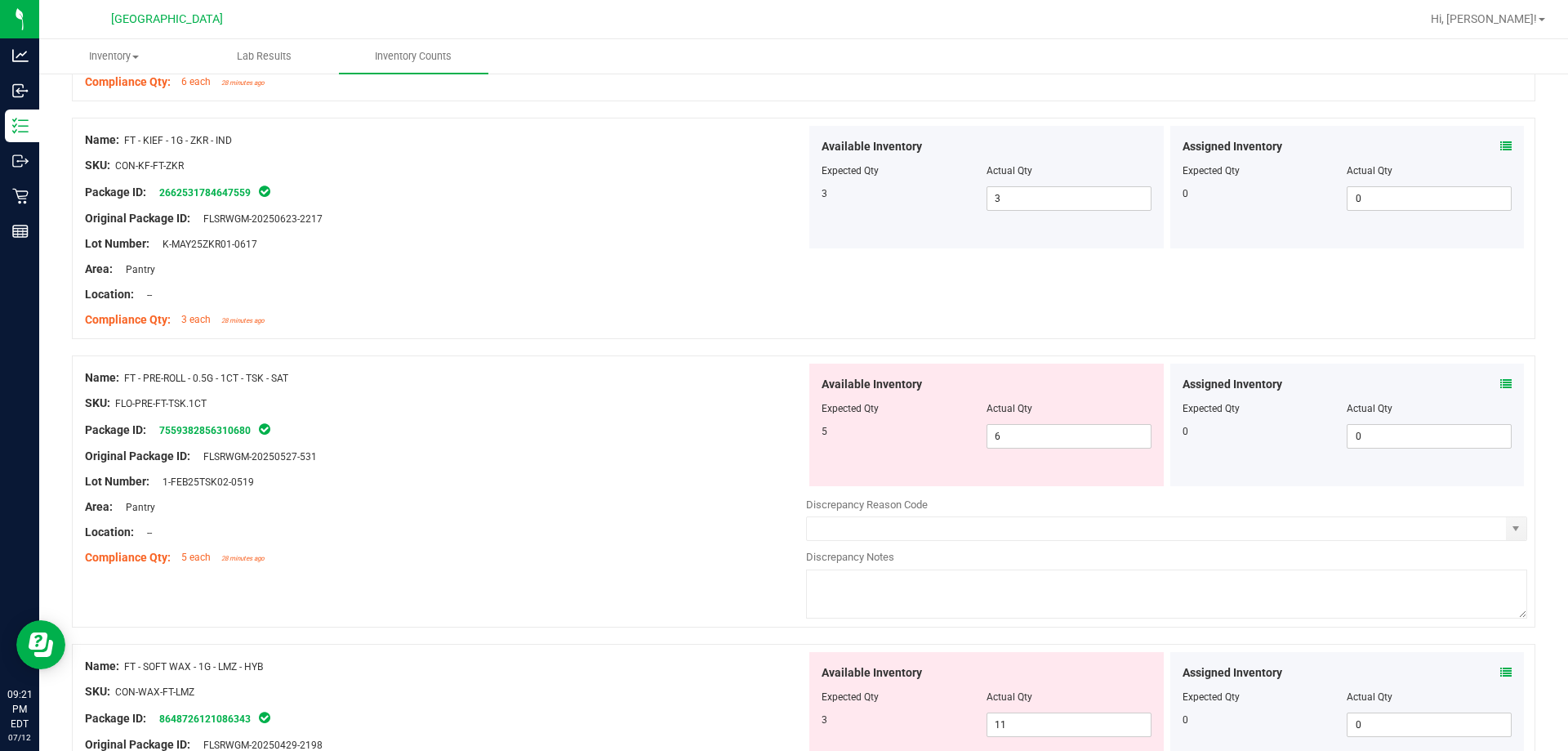 scroll, scrollTop: 3923, scrollLeft: 0, axis: vertical 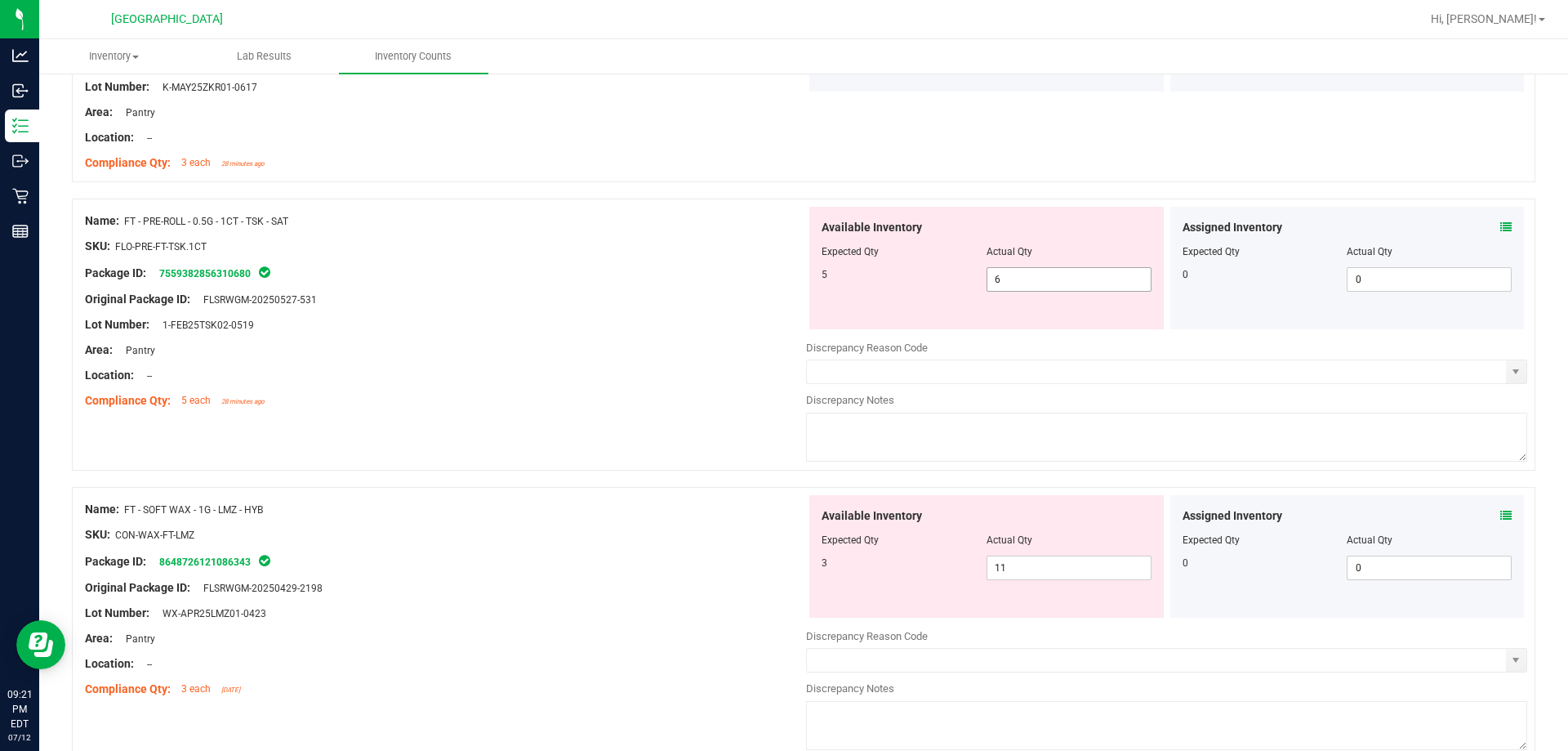 click on "6 6" at bounding box center [1069, 279] 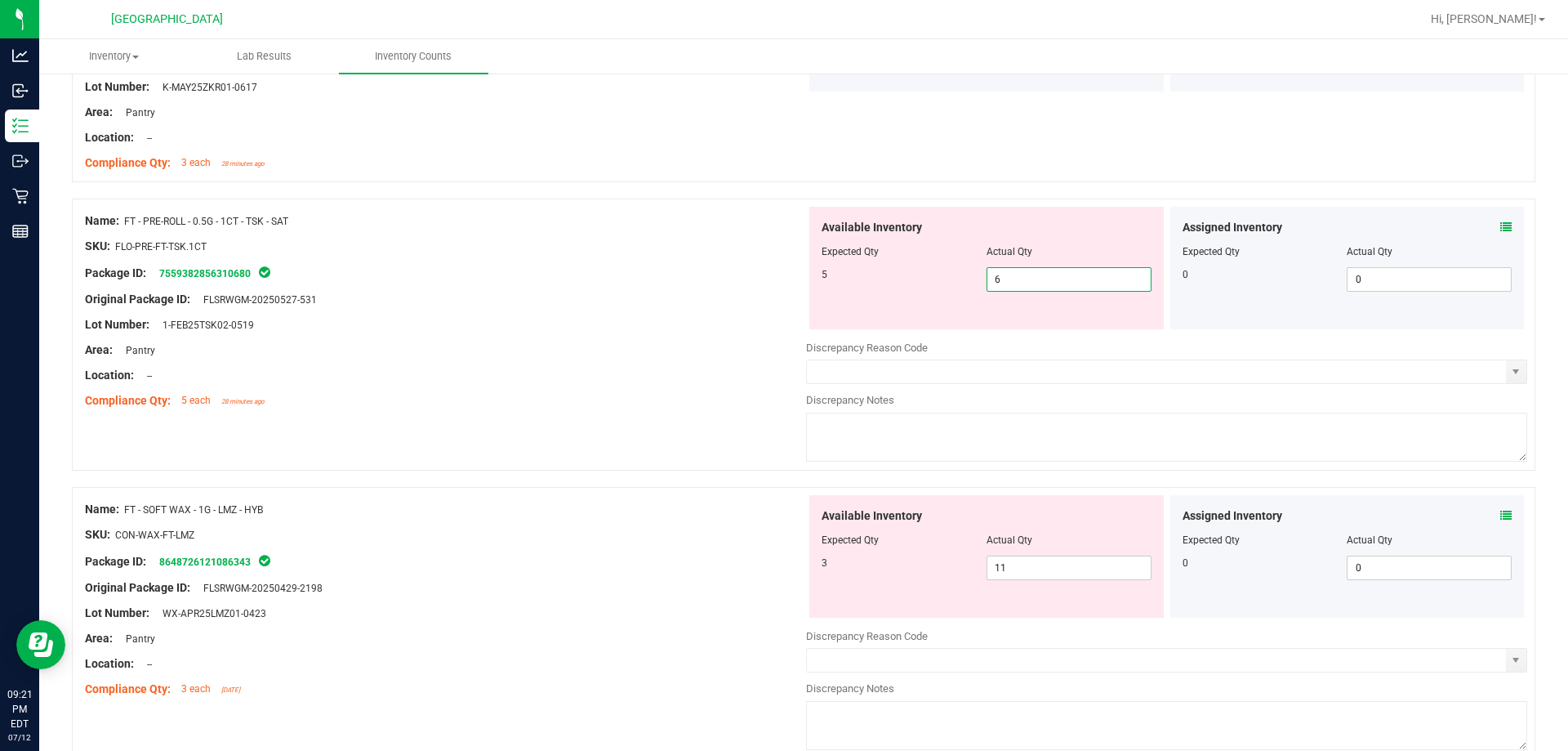 click on "6" at bounding box center (1069, 279) 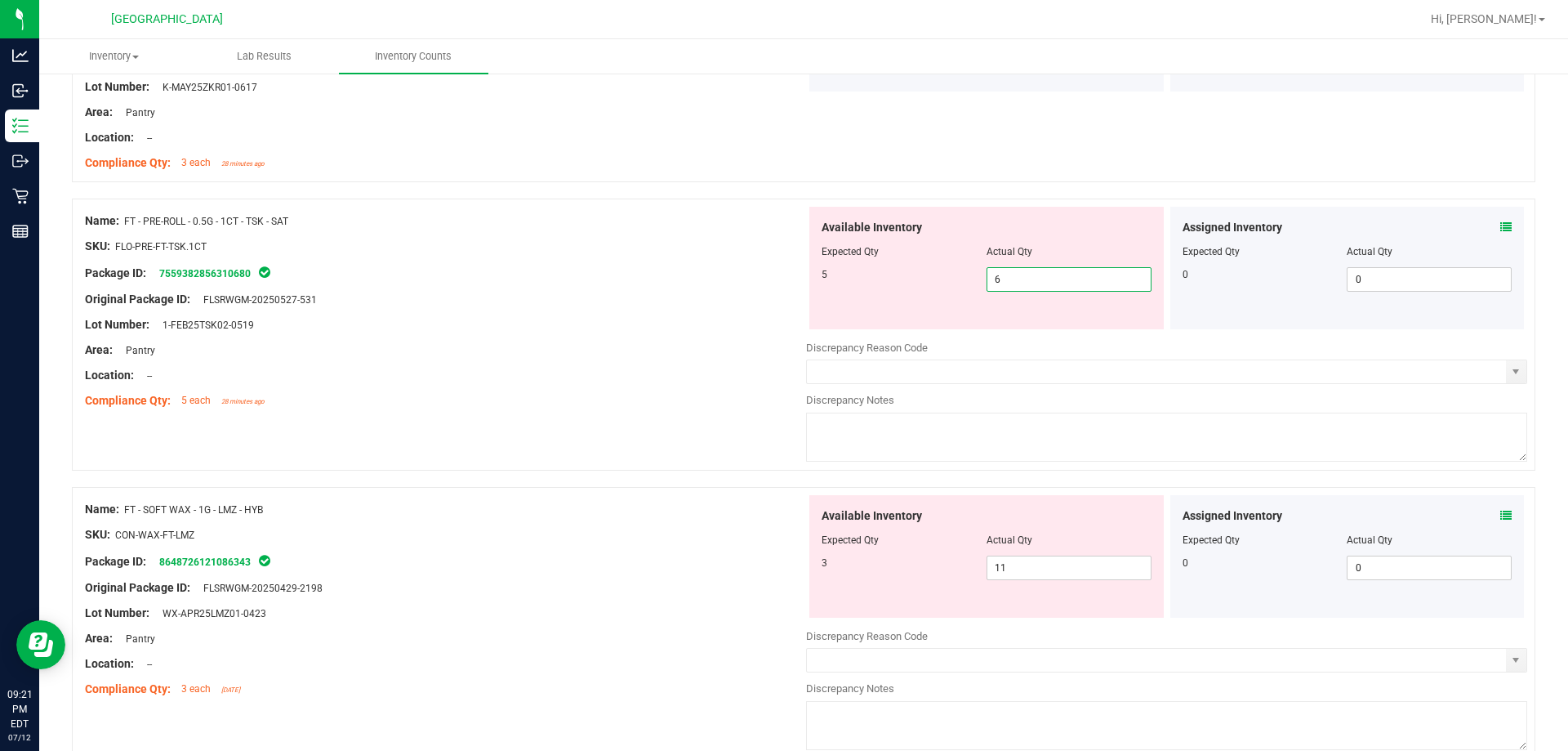 scroll, scrollTop: 4004, scrollLeft: 0, axis: vertical 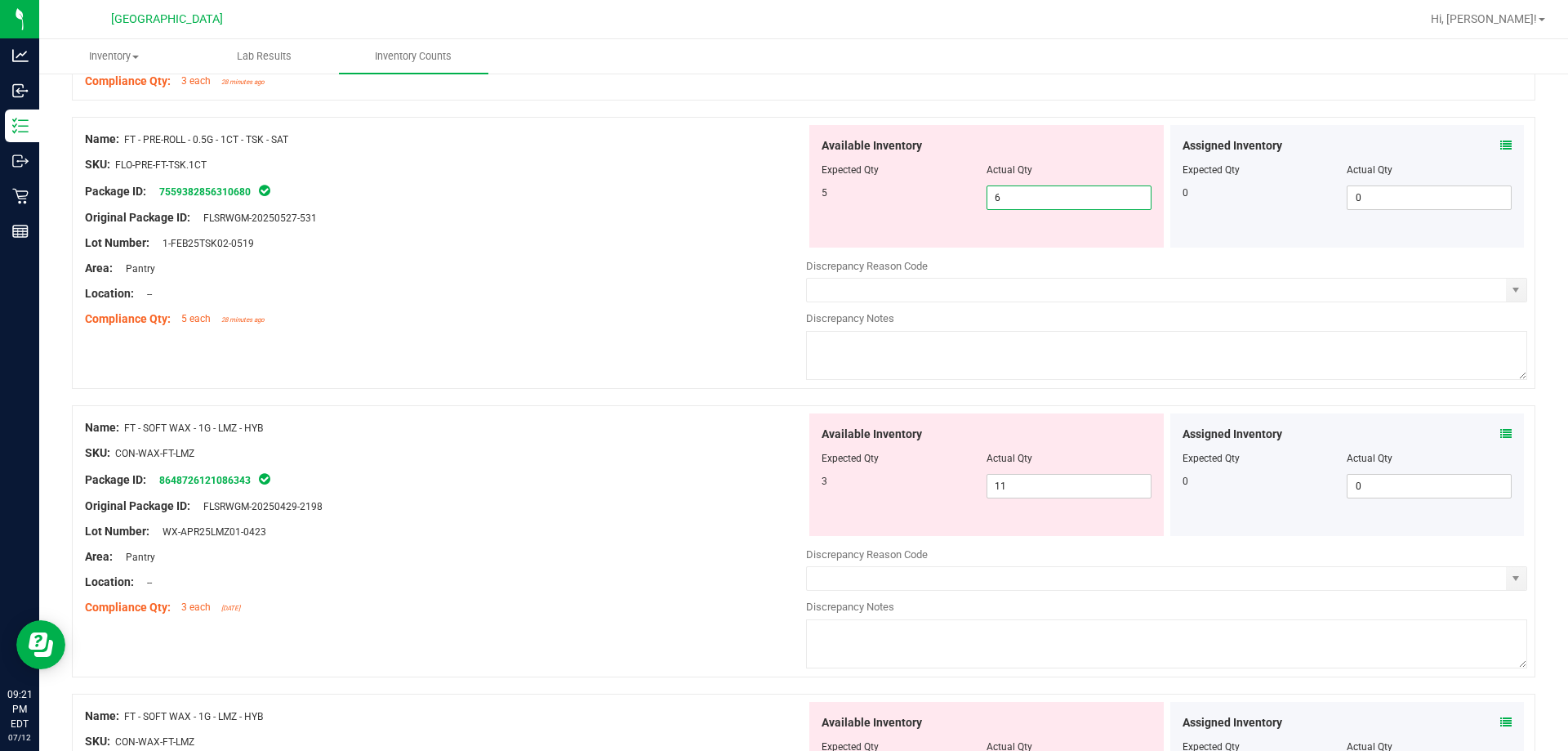type on "5" 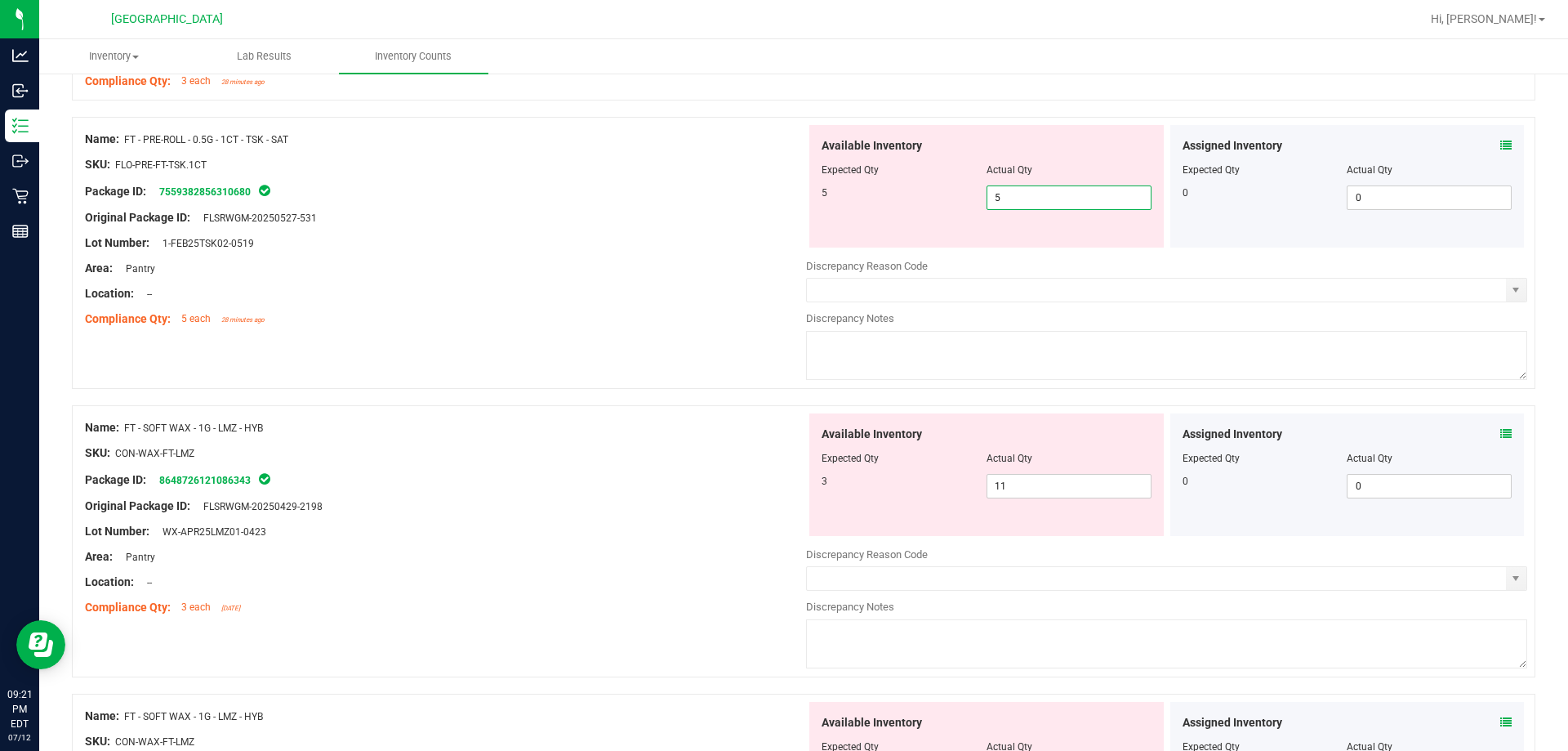 type on "5" 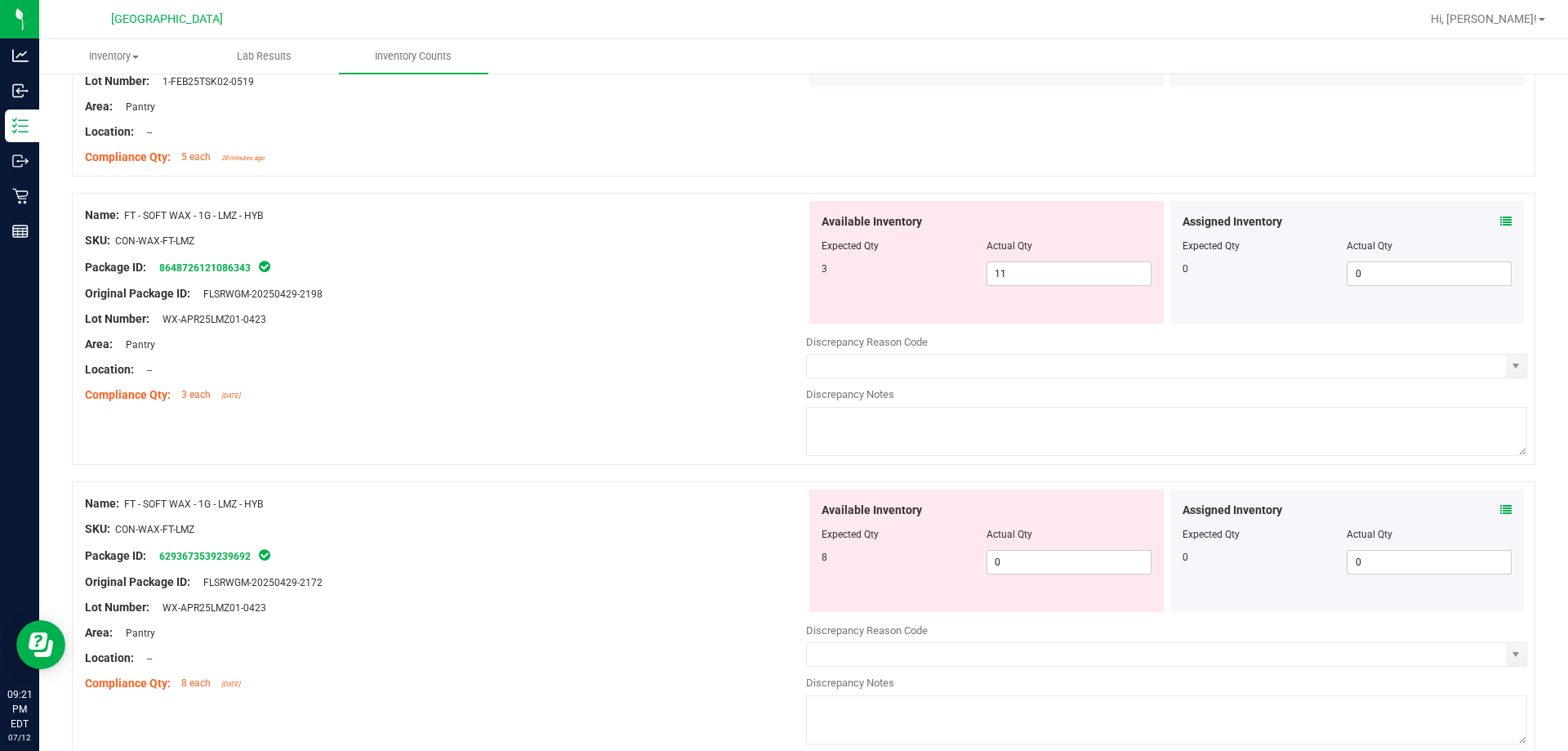 scroll, scrollTop: 4168, scrollLeft: 0, axis: vertical 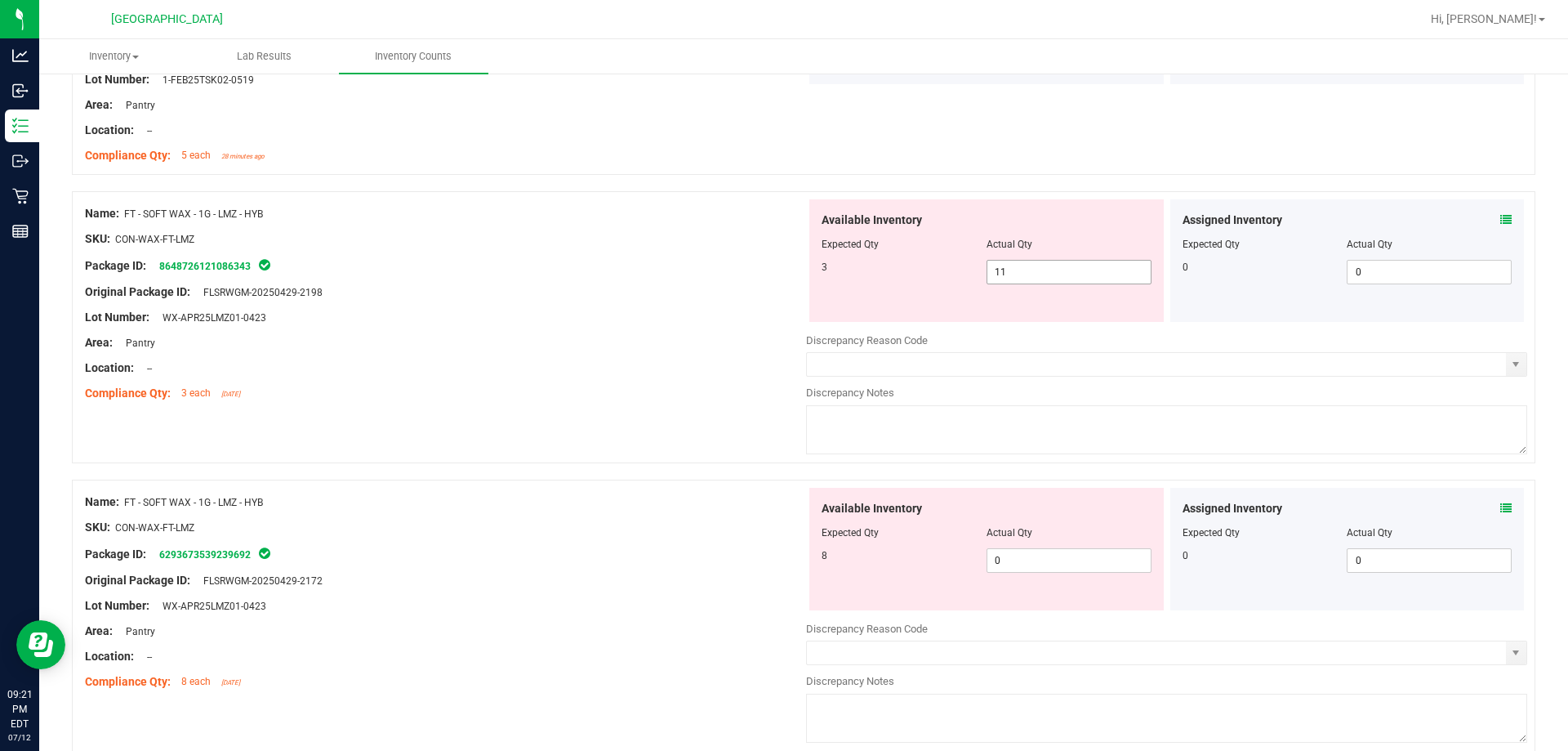 click on "11 11" at bounding box center [1069, 272] 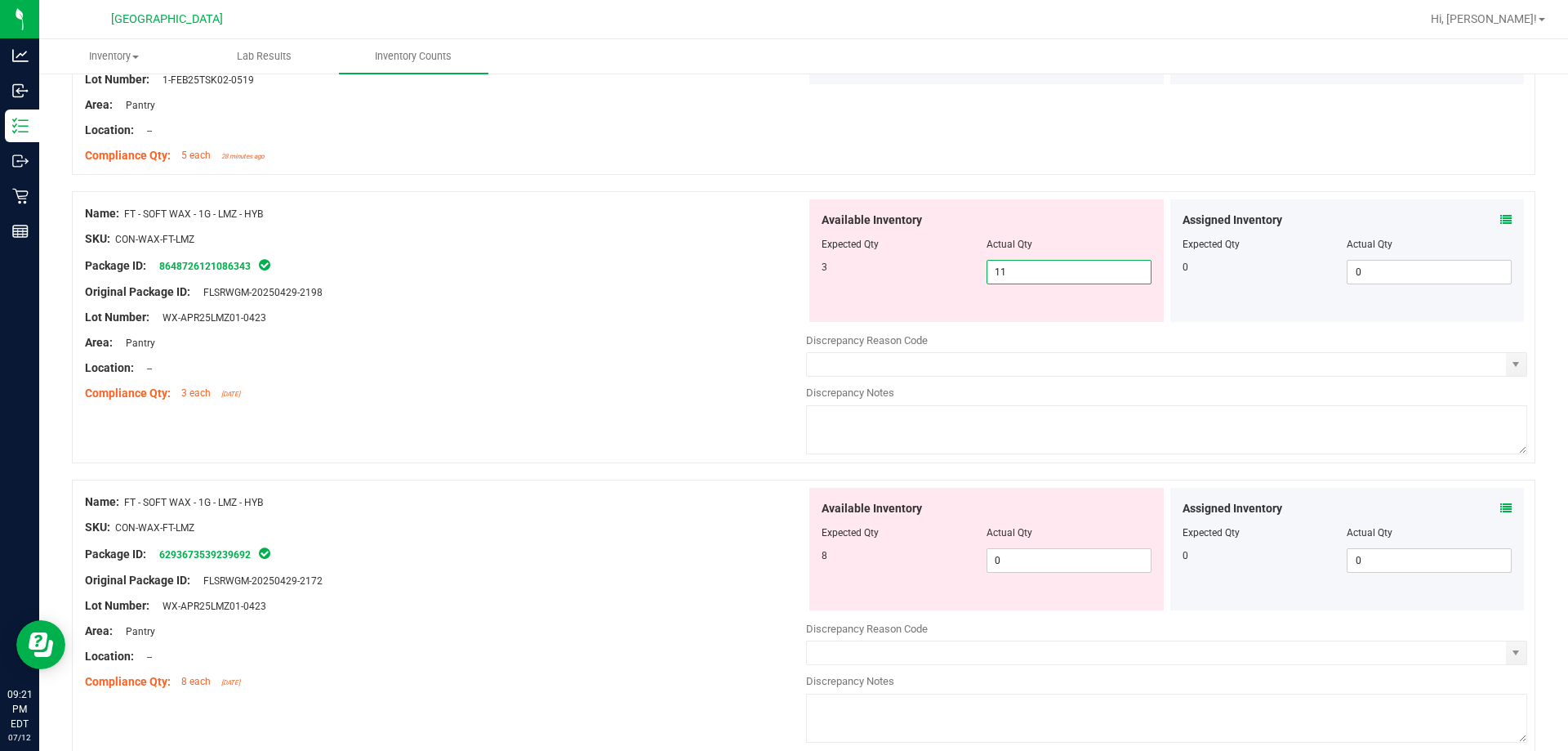 click on "11" at bounding box center (1069, 272) 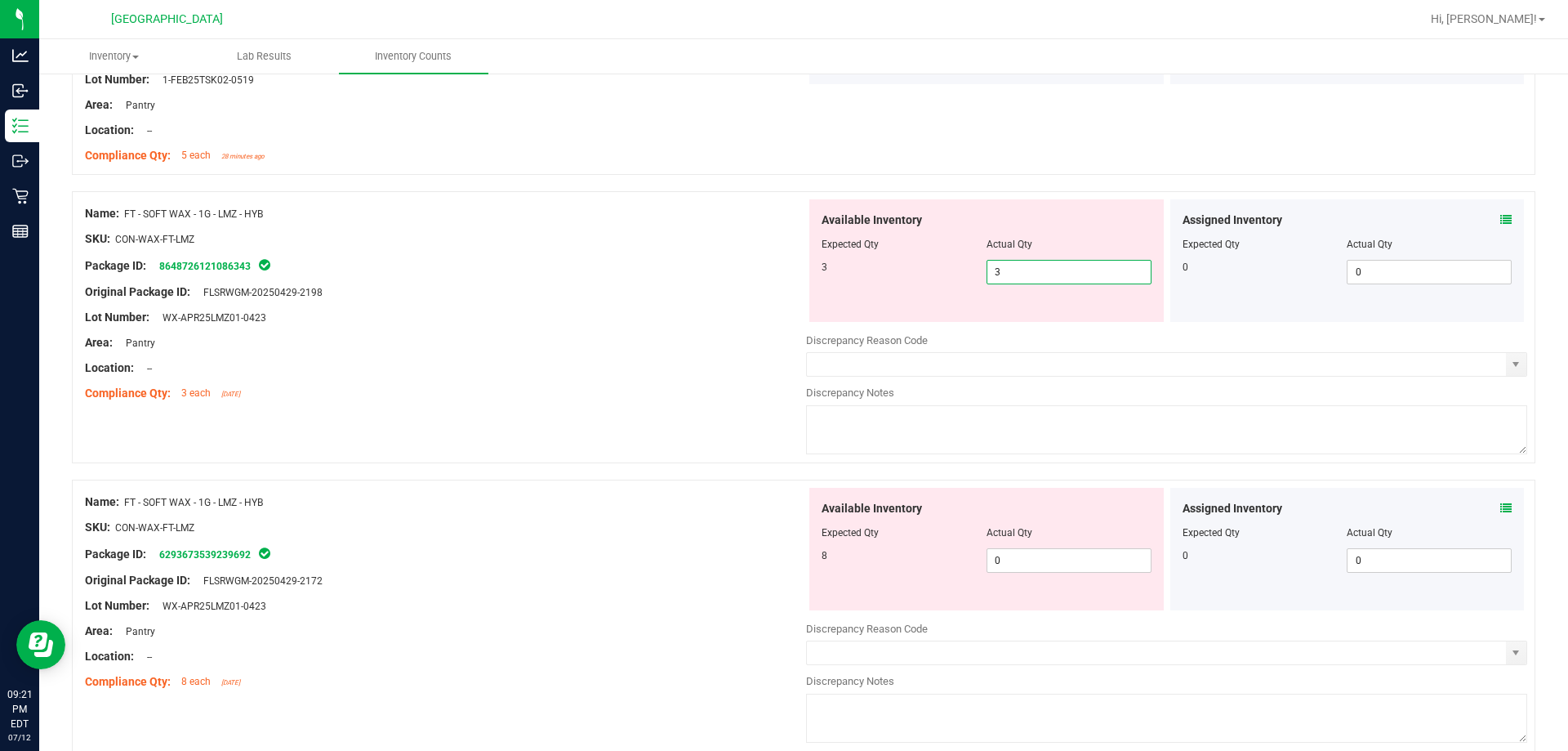 type on "3" 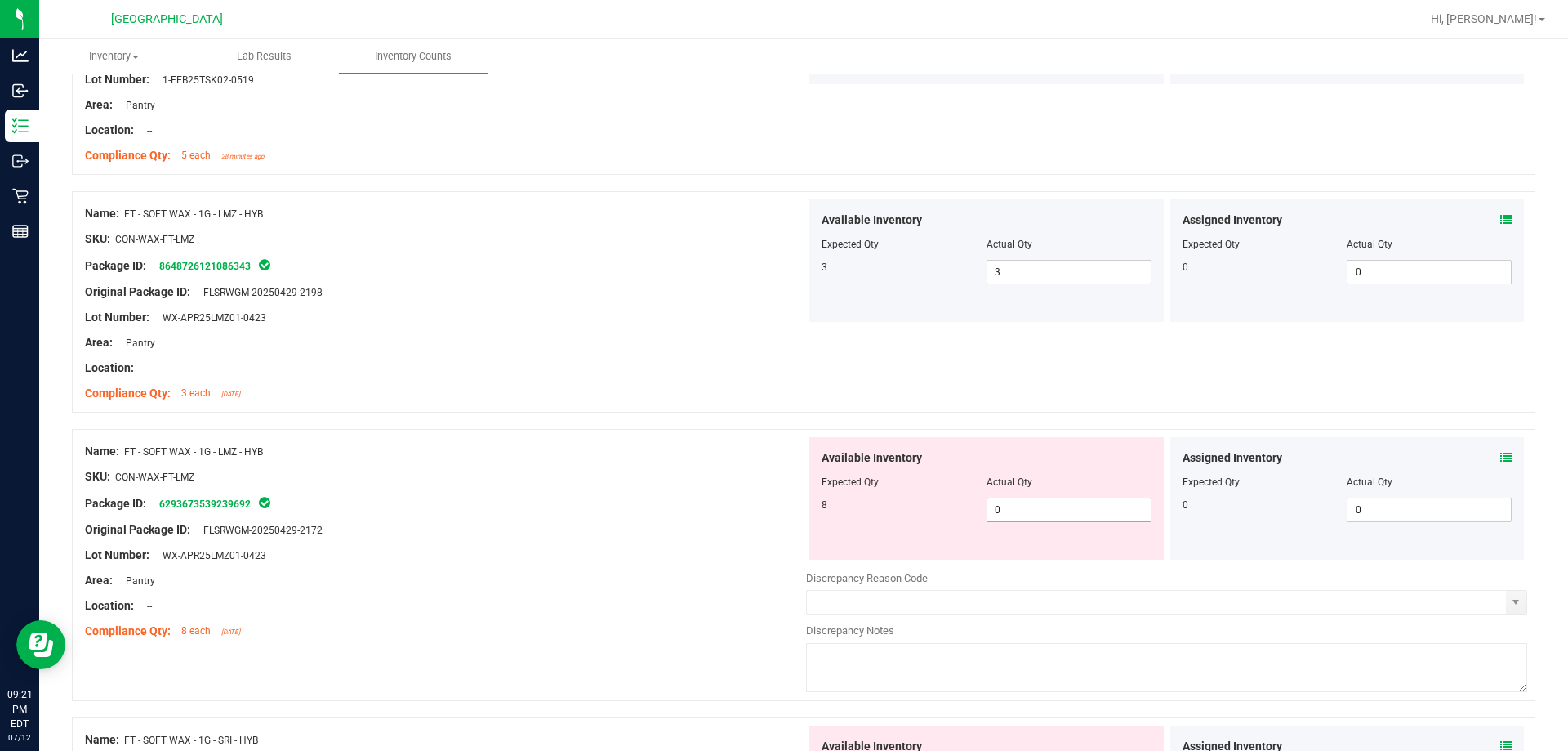 click on "0 0" at bounding box center [1069, 510] 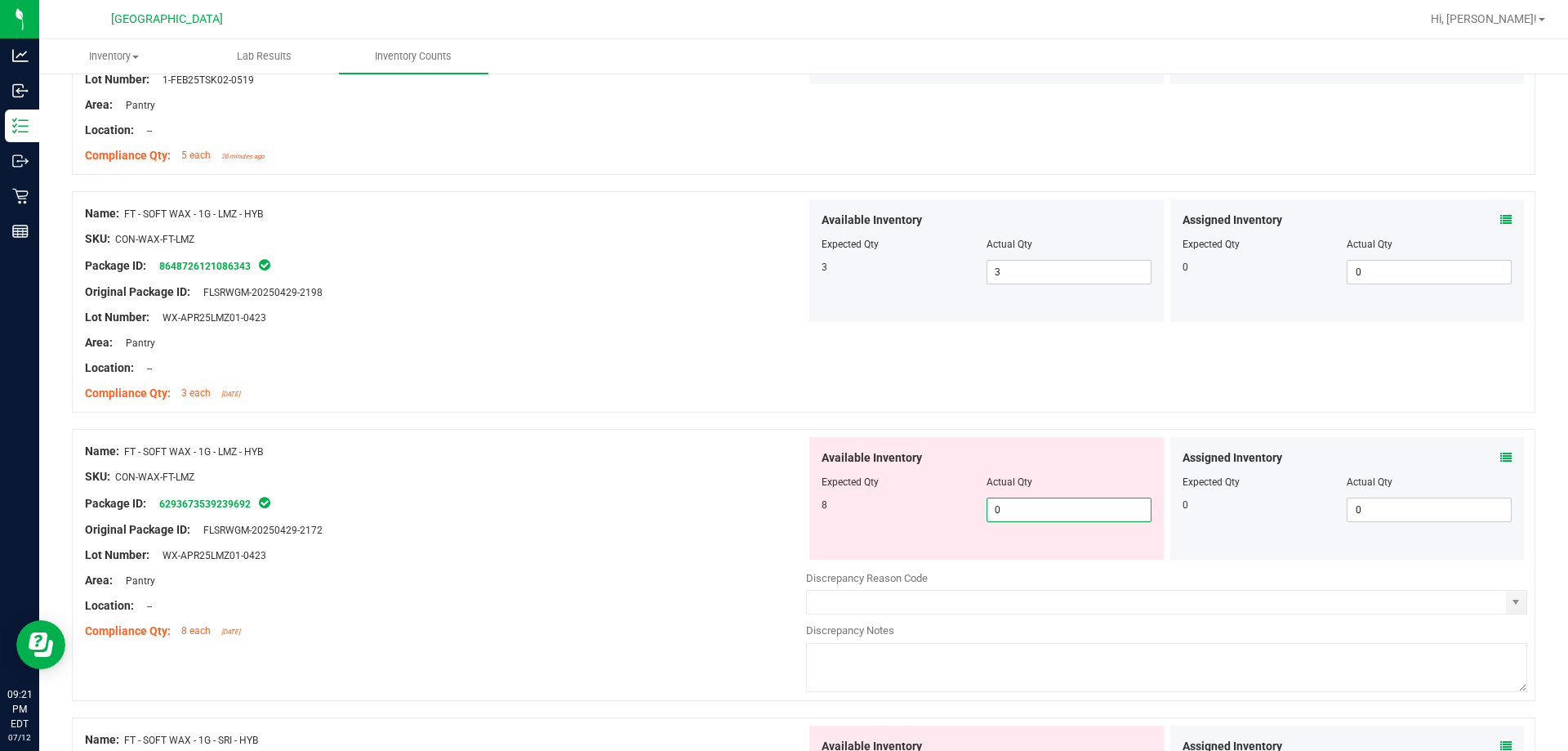 click on "0" at bounding box center [1069, 510] 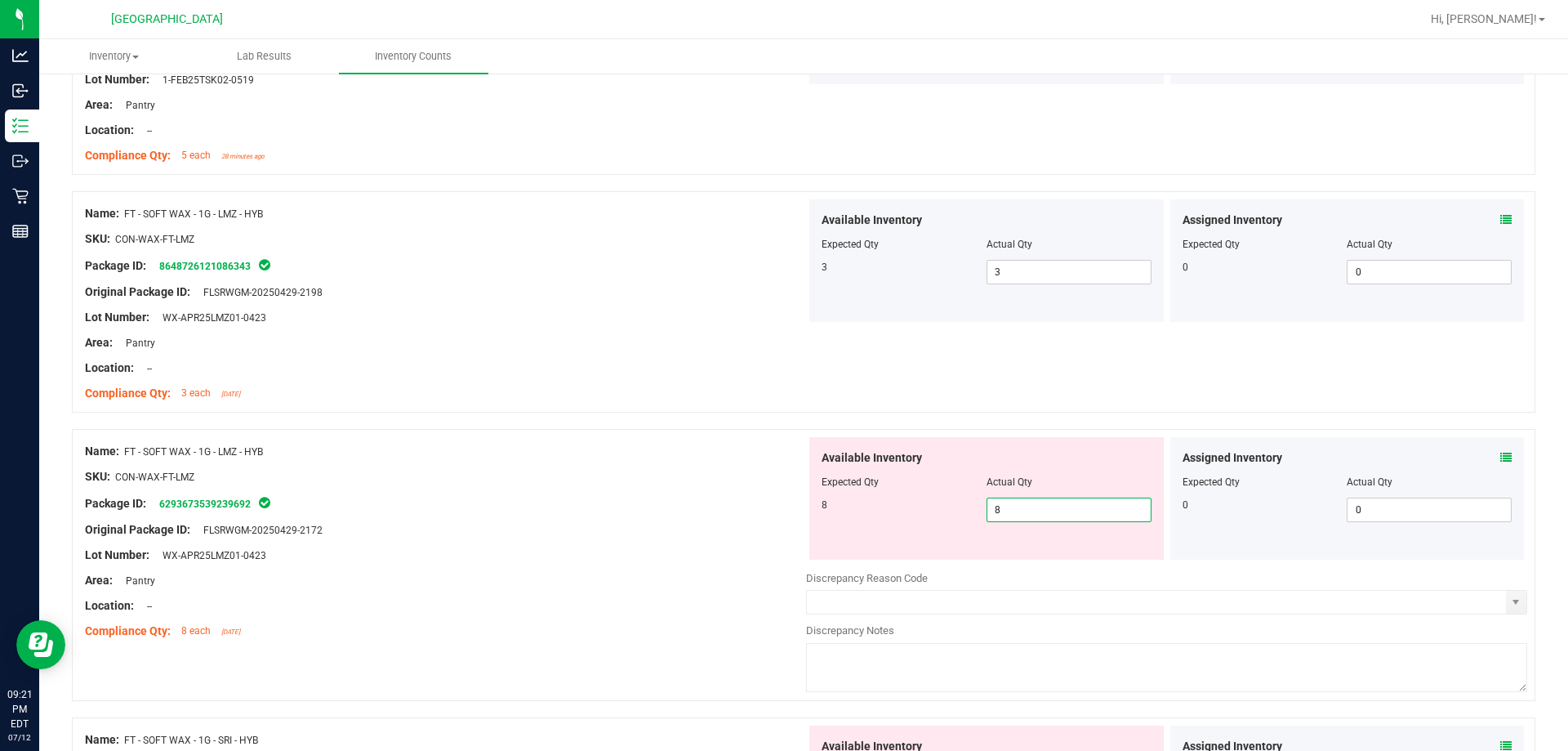 type on "8" 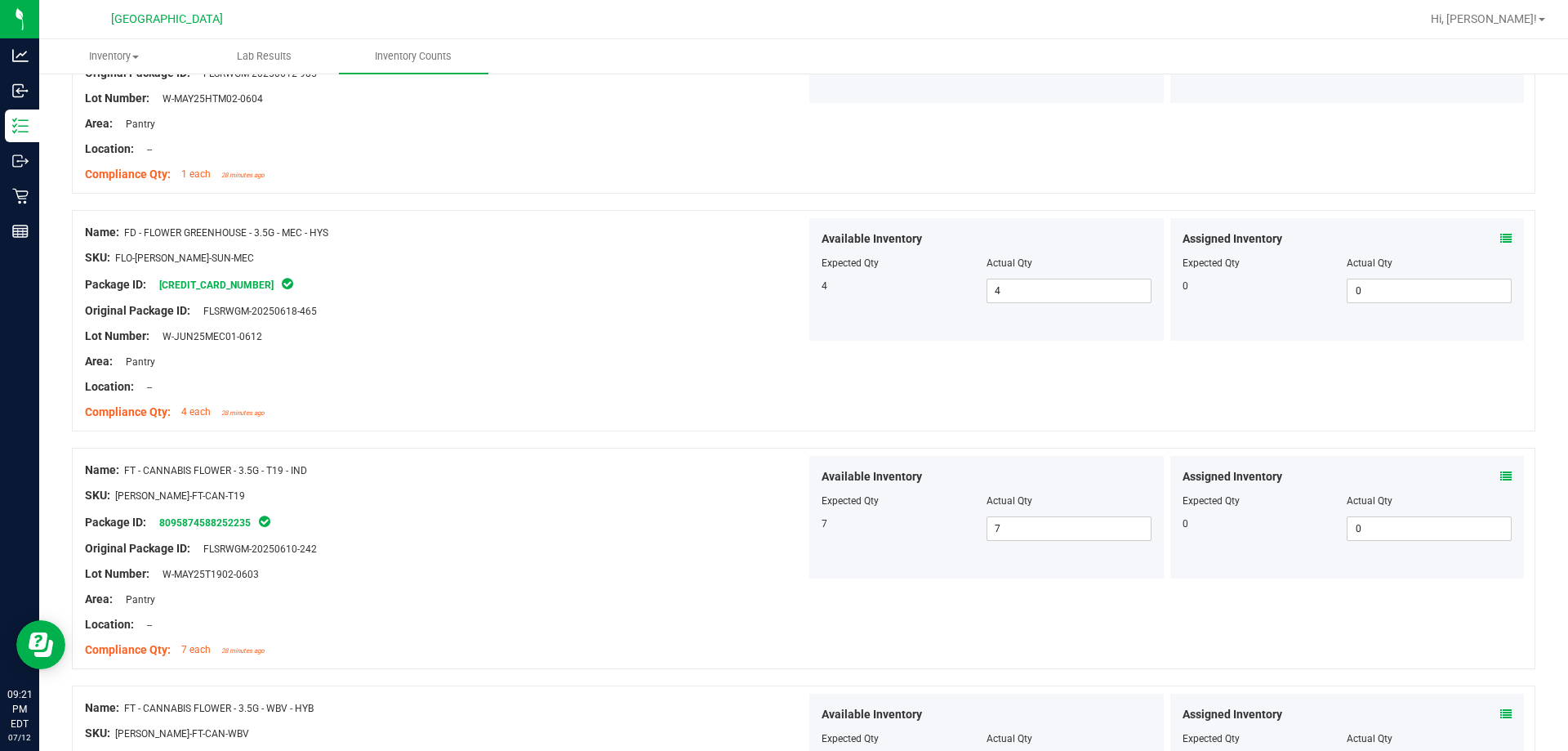 scroll, scrollTop: 0, scrollLeft: 0, axis: both 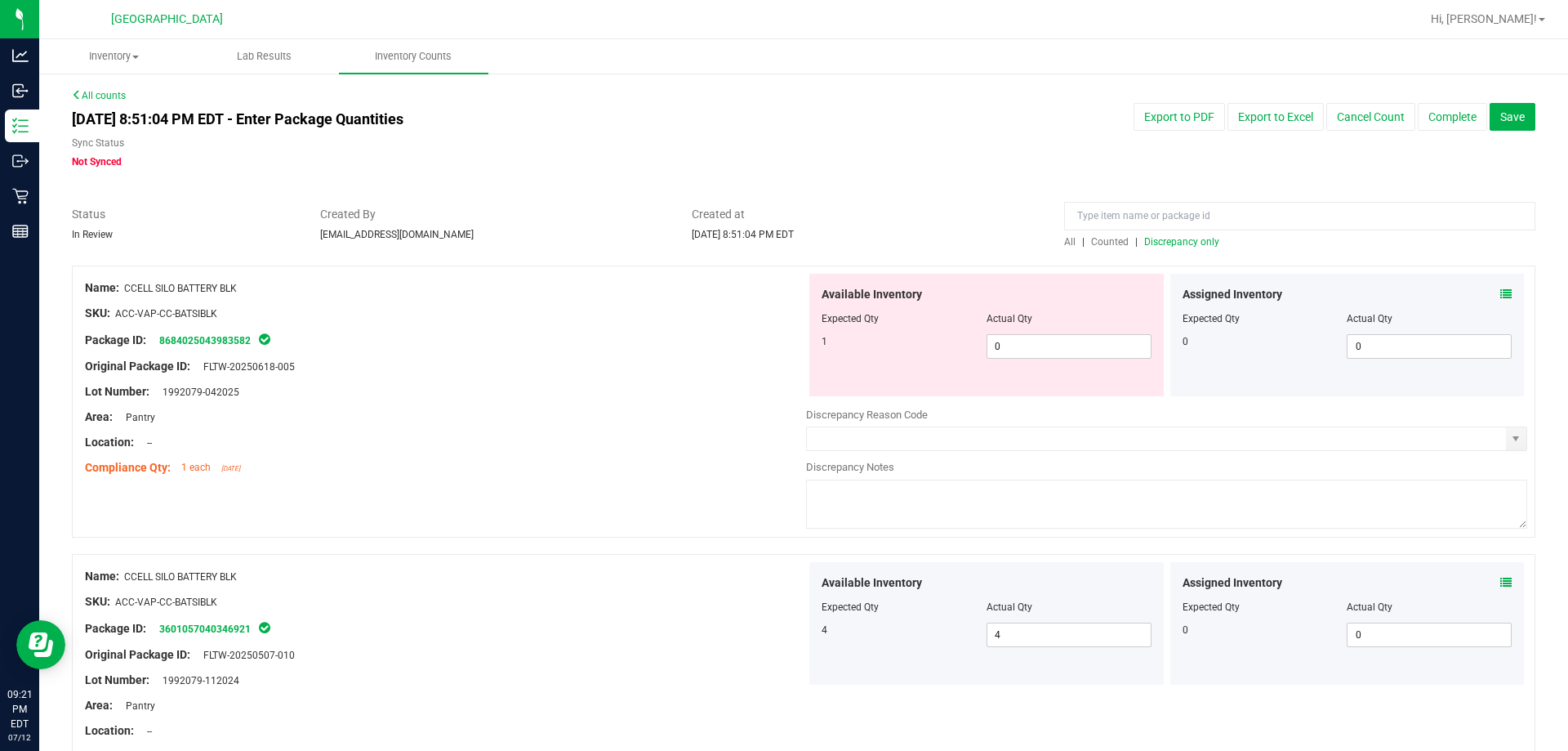drag, startPoint x: 510, startPoint y: 524, endPoint x: 586, endPoint y: 186, distance: 346.43903 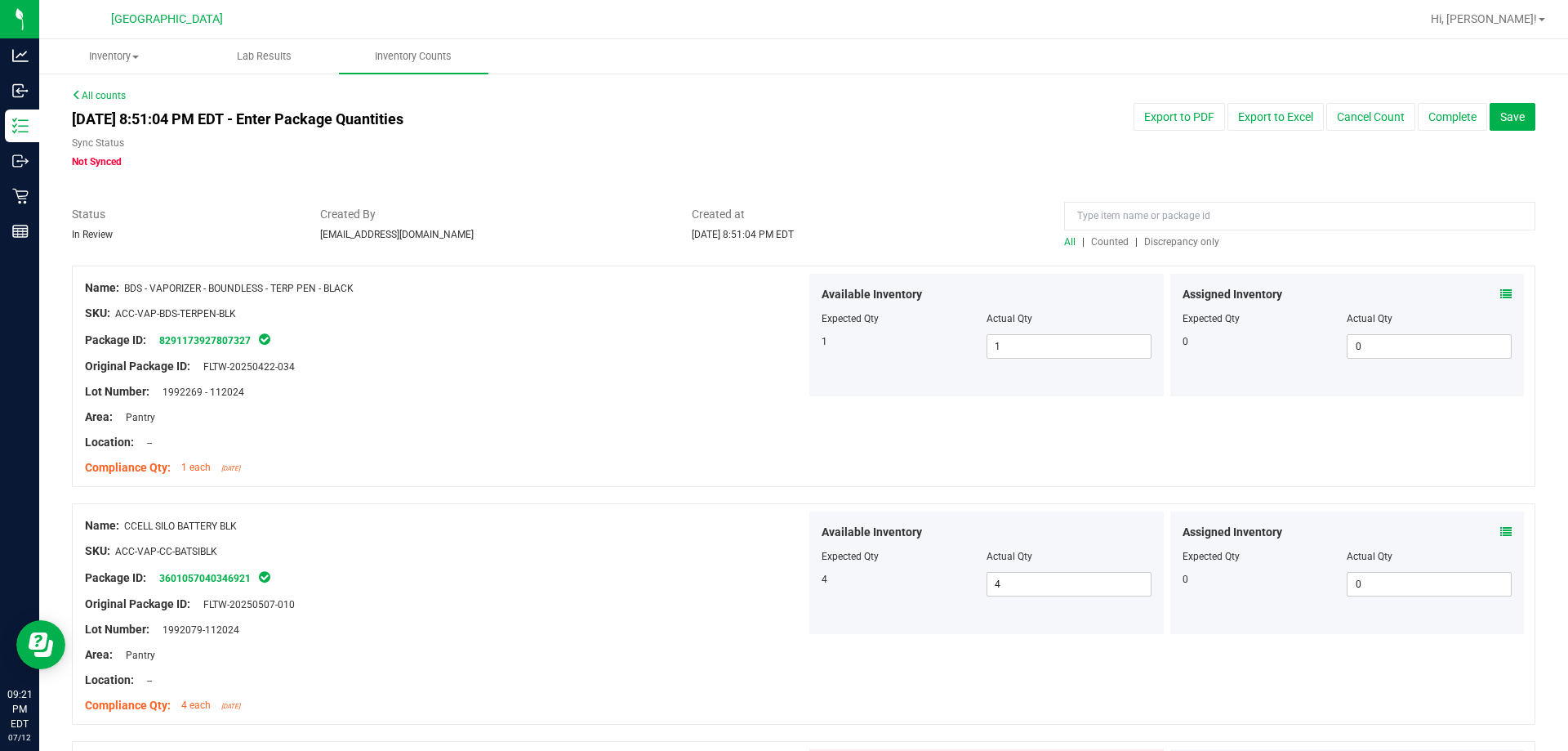 click on "Discrepancy only" at bounding box center [1182, 242] 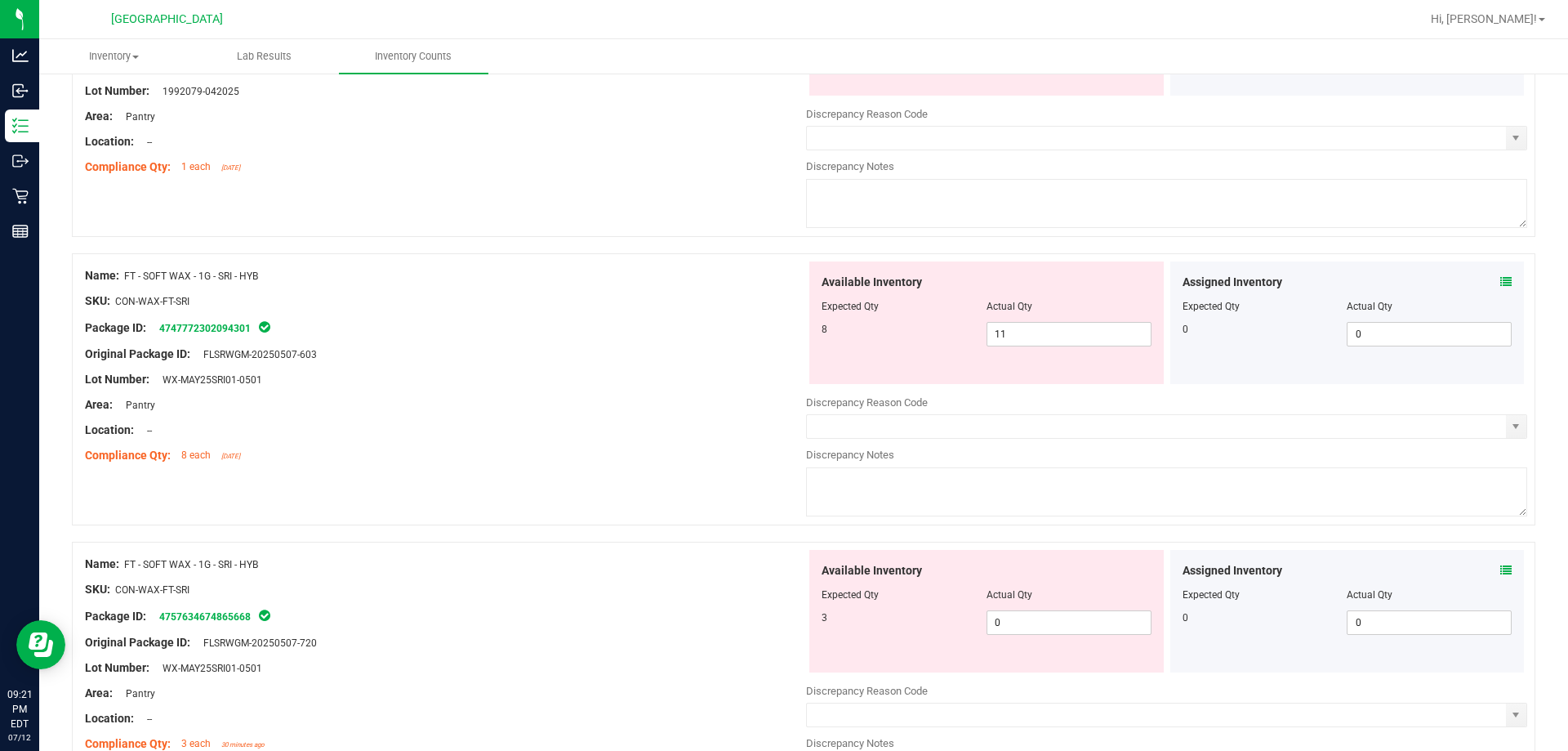 scroll, scrollTop: 327, scrollLeft: 0, axis: vertical 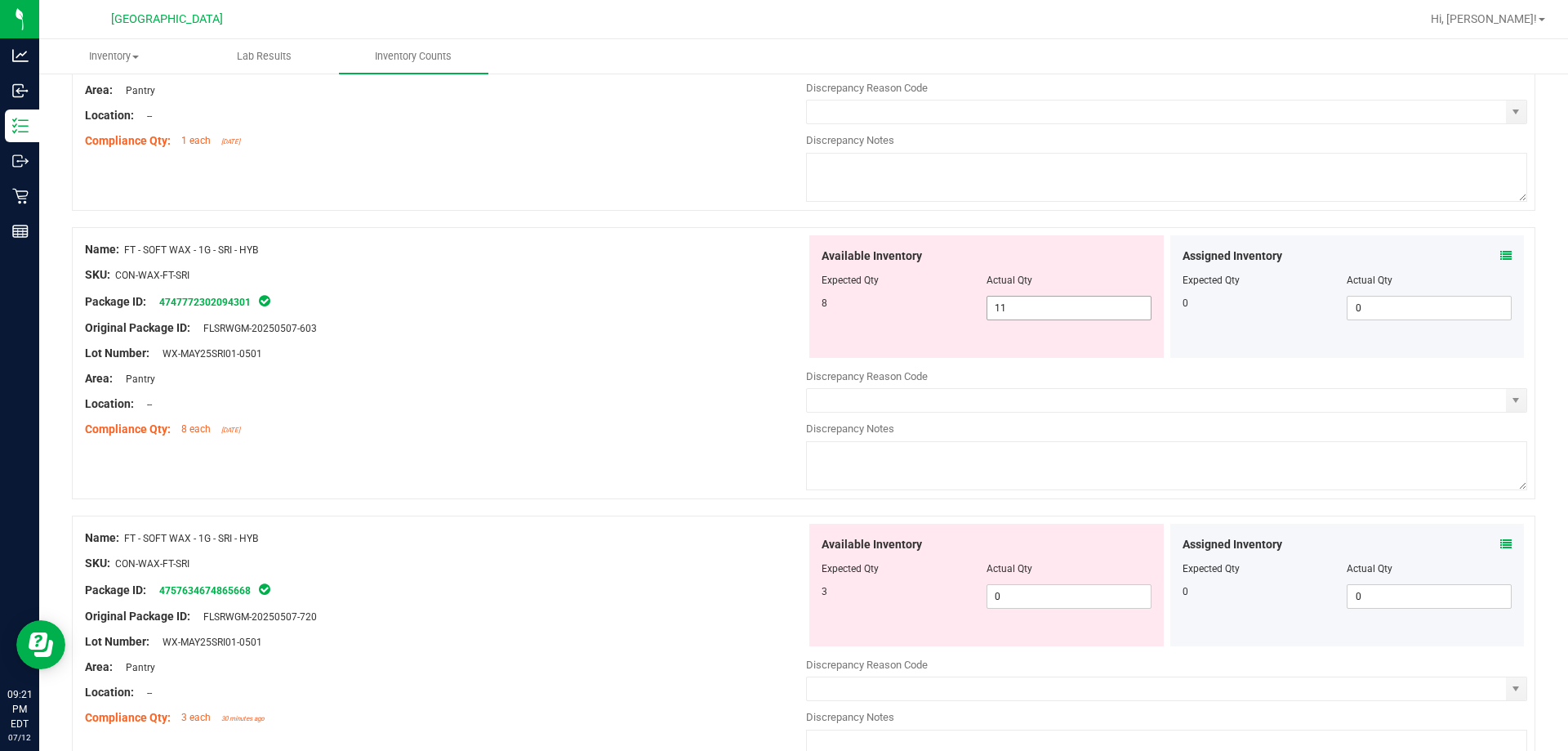 click on "11 11" at bounding box center (1069, 308) 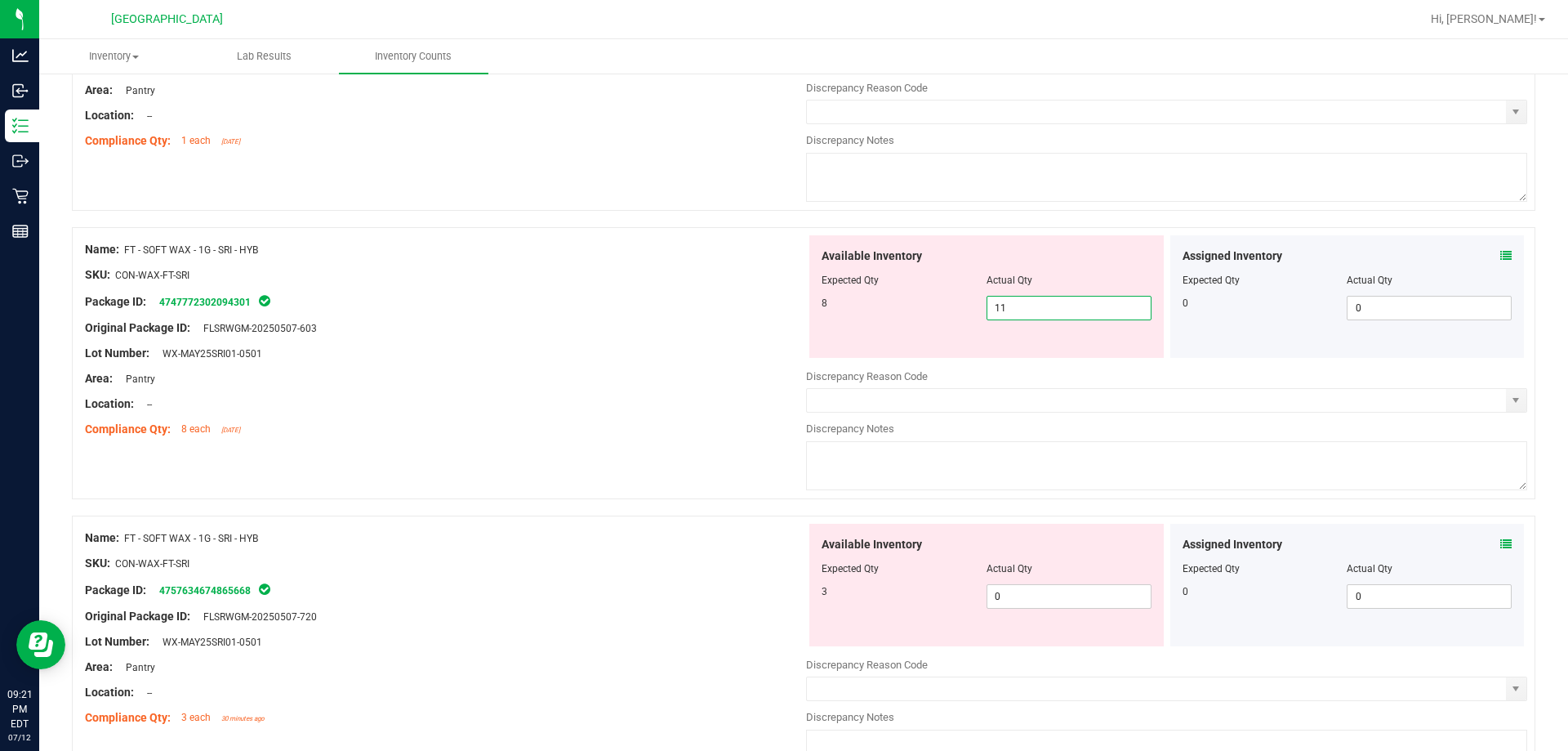 click on "11" at bounding box center [1069, 308] 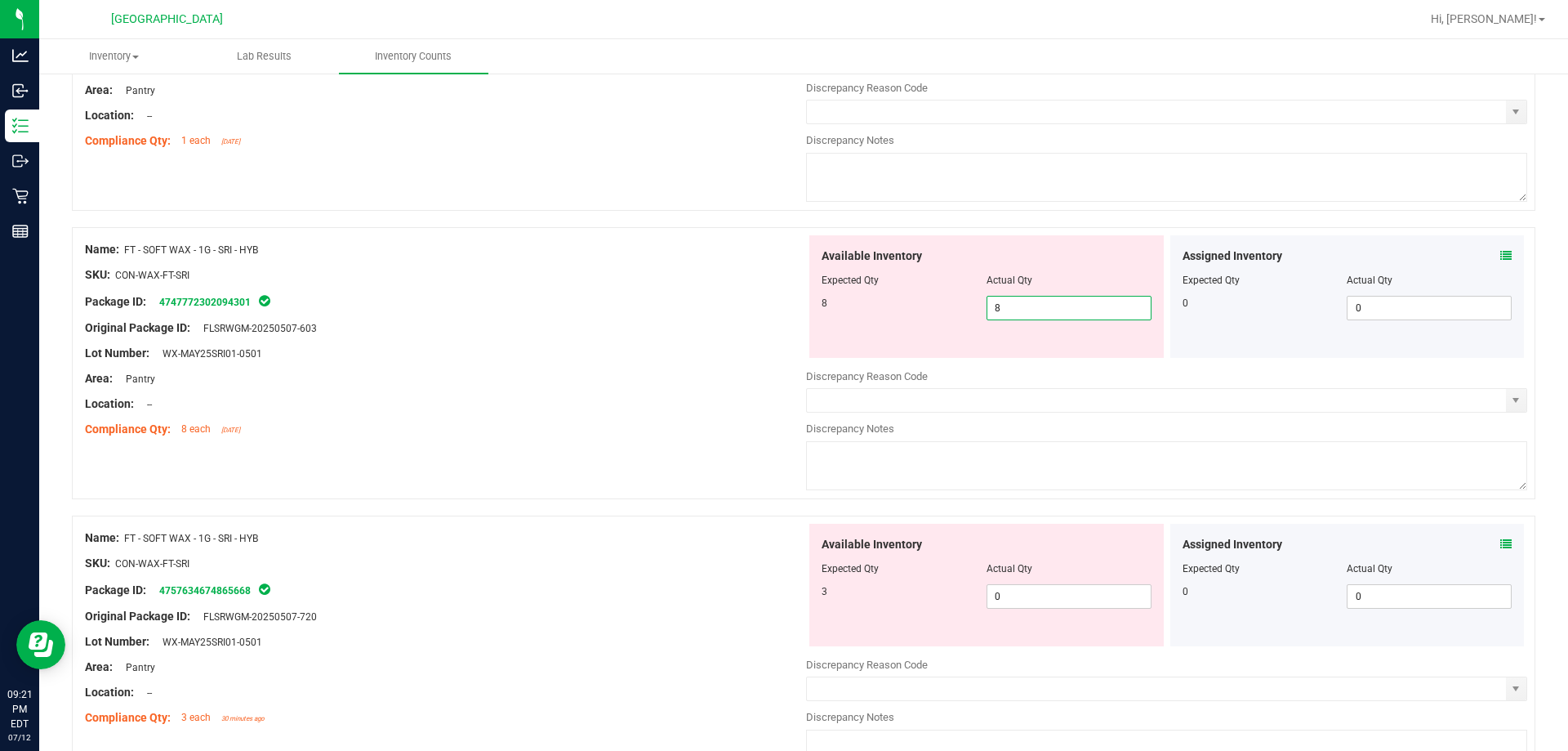 click on "Name:
FT - SOFT WAX - 1G - SRI - HYB
SKU:
CON-WAX-FT-SRI
Package ID:
4747772302094301
Original Package ID:
FLSRWGM-20250507-603
Lot Number:
WX-MAY25SRI01-0501" at bounding box center (445, 339) 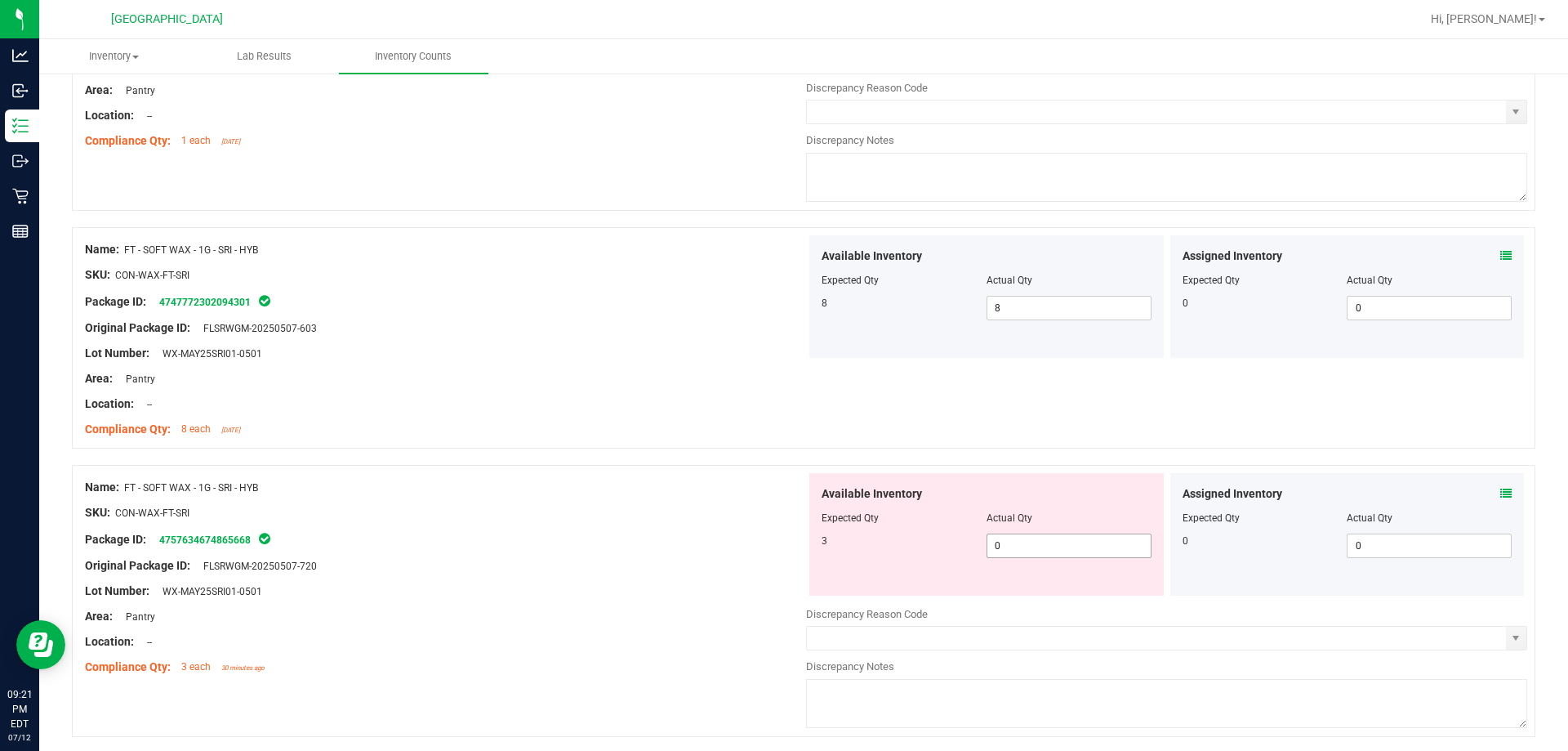 click on "0 0" at bounding box center (1069, 546) 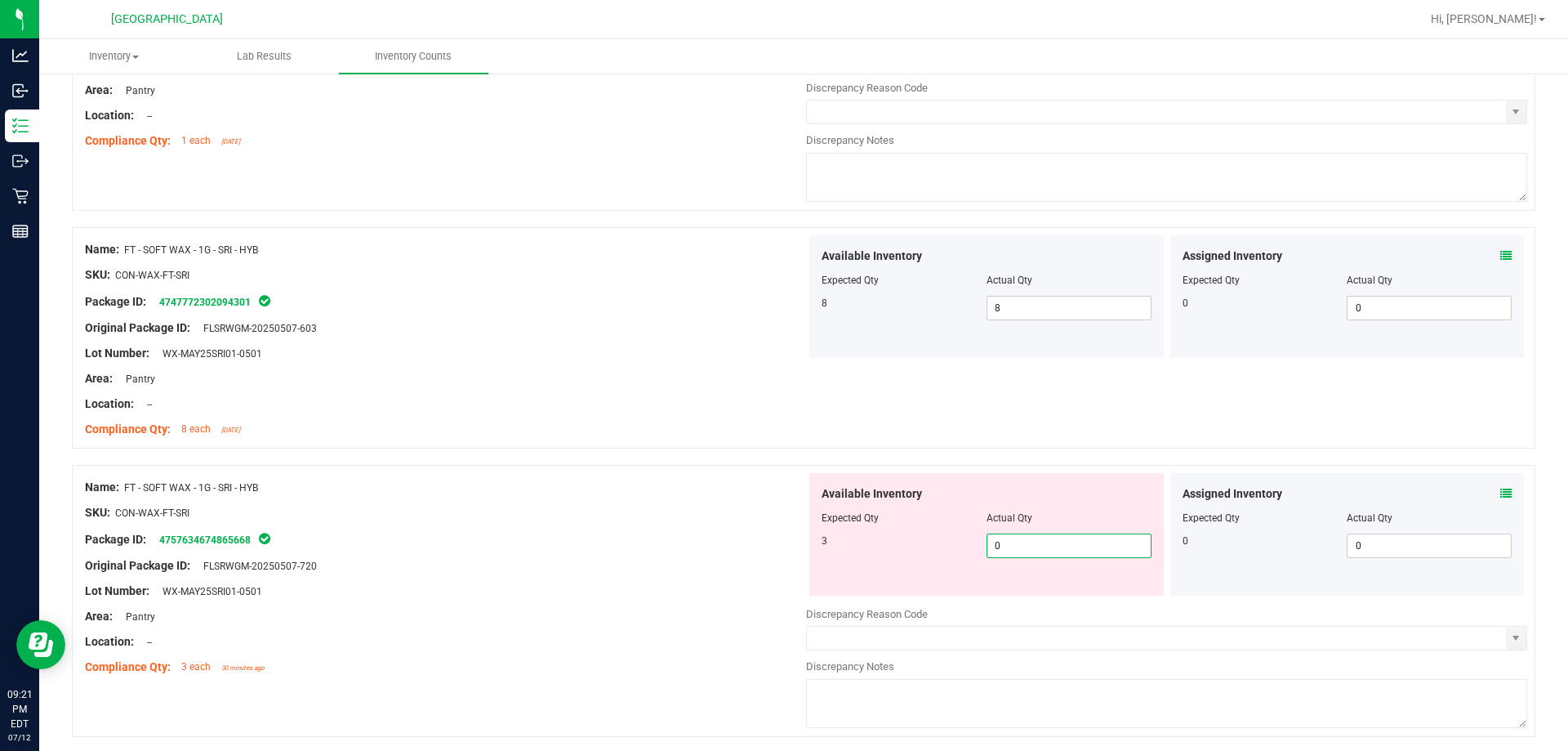 click on "0" at bounding box center [1069, 546] 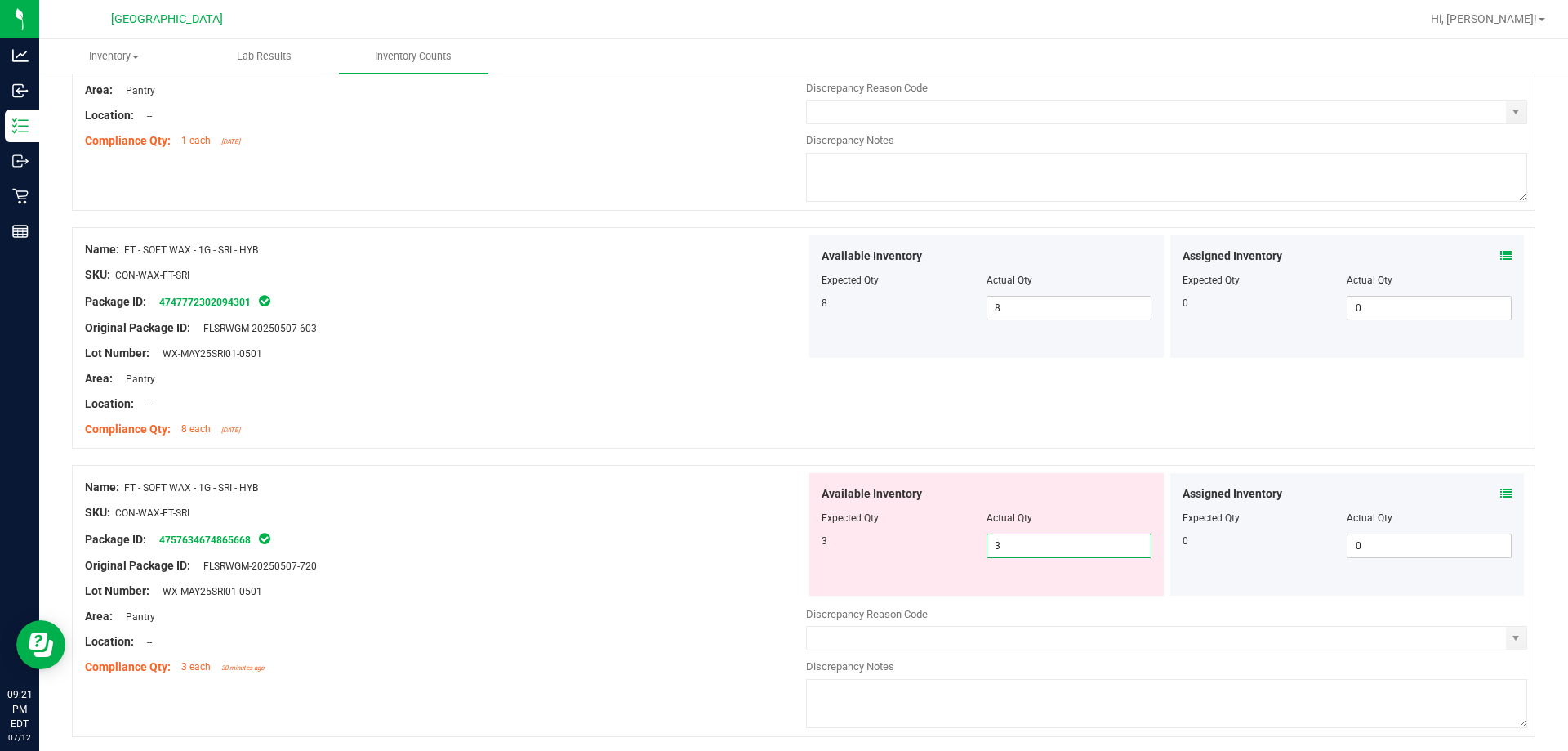 type on "3" 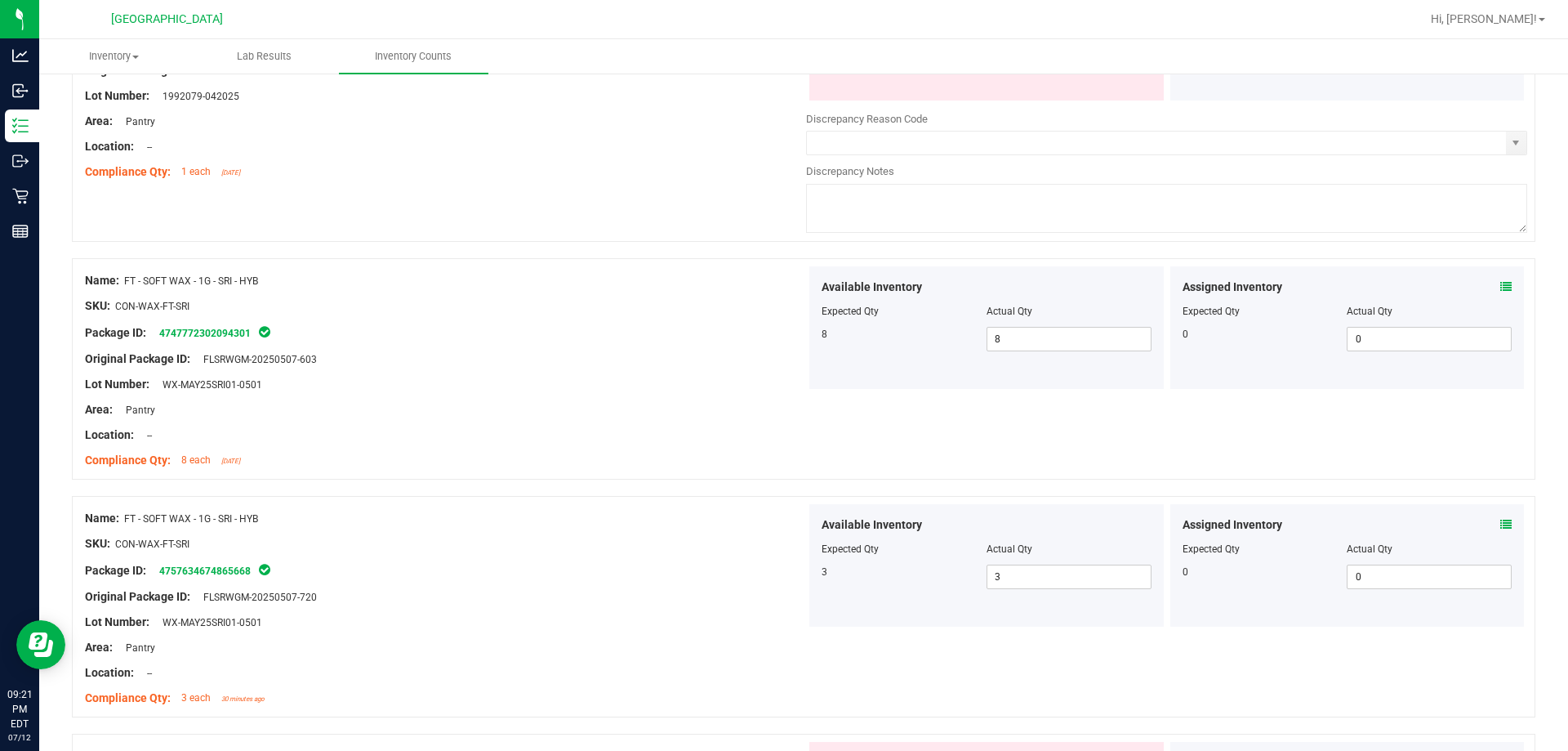 scroll, scrollTop: 0, scrollLeft: 0, axis: both 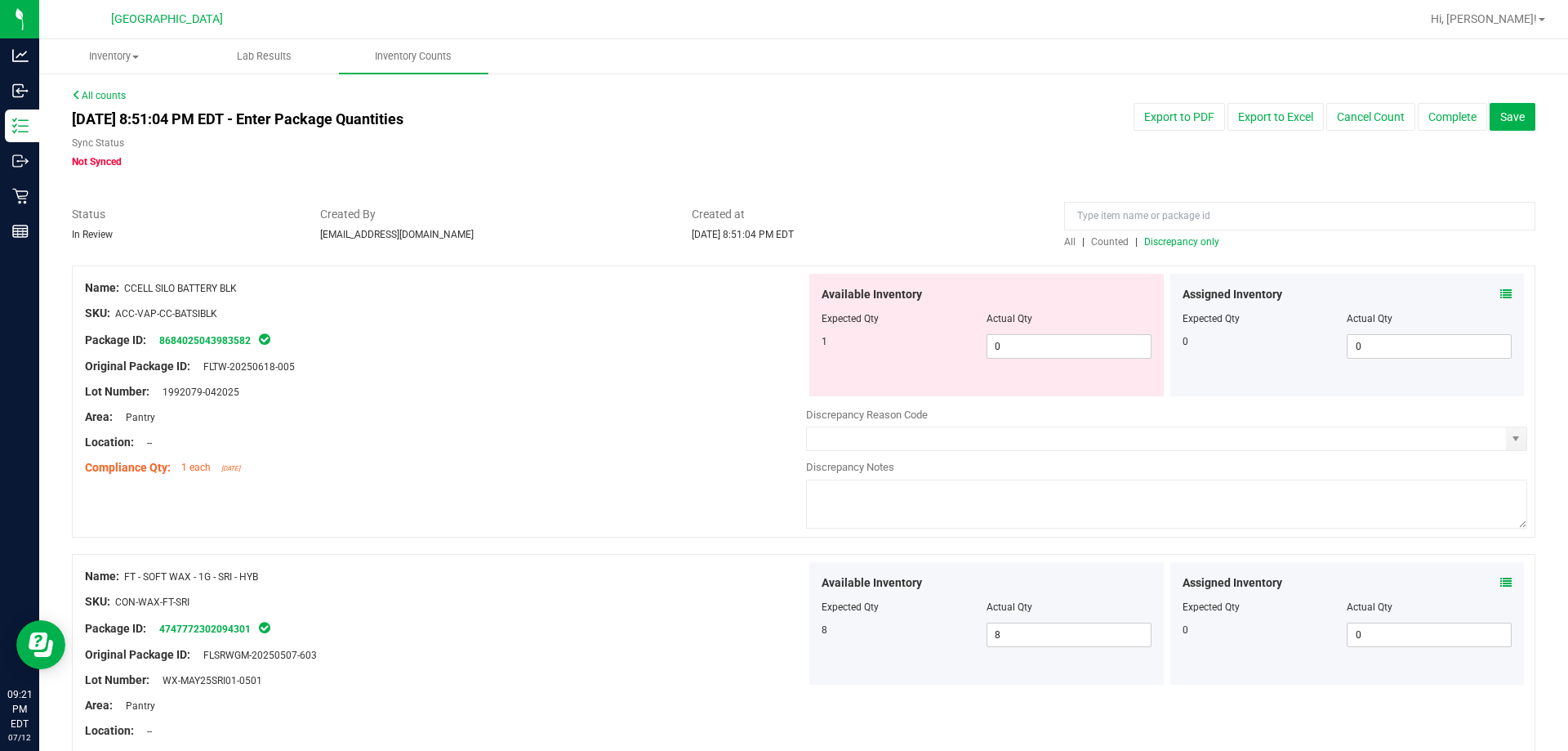 drag, startPoint x: 657, startPoint y: 431, endPoint x: 695, endPoint y: 266, distance: 169.31923 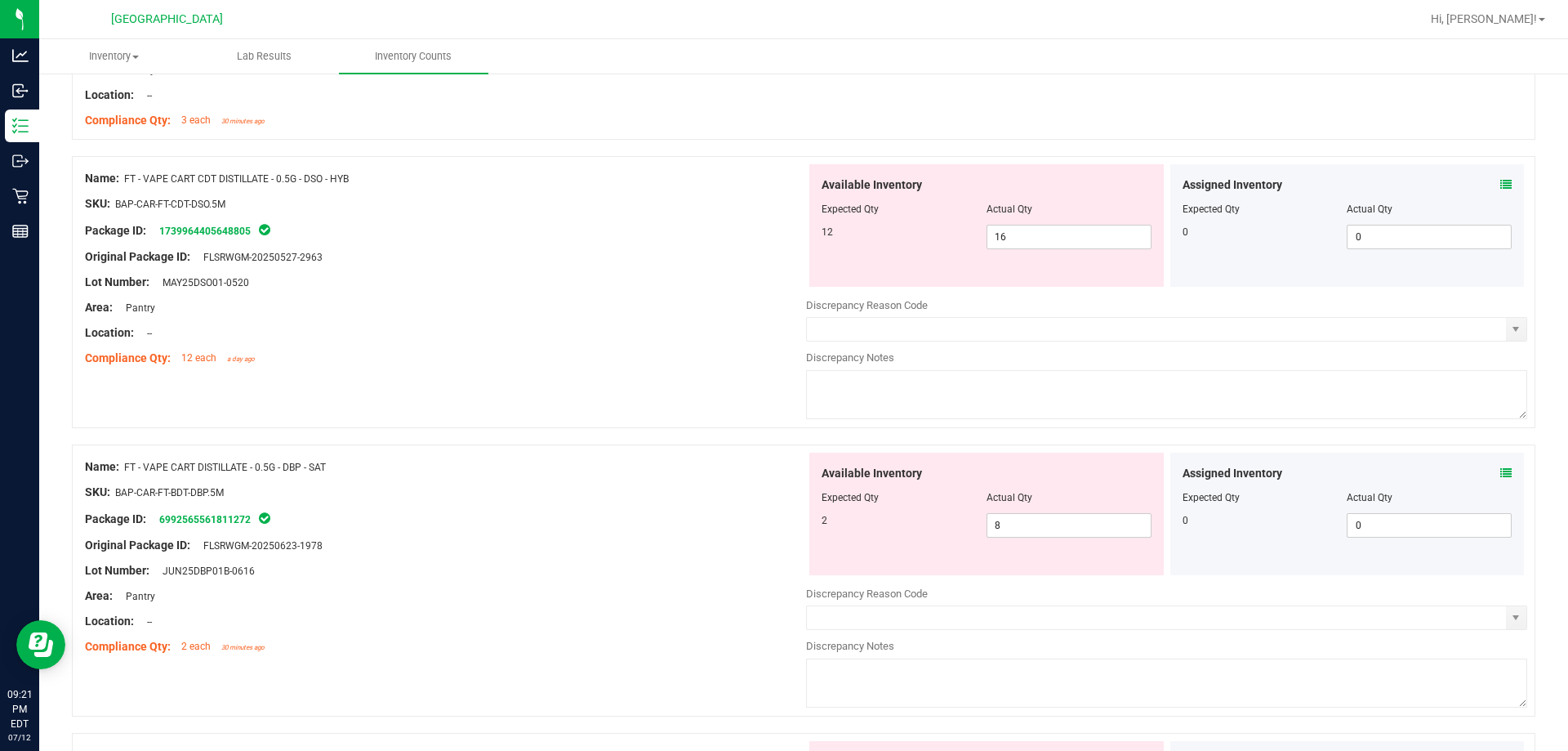 scroll, scrollTop: 899, scrollLeft: 0, axis: vertical 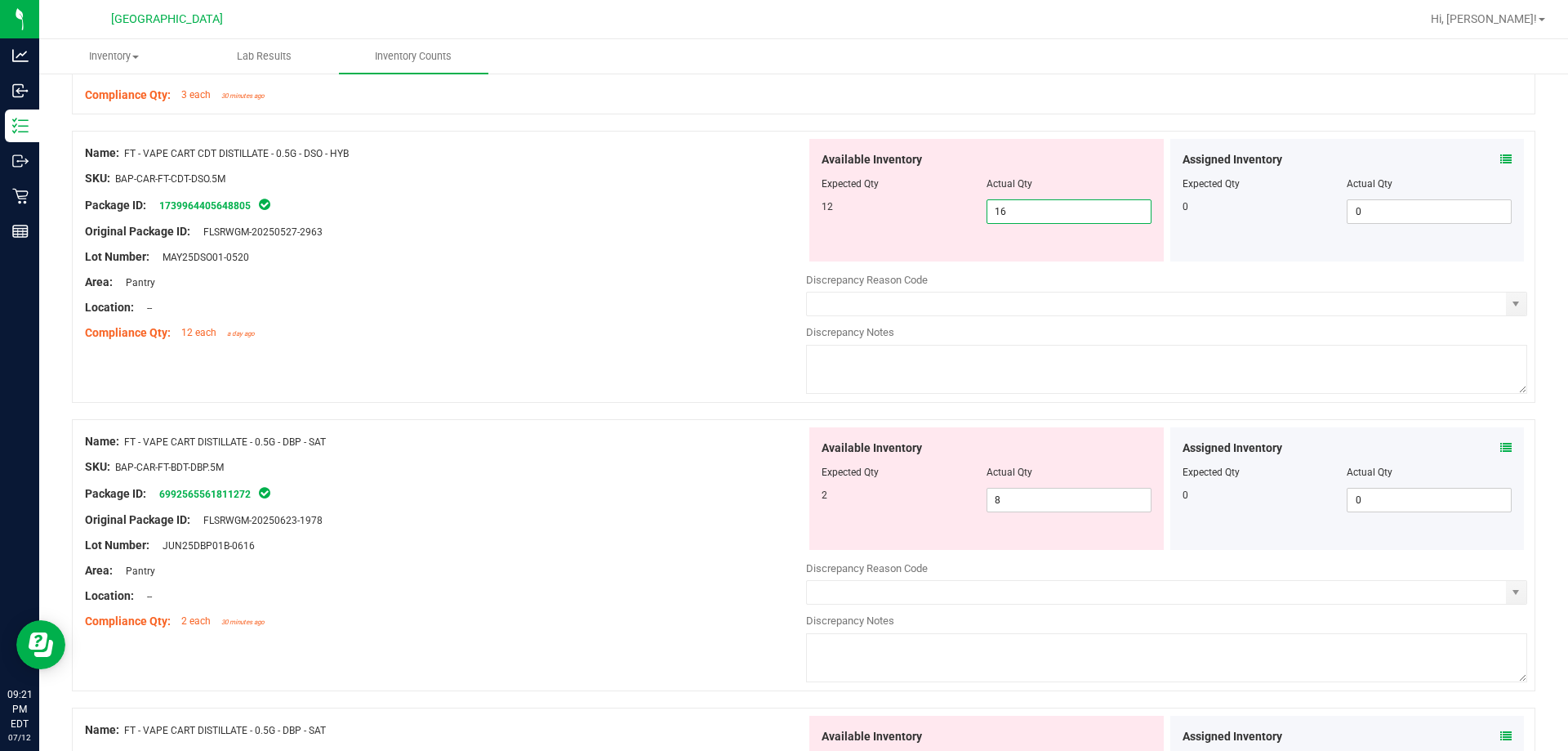click on "16 16" at bounding box center (1069, 212) 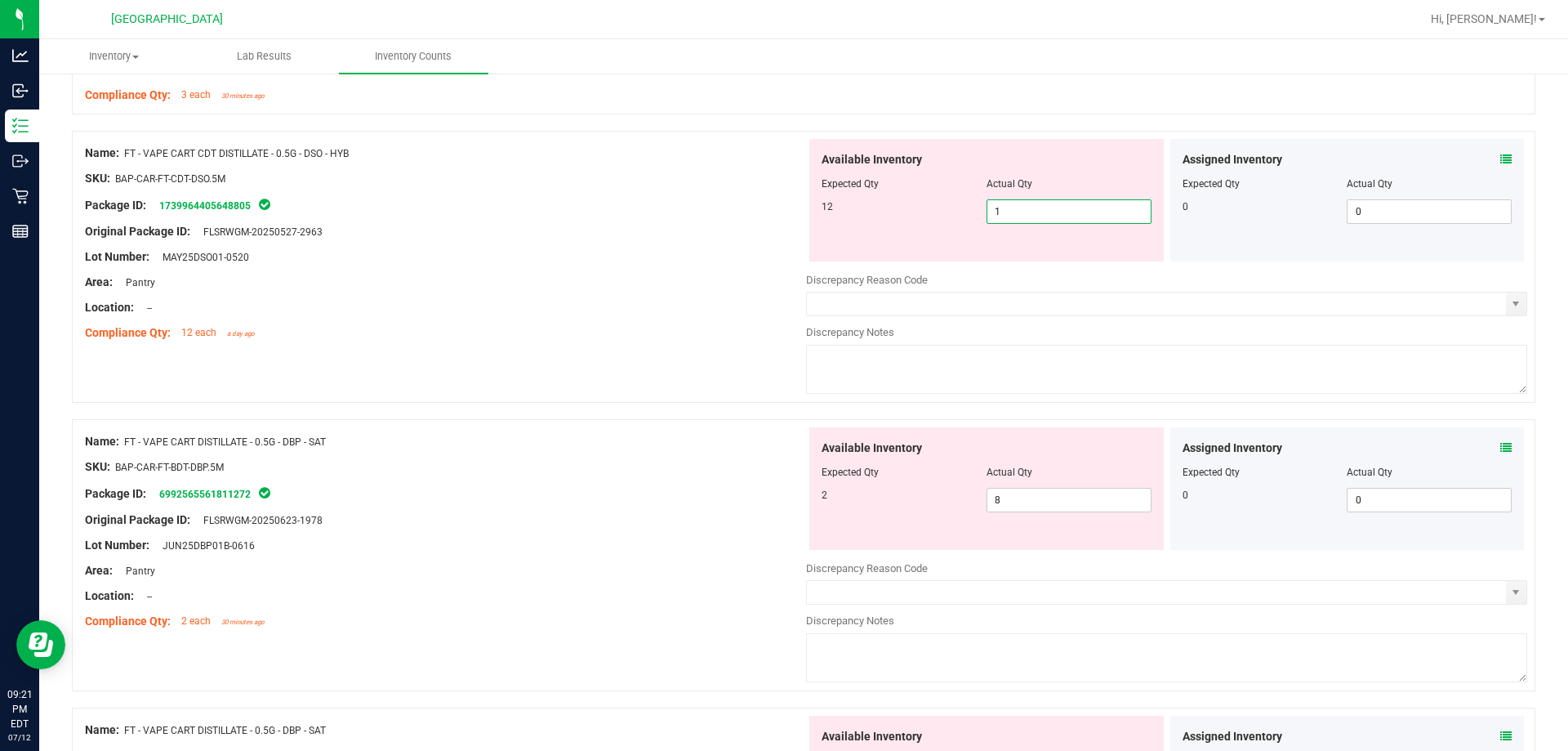 type on "12" 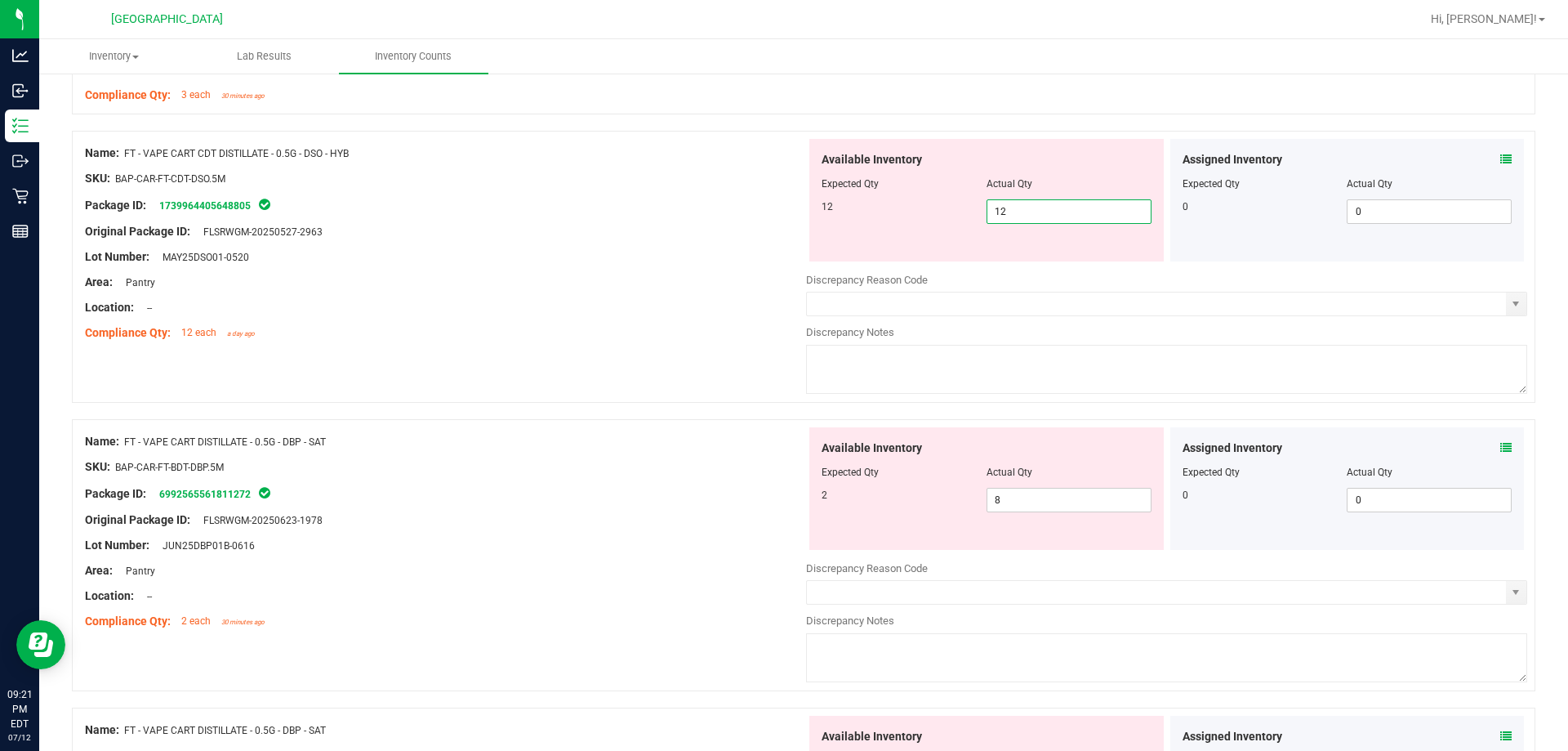 type on "12" 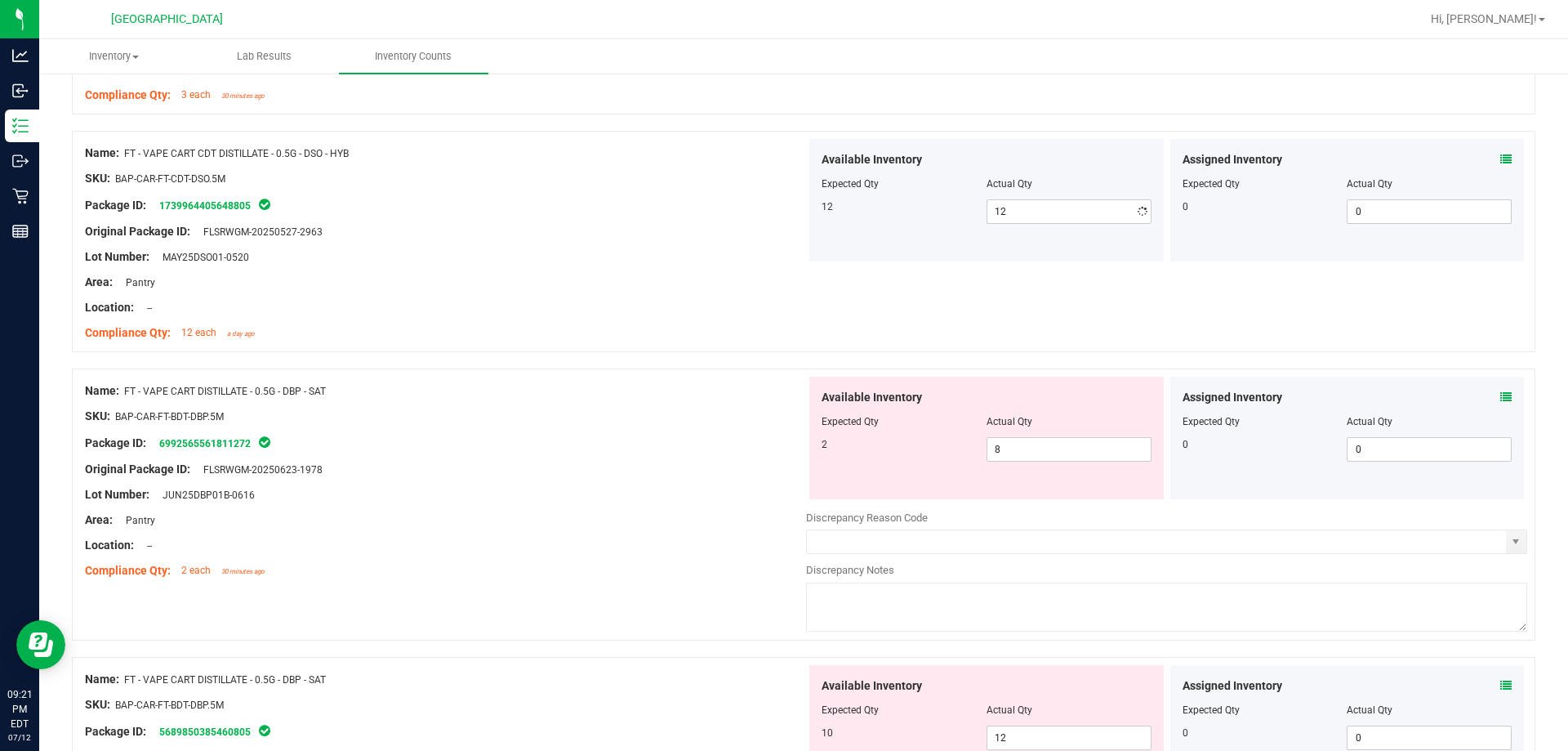 click on "Lot Number:
MAY25DSO01-0520" at bounding box center (445, 257) 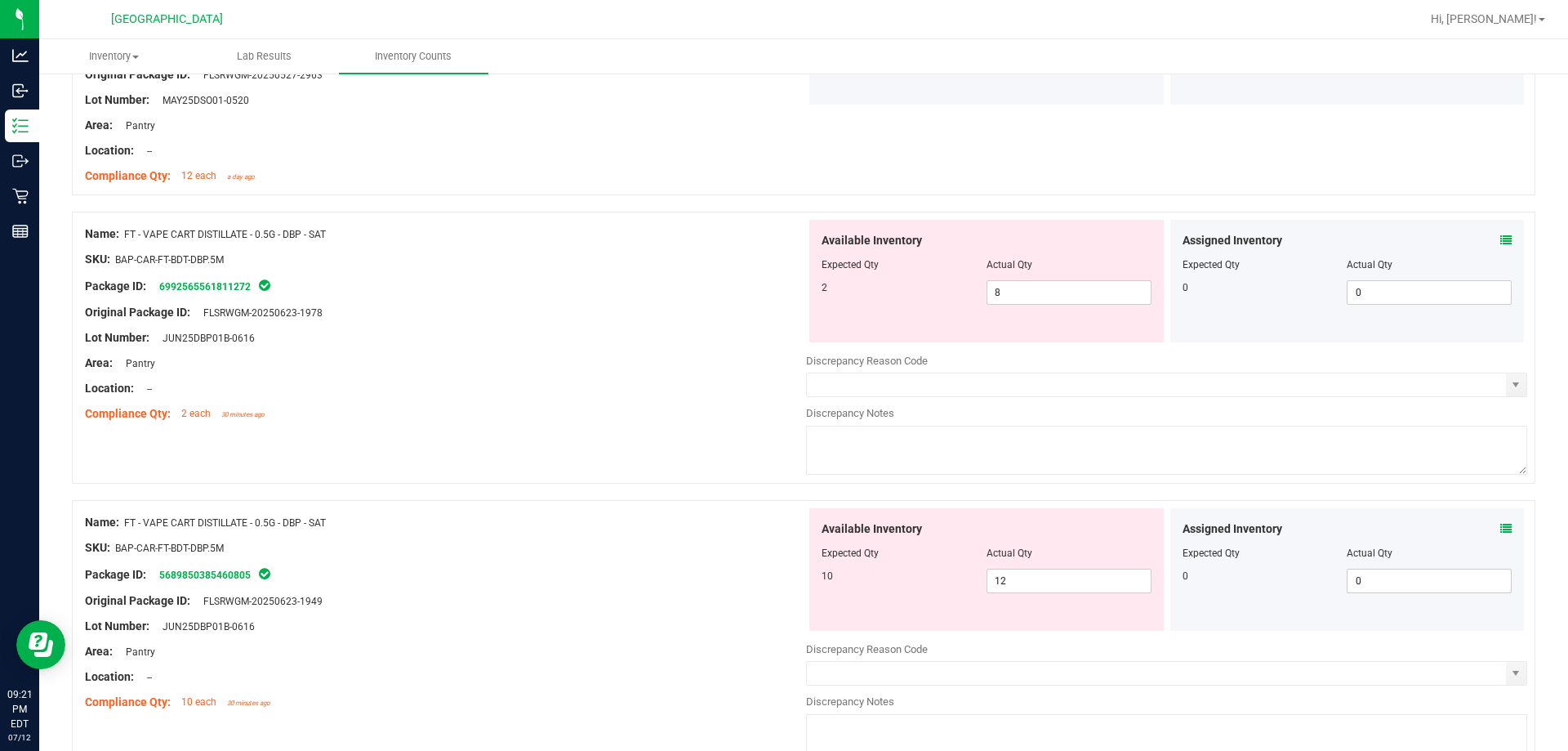 scroll, scrollTop: 1062, scrollLeft: 0, axis: vertical 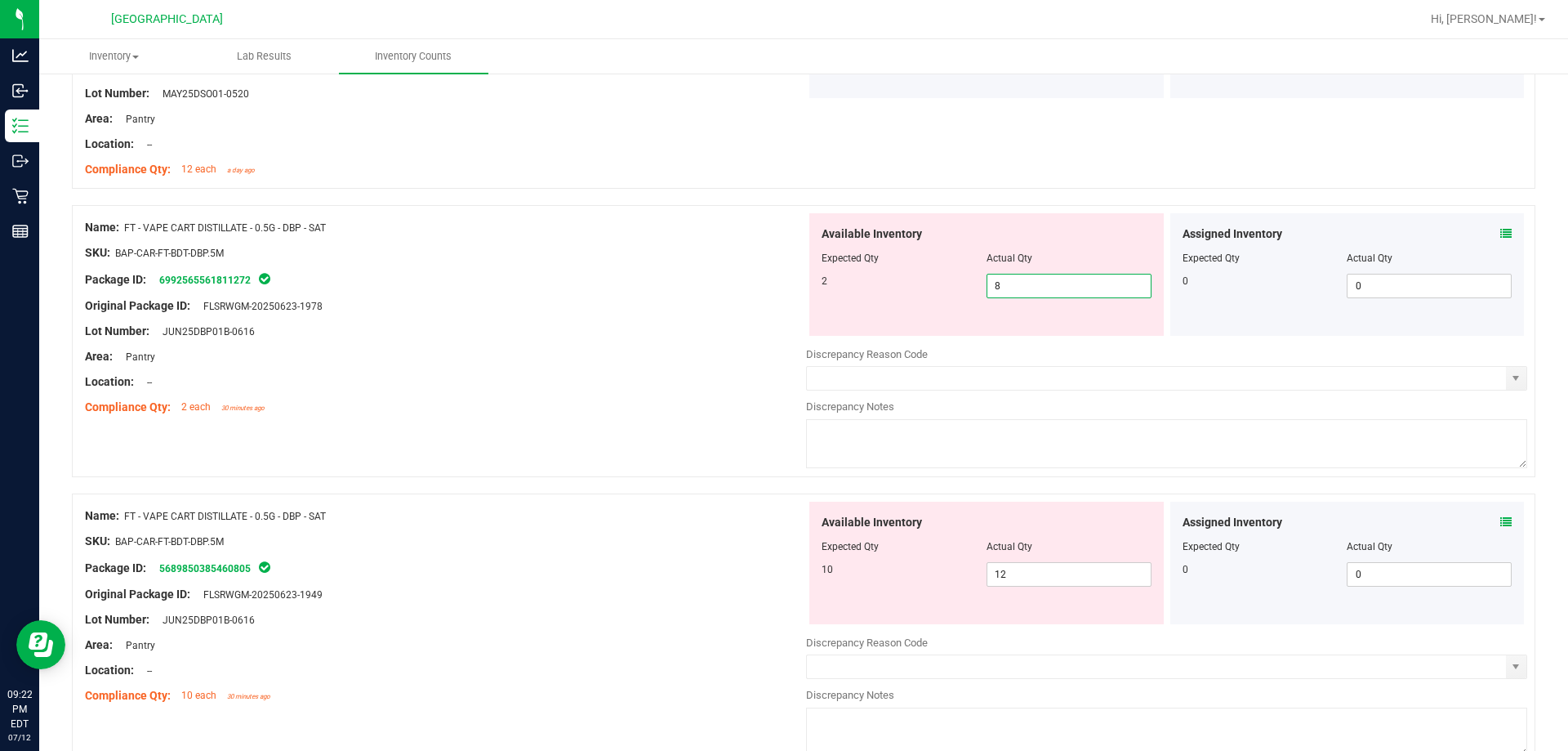 click on "8 8" at bounding box center [1069, 286] 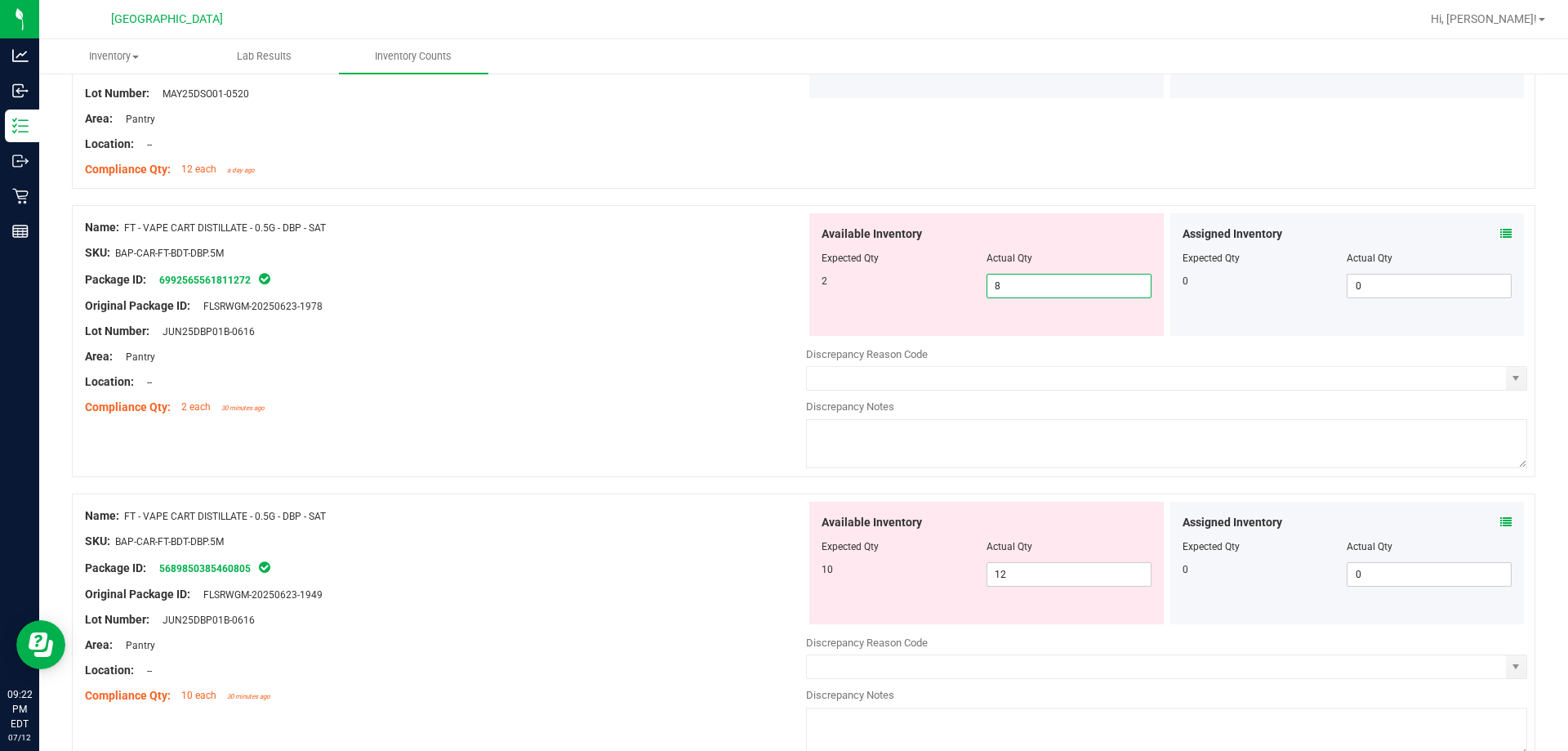 type on "2" 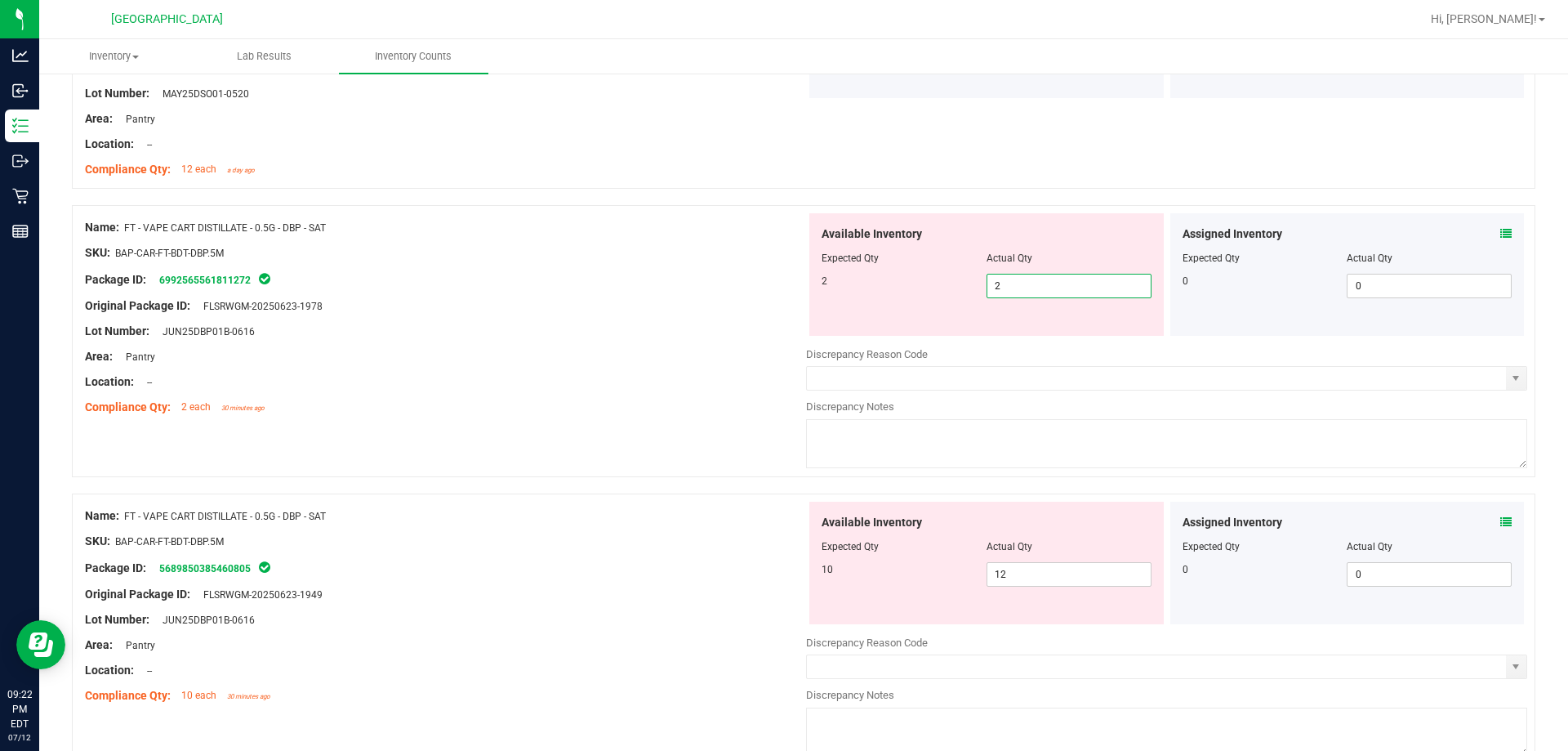 type on "2" 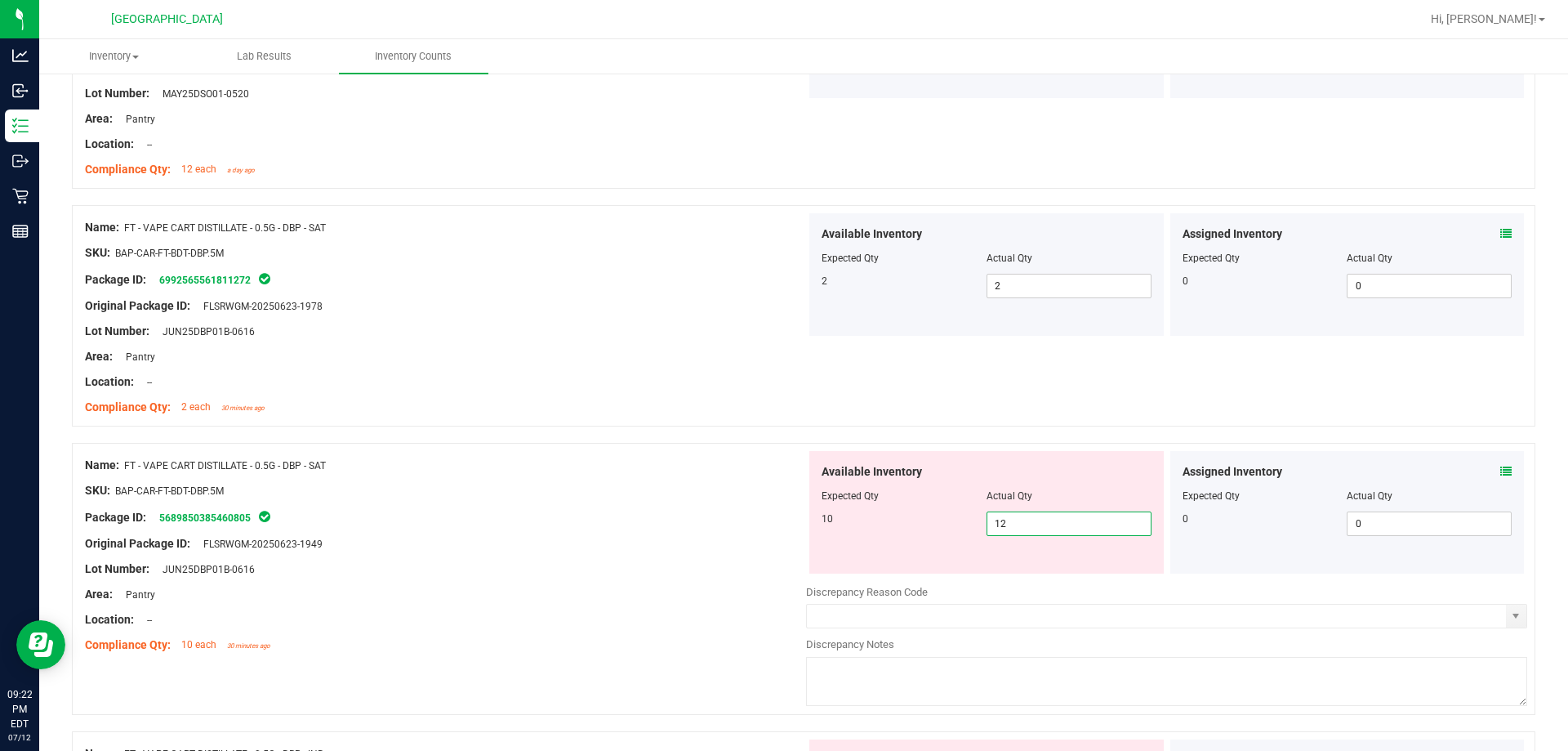click on "12 12" at bounding box center [1069, 524] 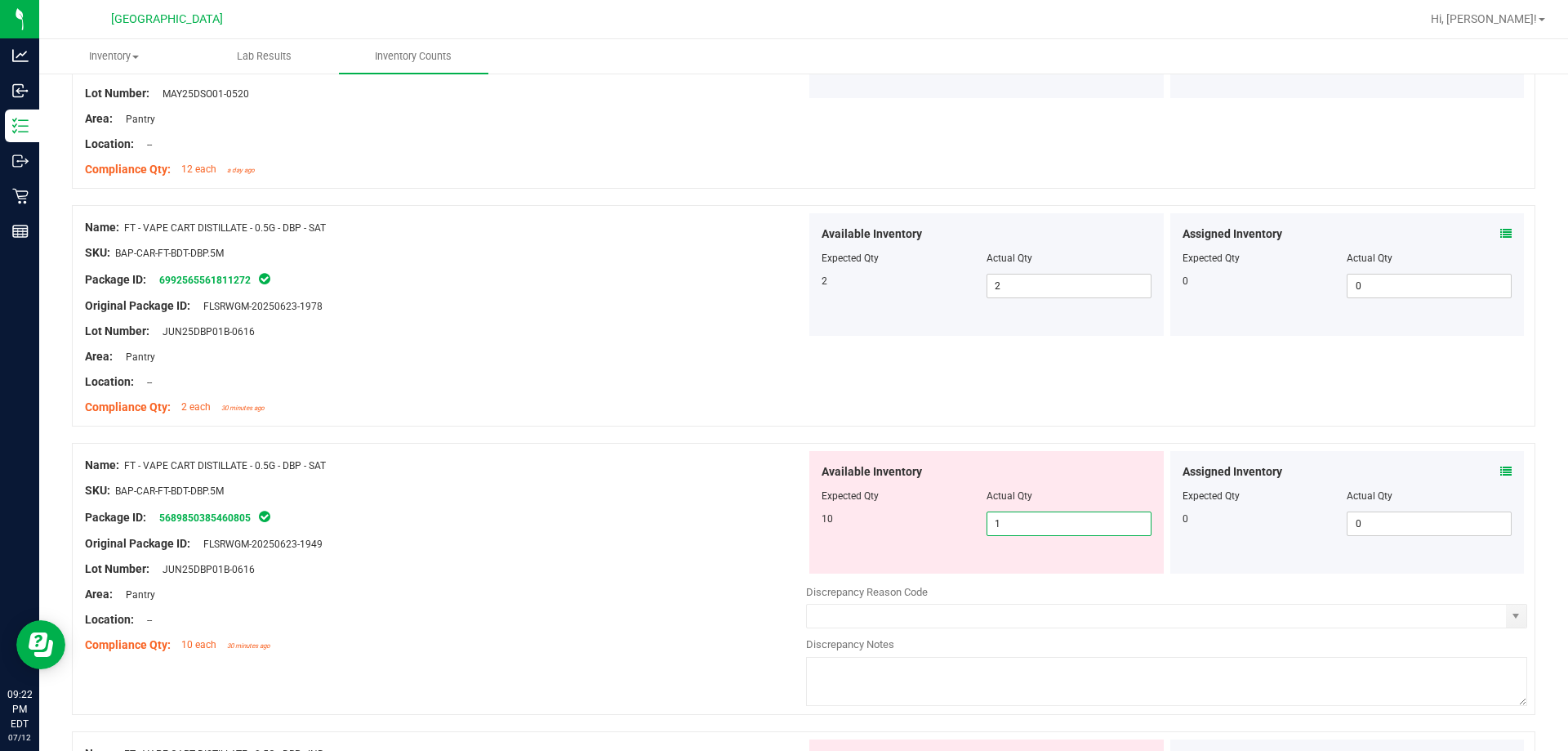type on "10" 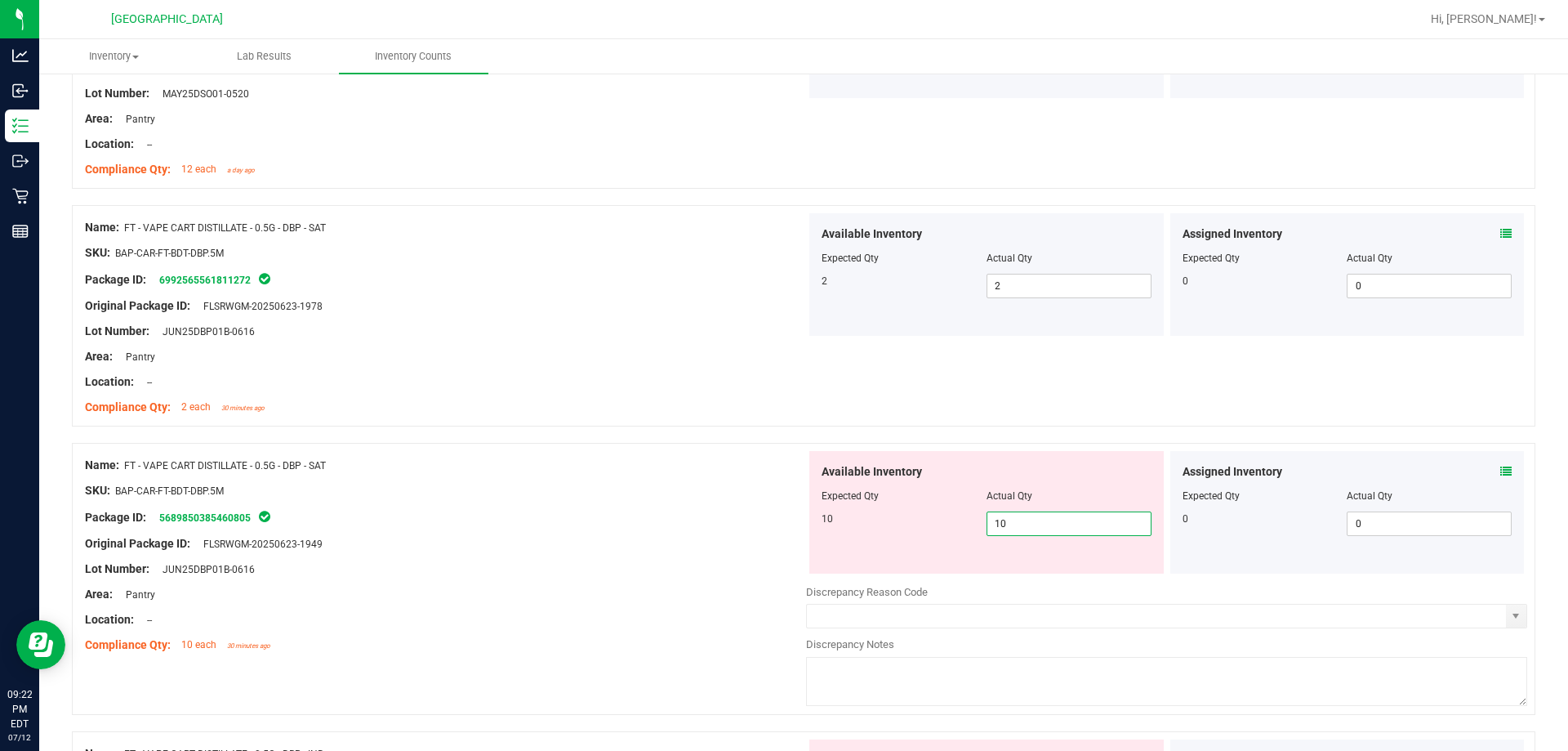 type on "10" 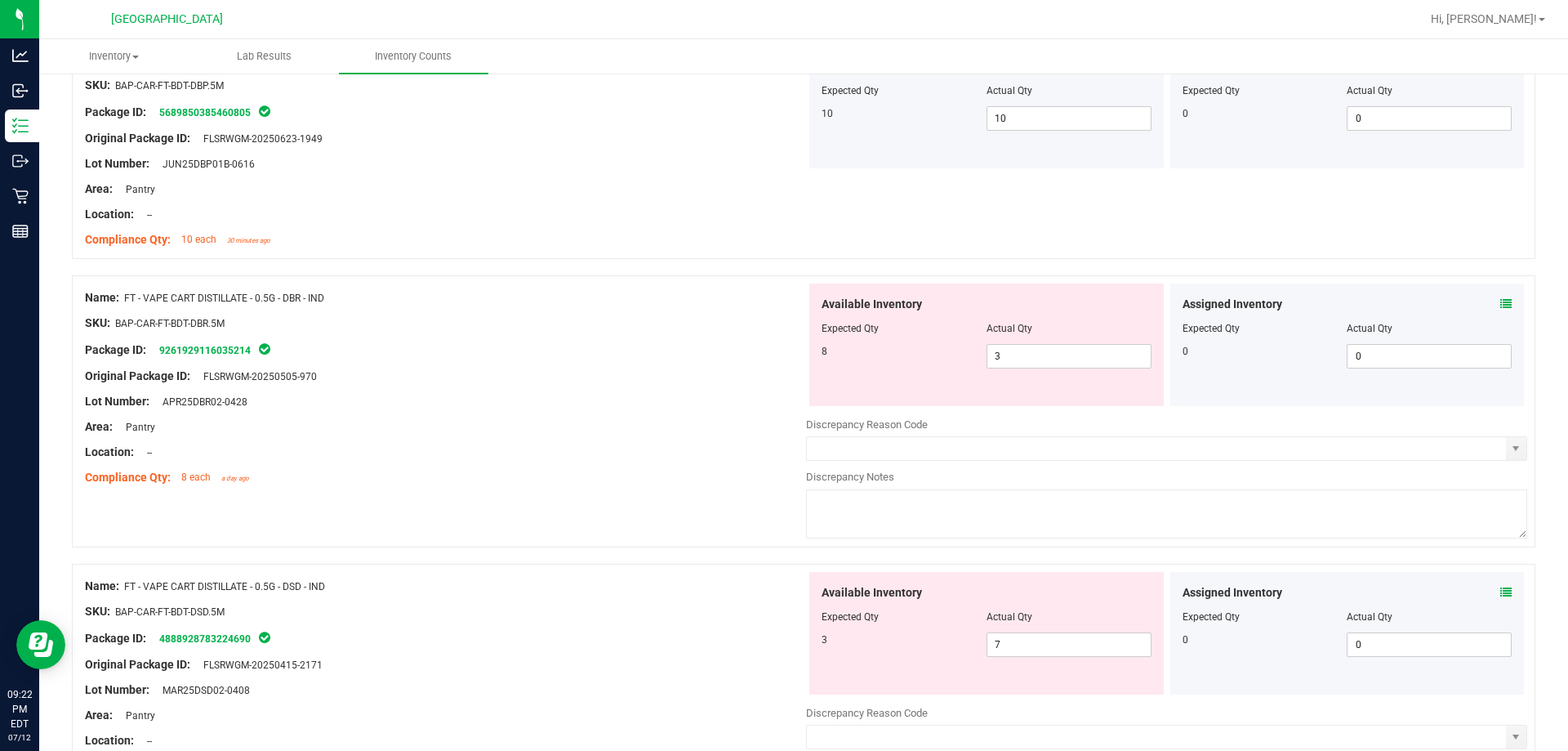 scroll, scrollTop: 1553, scrollLeft: 0, axis: vertical 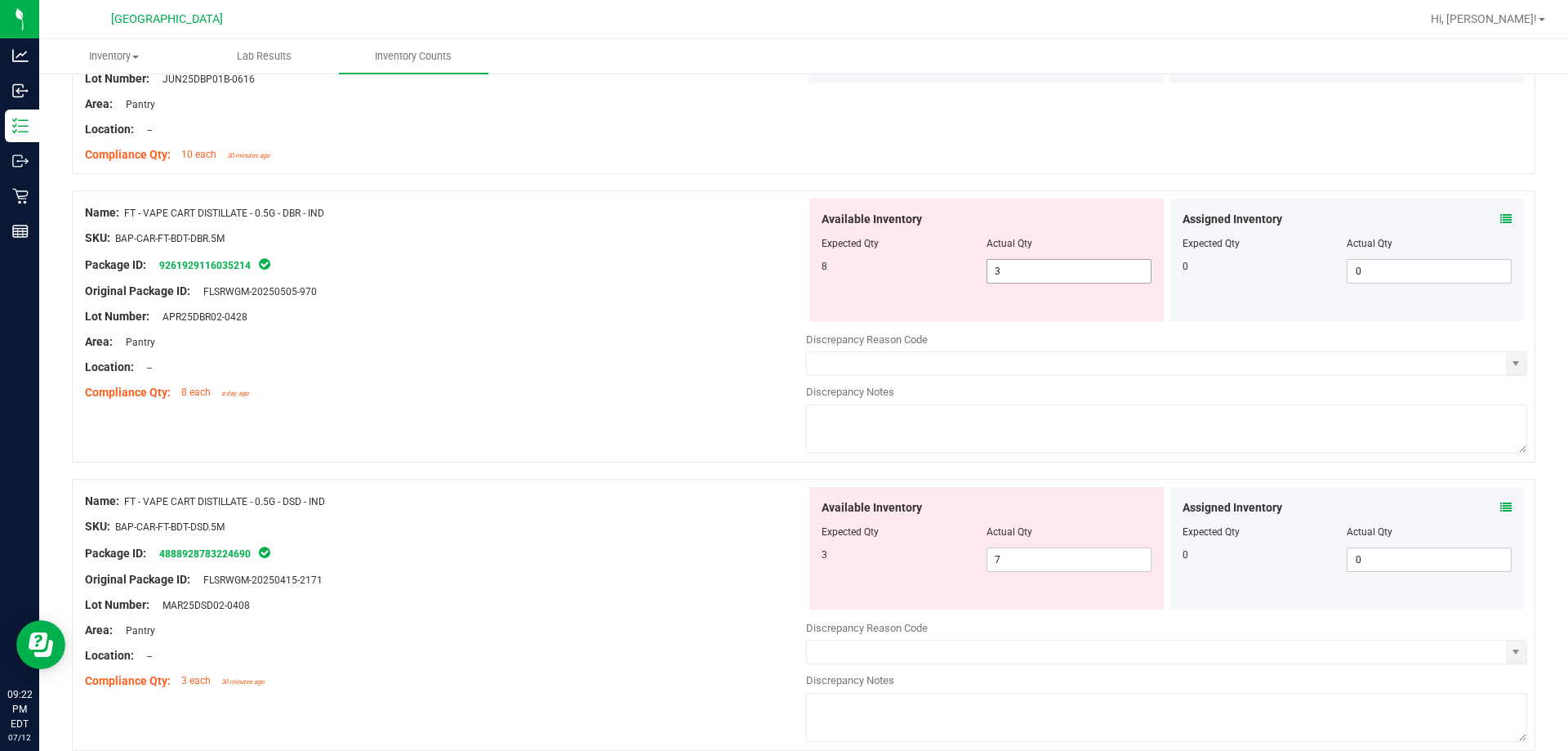 click on "3 3" at bounding box center [1069, 271] 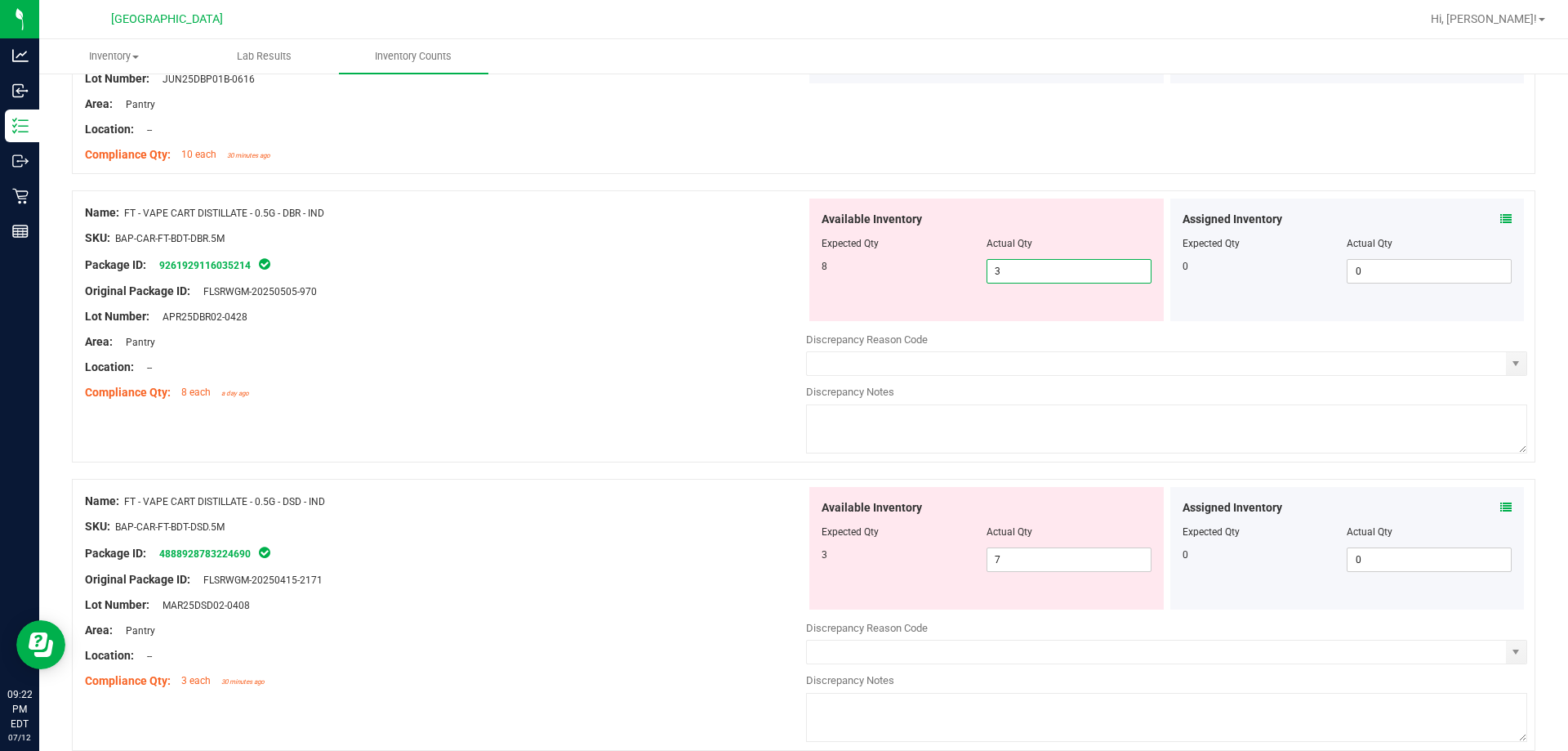 click on "3" at bounding box center [1069, 271] 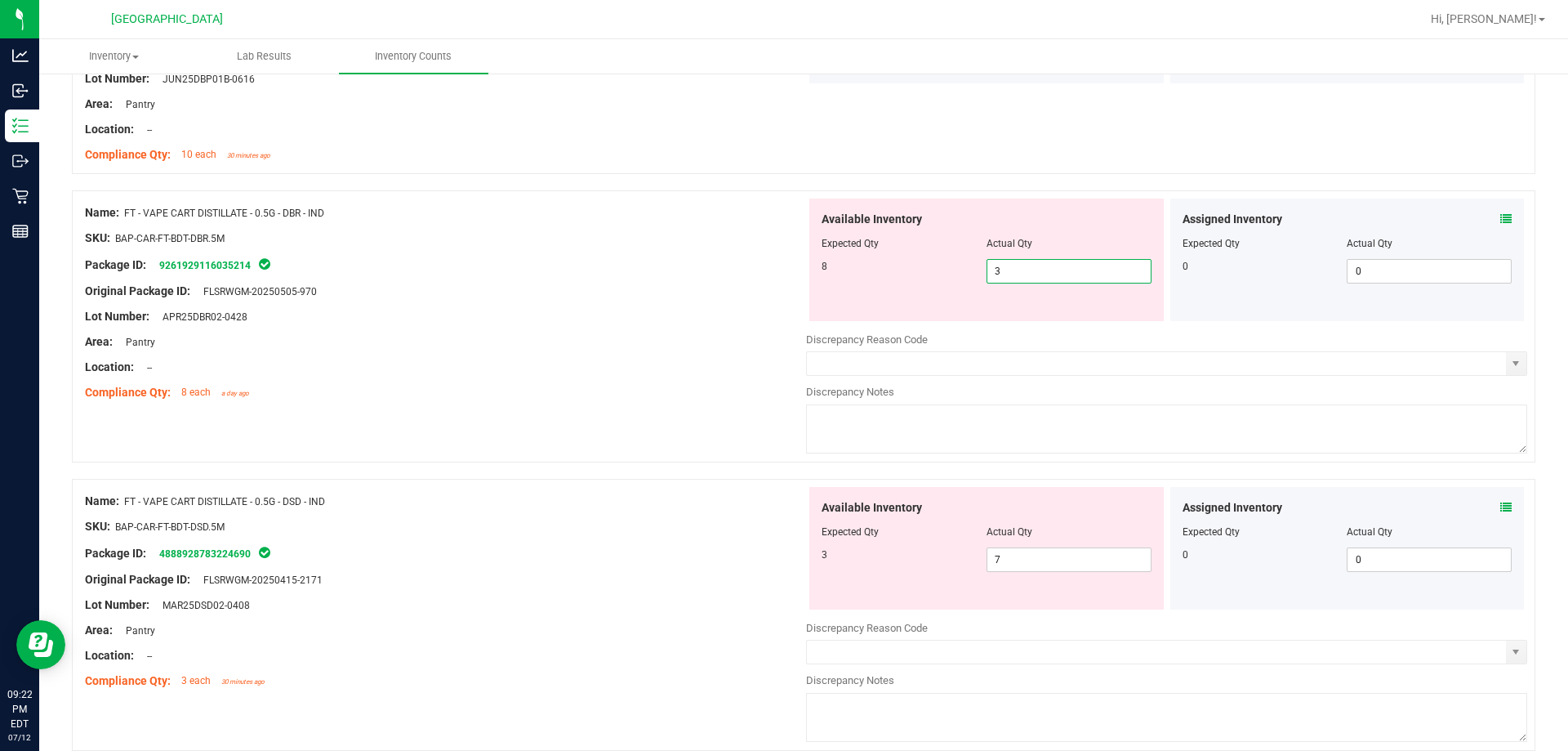 type on "8" 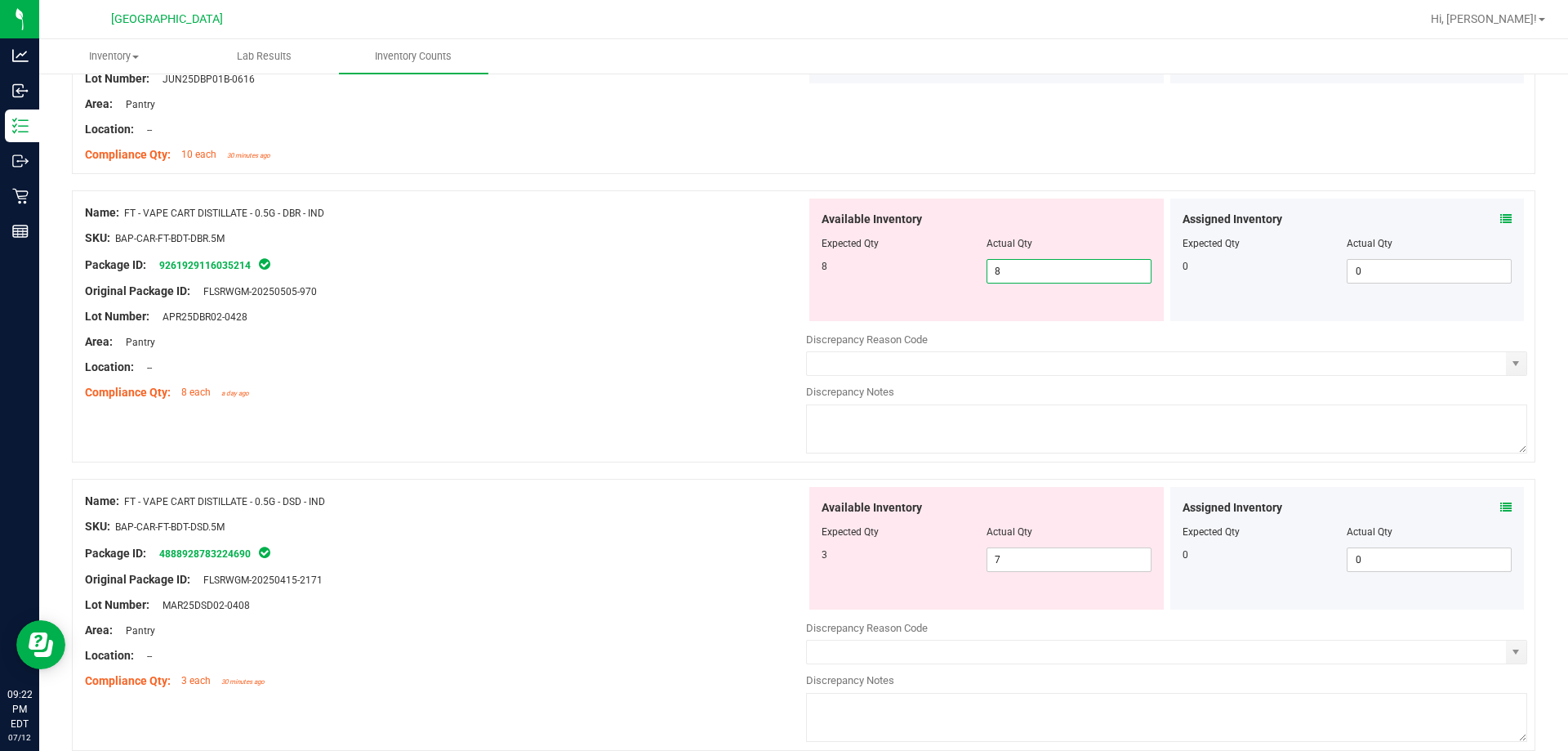 type on "8" 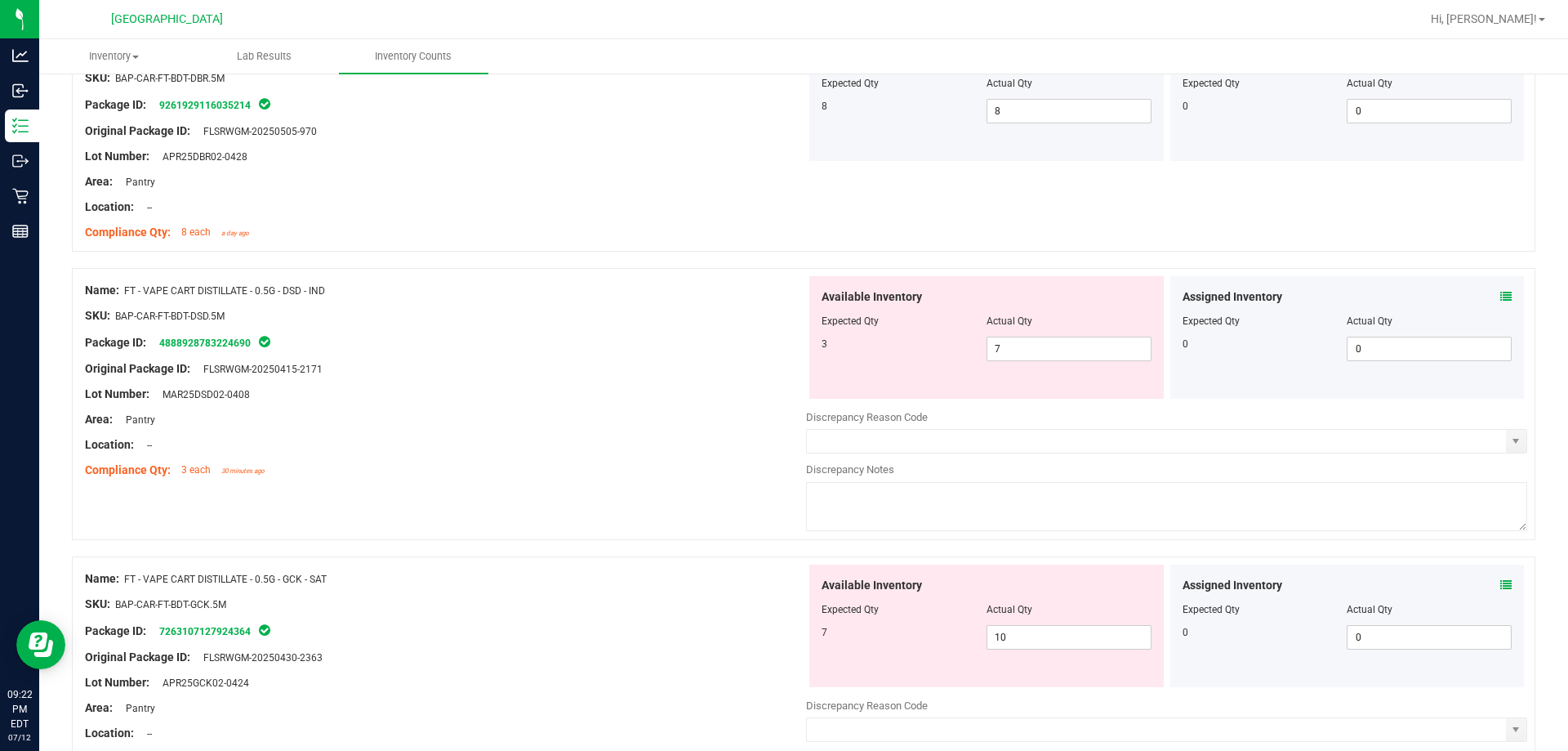 scroll, scrollTop: 1716, scrollLeft: 0, axis: vertical 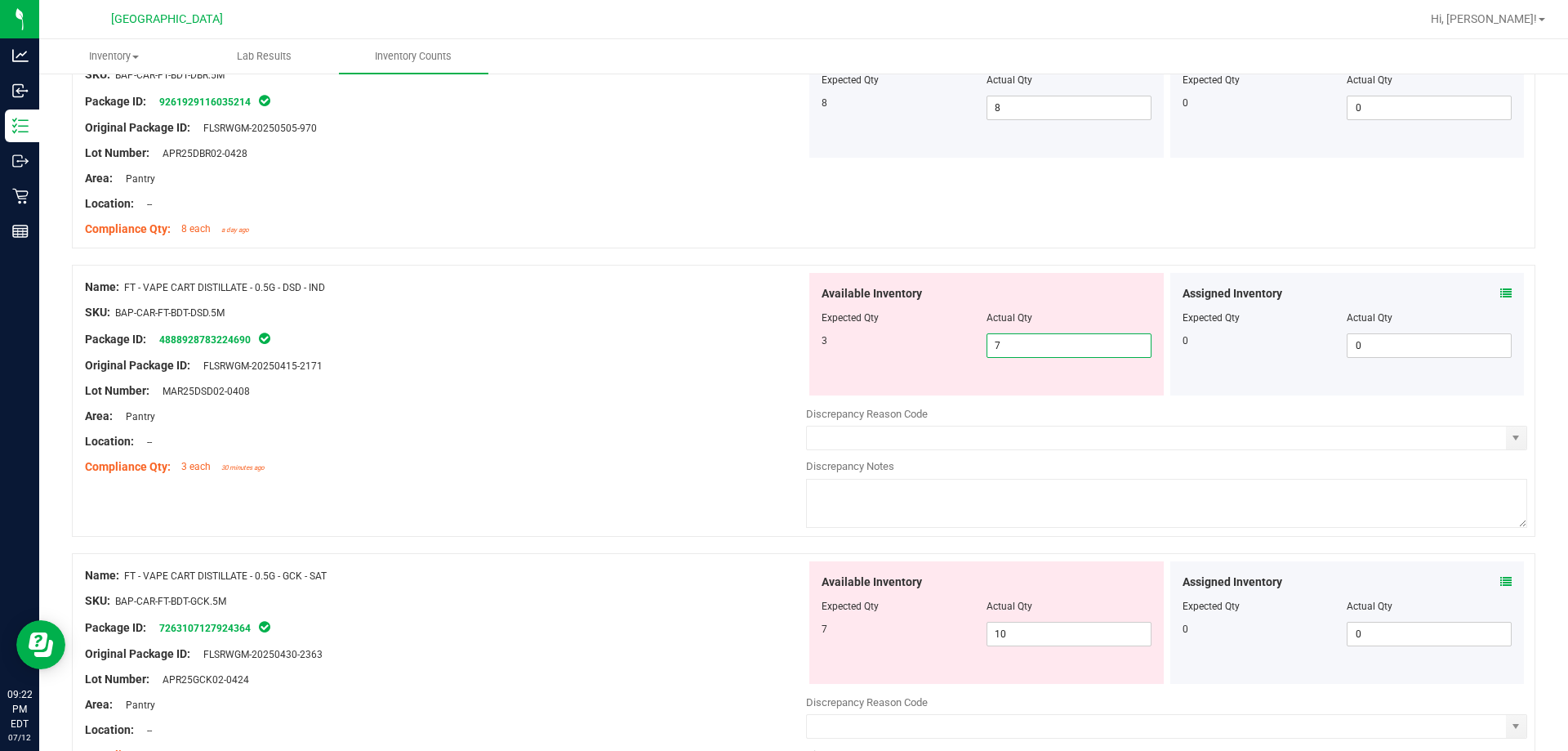 click on "7 7" at bounding box center (1069, 346) 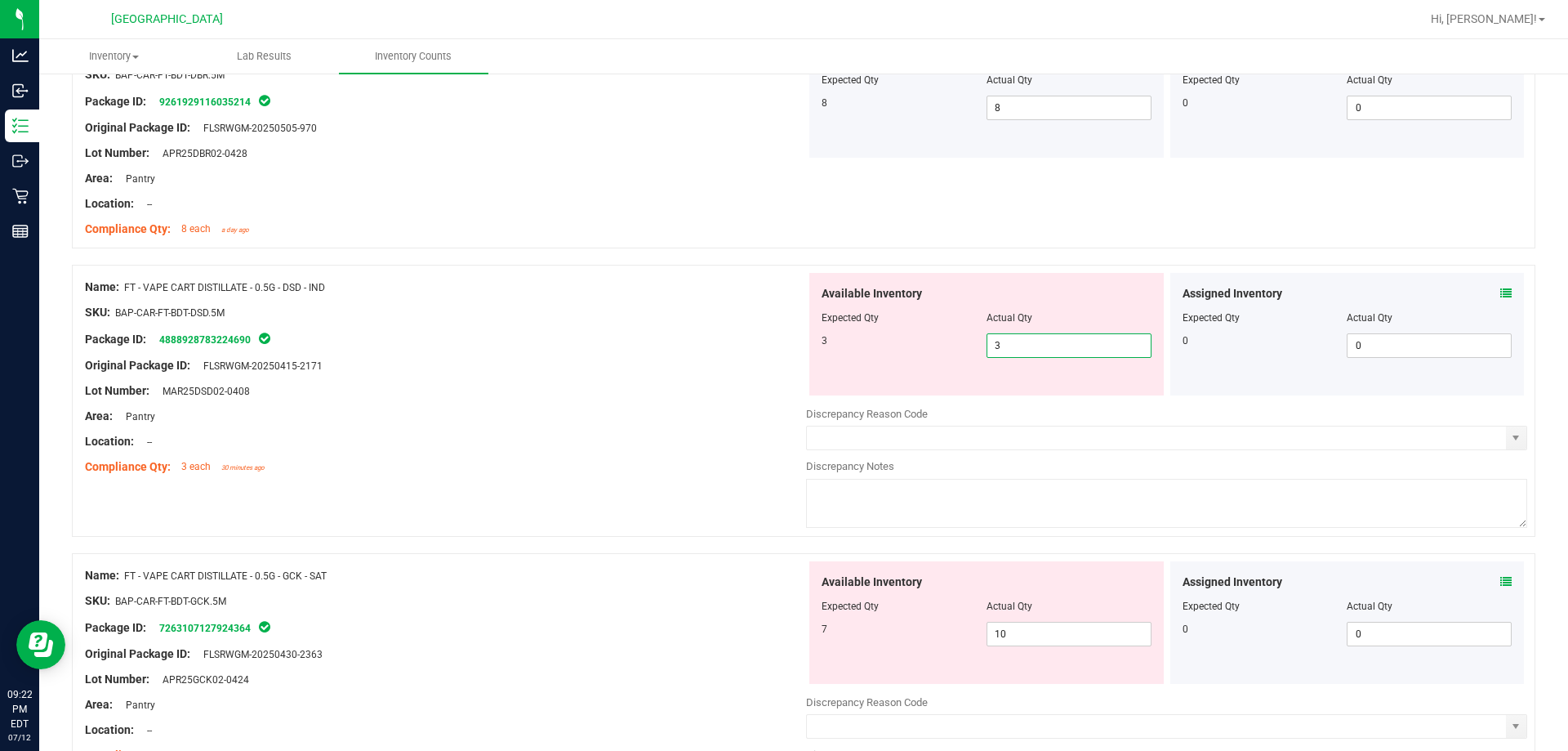 type on "3" 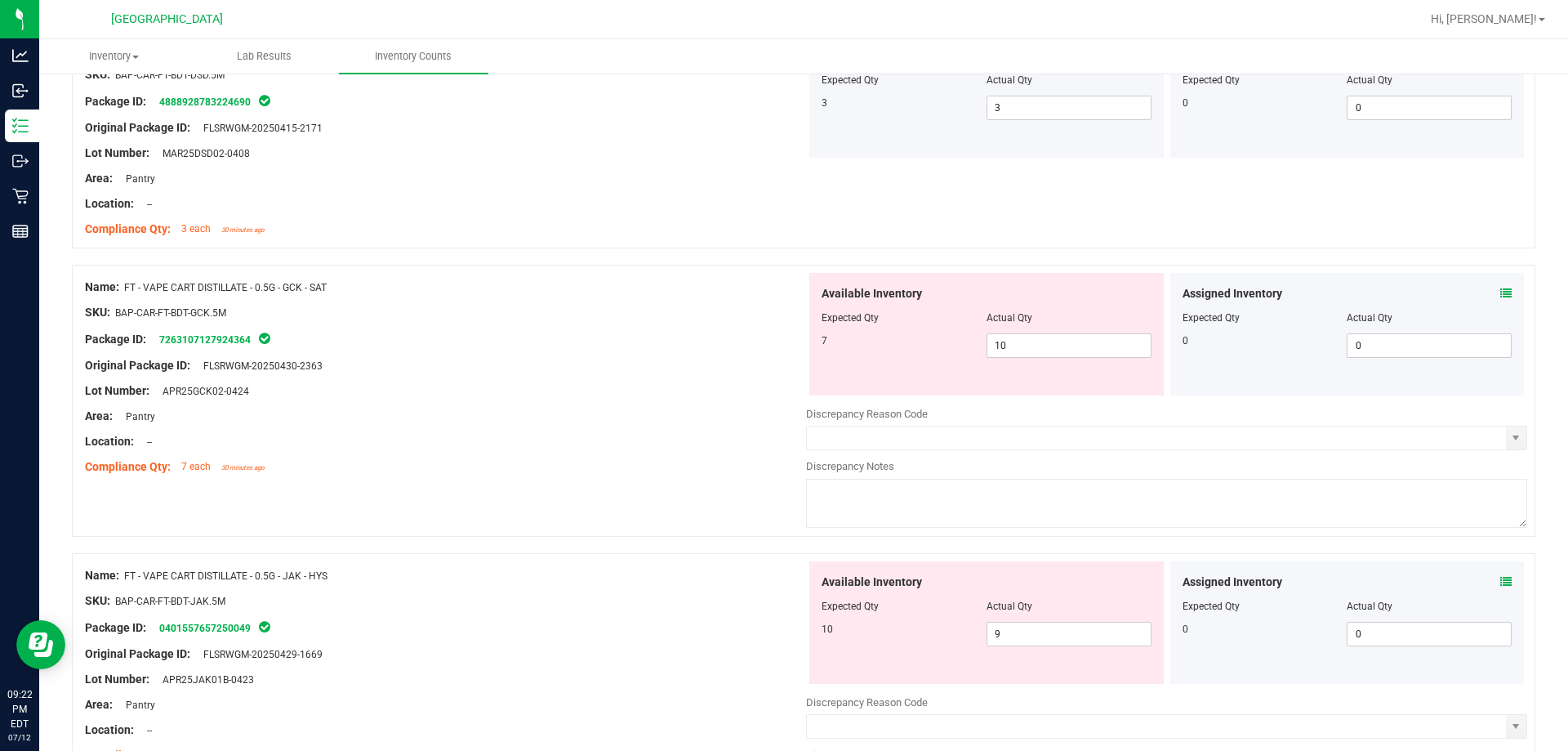 scroll, scrollTop: 1961, scrollLeft: 0, axis: vertical 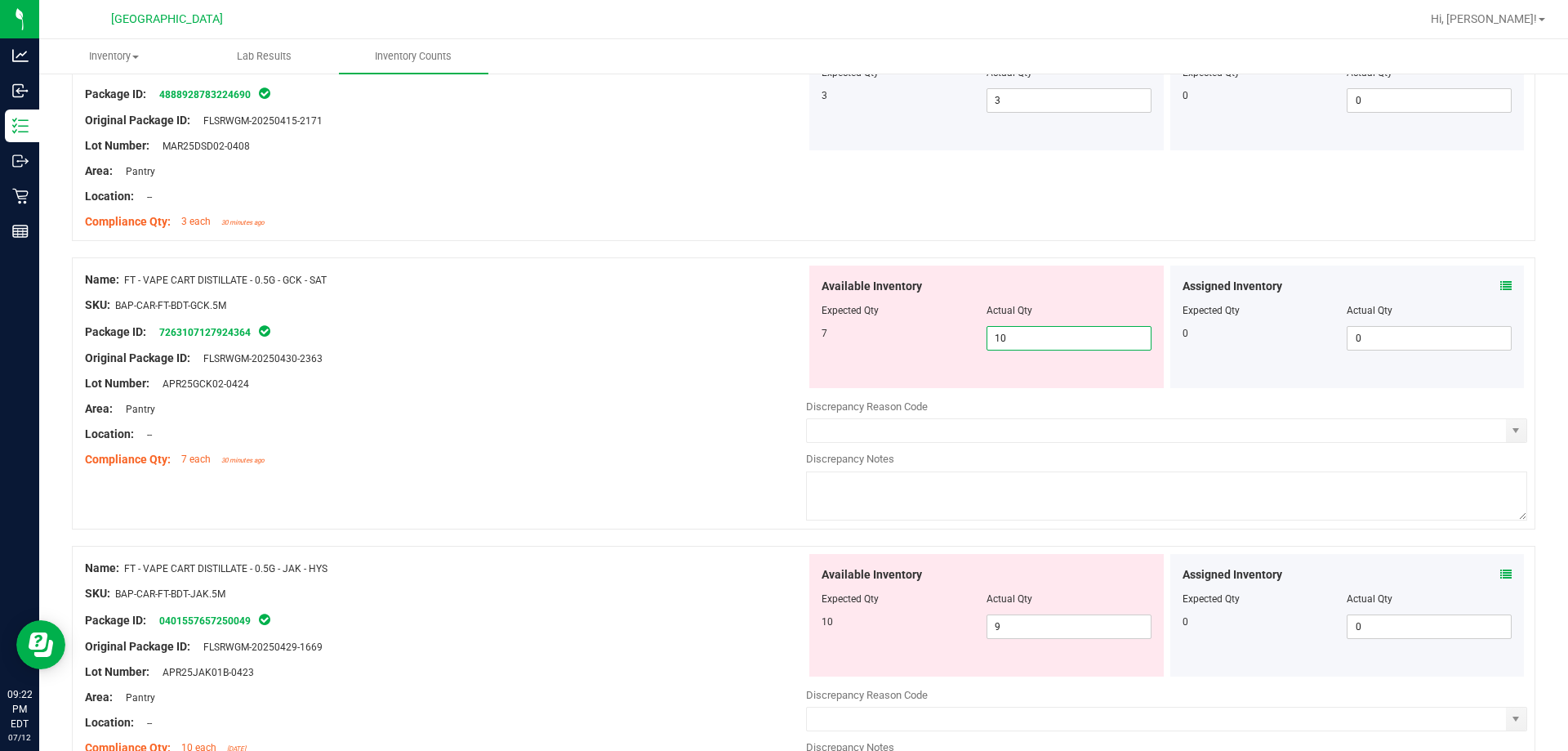 click on "10 10" at bounding box center [1069, 338] 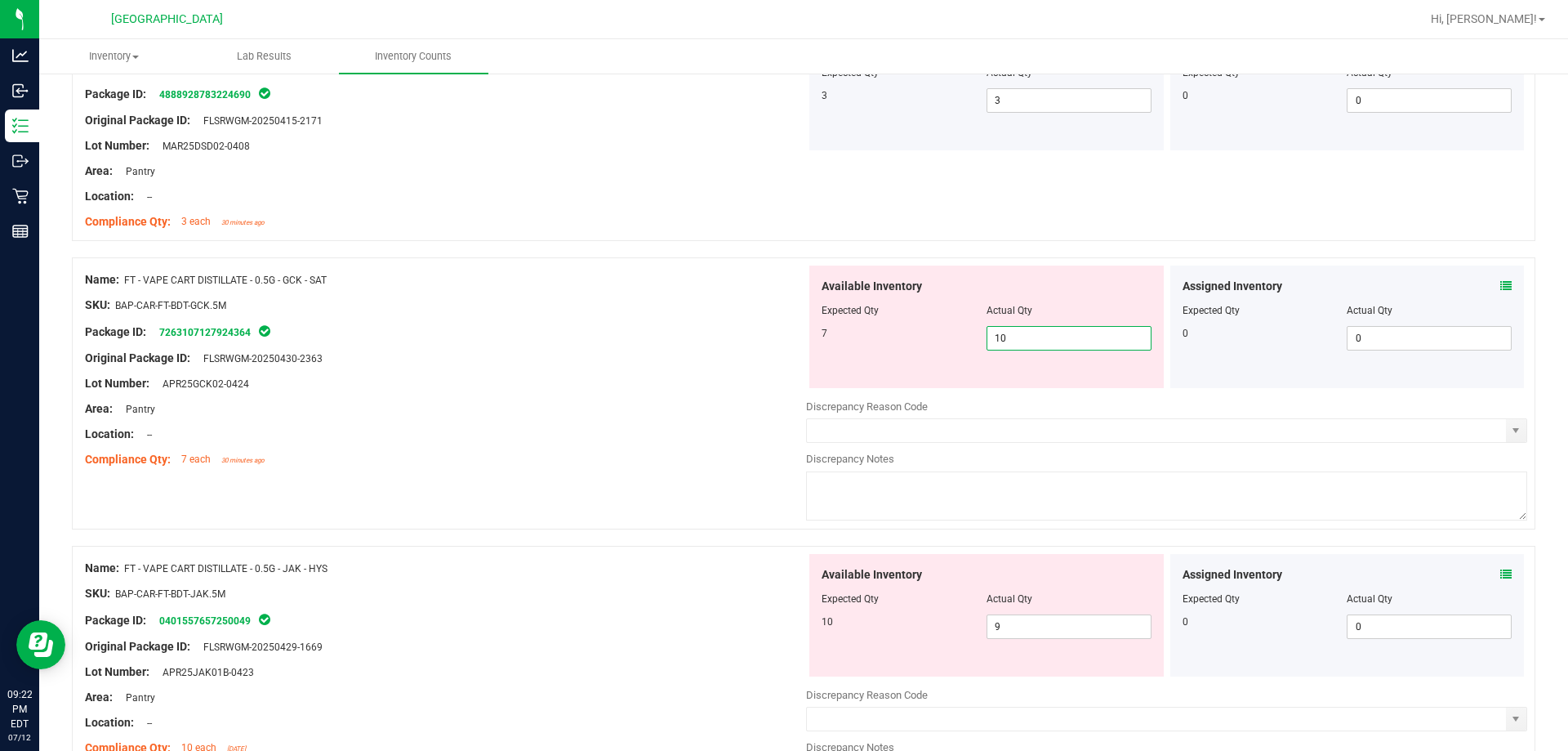 type on "7" 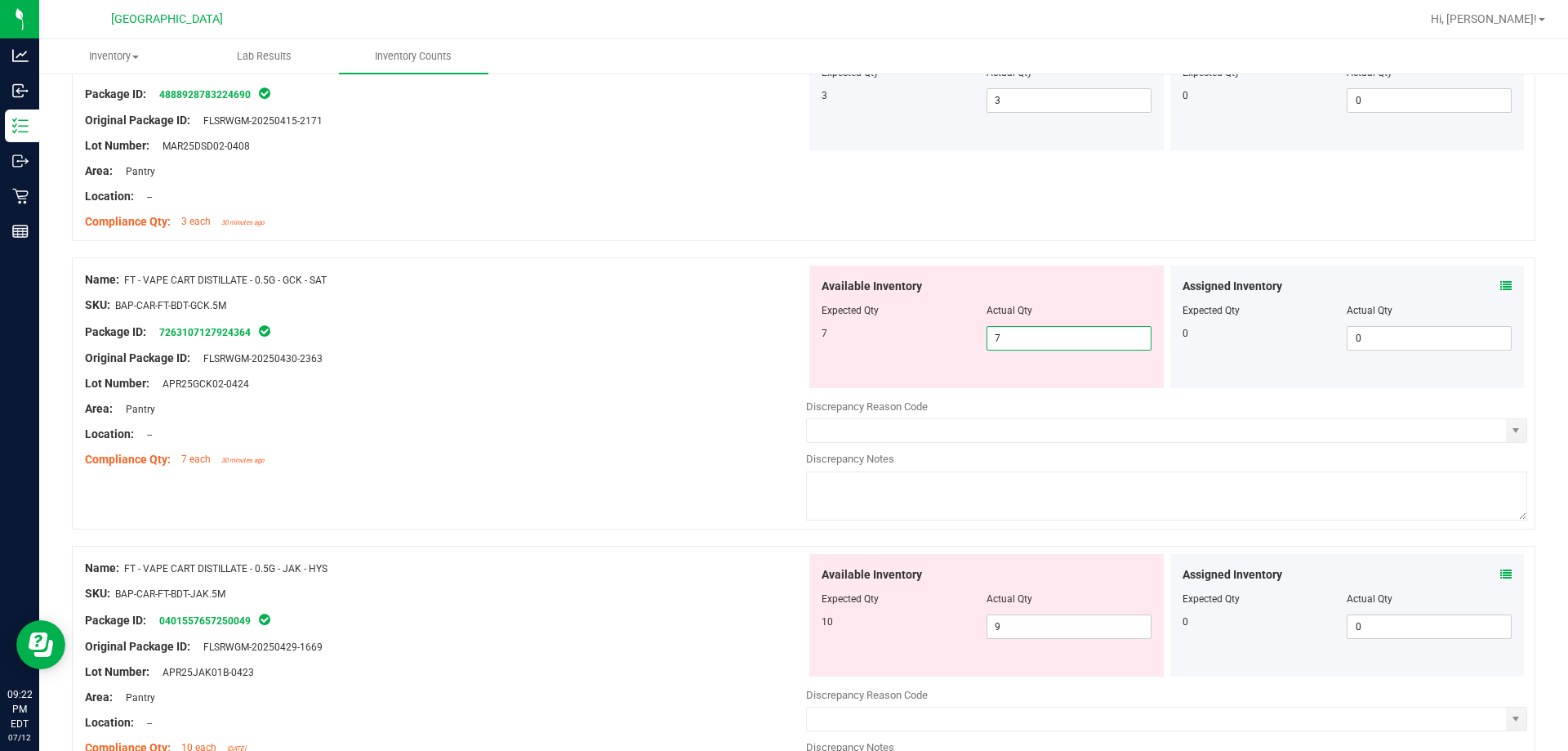 type on "7" 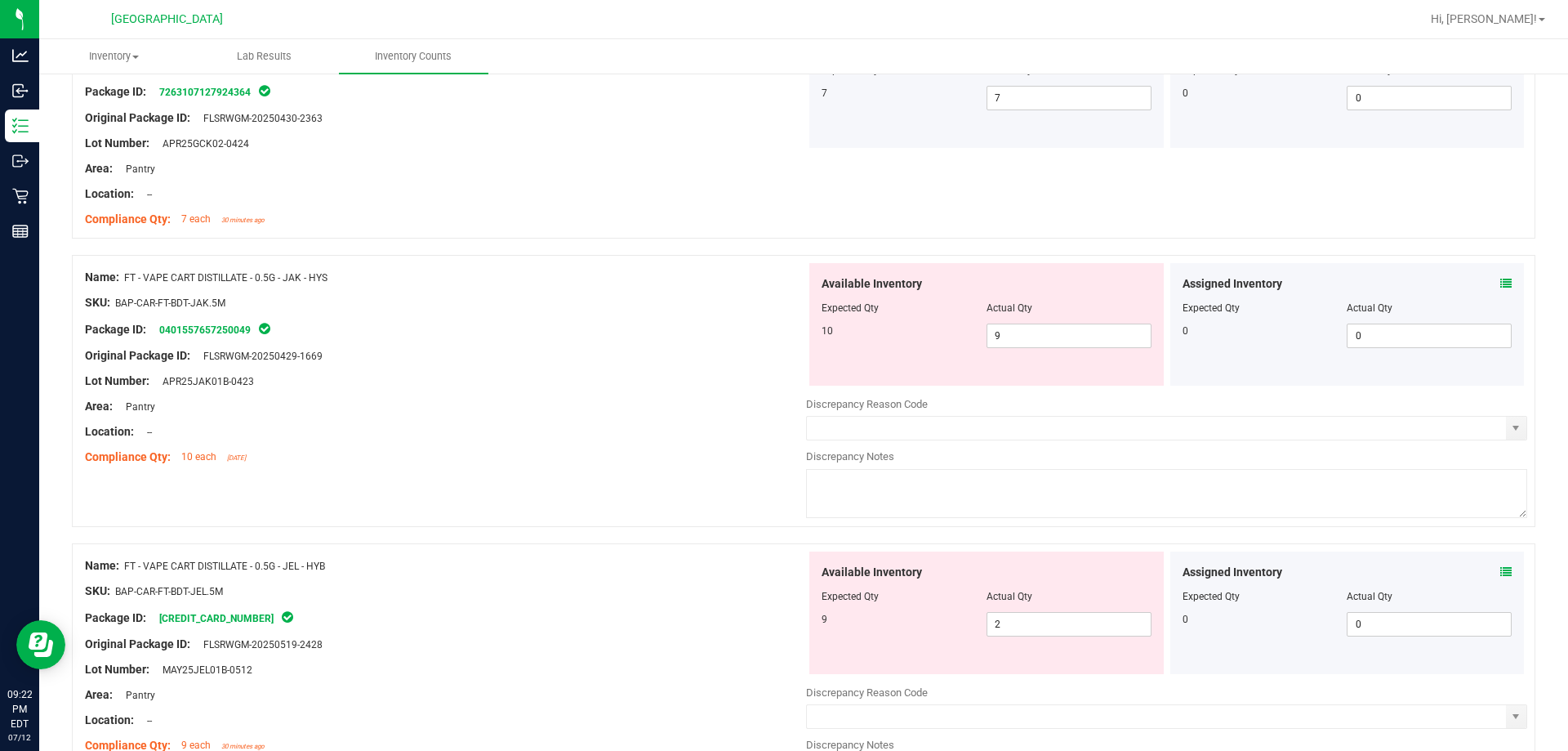 scroll, scrollTop: 2206, scrollLeft: 0, axis: vertical 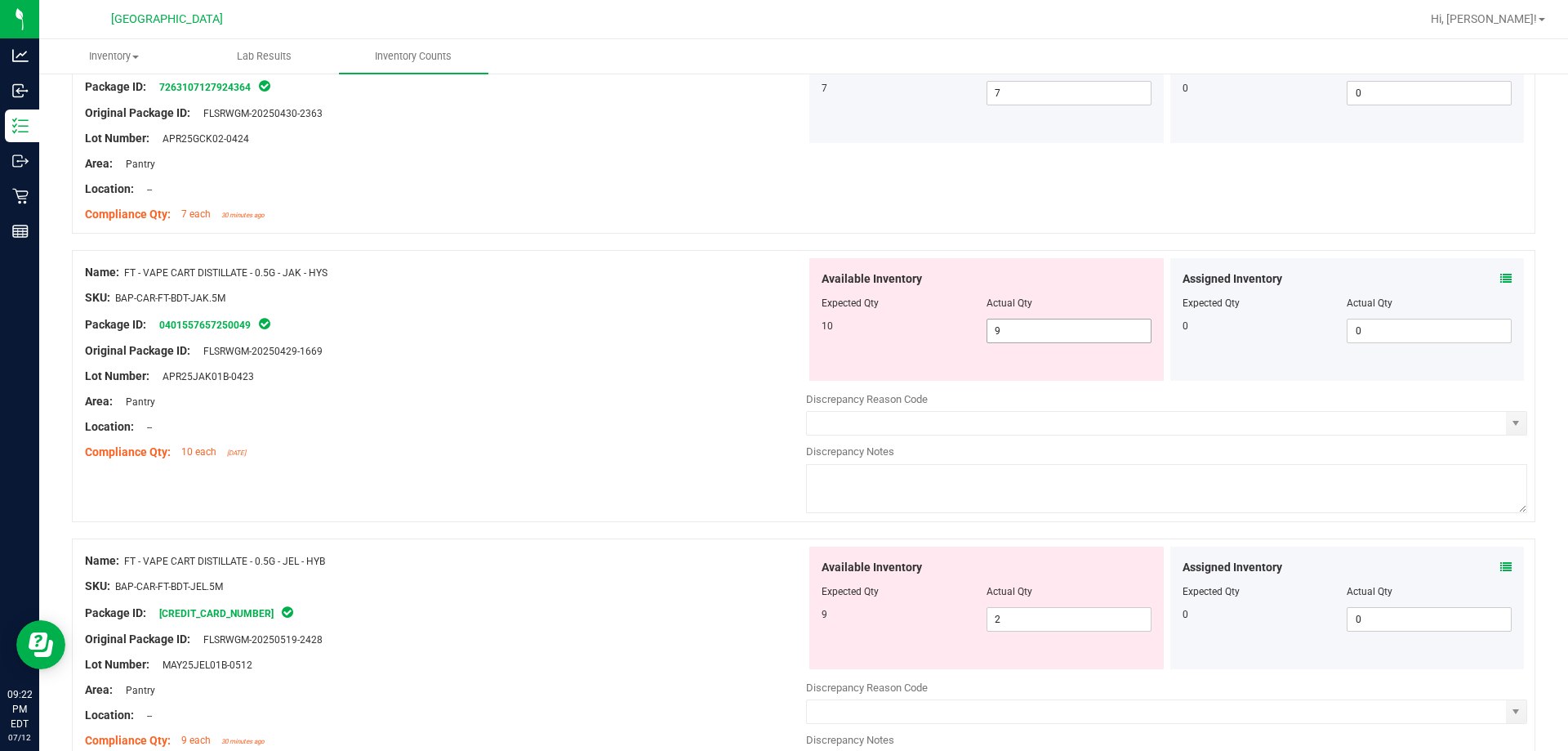 click on "9 9" at bounding box center (1069, 331) 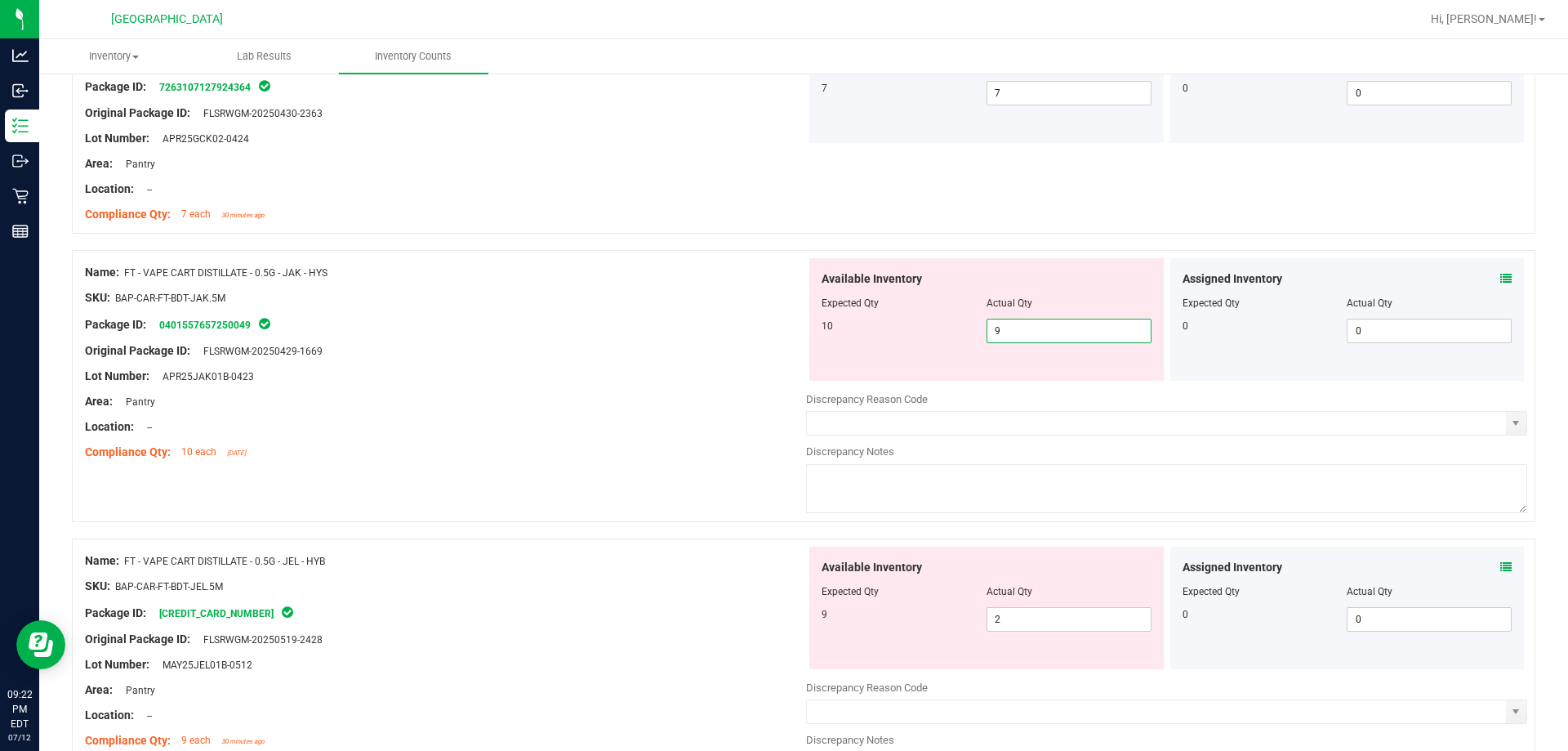 click on "9" at bounding box center [1069, 331] 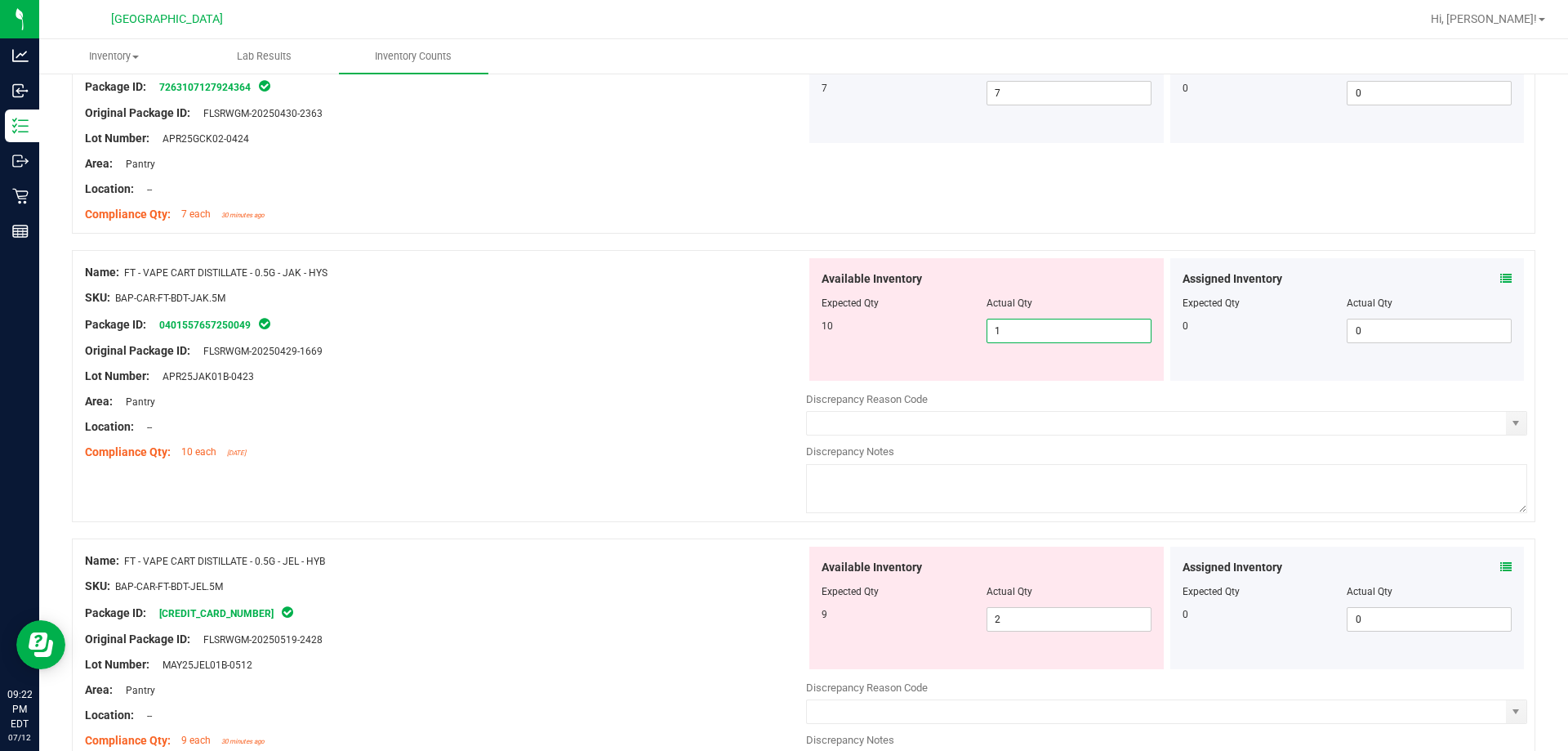 type on "10" 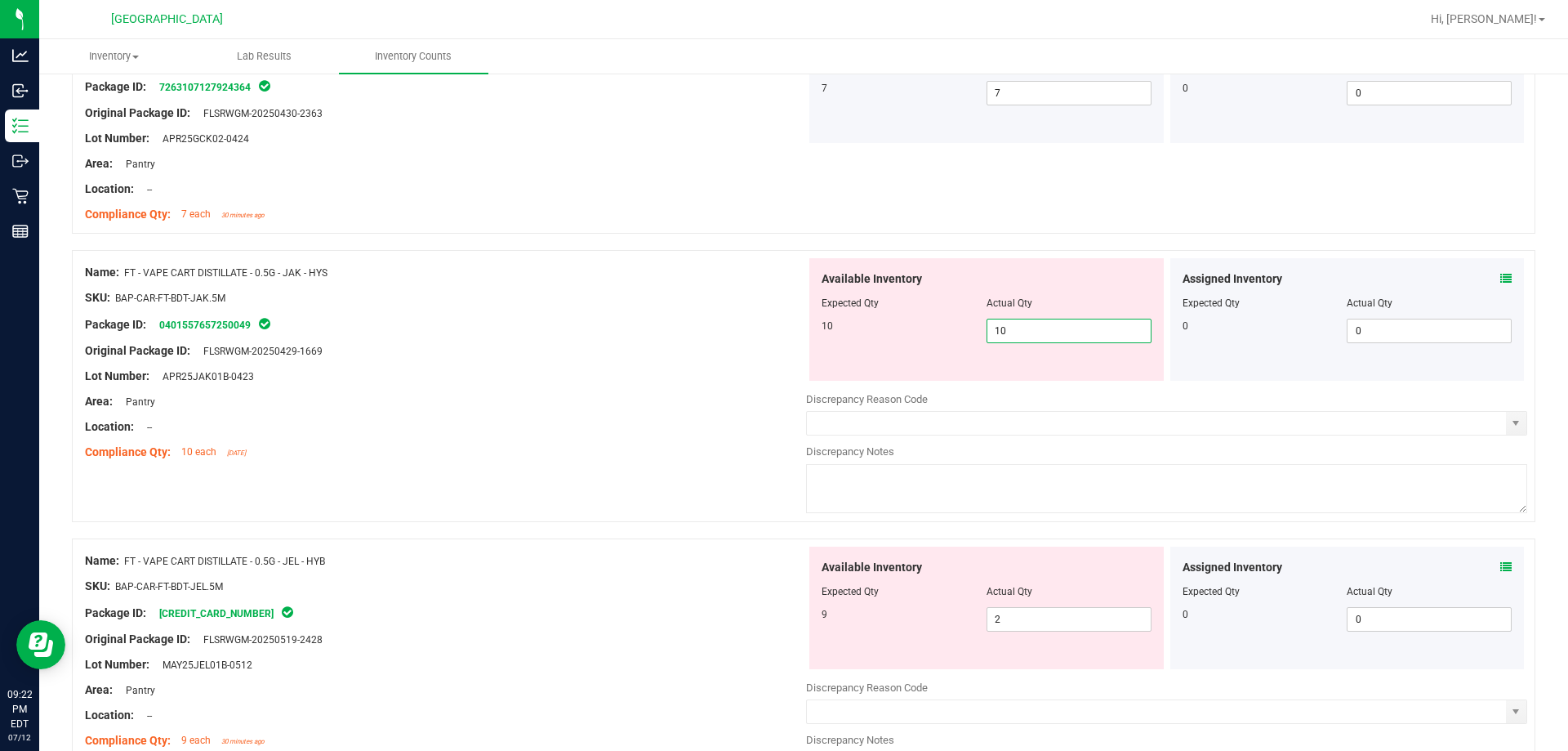 type on "10" 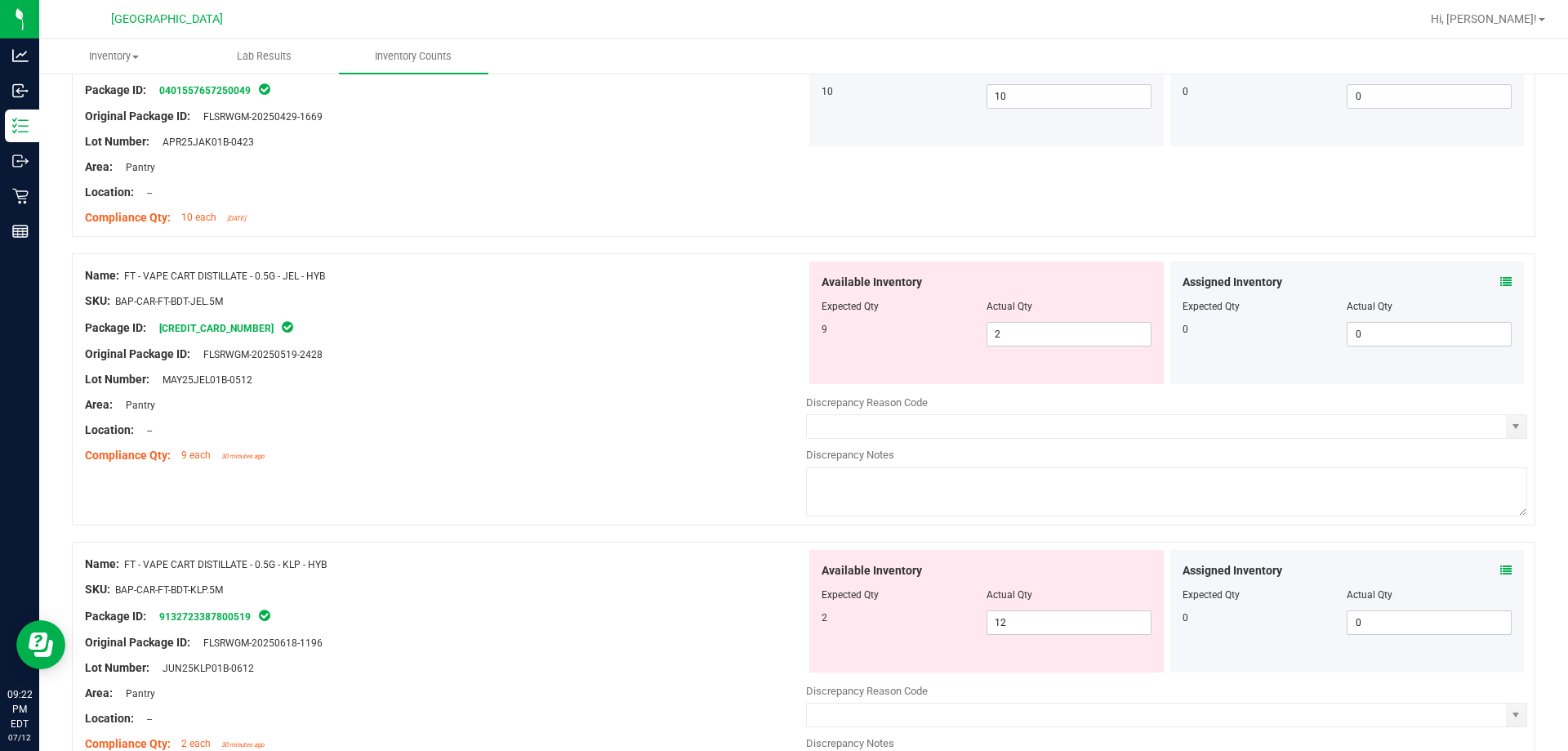 scroll, scrollTop: 2452, scrollLeft: 0, axis: vertical 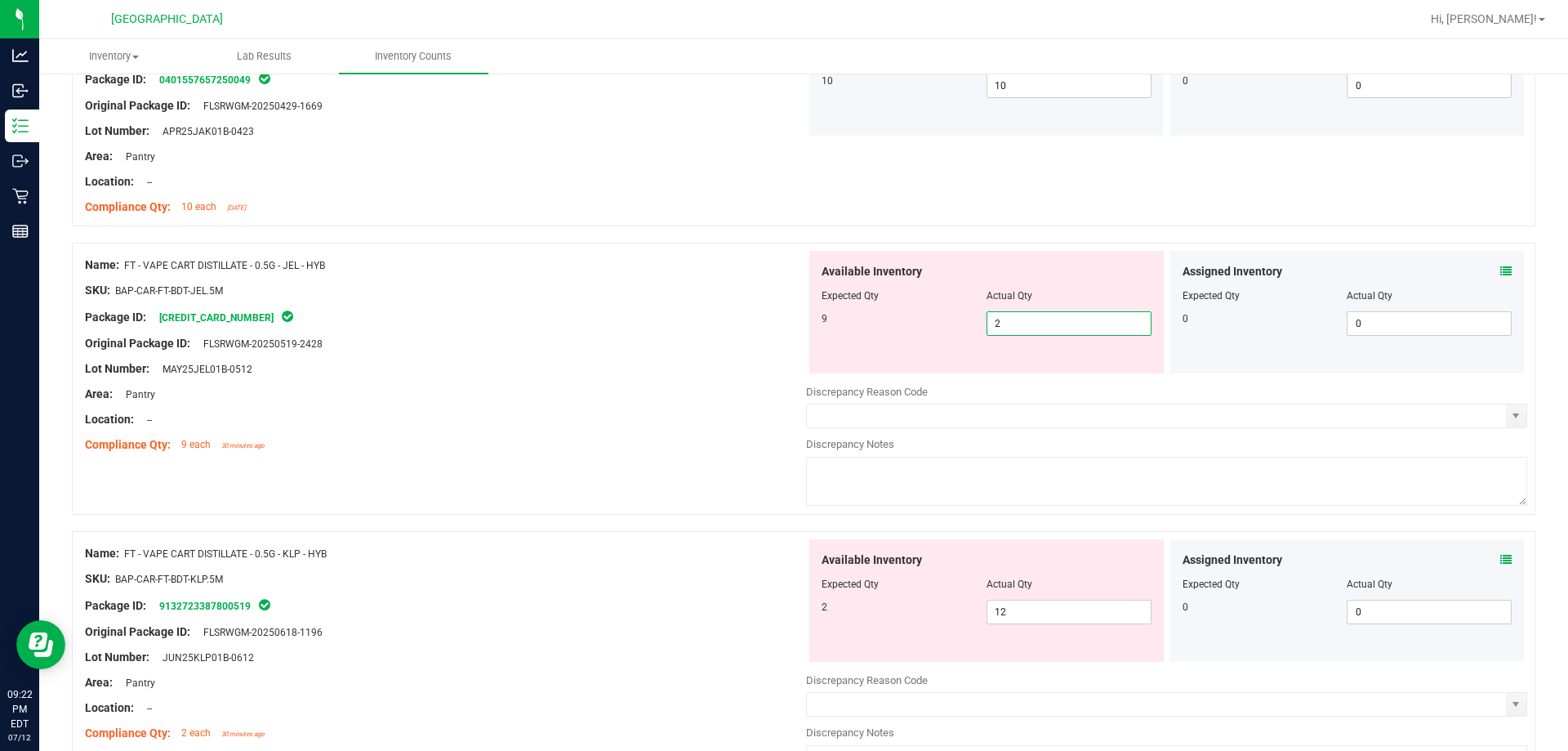 click on "2 2" at bounding box center (1069, 324) 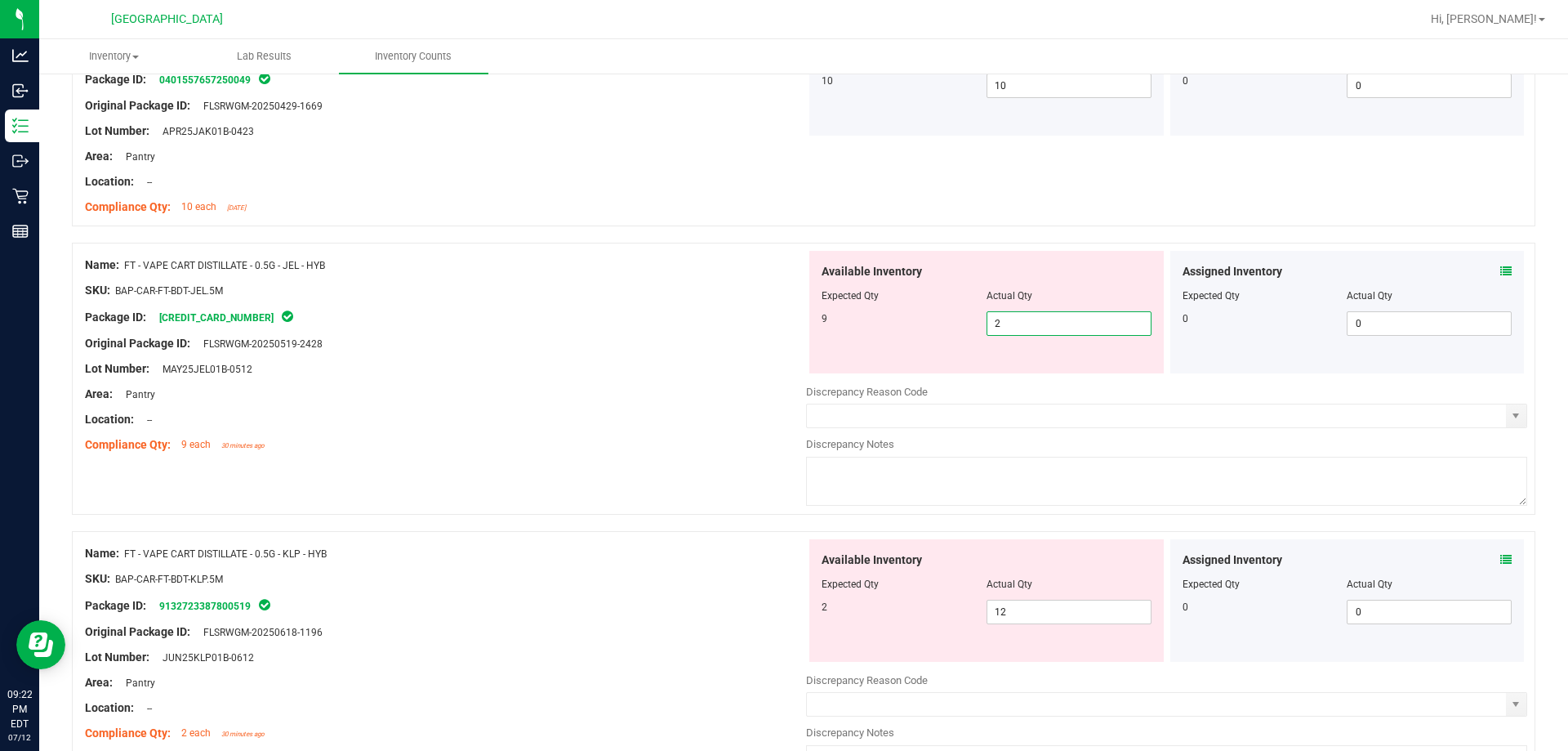 click on "2" at bounding box center [1069, 324] 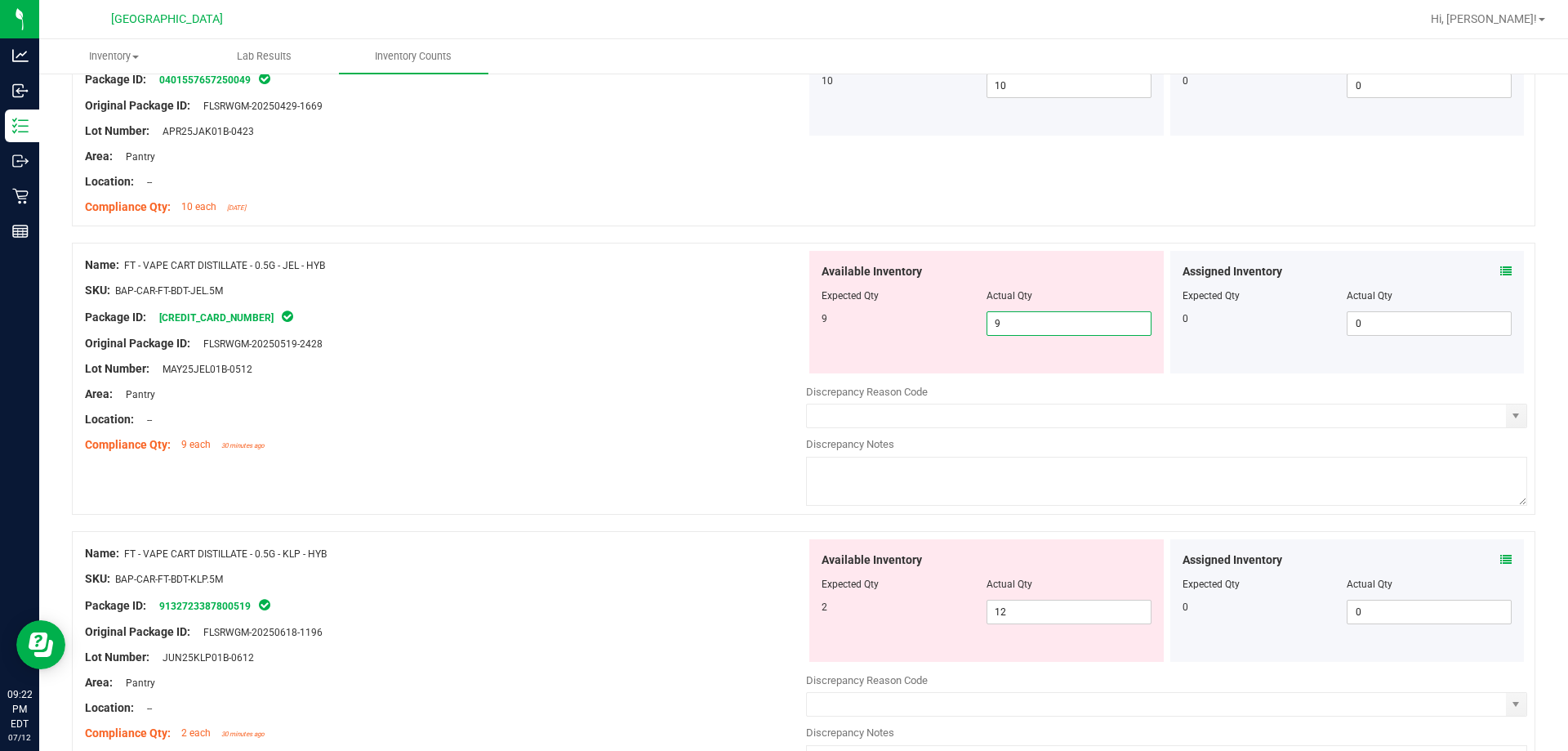 type on "9" 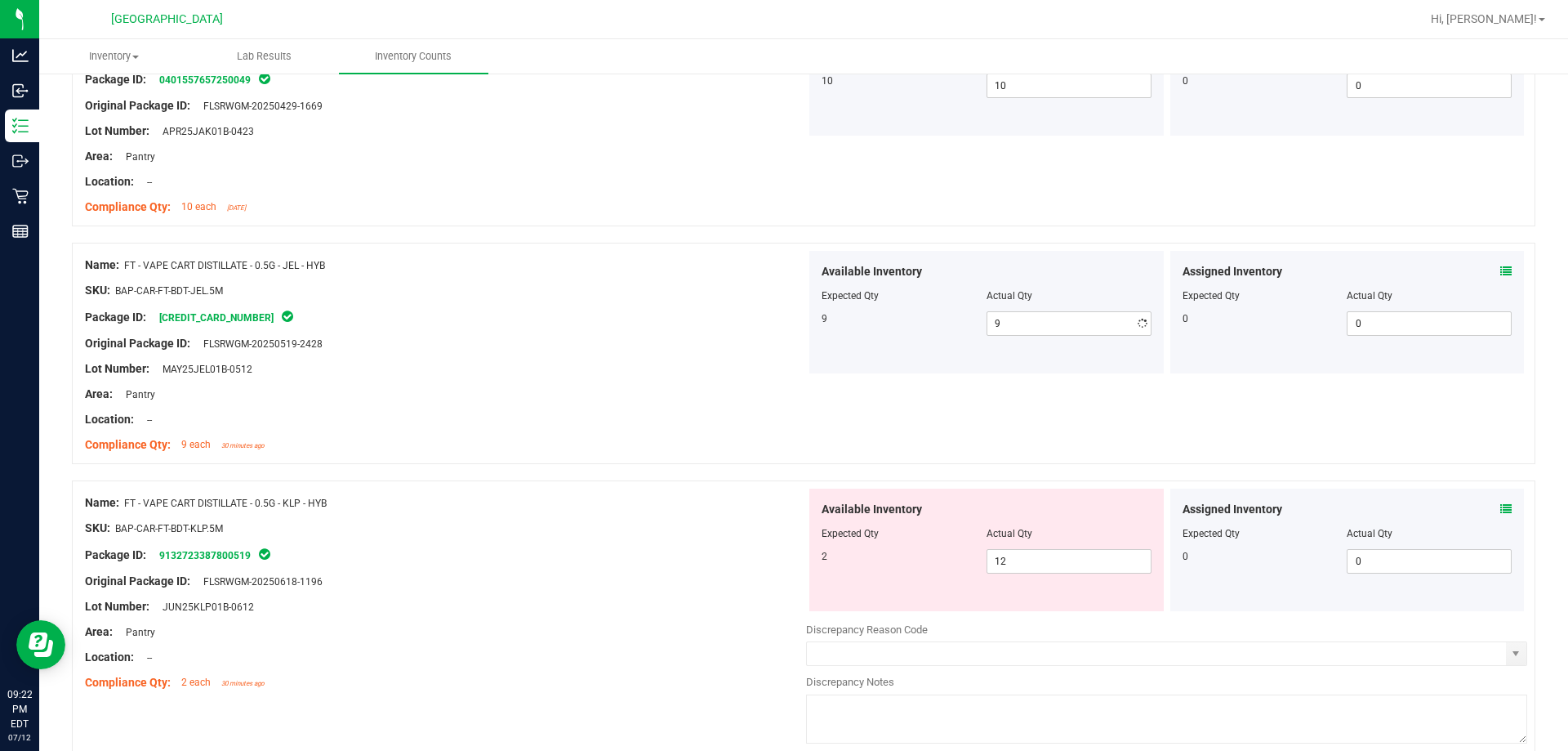 click at bounding box center [445, 356] 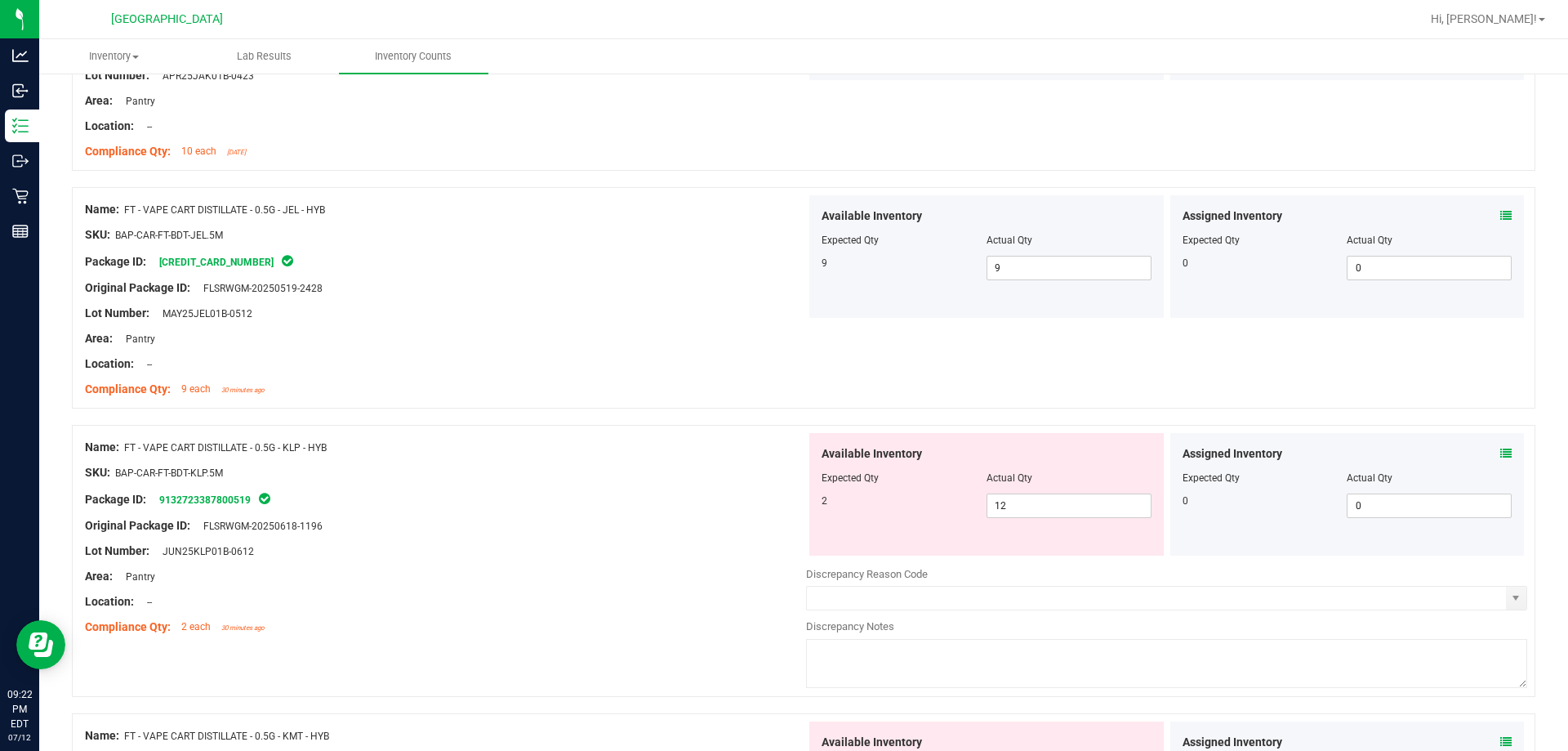 scroll, scrollTop: 2615, scrollLeft: 0, axis: vertical 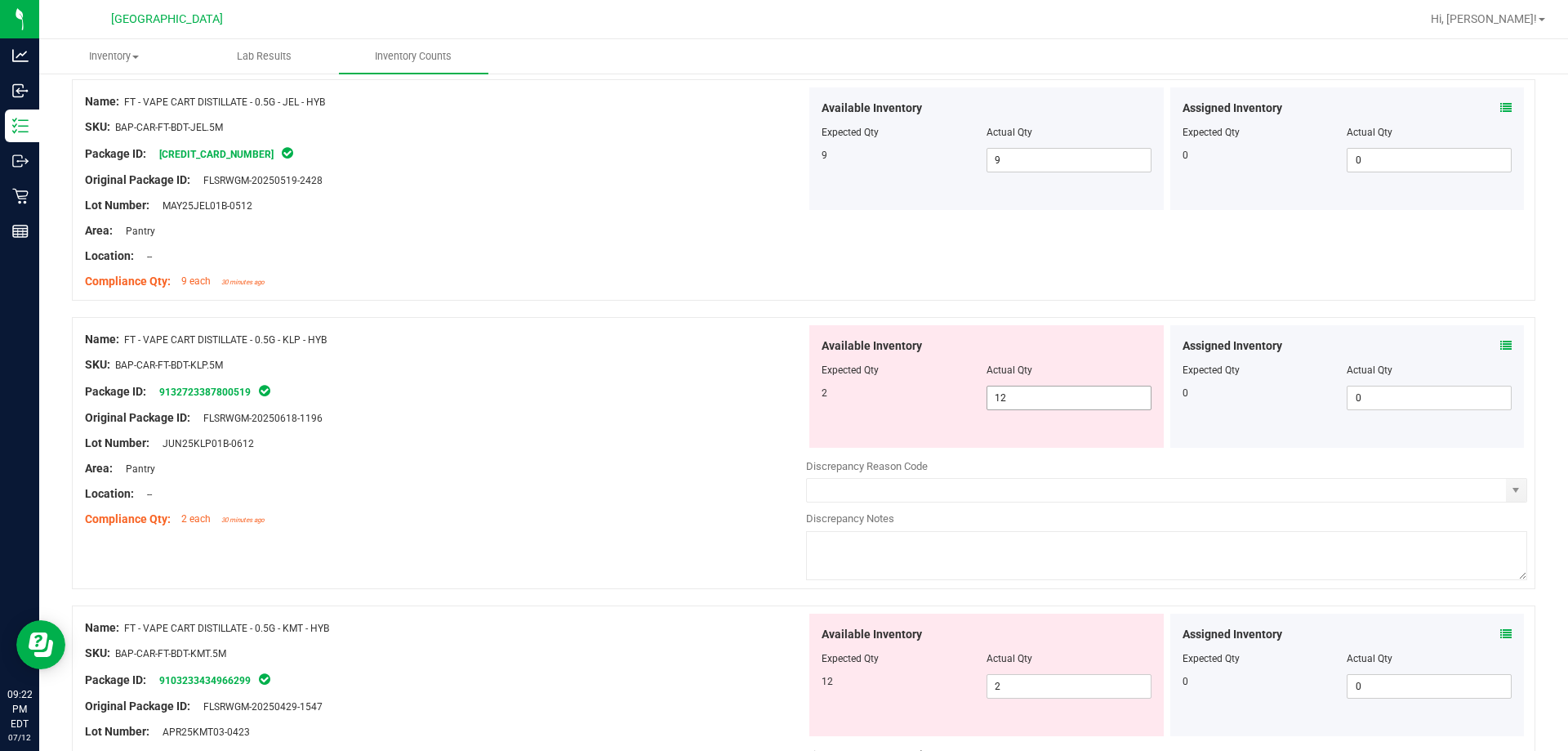 click on "12 12" at bounding box center (1069, 398) 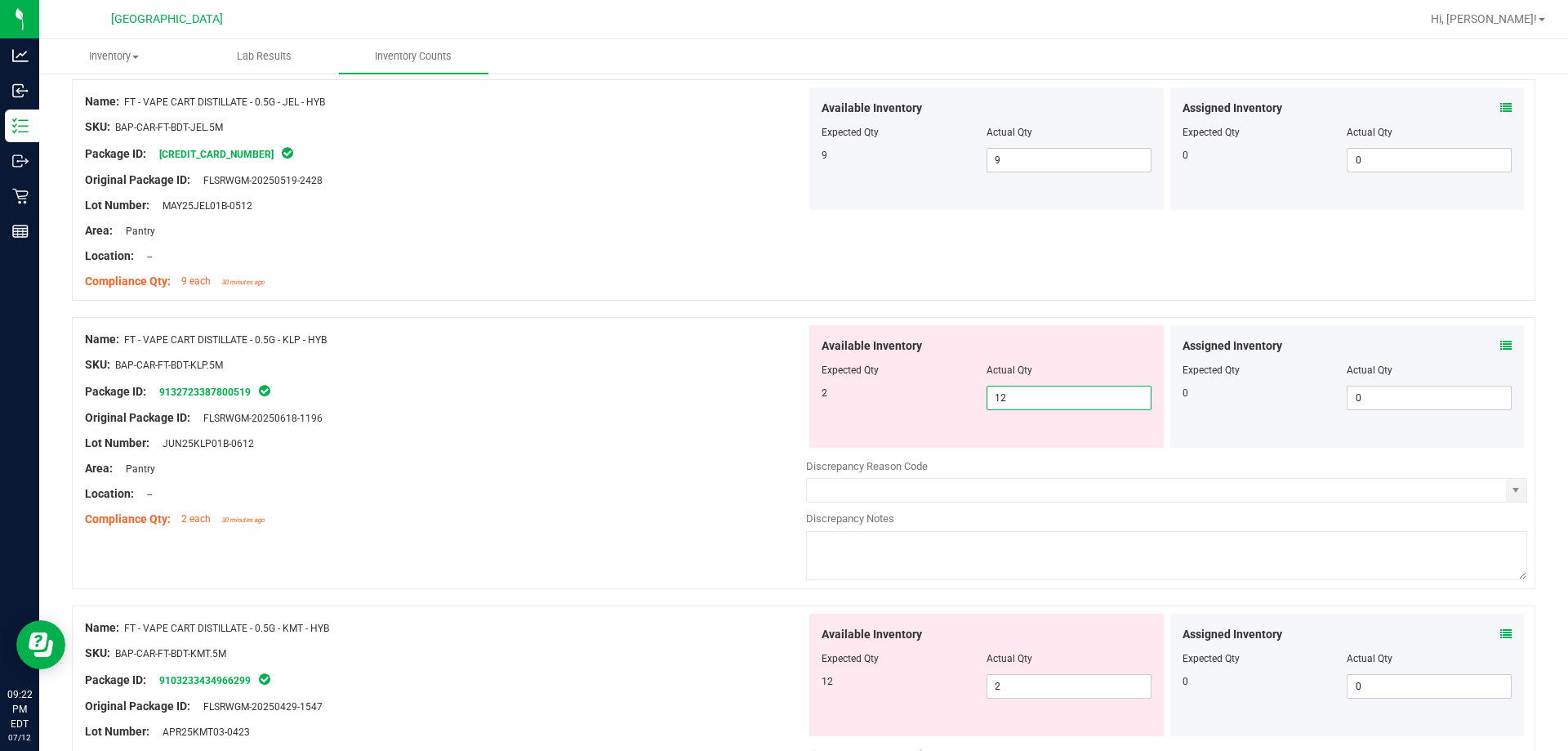 type on "2" 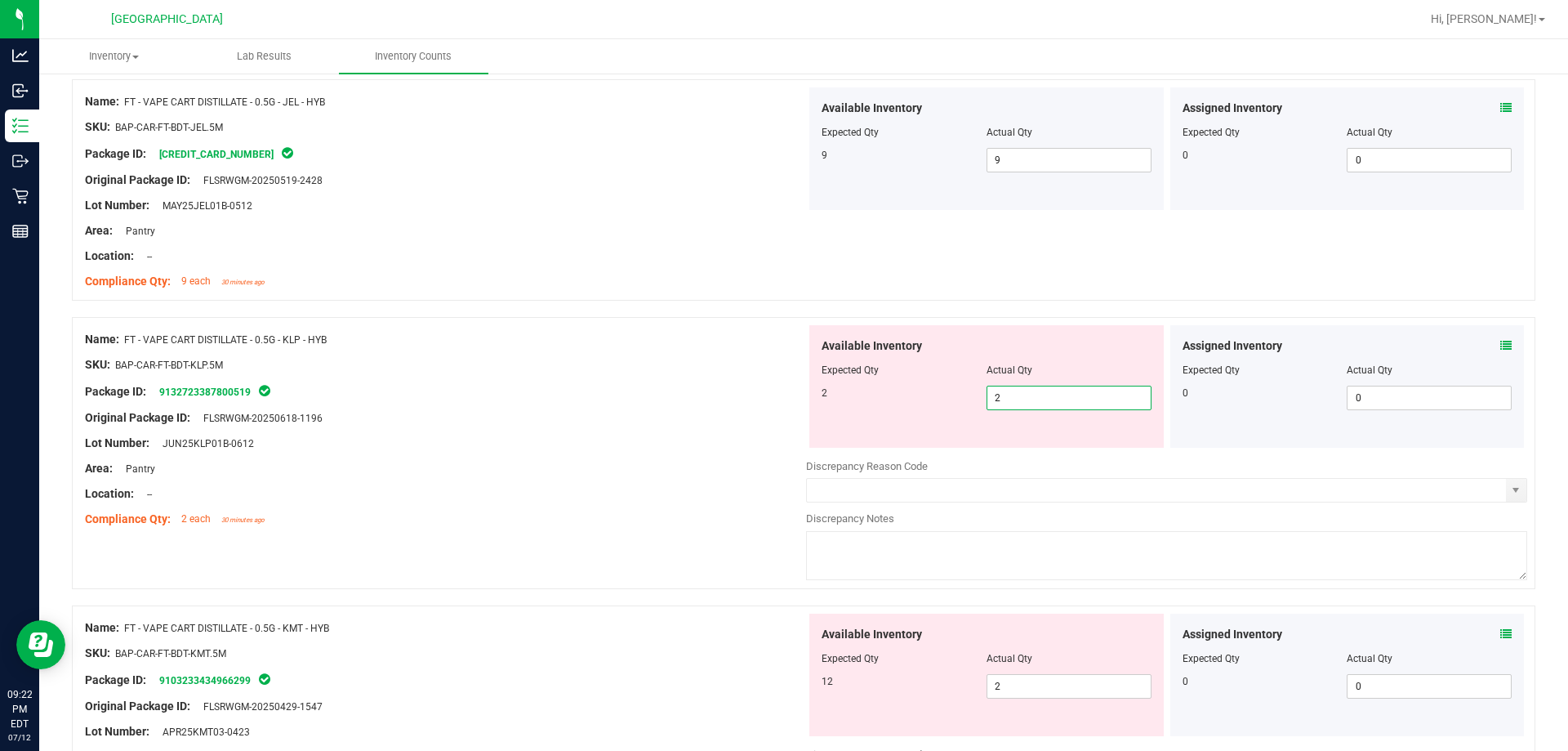 type on "2" 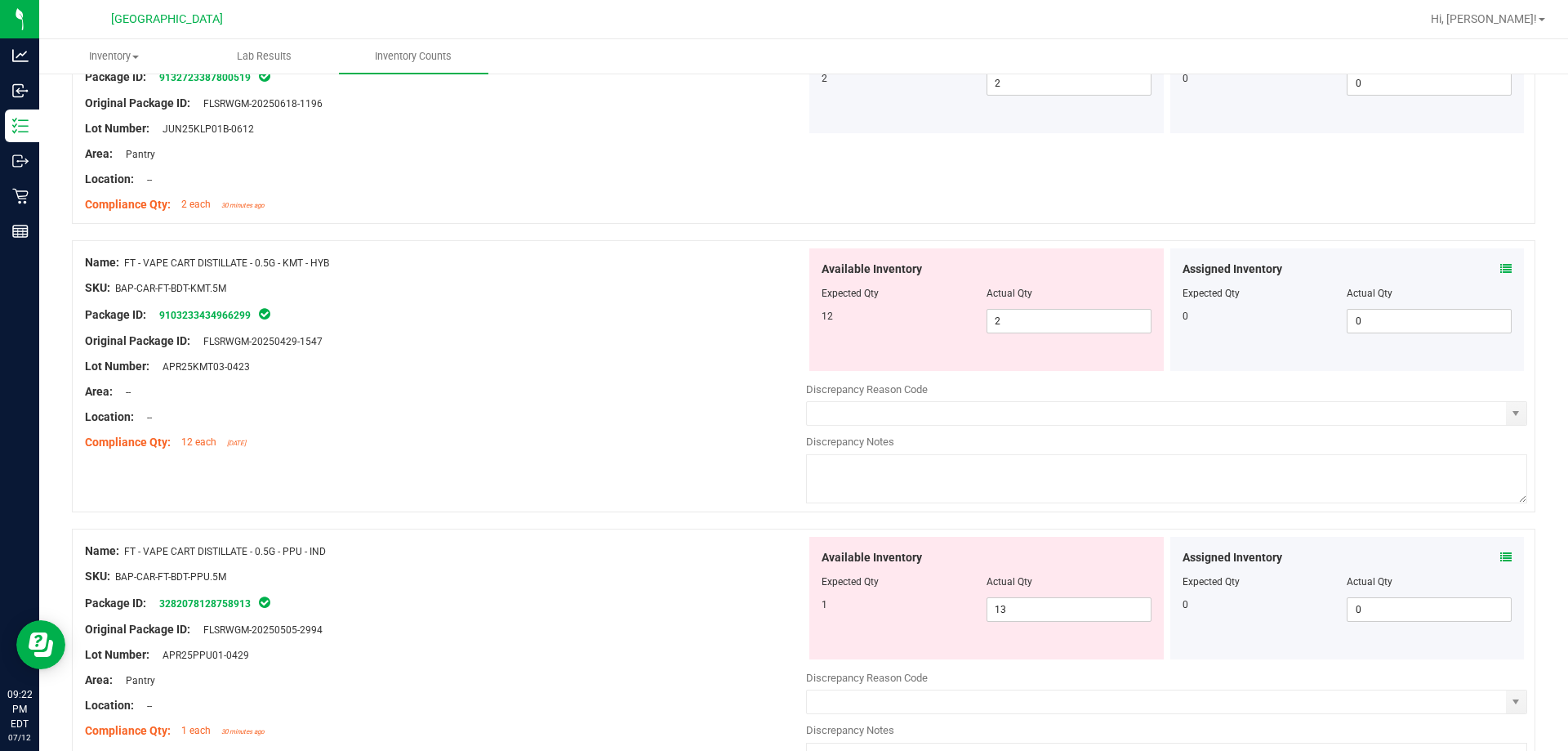 scroll, scrollTop: 2942, scrollLeft: 0, axis: vertical 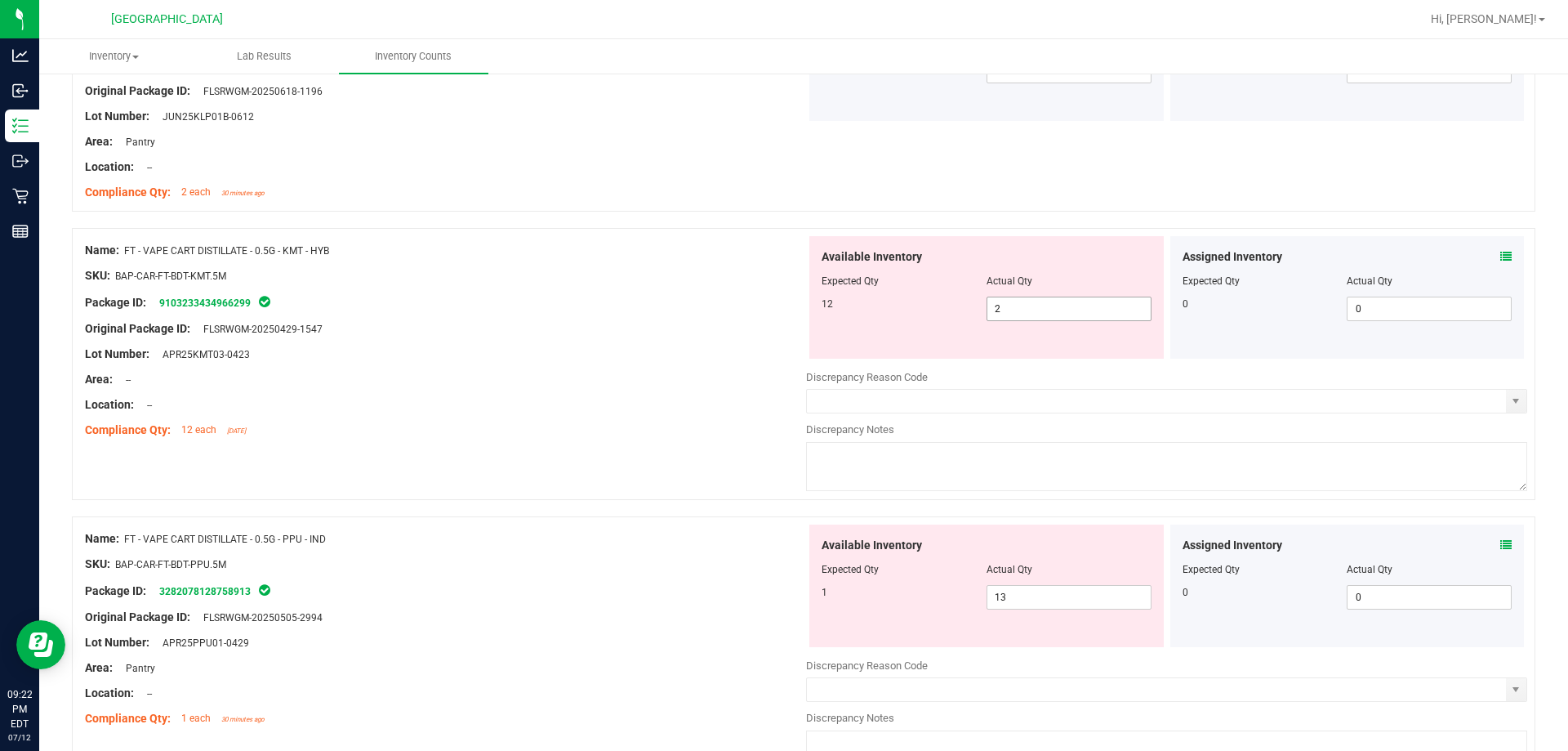 click on "2 2" at bounding box center [1069, 309] 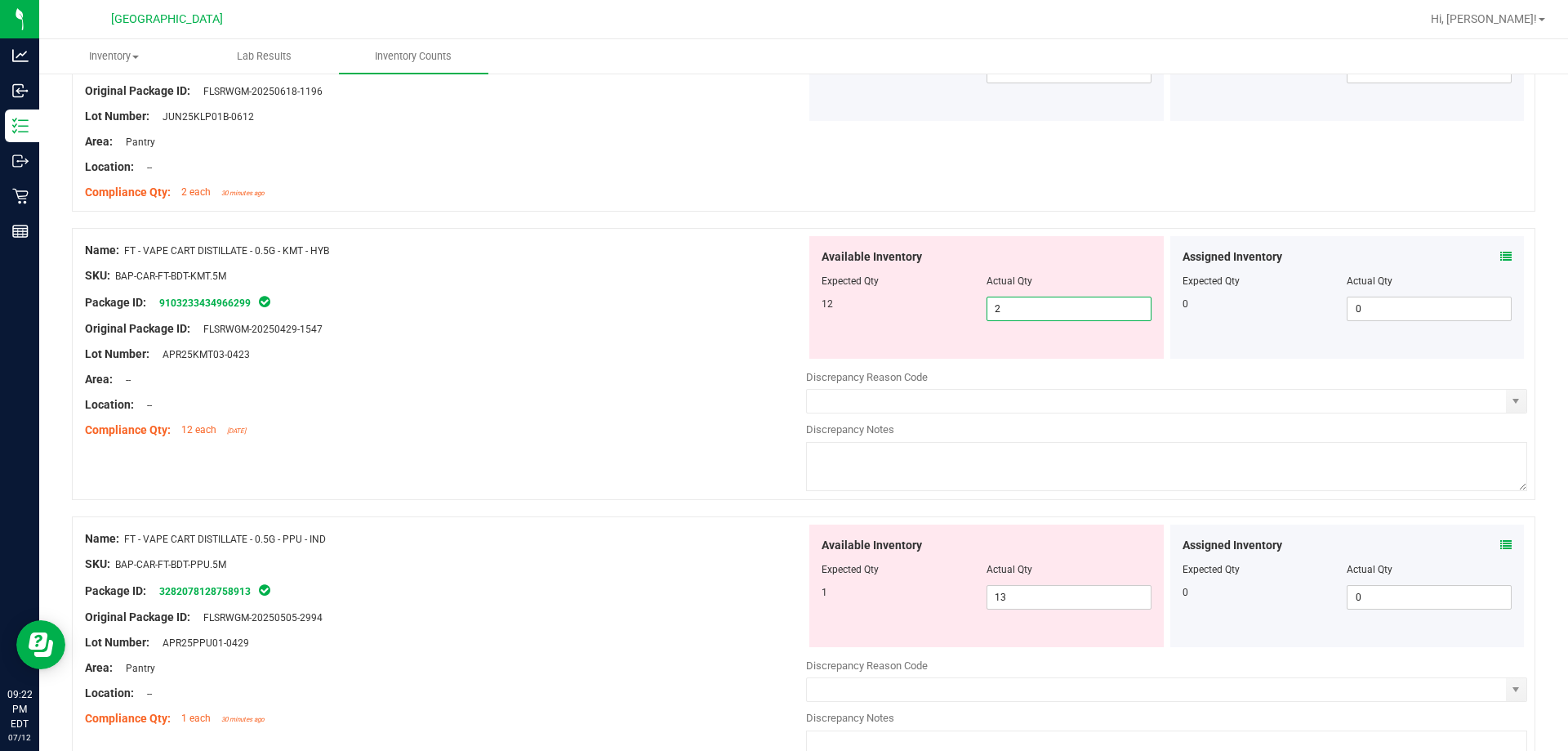 click on "2" at bounding box center [1069, 309] 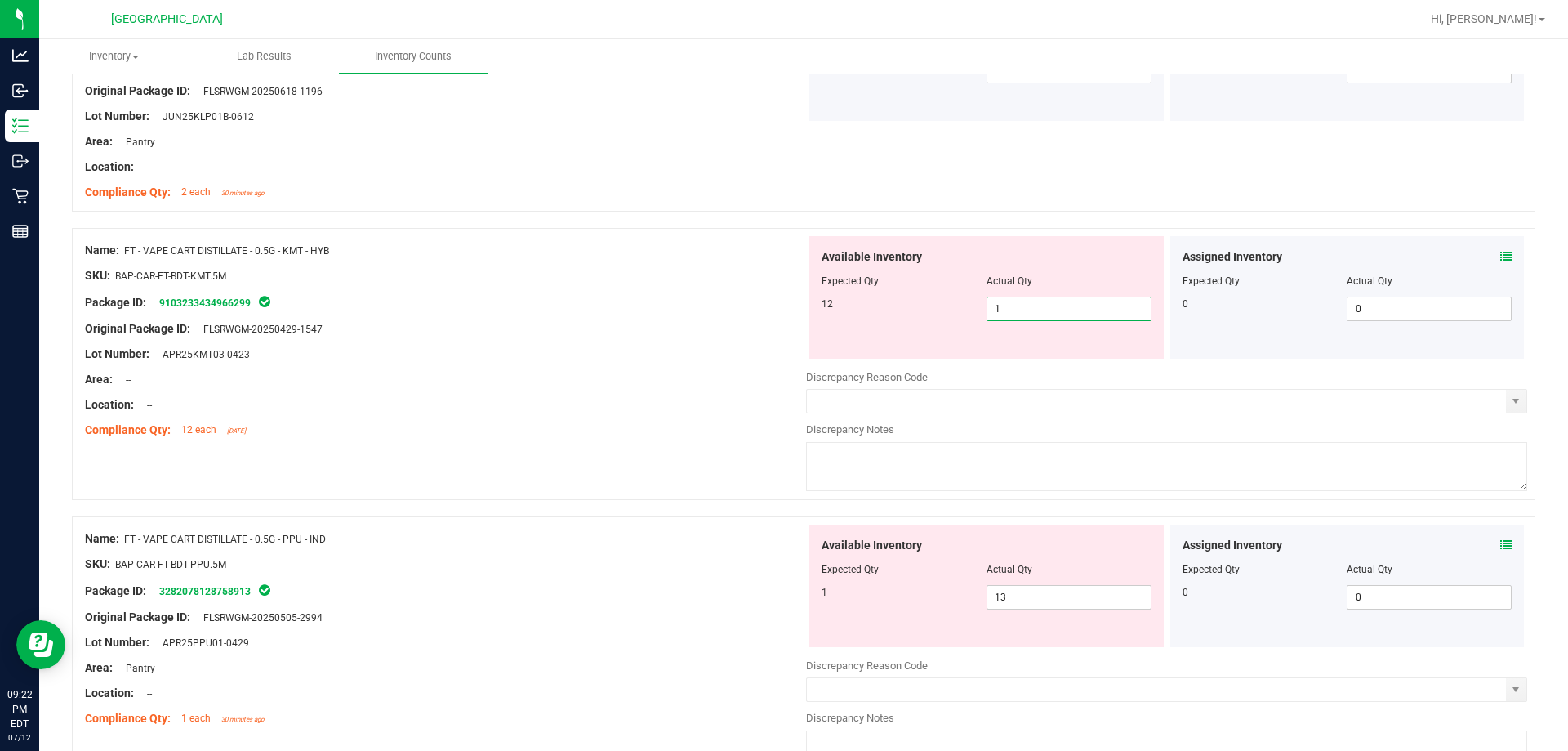 type on "12" 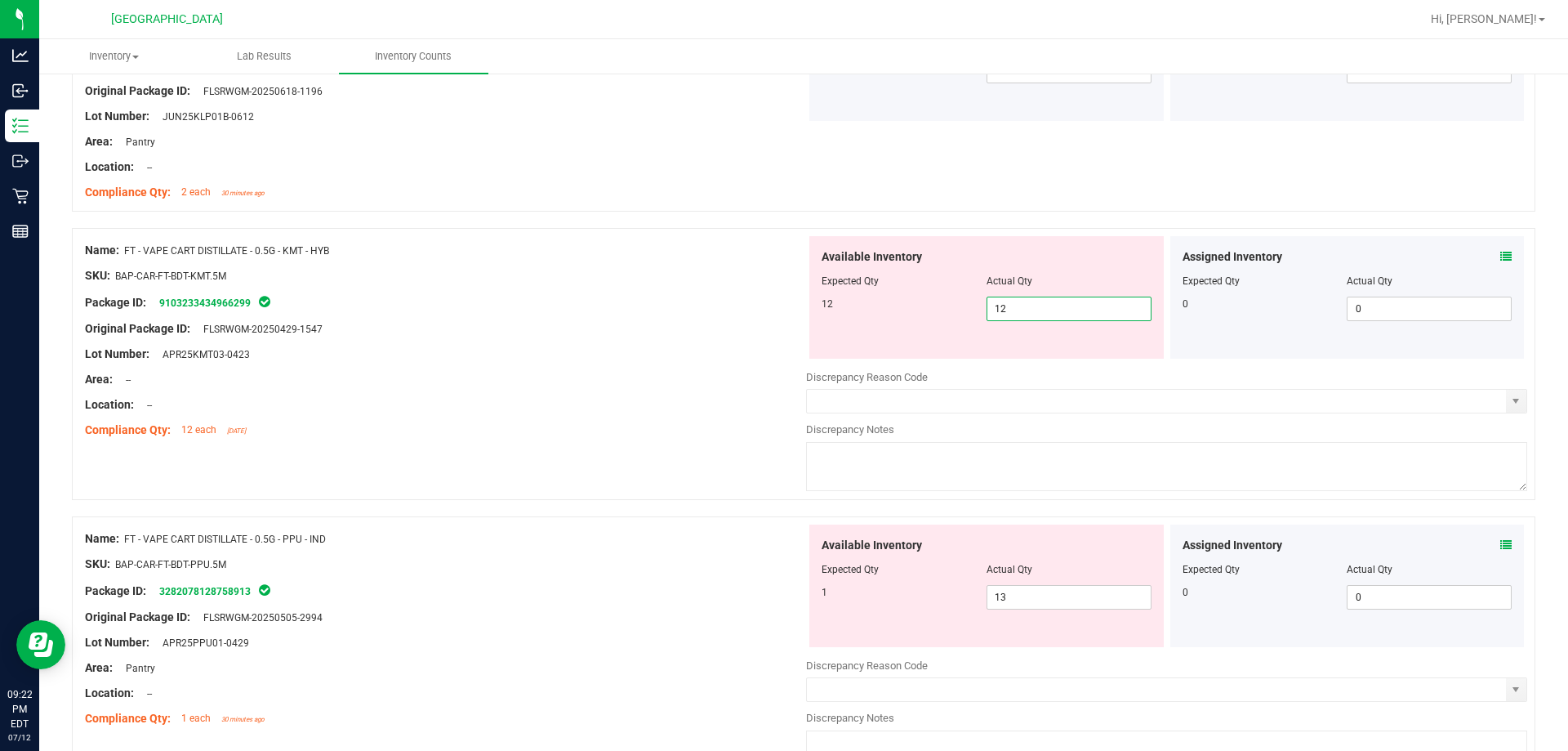 type on "12" 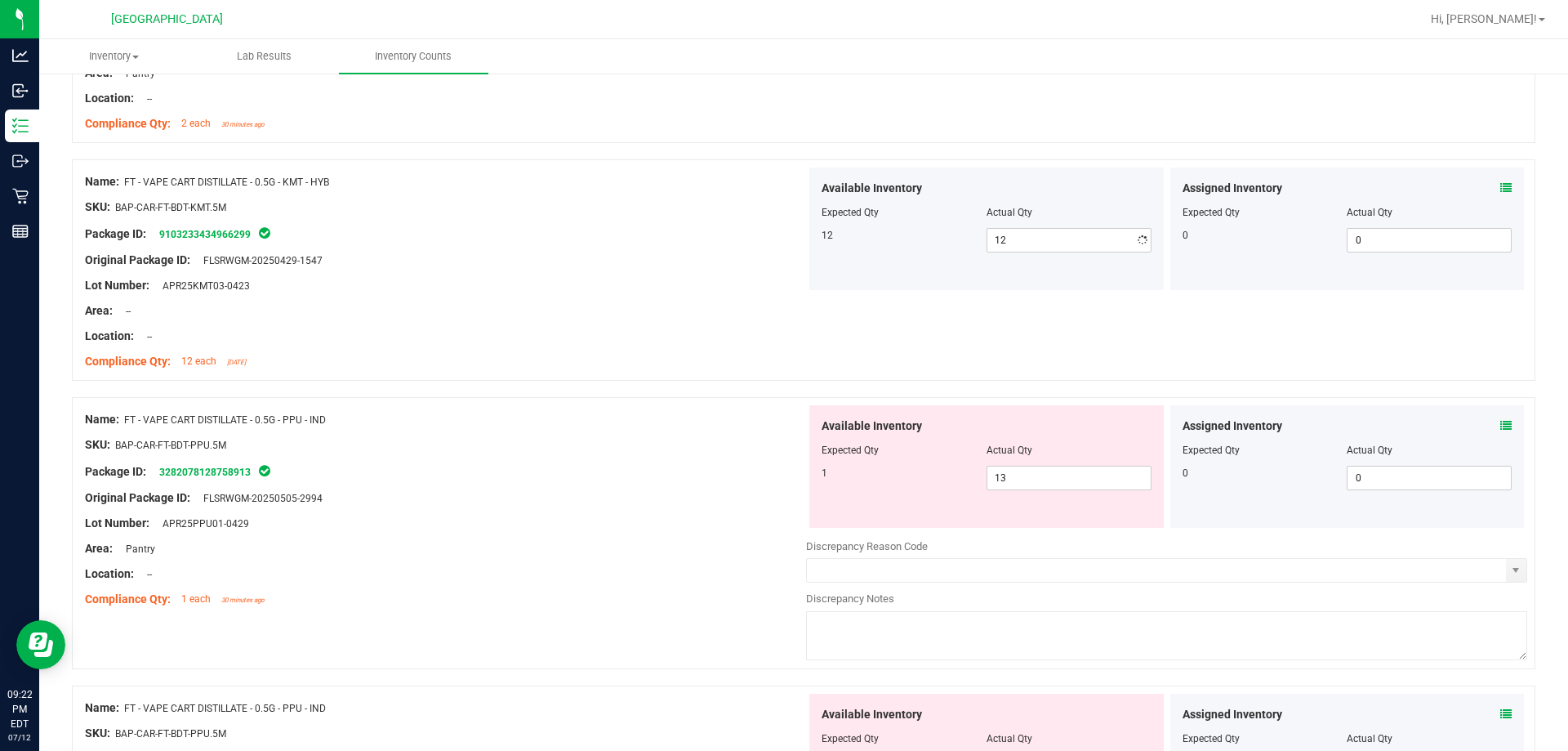 scroll, scrollTop: 3105, scrollLeft: 0, axis: vertical 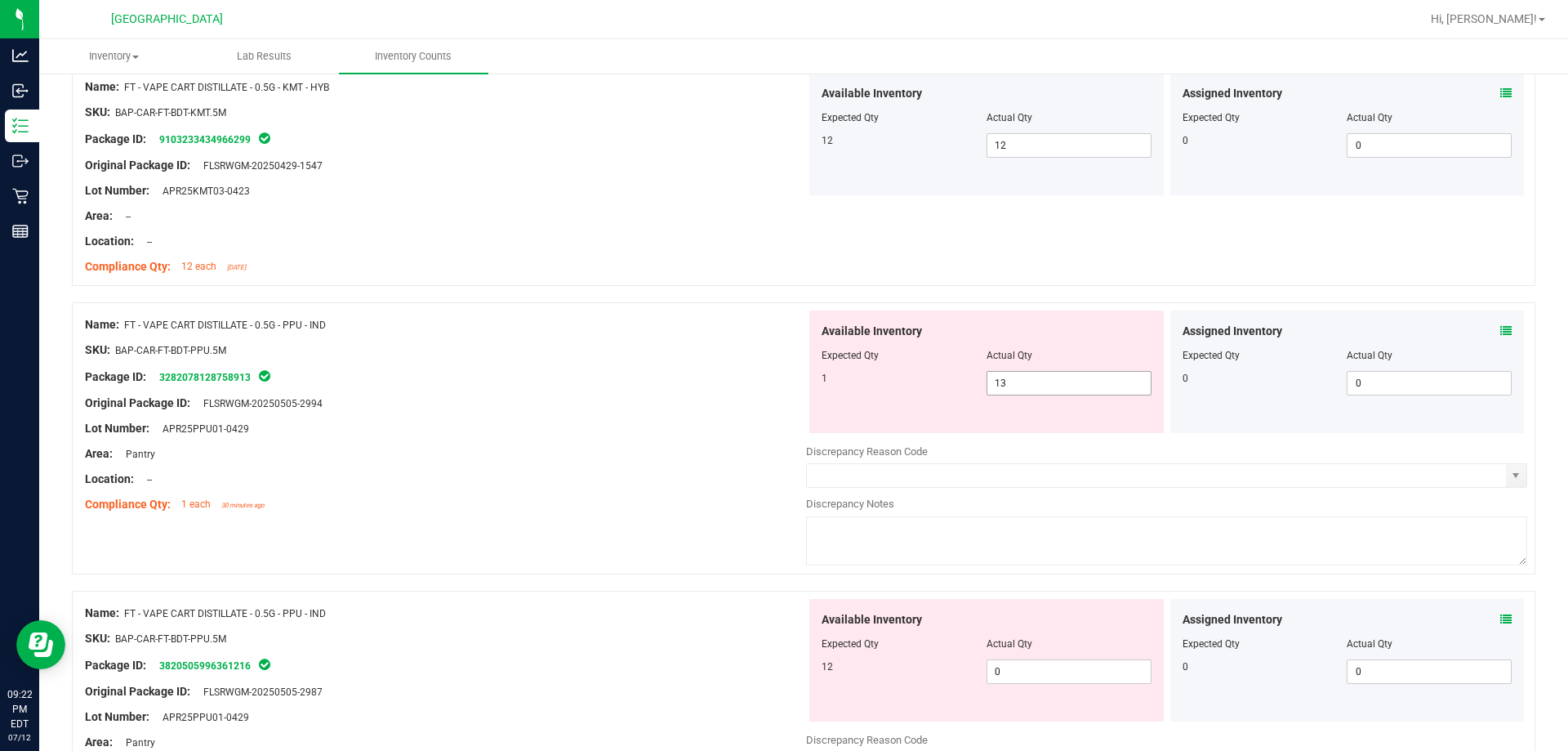 click on "13 13" at bounding box center [1069, 383] 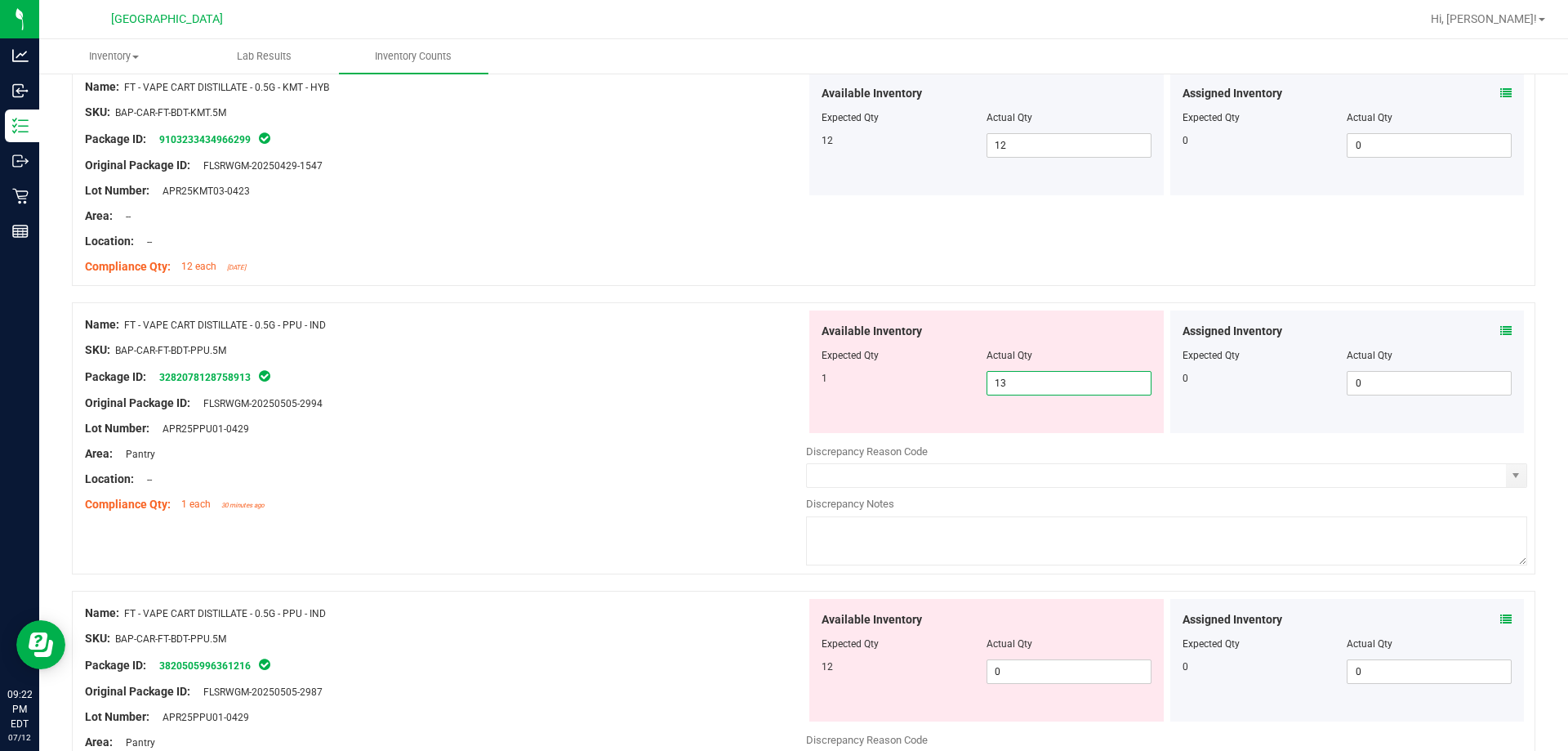 click on "13" at bounding box center [1069, 383] 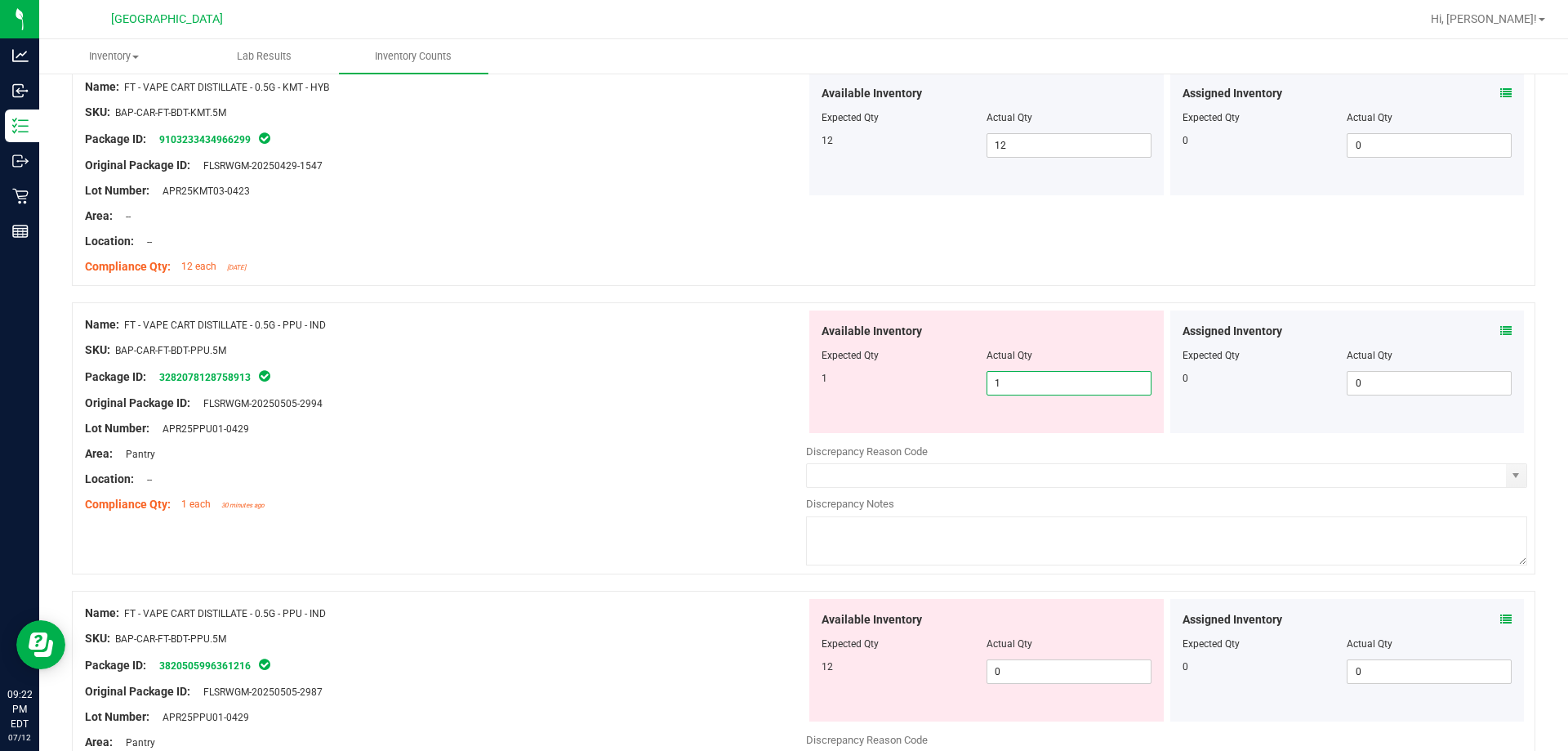 type on "1" 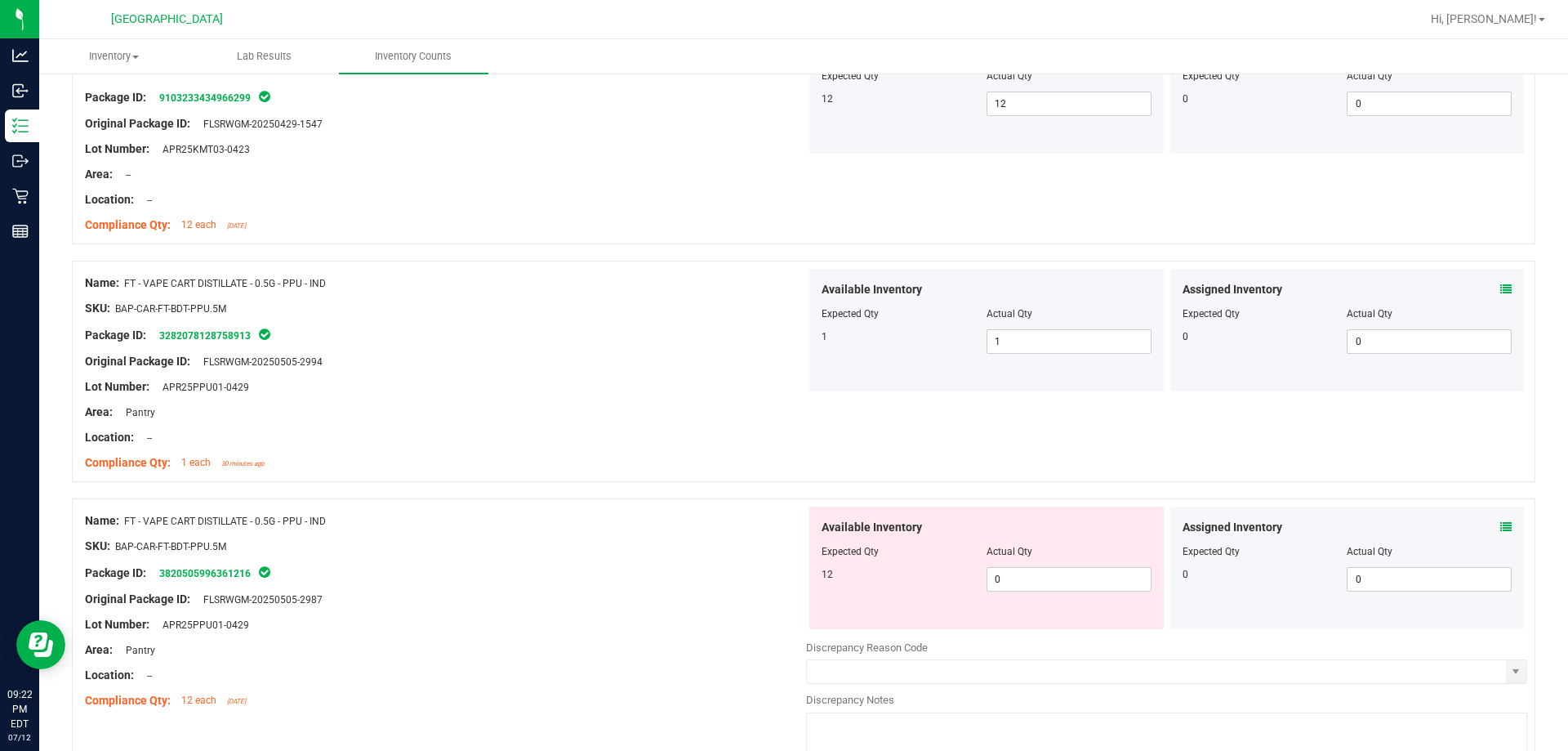 scroll, scrollTop: 3187, scrollLeft: 0, axis: vertical 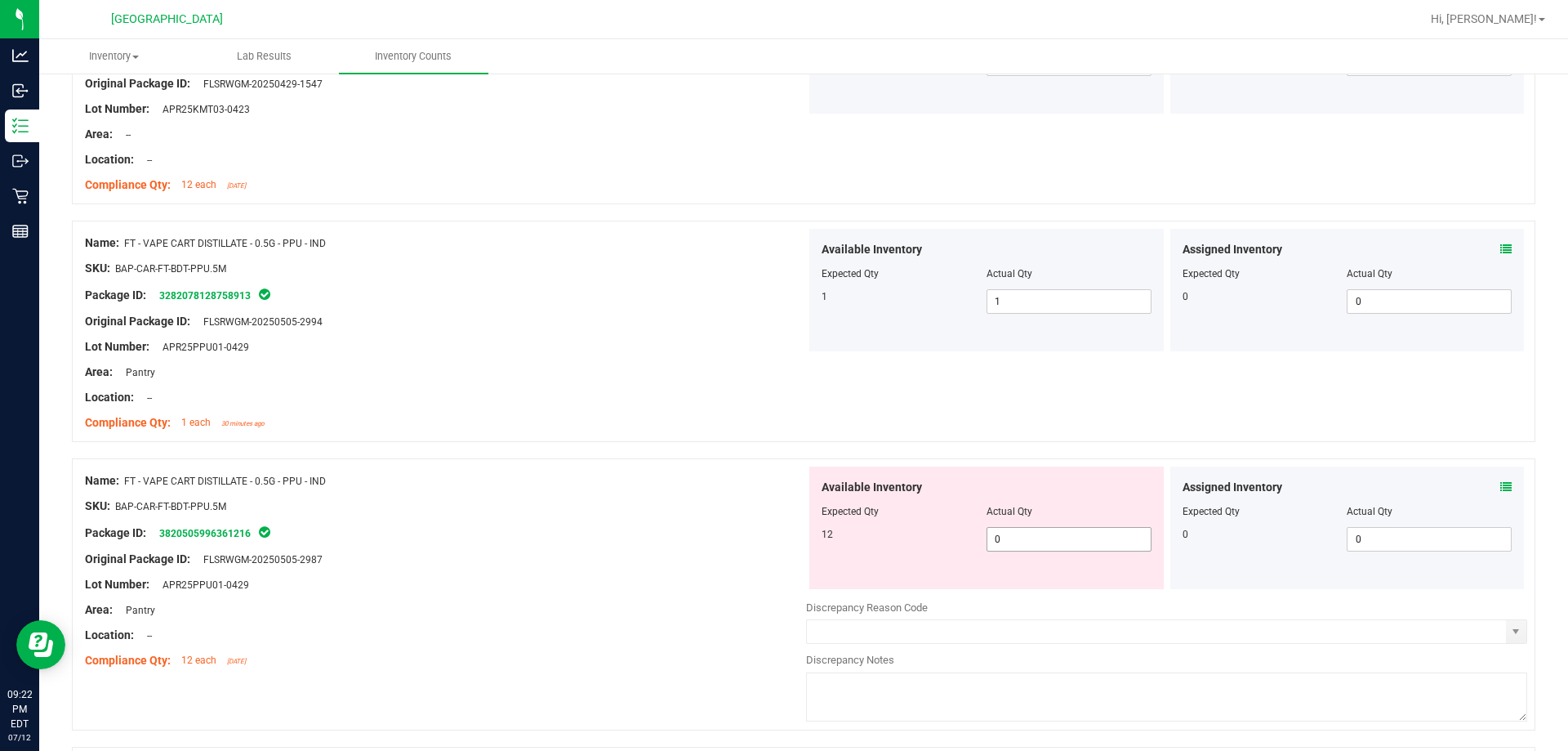 click on "0 0" at bounding box center [1069, 539] 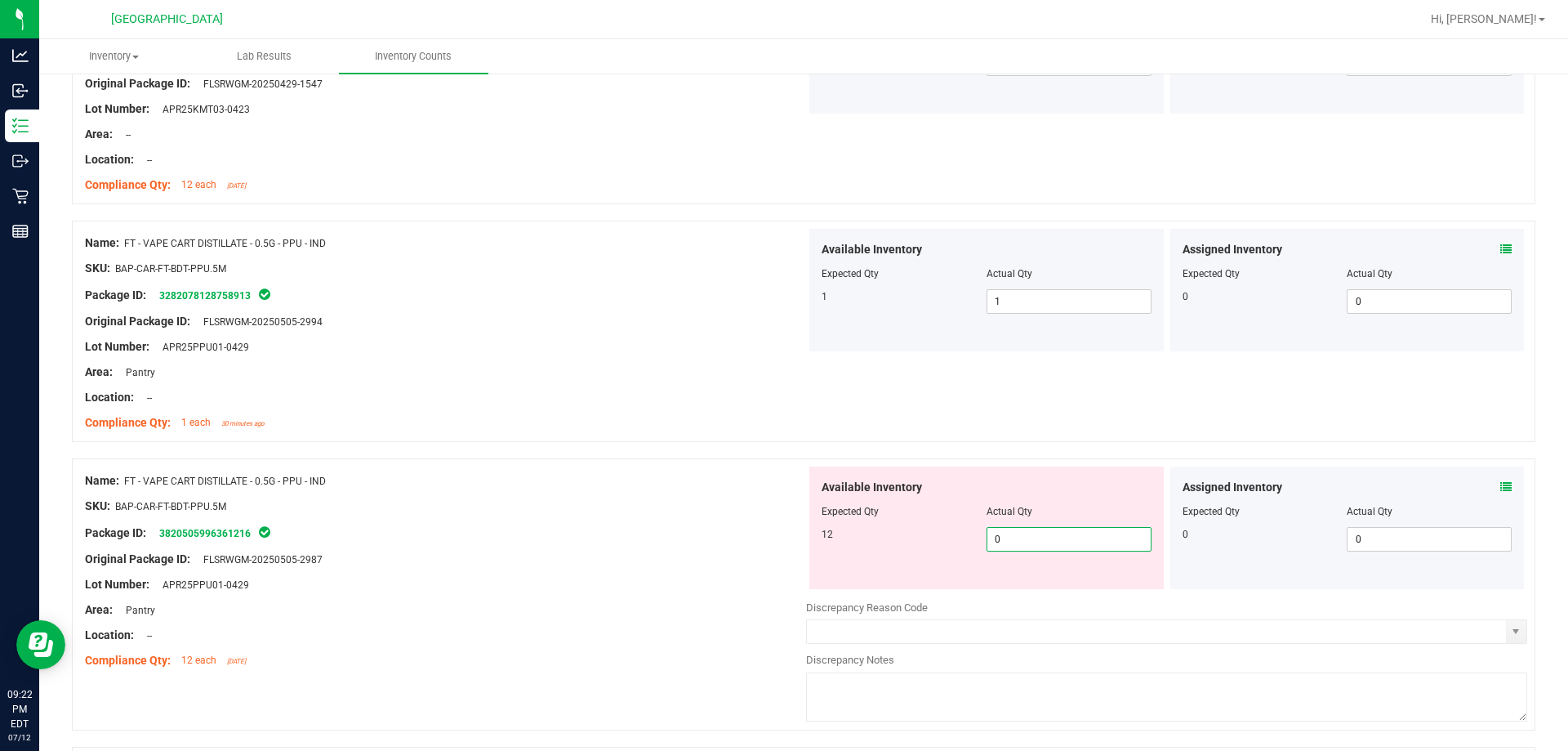 click on "0" at bounding box center [1069, 539] 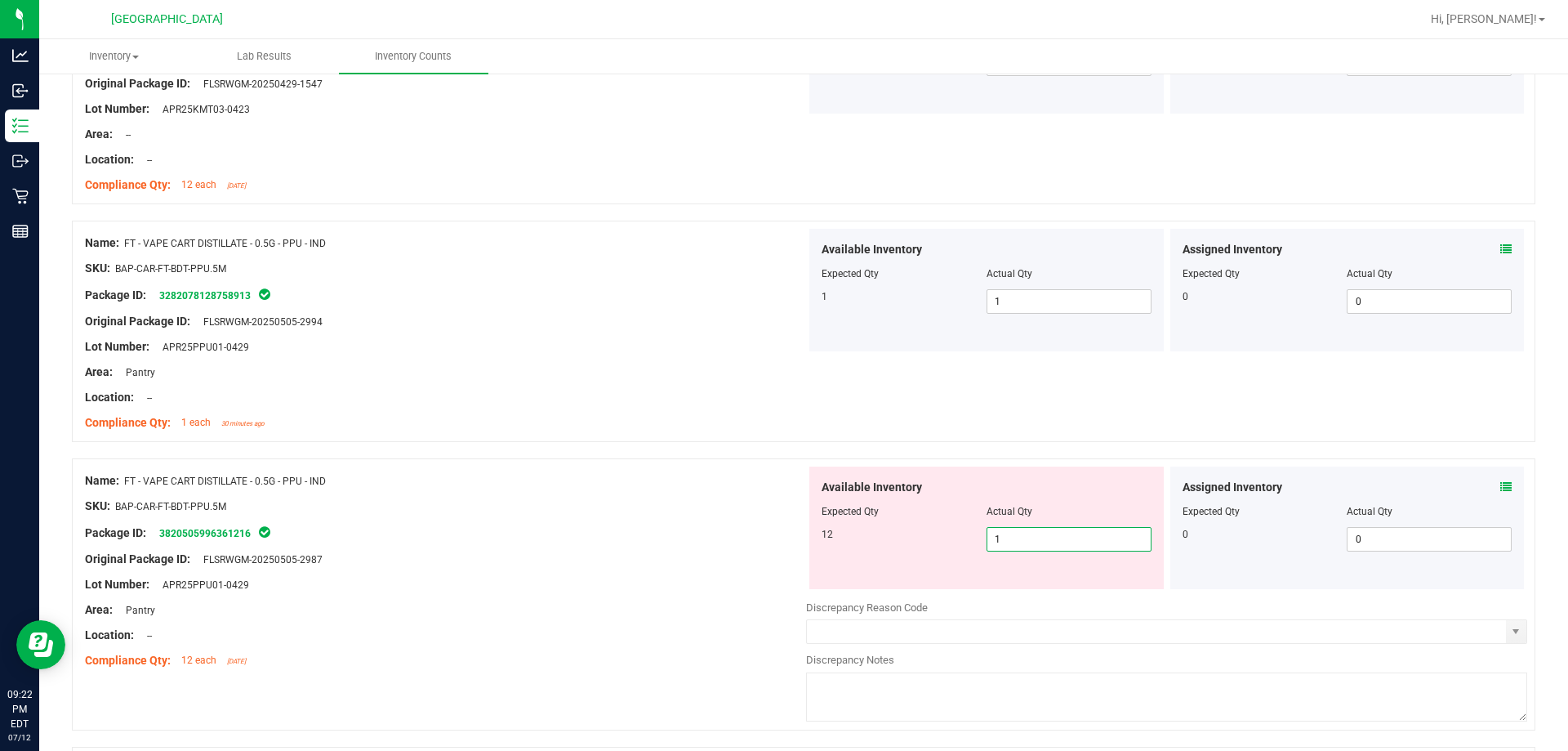 type on "12" 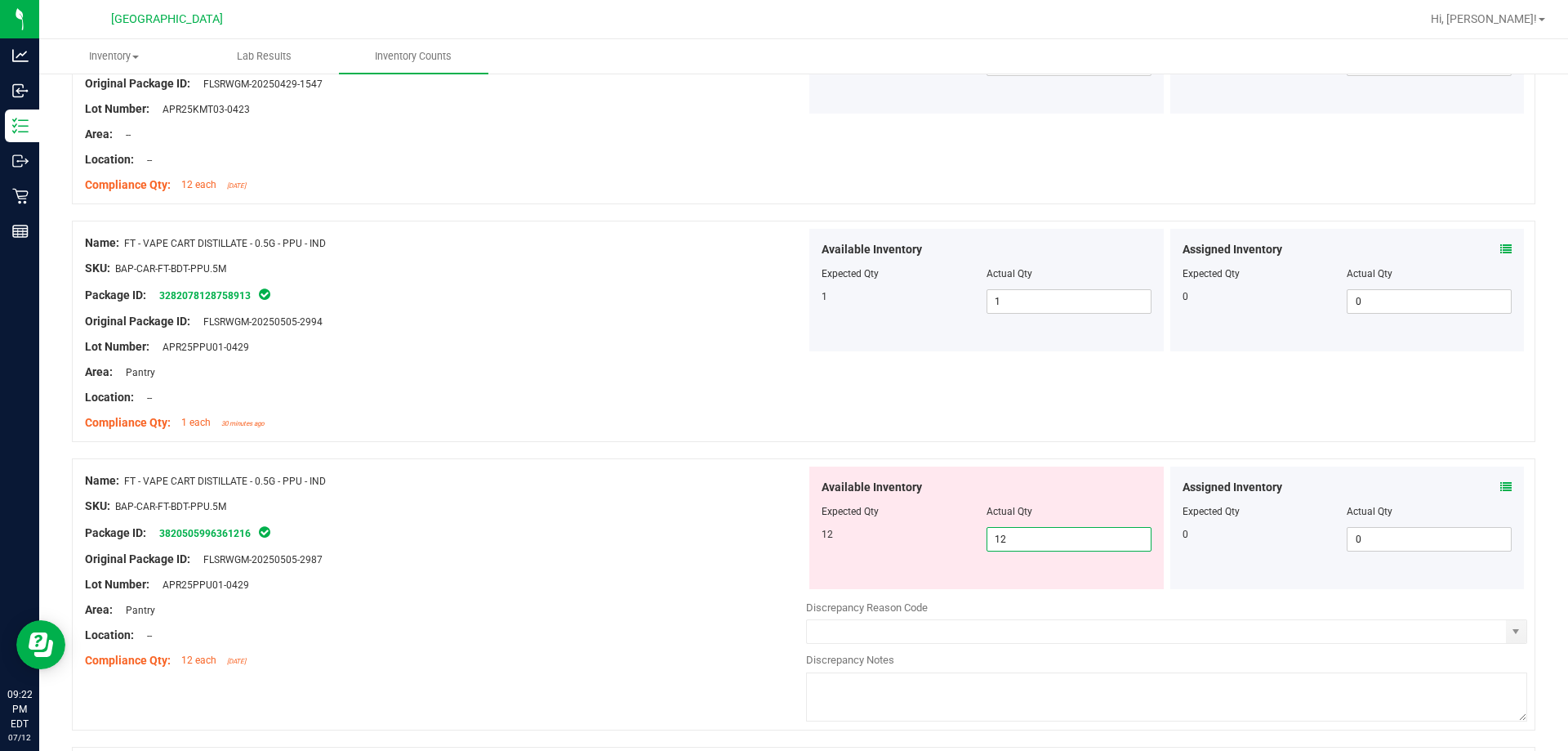 type on "12" 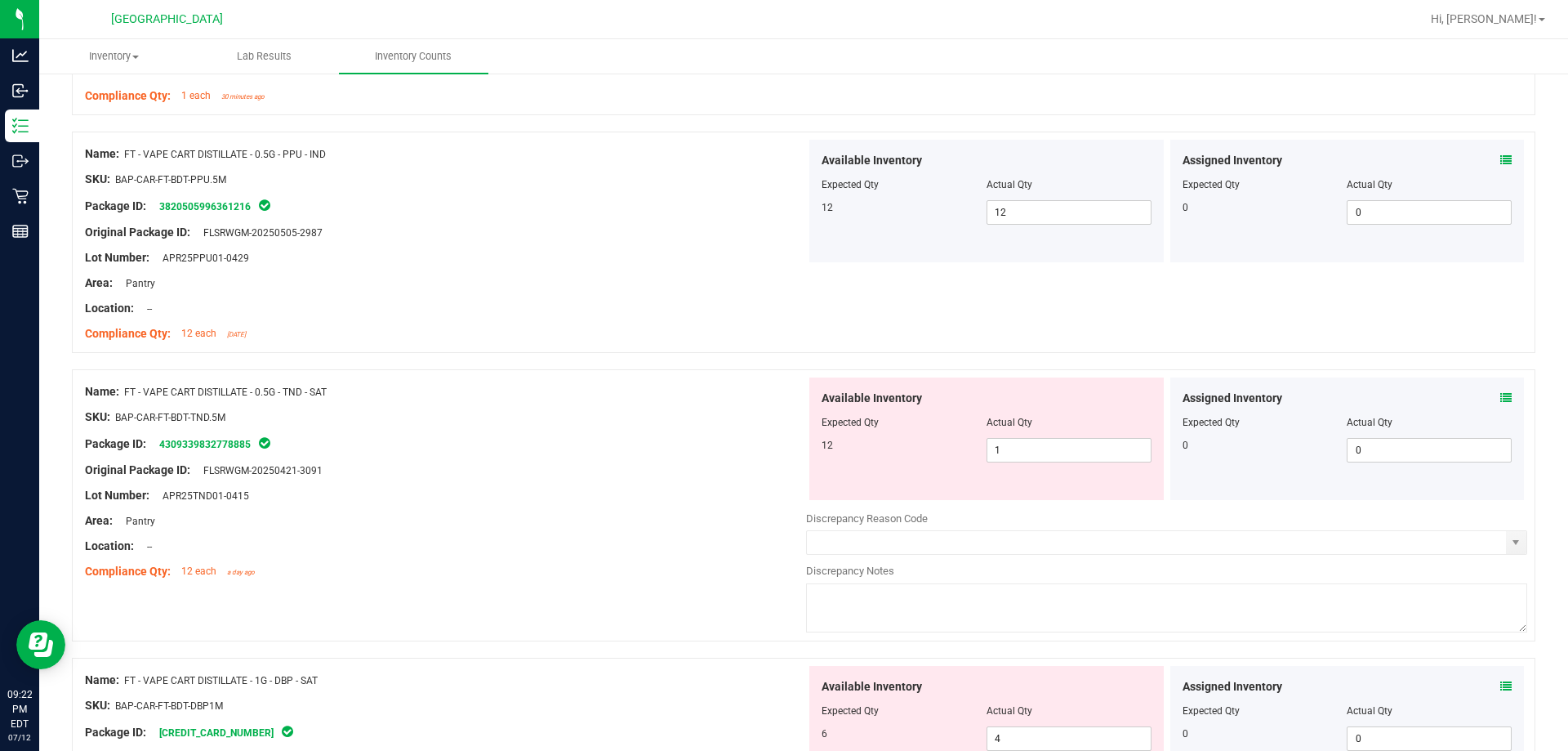 scroll, scrollTop: 3596, scrollLeft: 0, axis: vertical 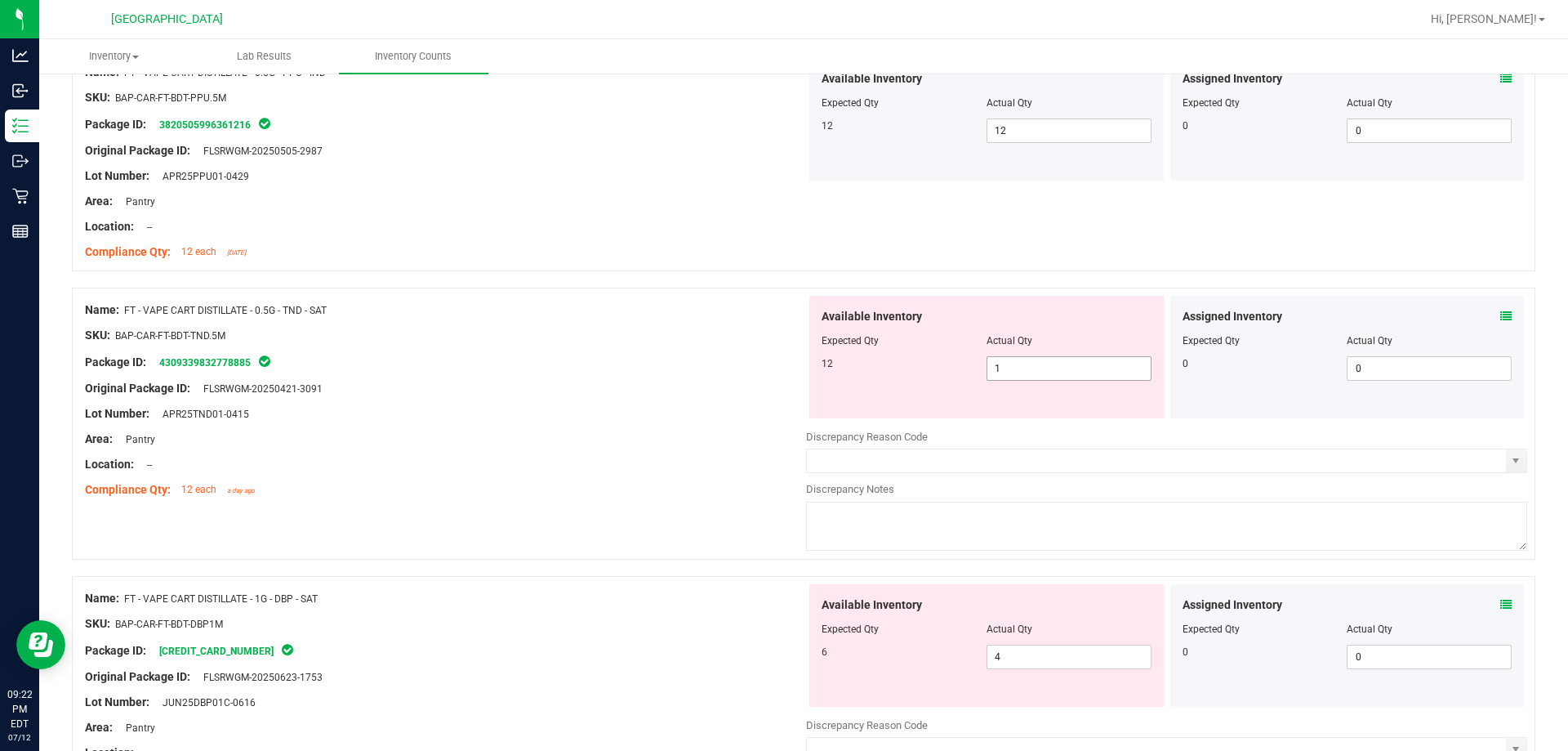 click on "1 1" at bounding box center (1069, 369) 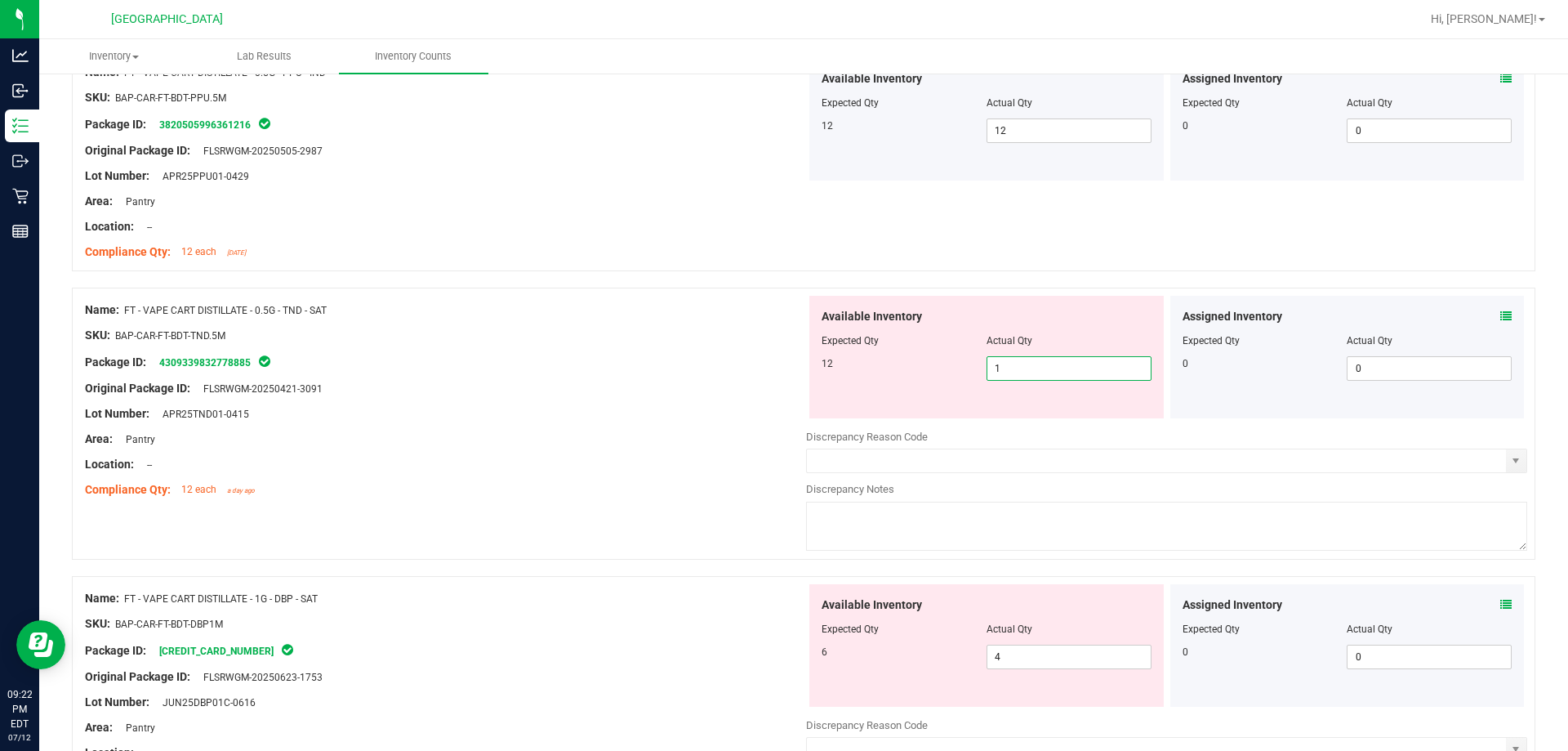 click on "1" at bounding box center [1069, 369] 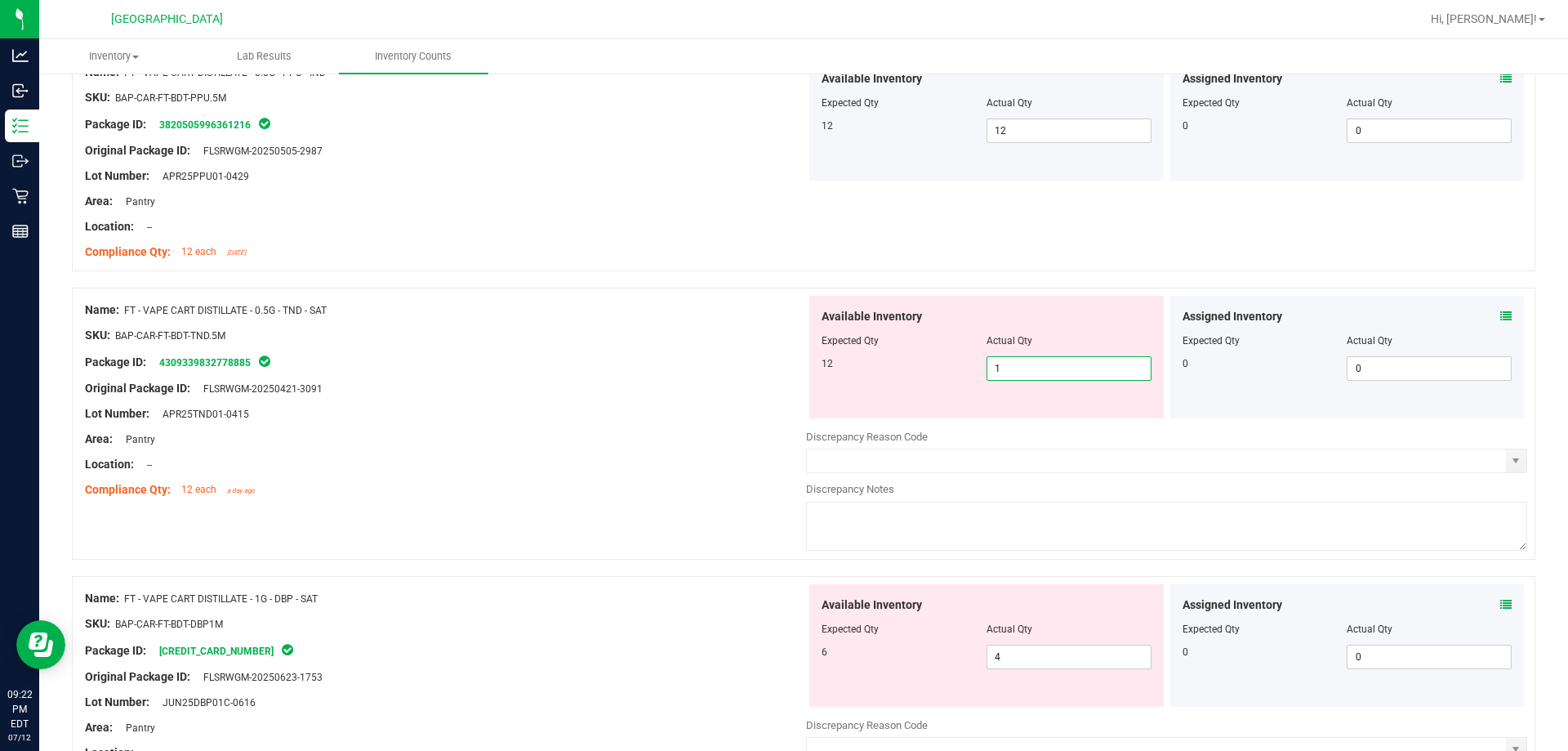 type on "12" 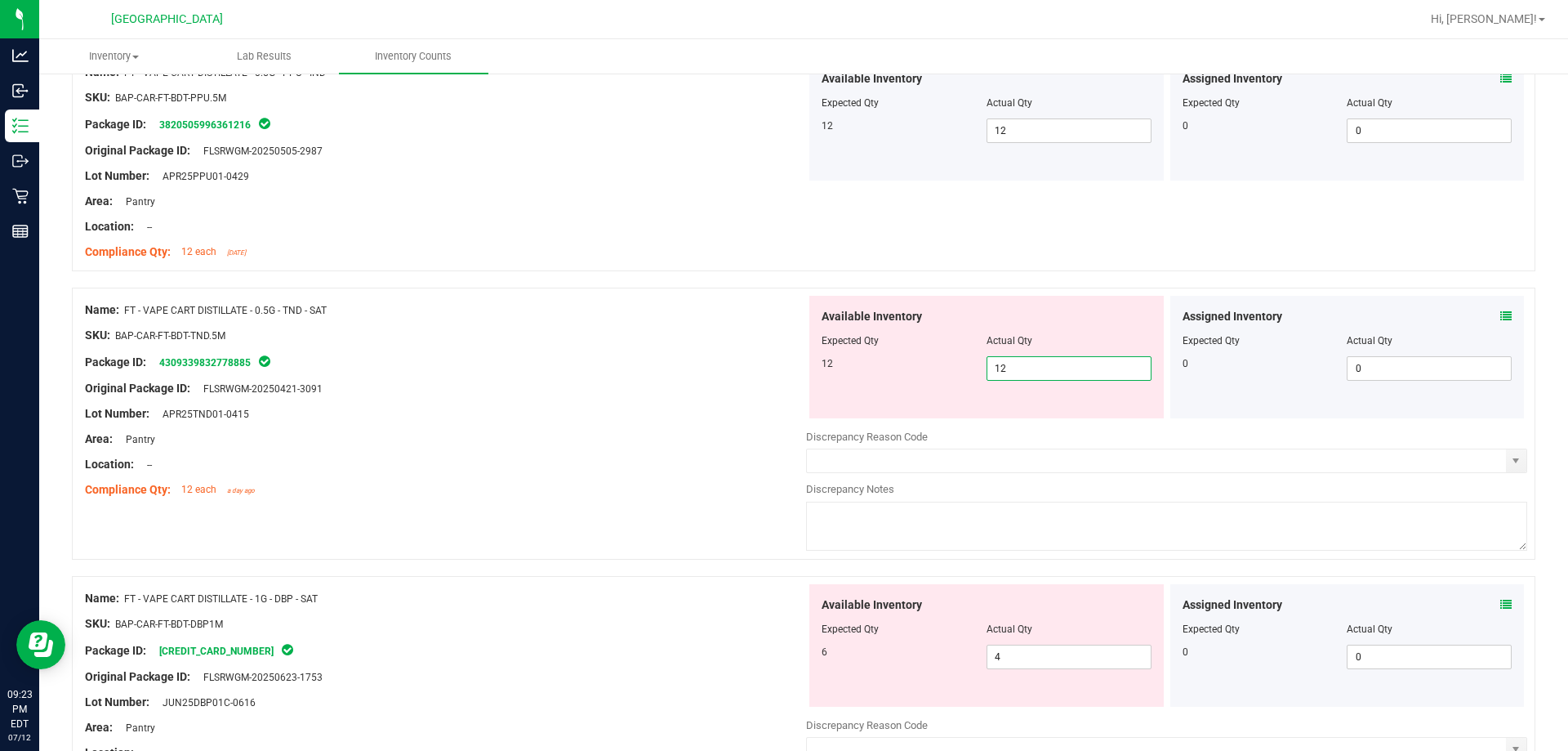 type on "12" 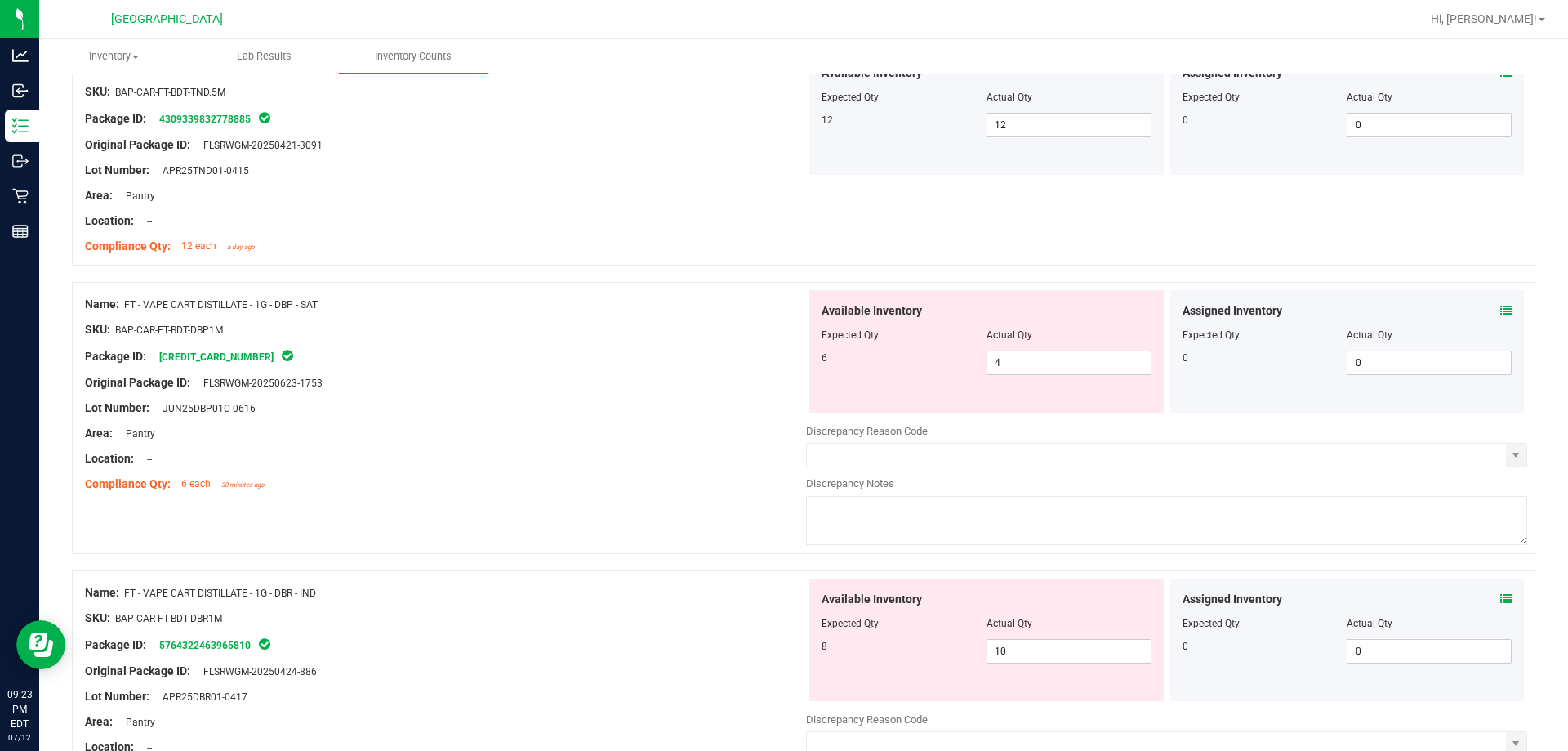 scroll, scrollTop: 3841, scrollLeft: 0, axis: vertical 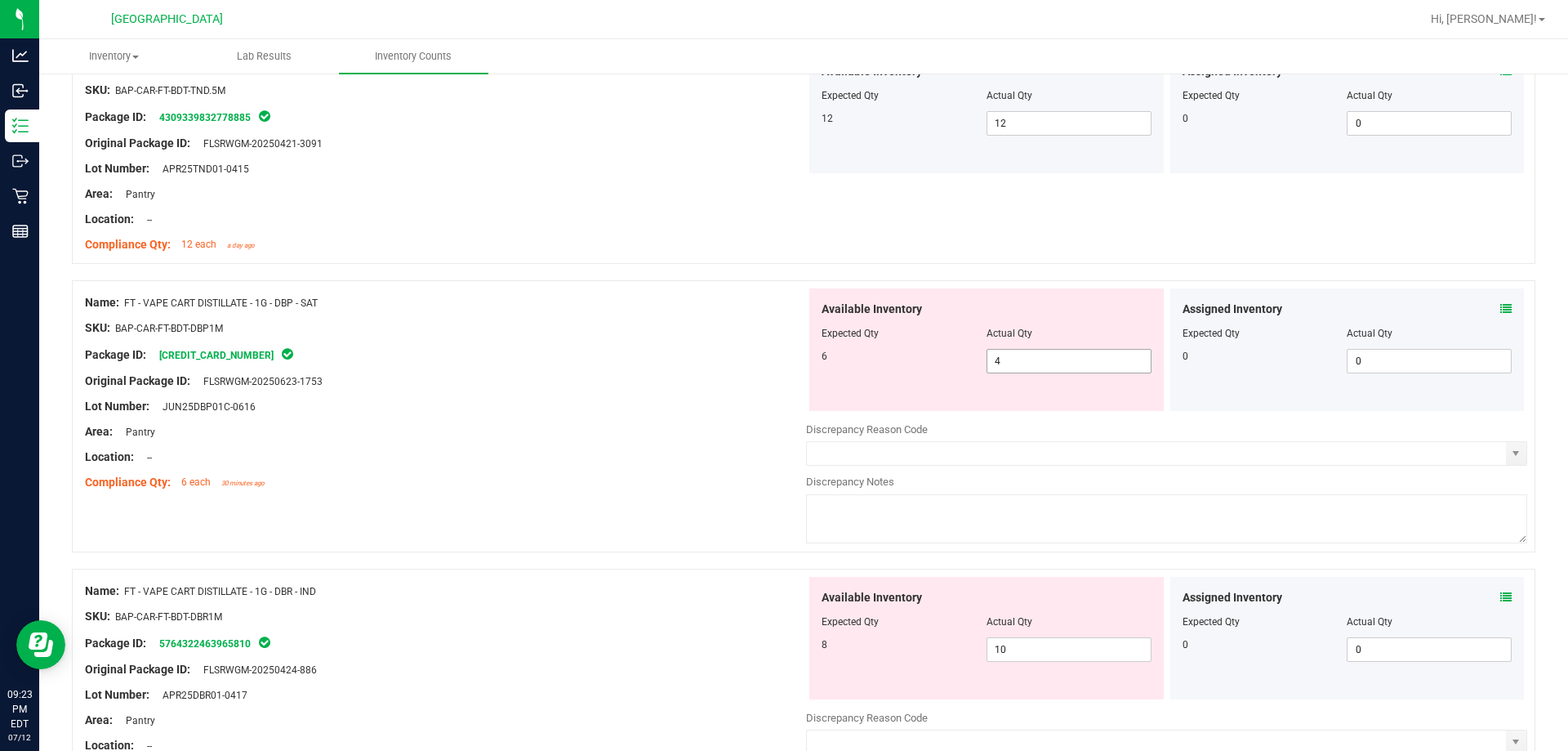 click on "4 4" at bounding box center (1069, 361) 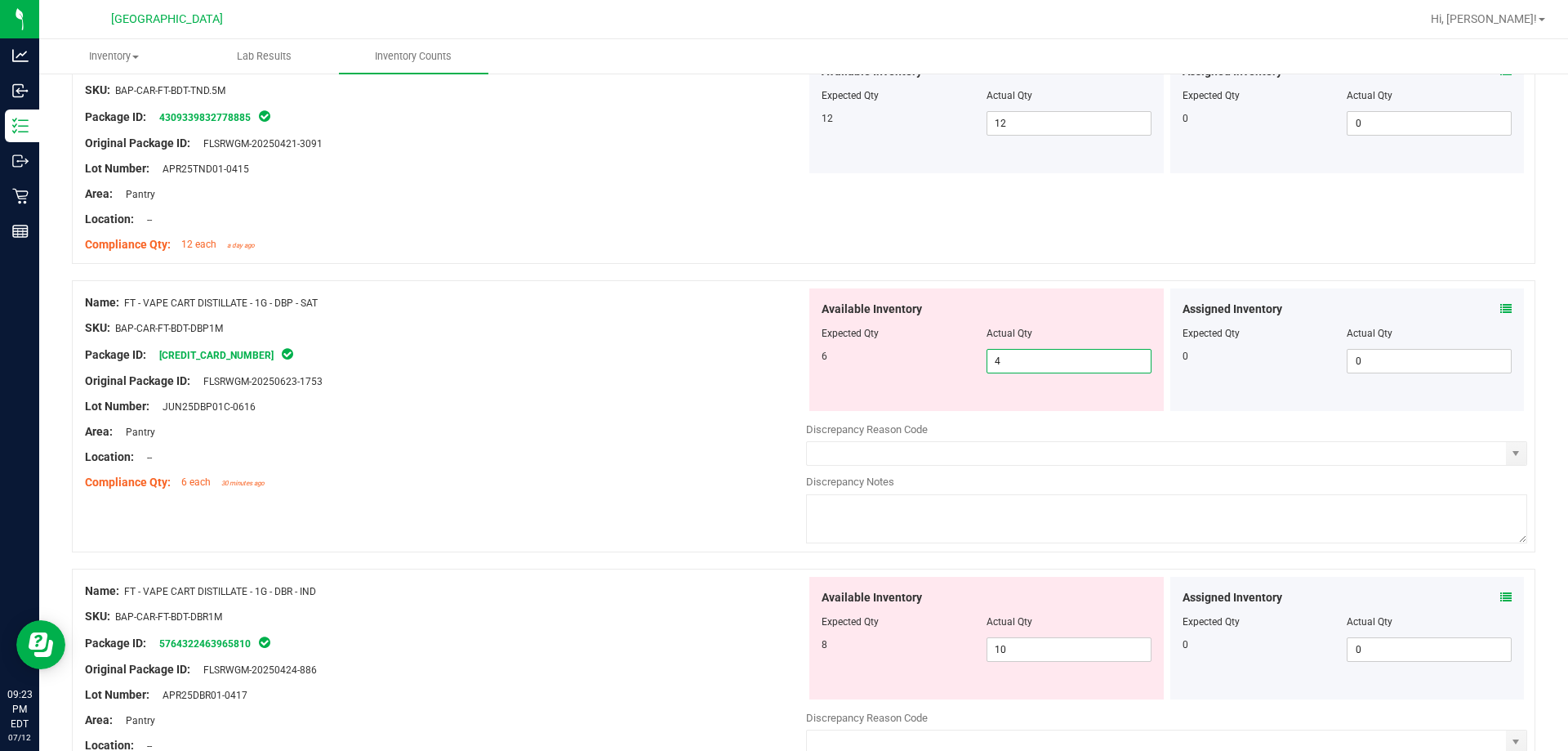 click on "4" at bounding box center (1069, 361) 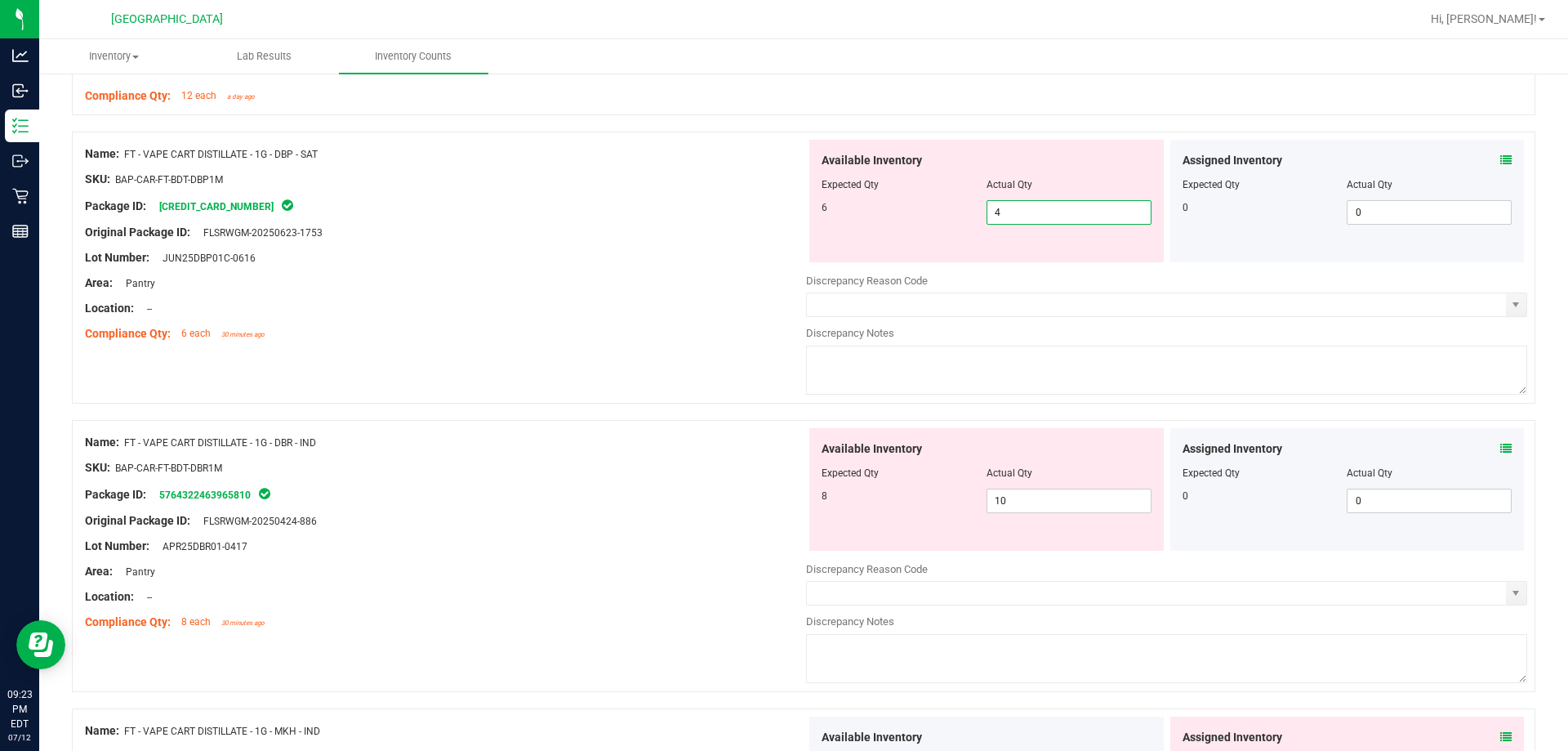 scroll, scrollTop: 4004, scrollLeft: 0, axis: vertical 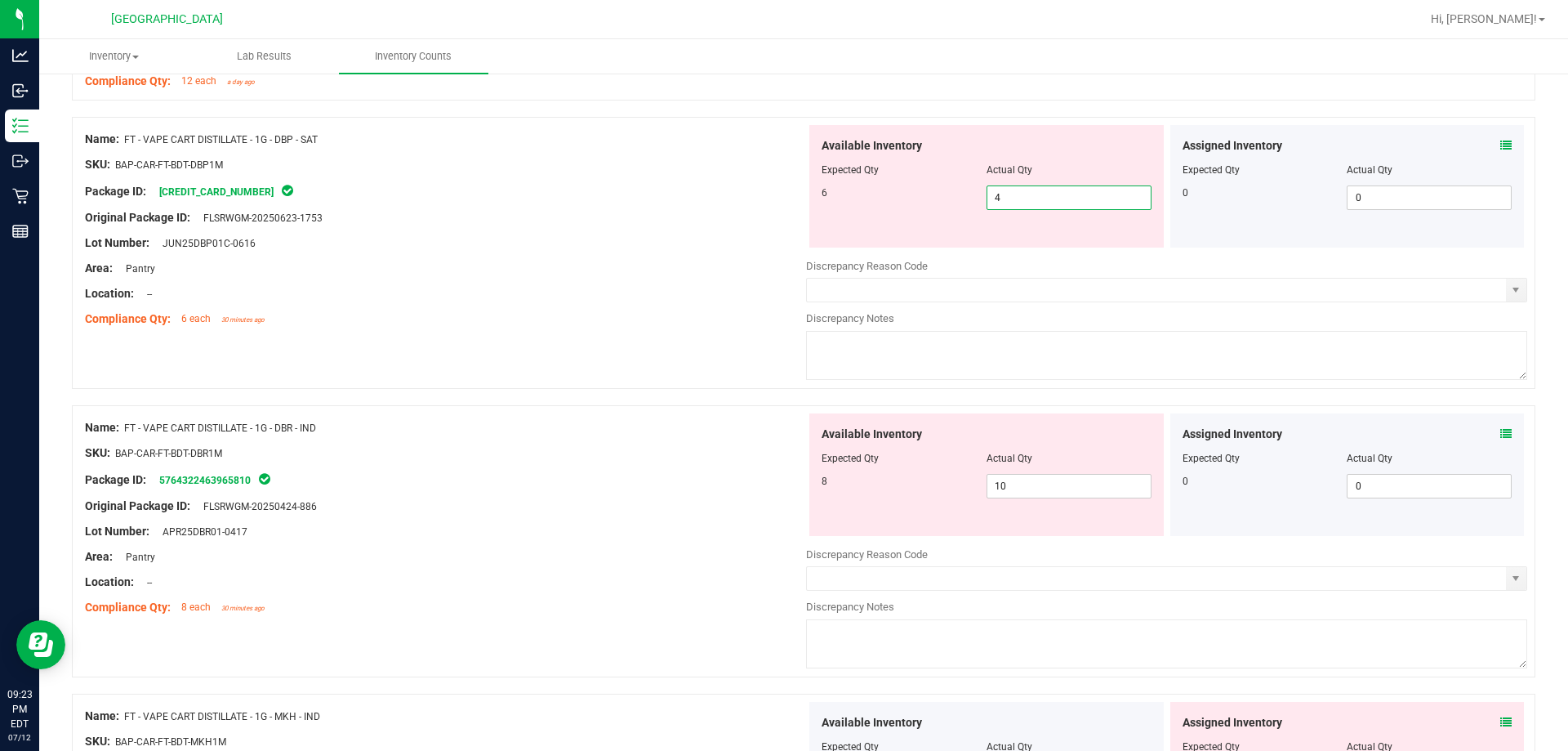 click at bounding box center (445, 306) 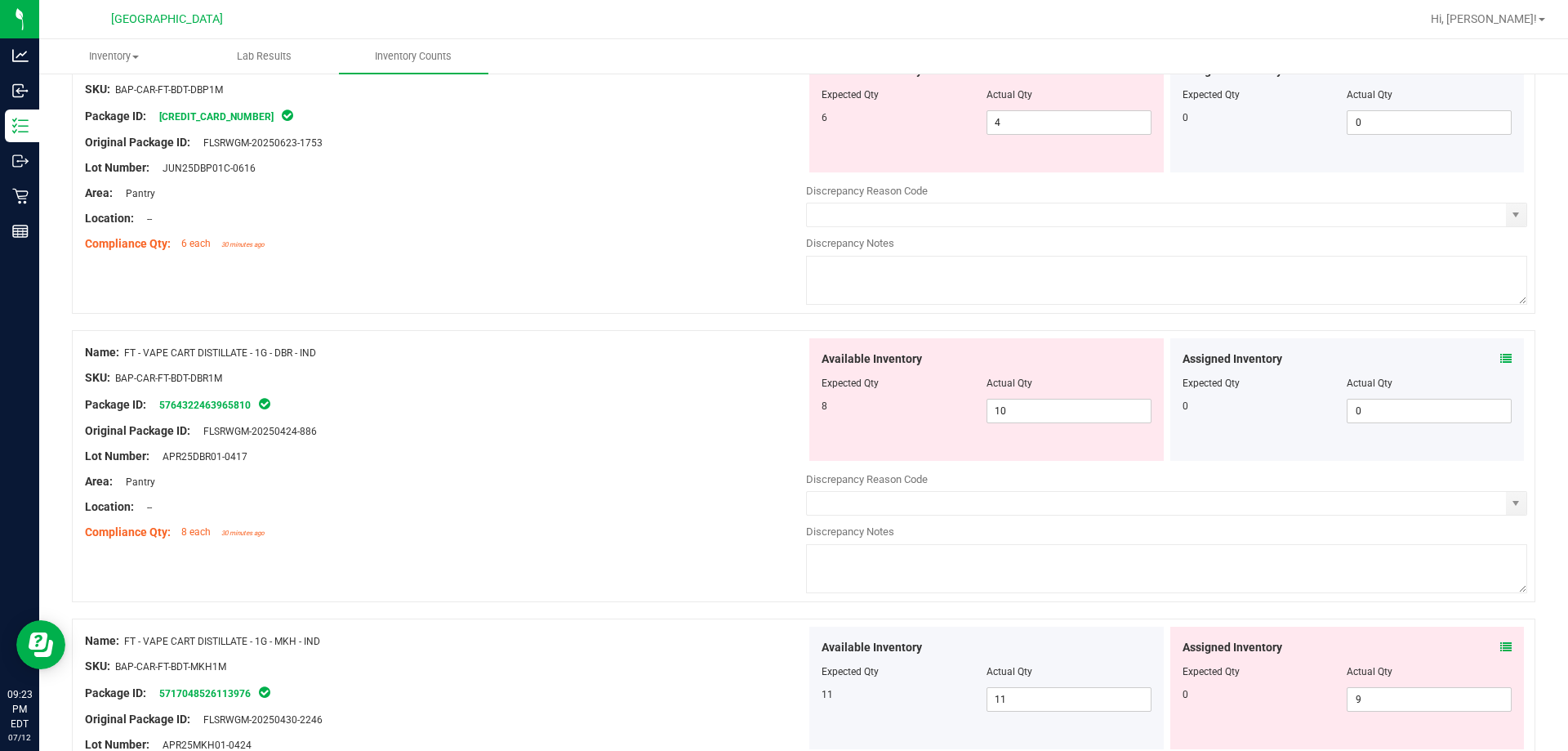 scroll, scrollTop: 4249, scrollLeft: 0, axis: vertical 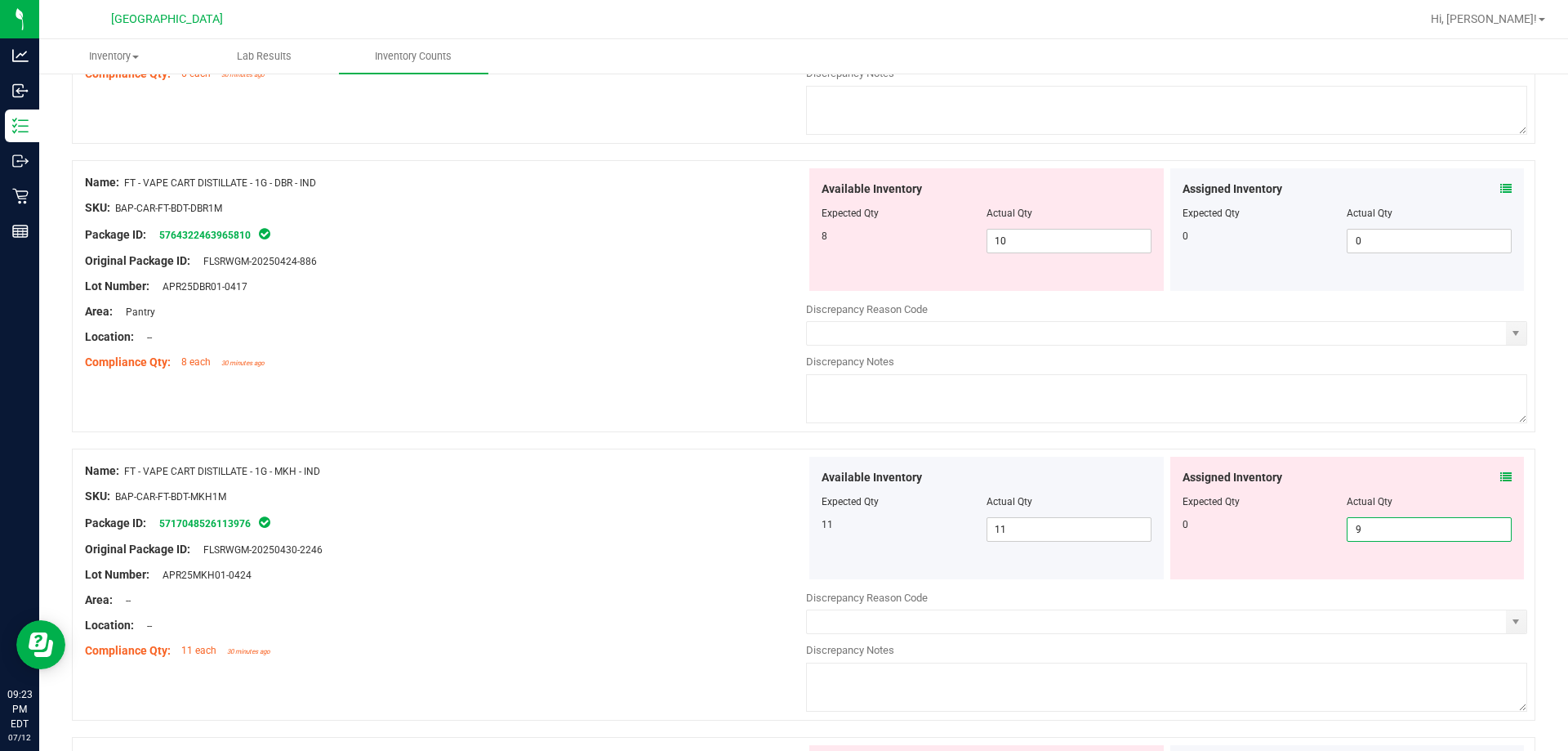 click on "9 9" at bounding box center [1429, 530] 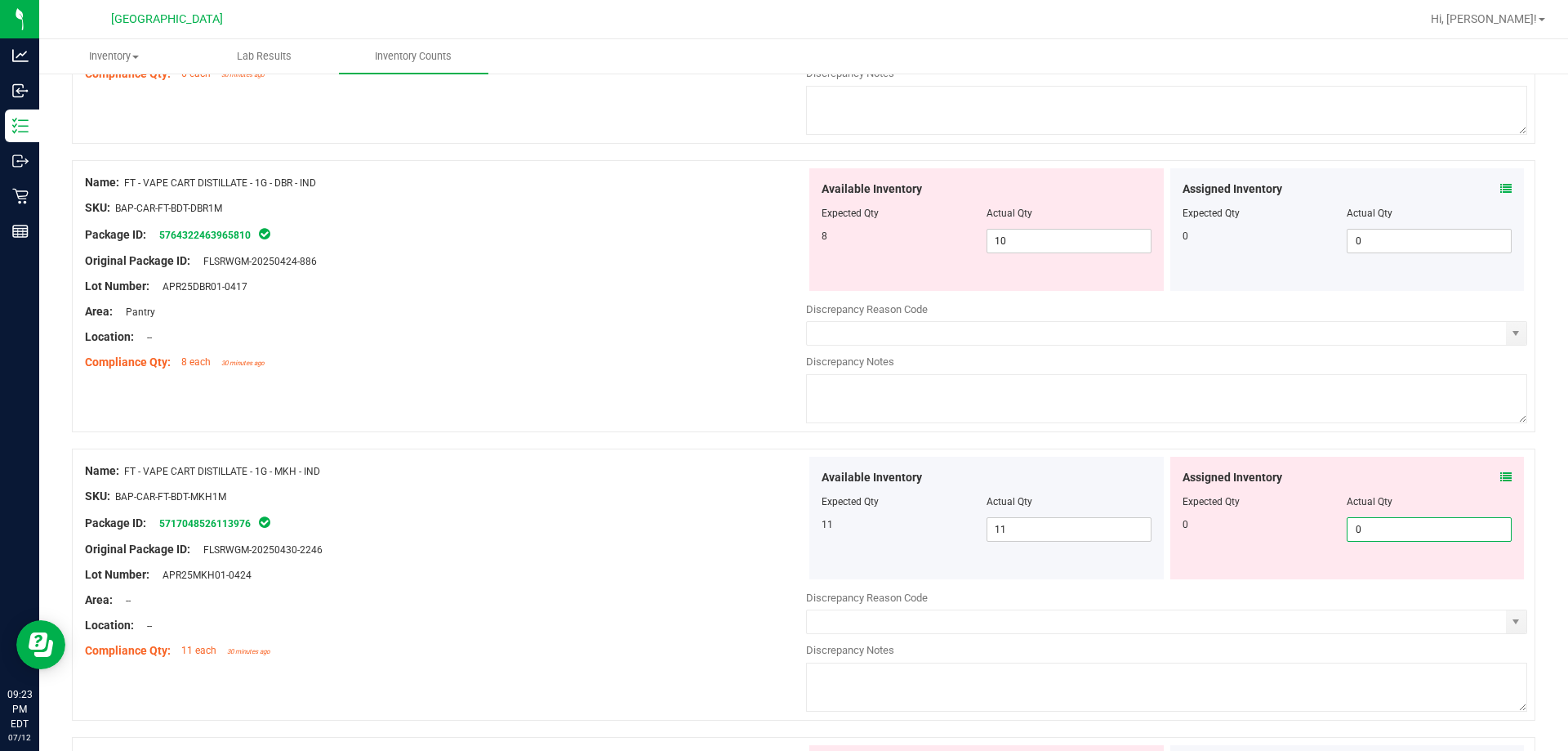 type on "0" 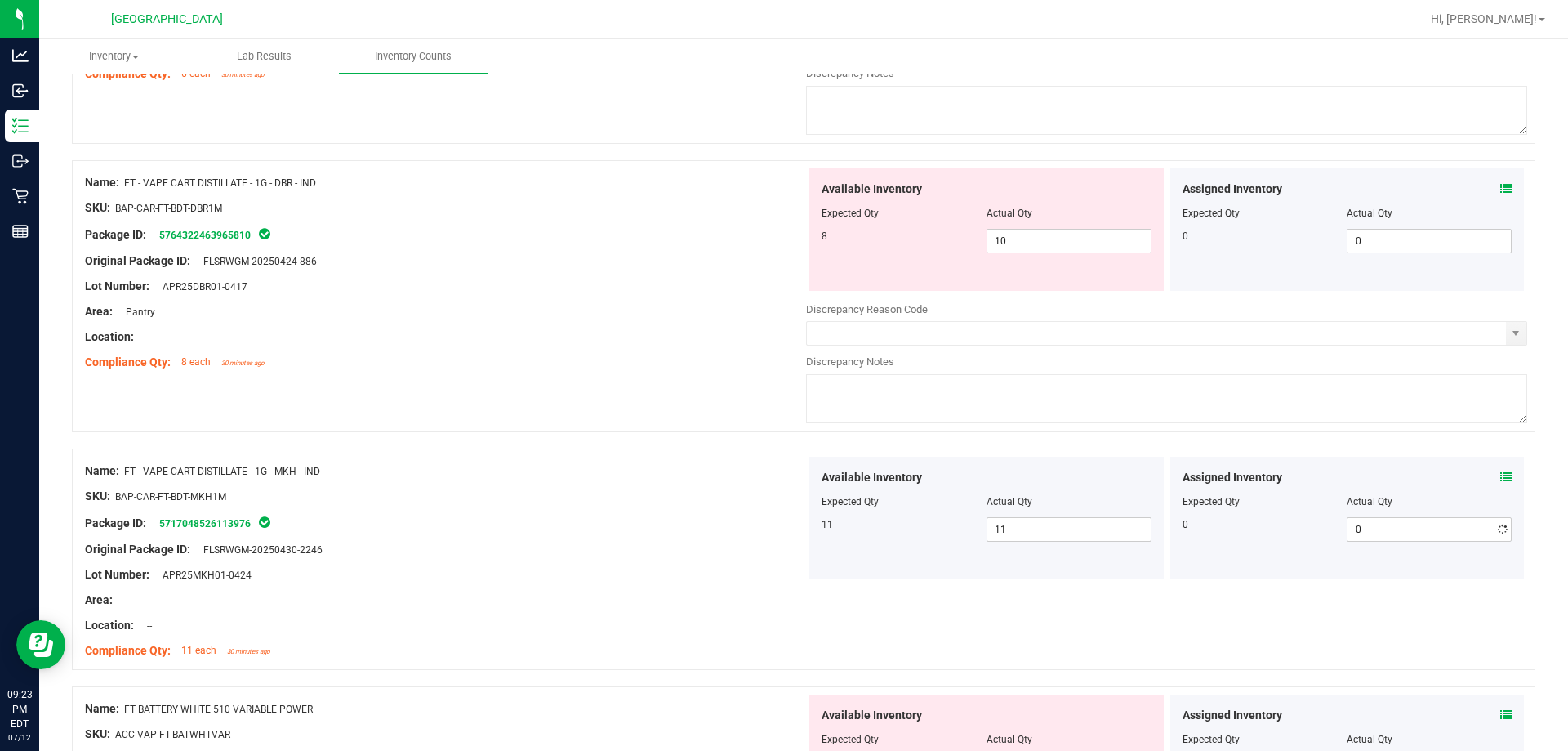 click on "Package ID:
5717048526113976" at bounding box center [445, 523] 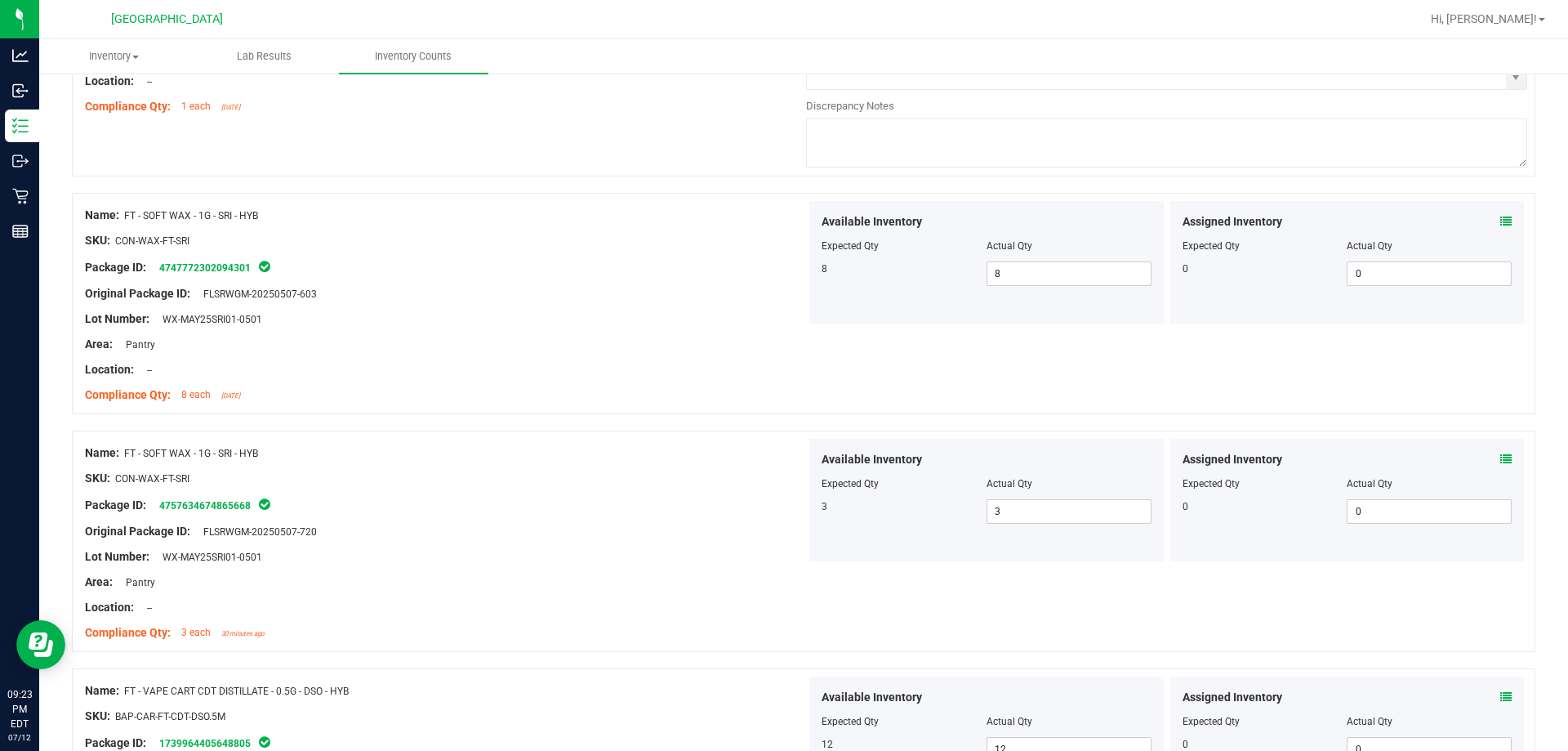 scroll, scrollTop: 0, scrollLeft: 0, axis: both 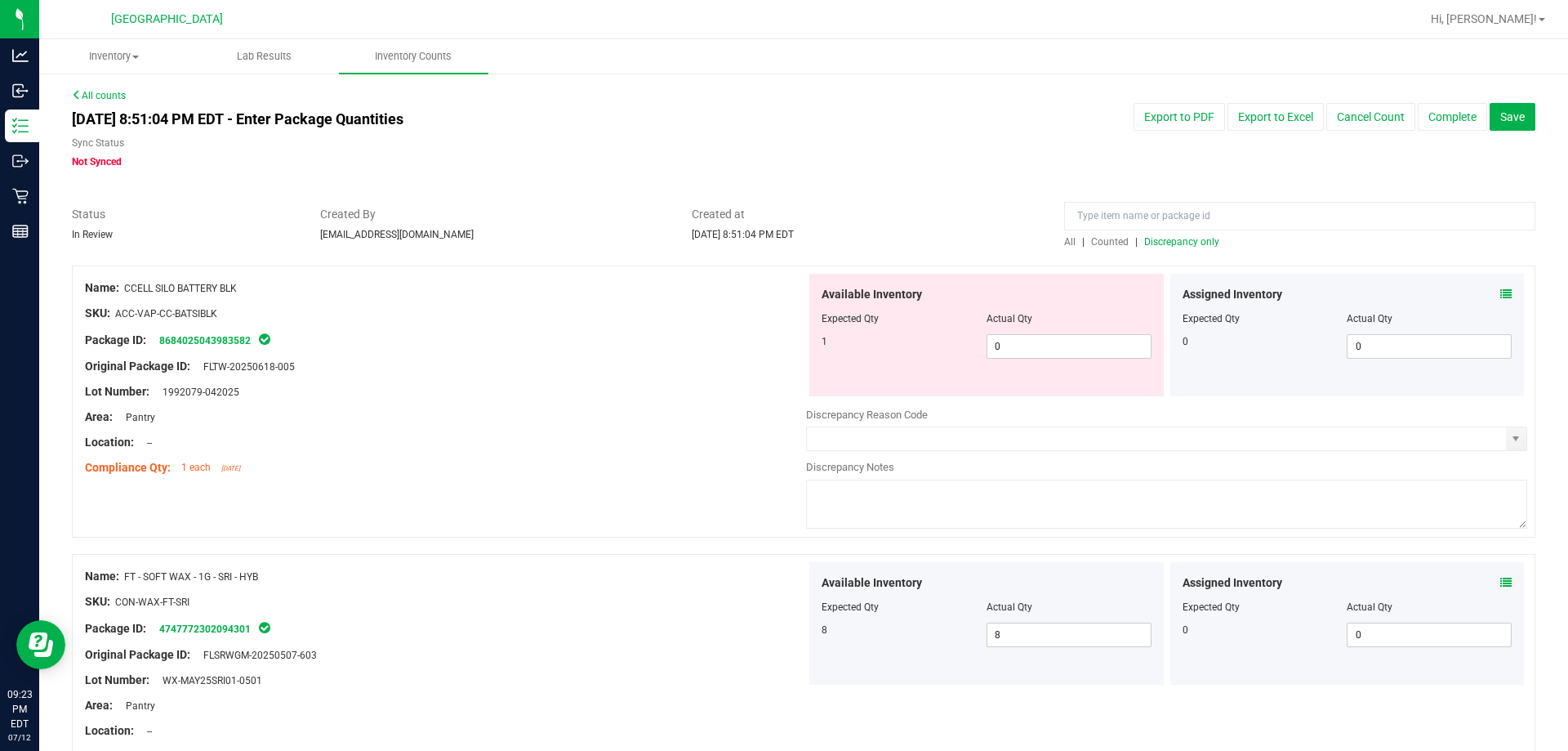 click on "All" at bounding box center (1070, 242) 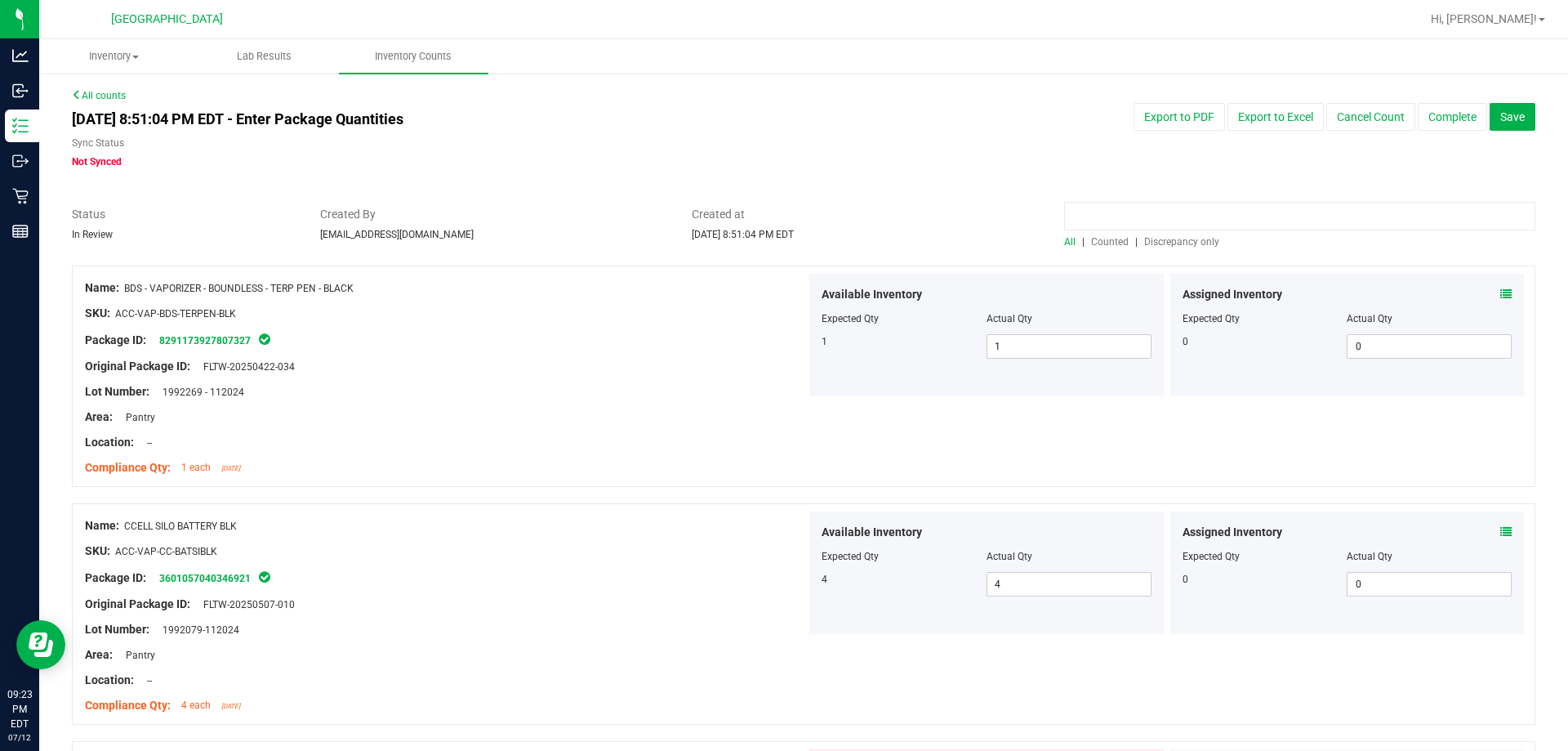 click at bounding box center (1299, 216) 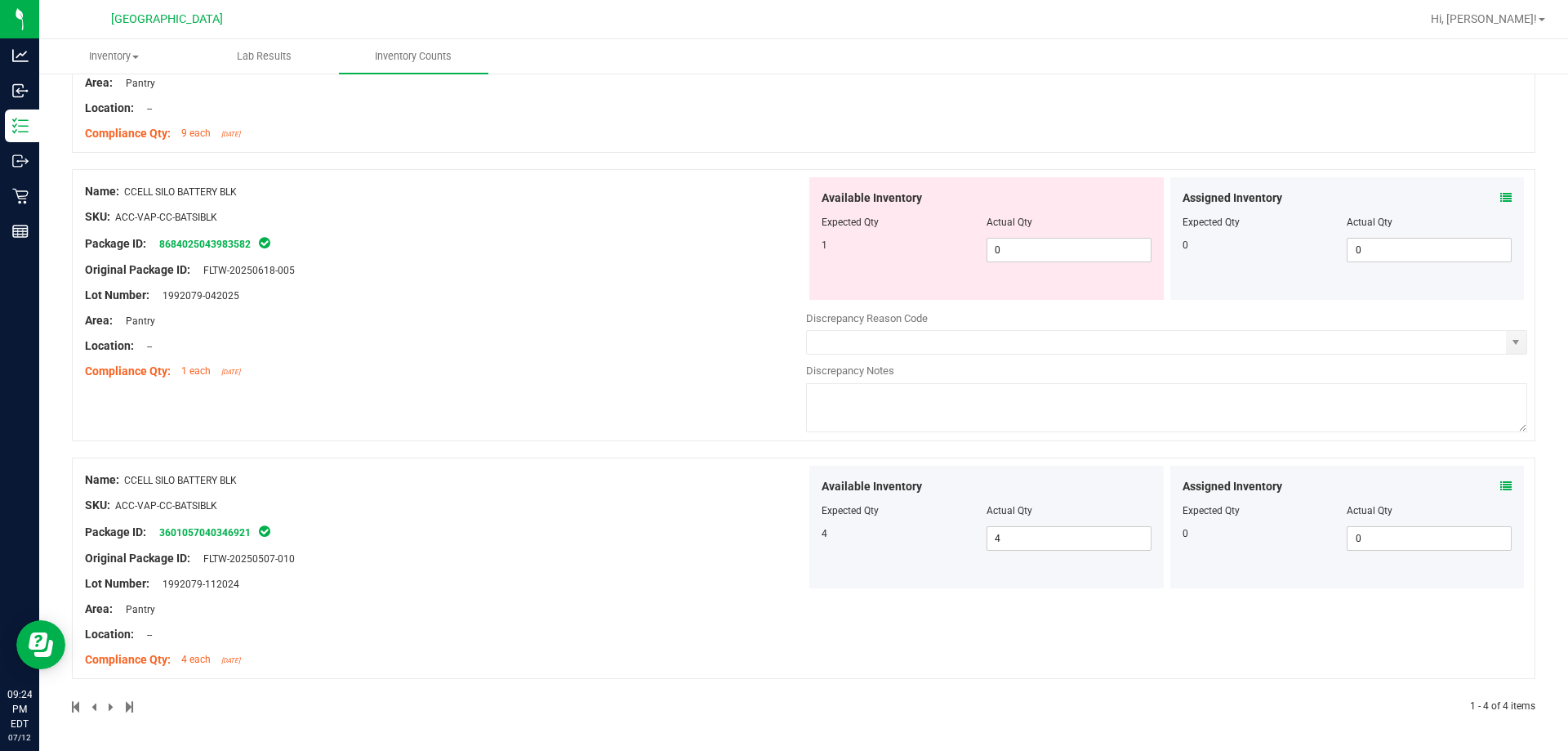 scroll, scrollTop: 409, scrollLeft: 0, axis: vertical 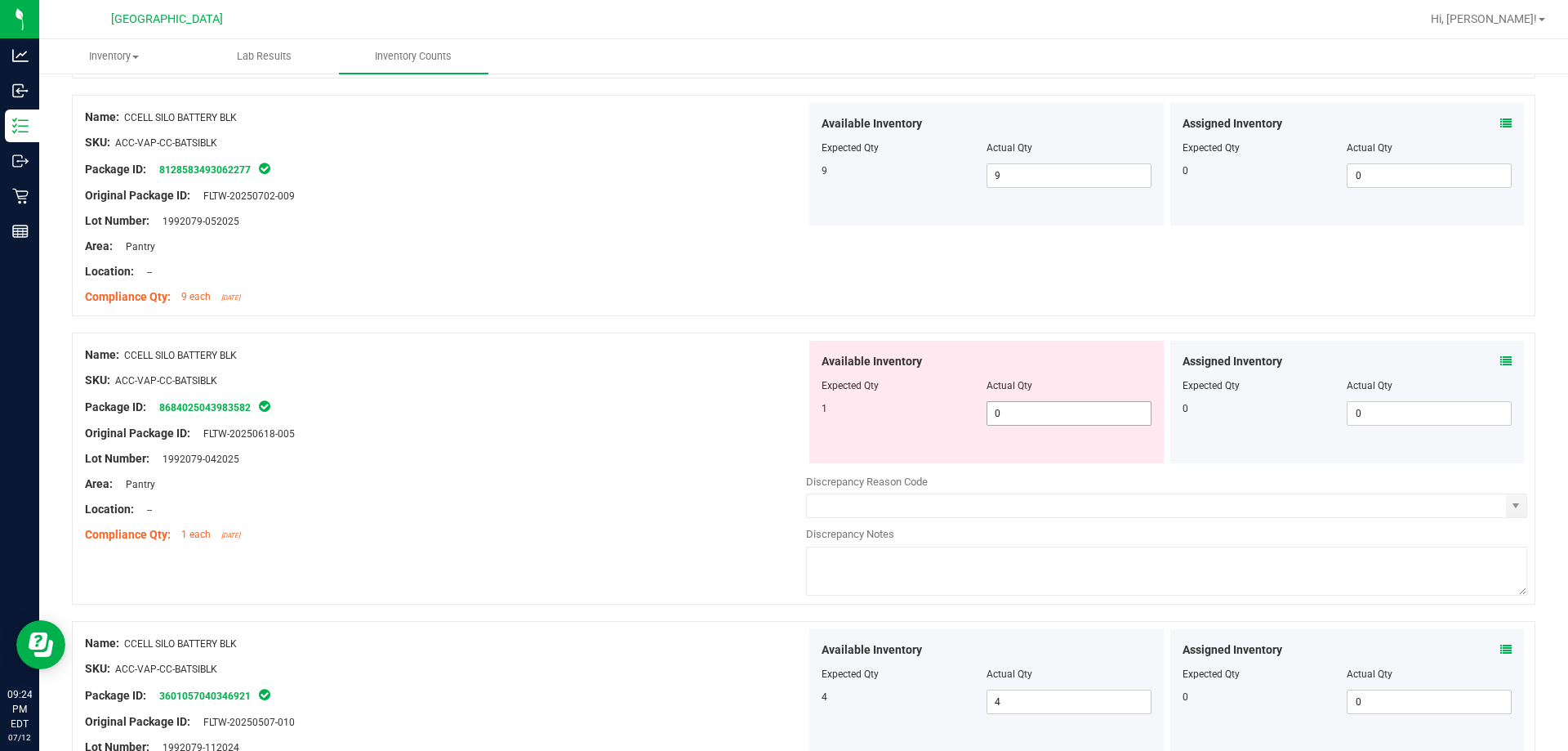 type on "silo" 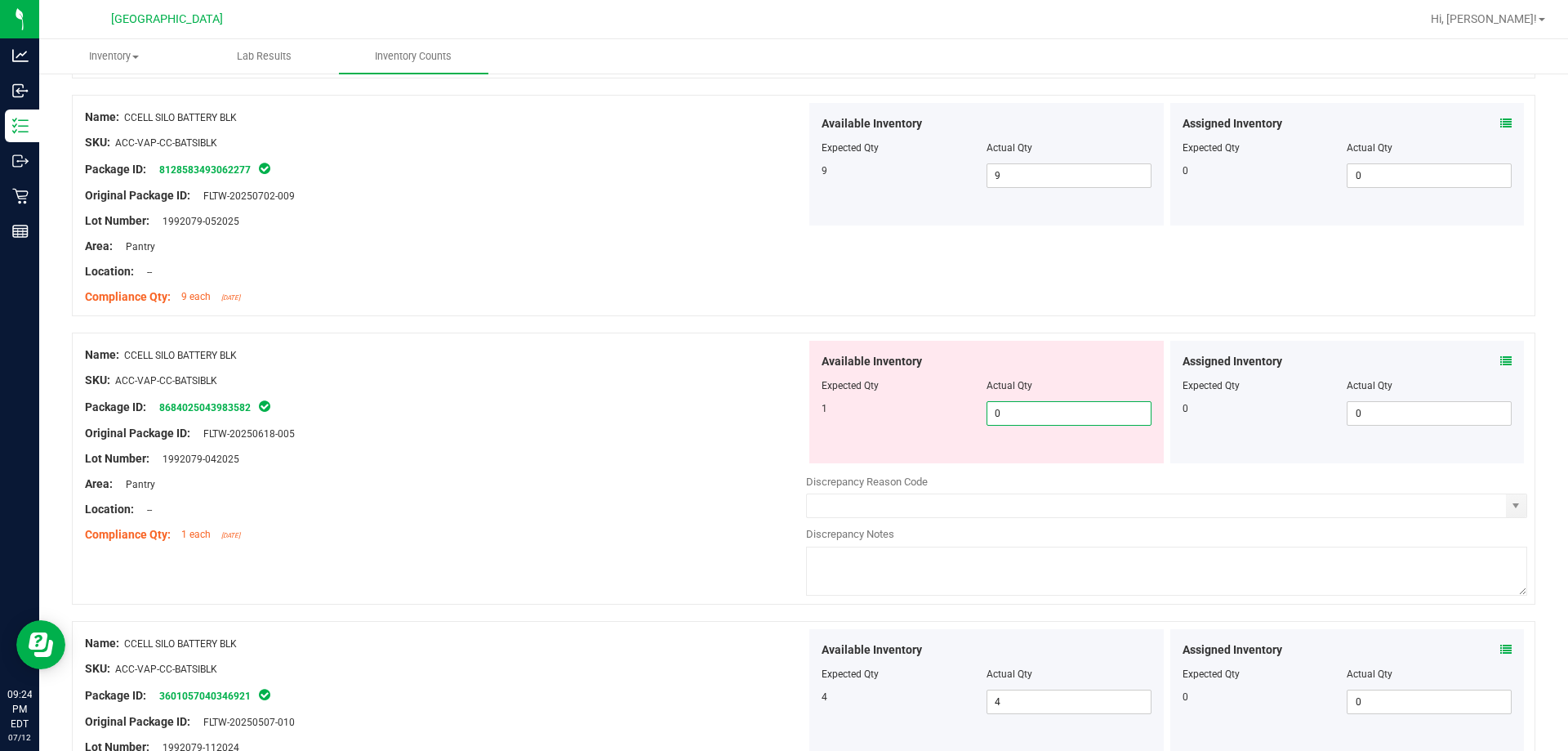 click on "0" at bounding box center (1069, 413) 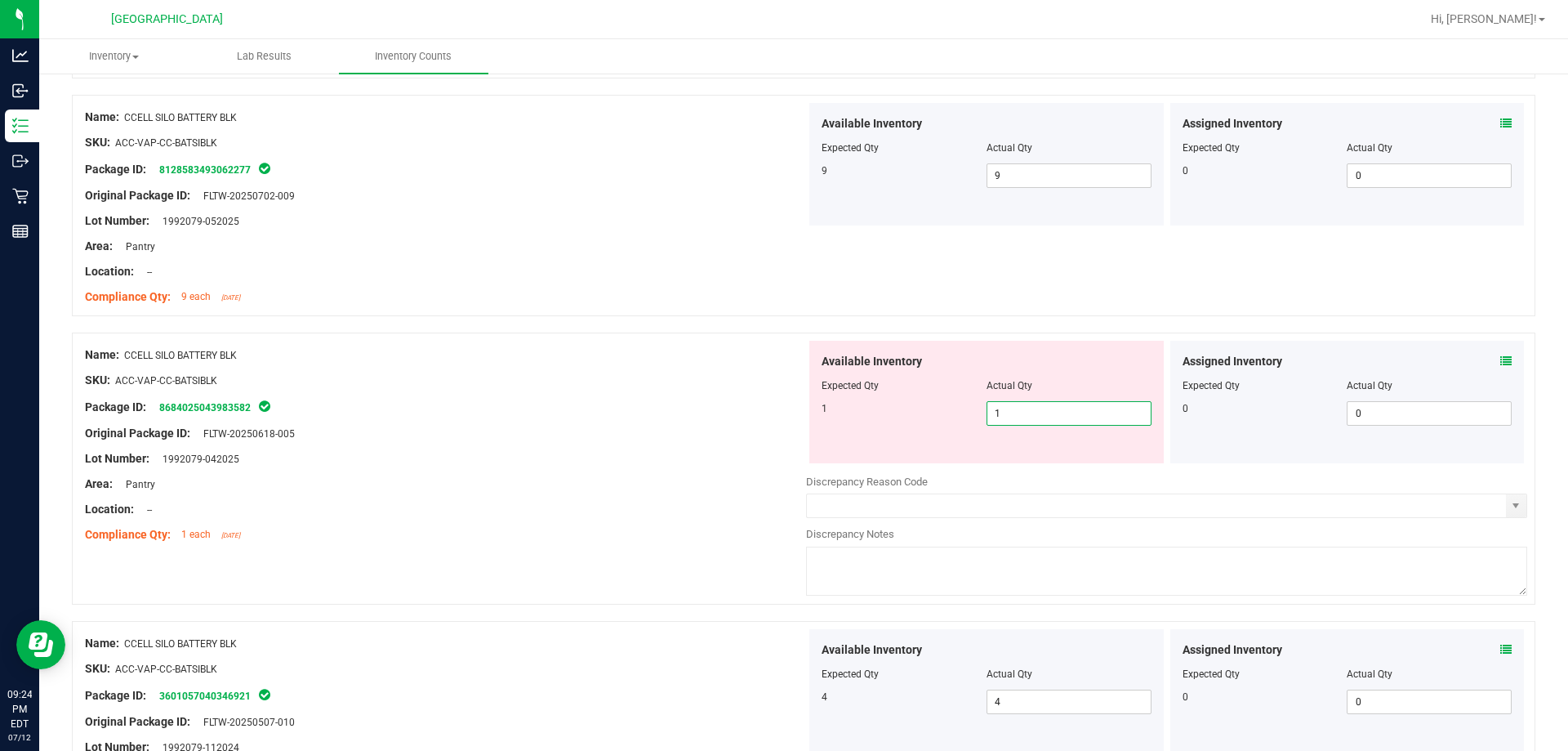 type on "1" 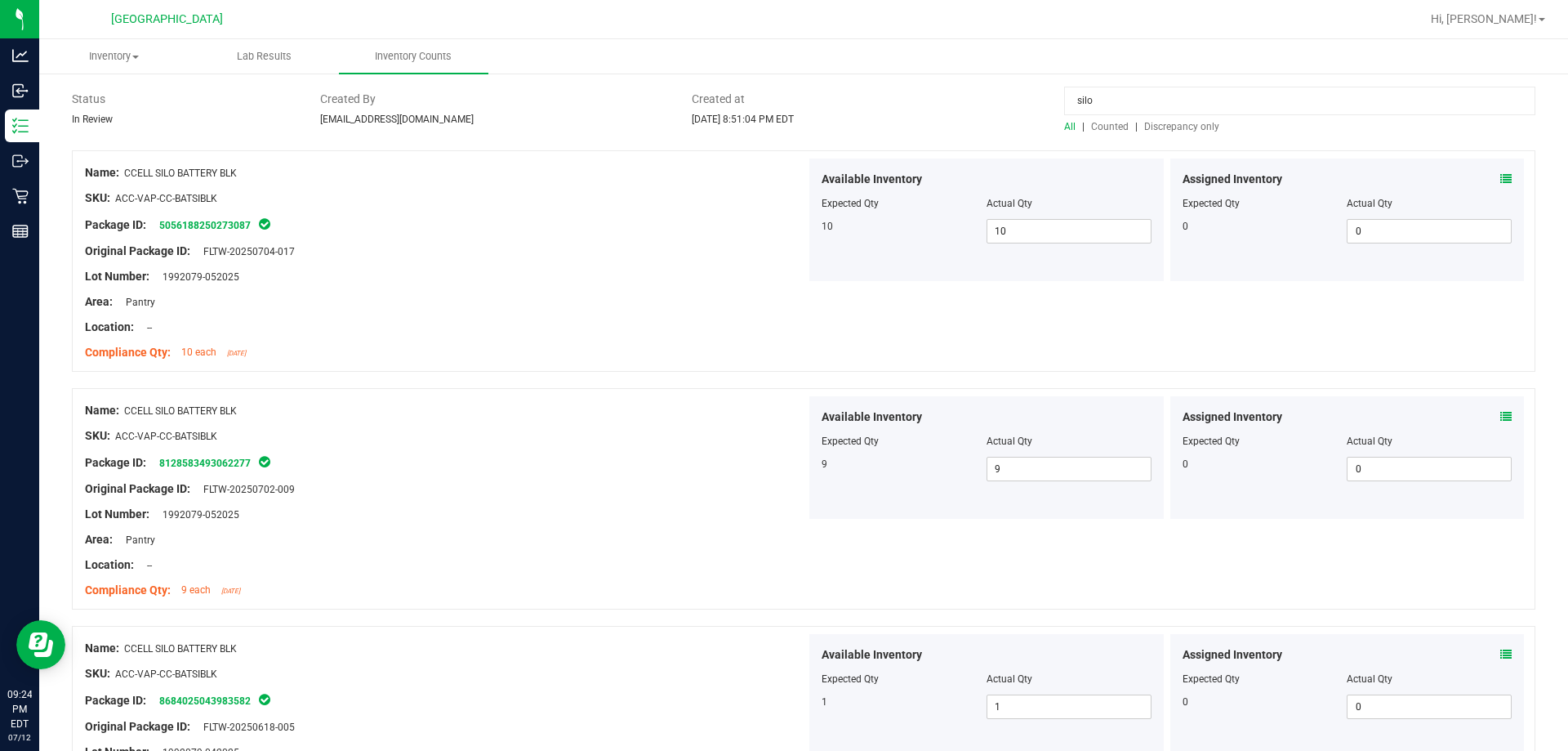 scroll, scrollTop: 0, scrollLeft: 0, axis: both 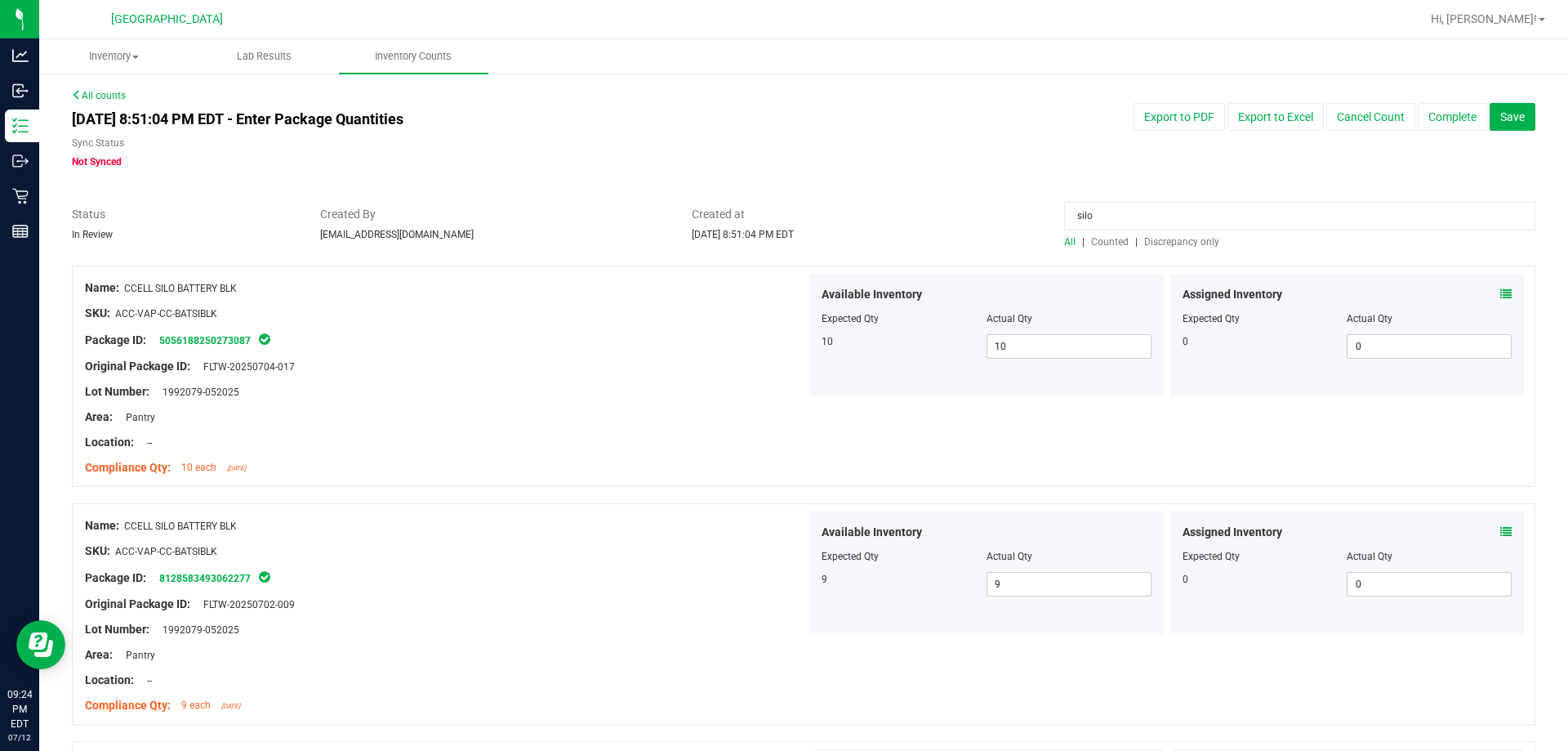 click on "silo" at bounding box center [1299, 216] 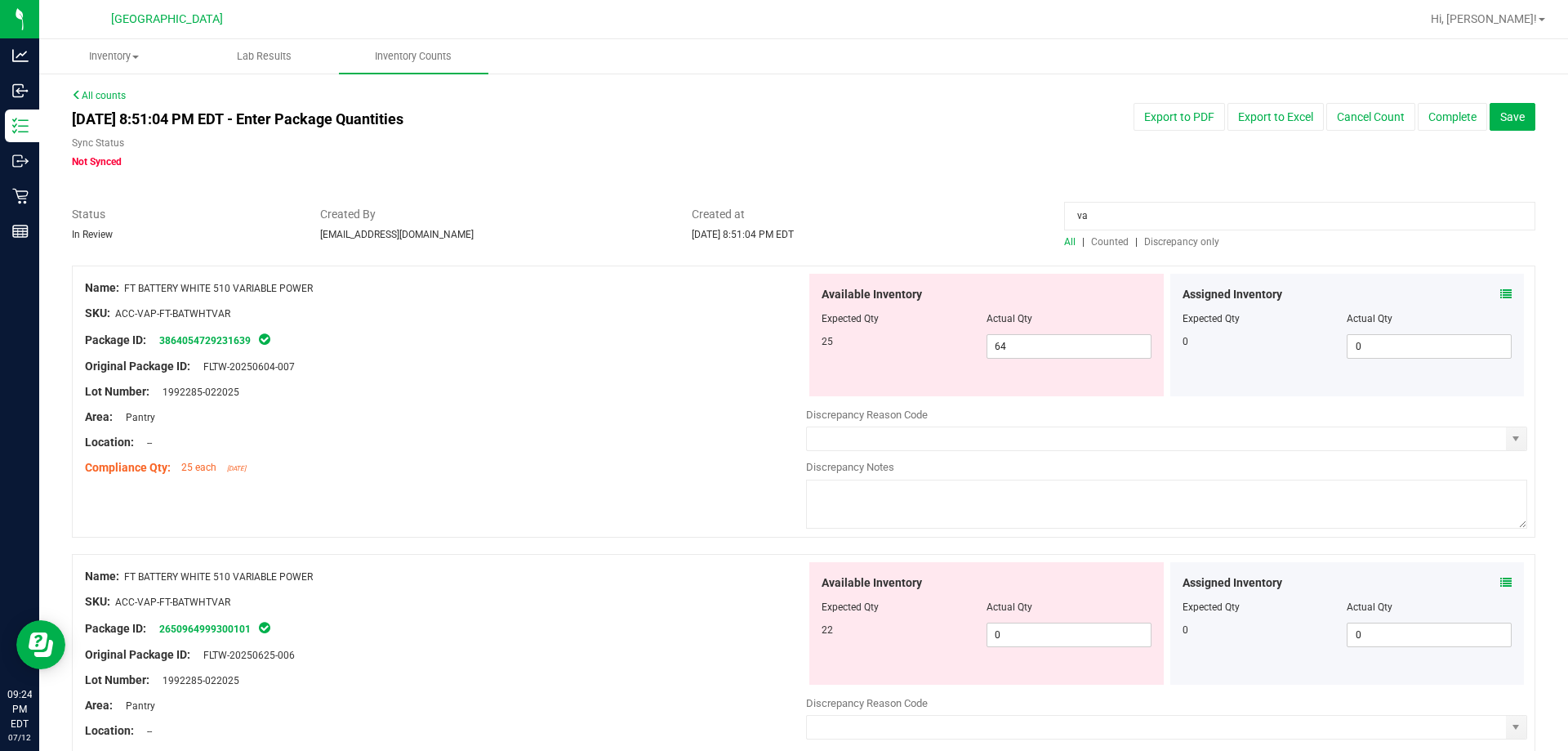 type on "v" 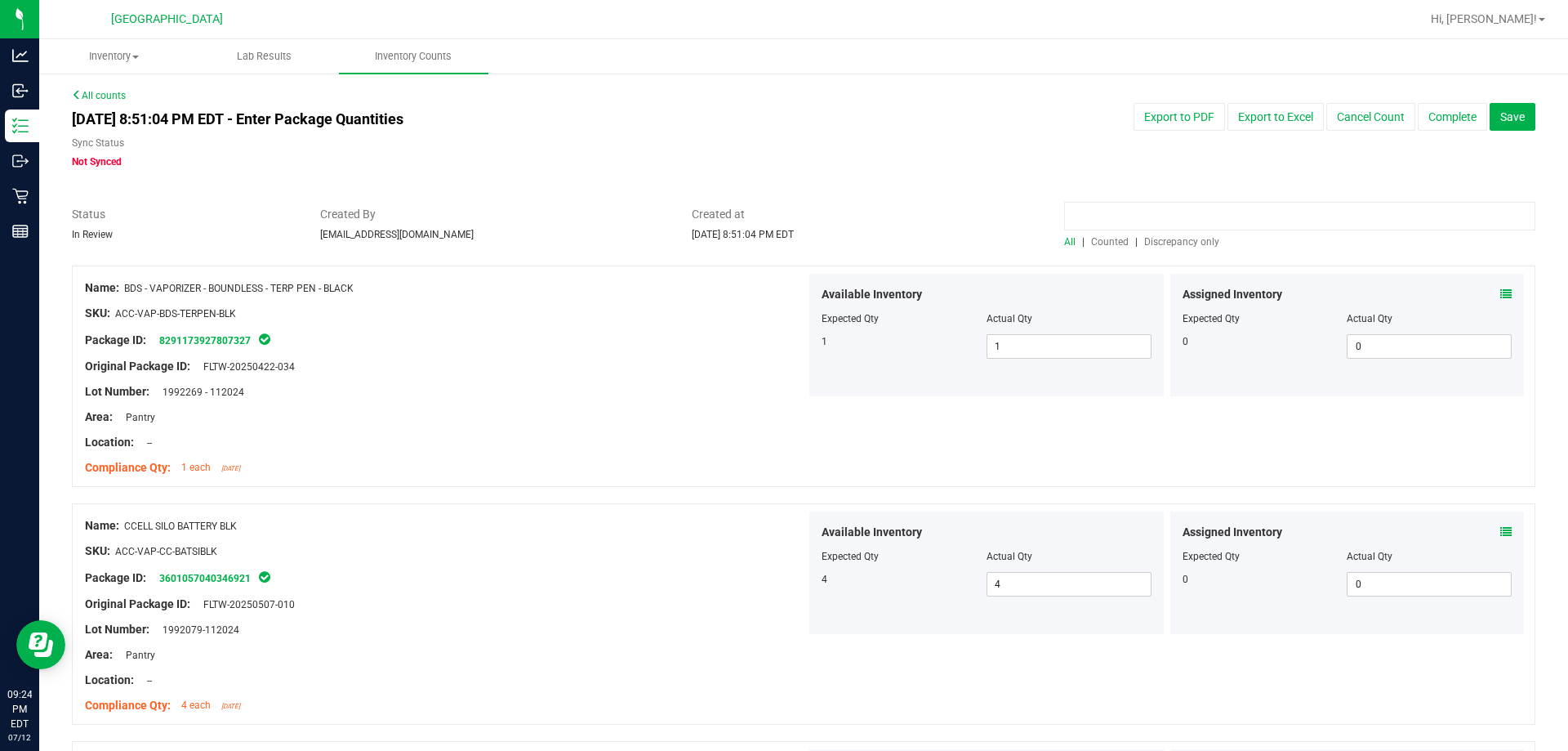 type 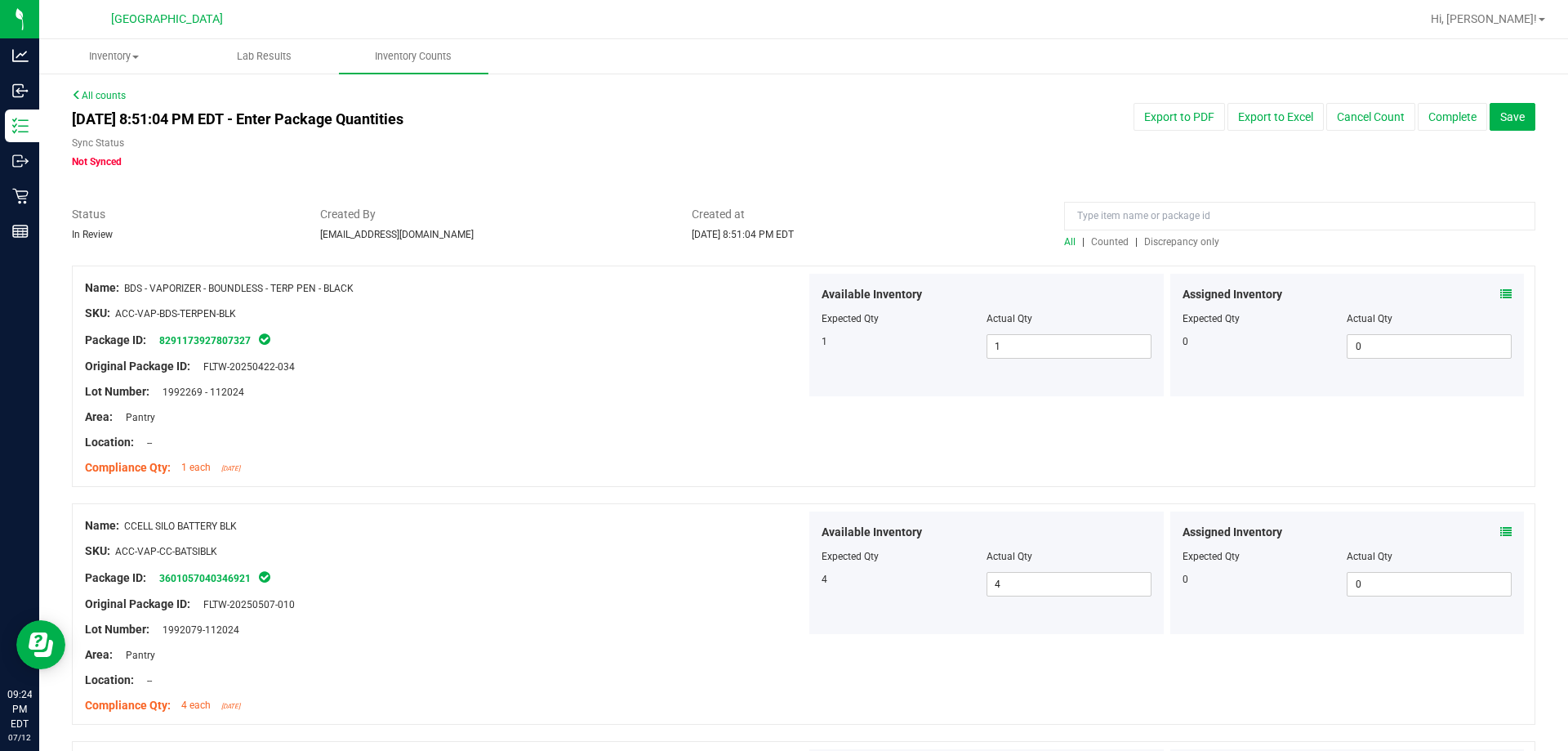 click on "Discrepancy only" at bounding box center [1182, 242] 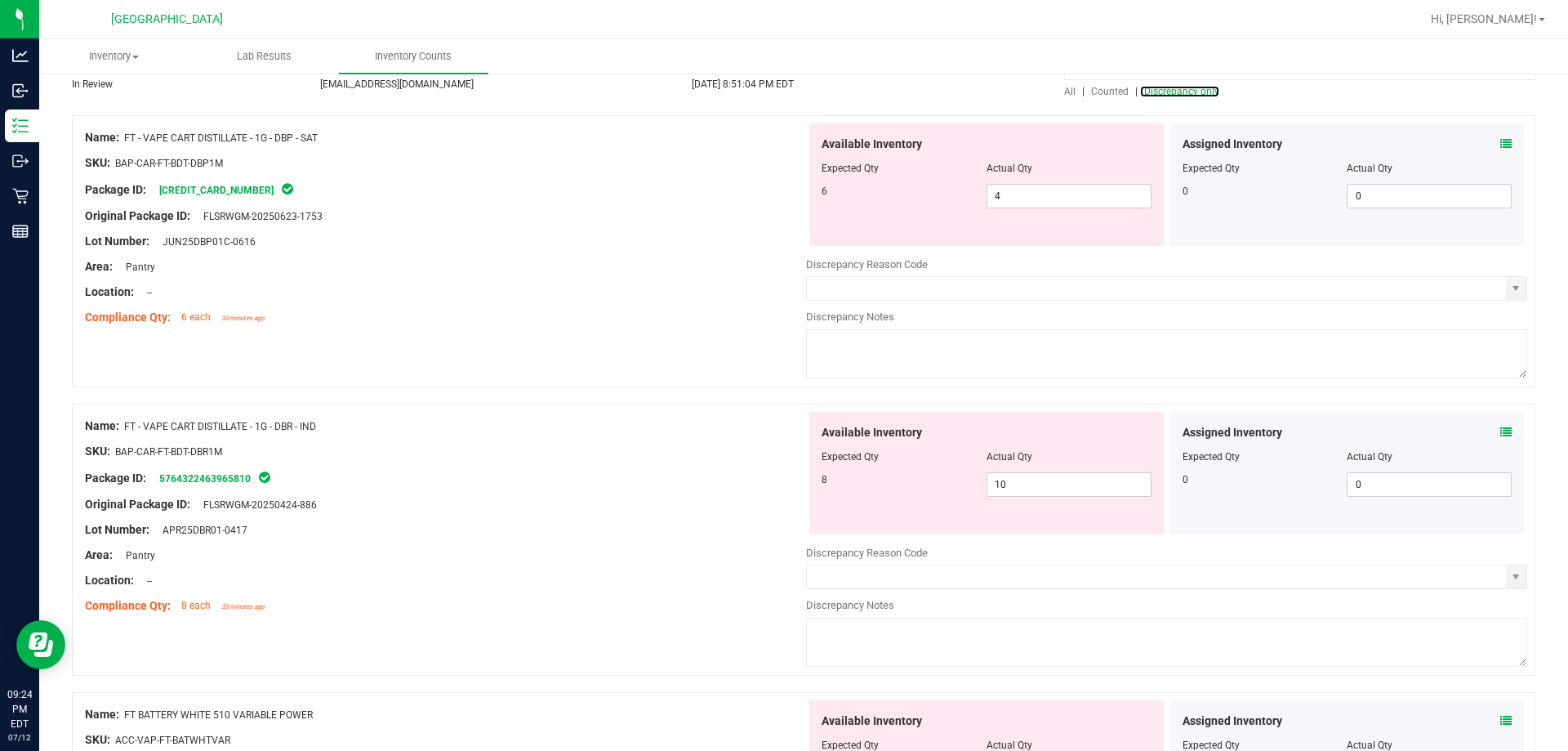 scroll, scrollTop: 163, scrollLeft: 0, axis: vertical 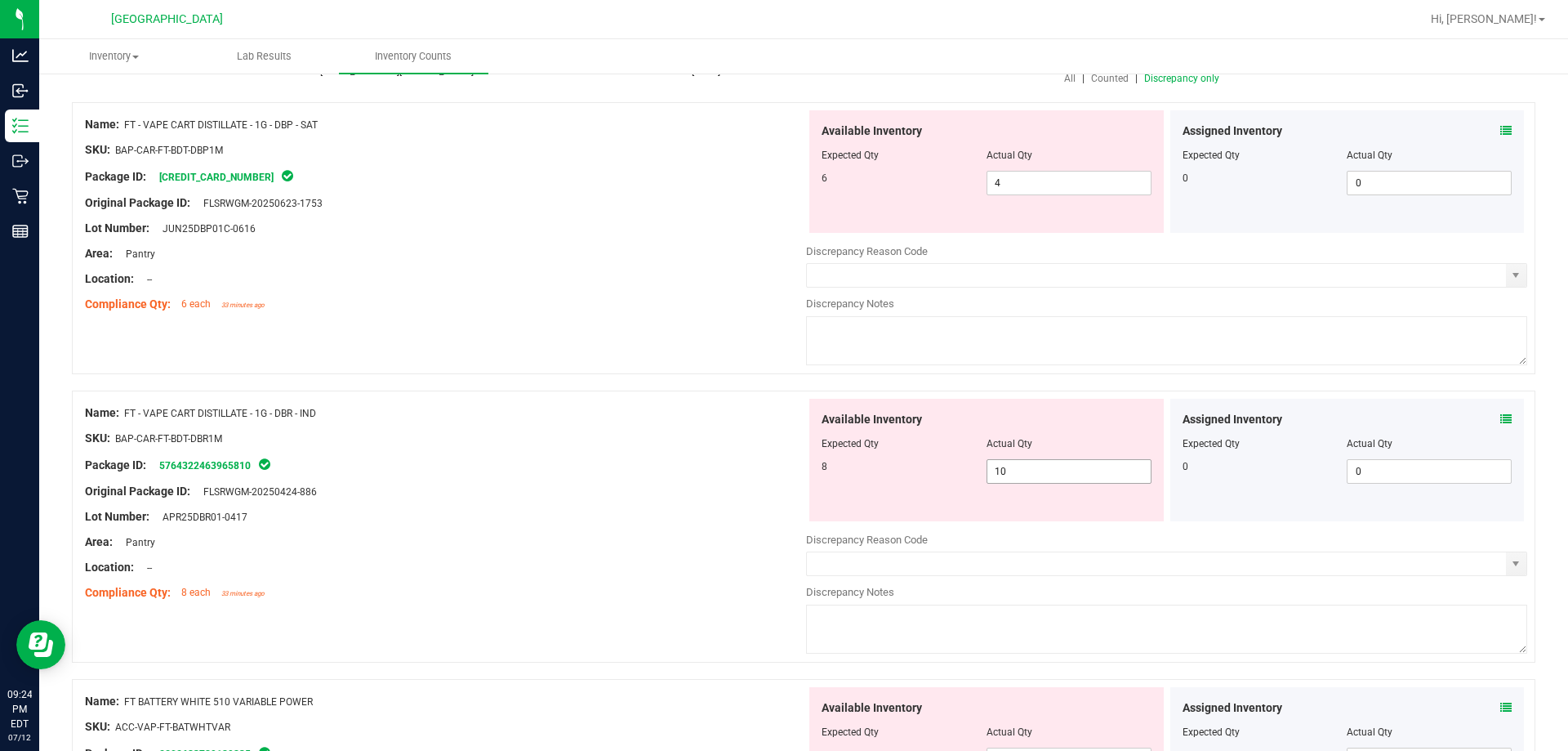 click on "10 10" at bounding box center (1069, 472) 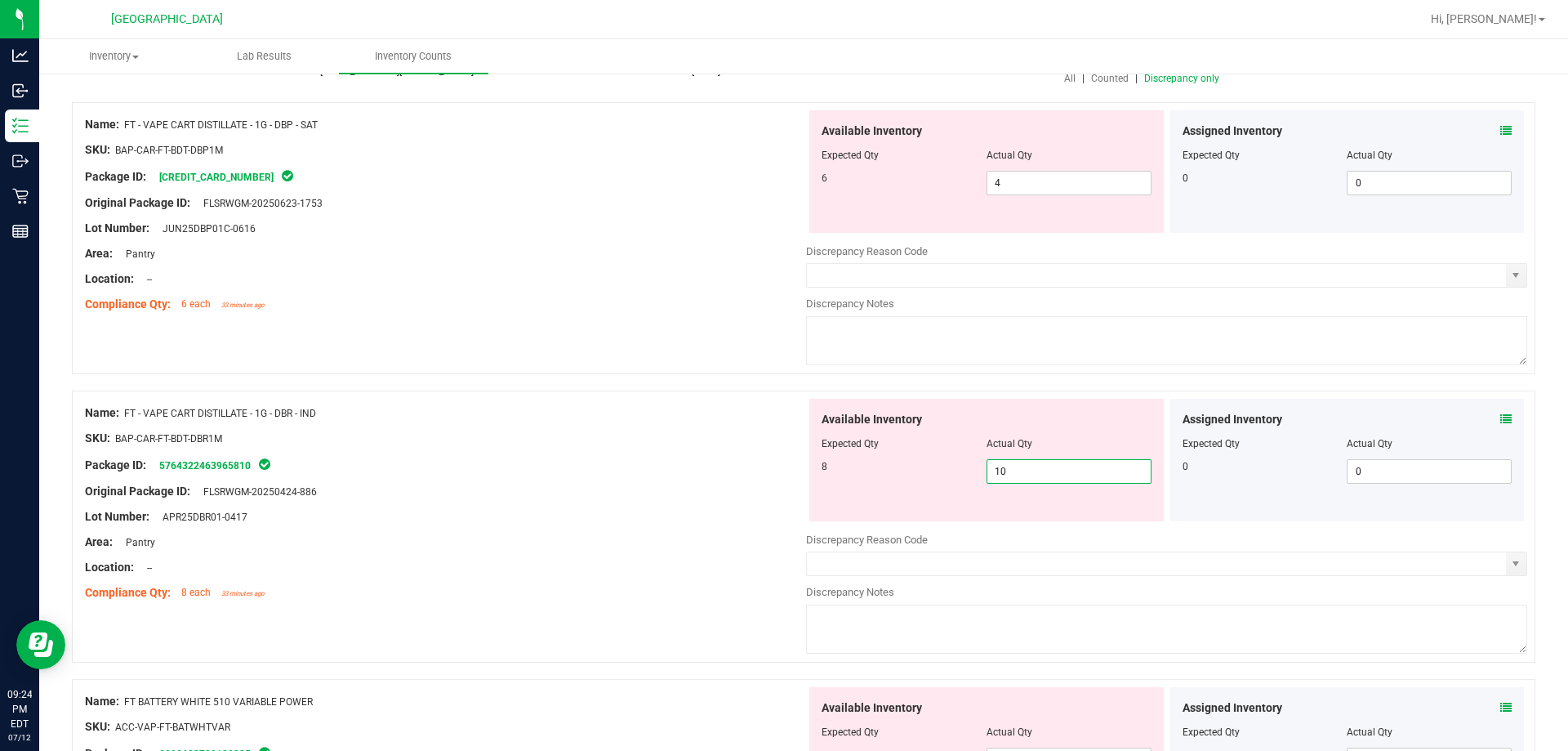click on "10" at bounding box center (1069, 472) 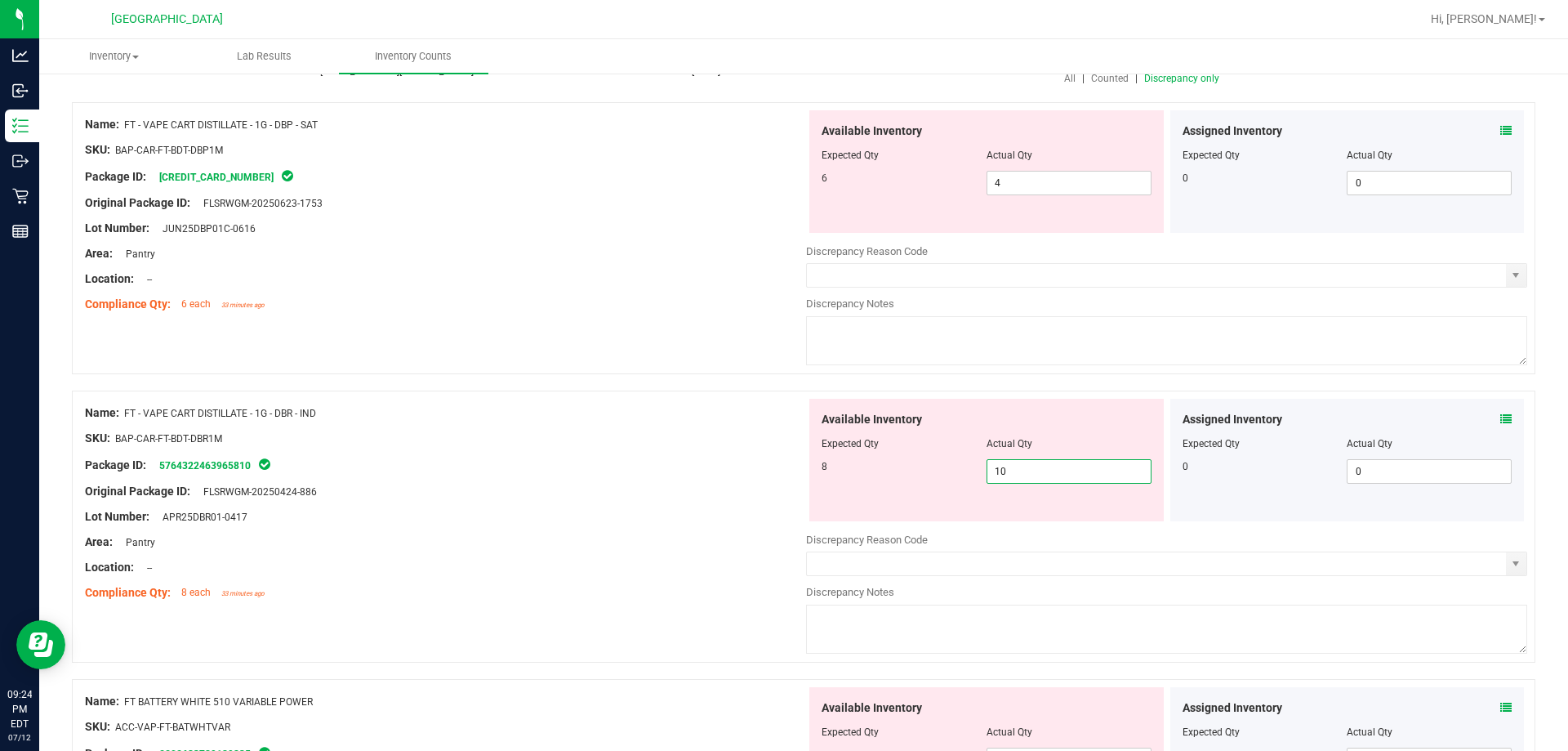 type on "7" 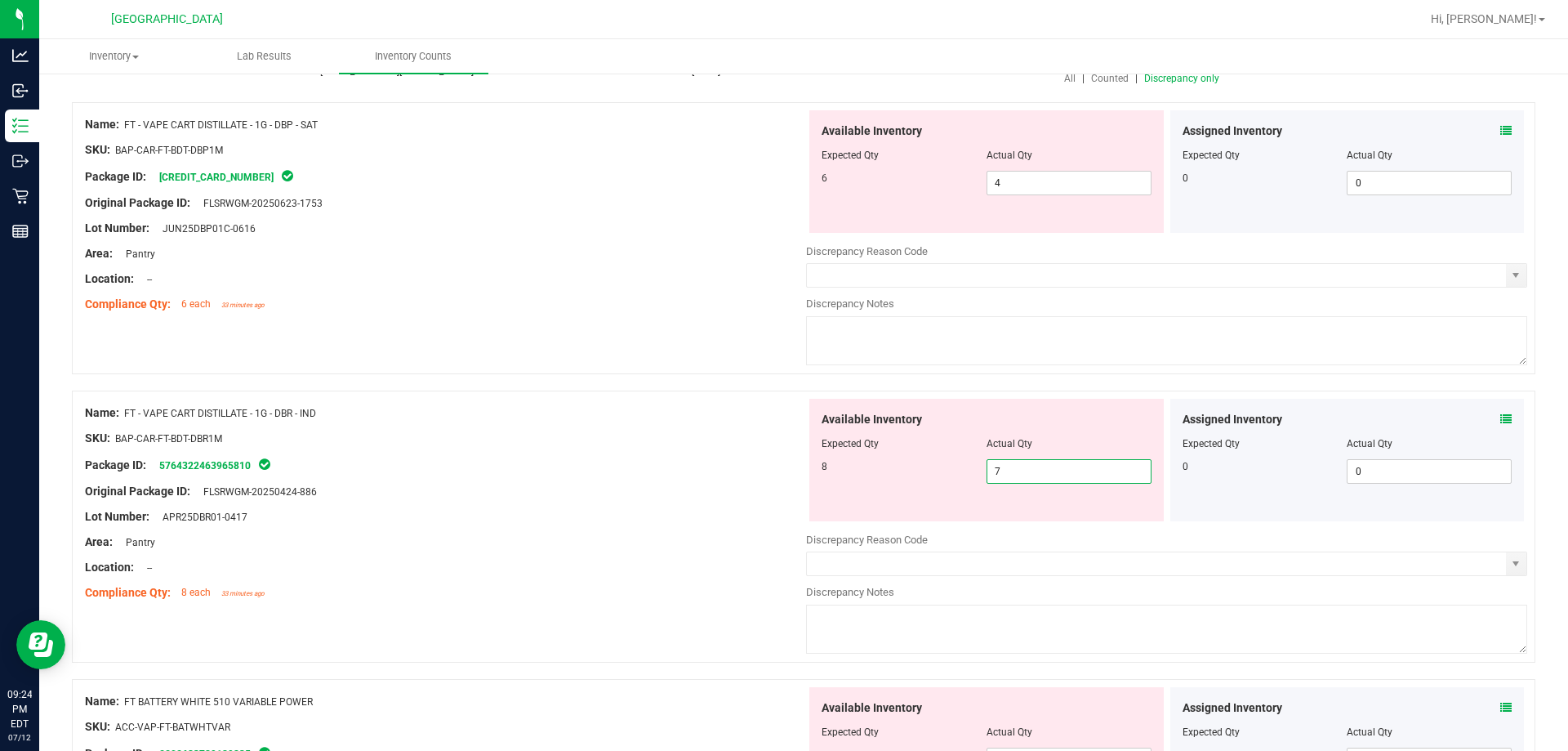type on "7" 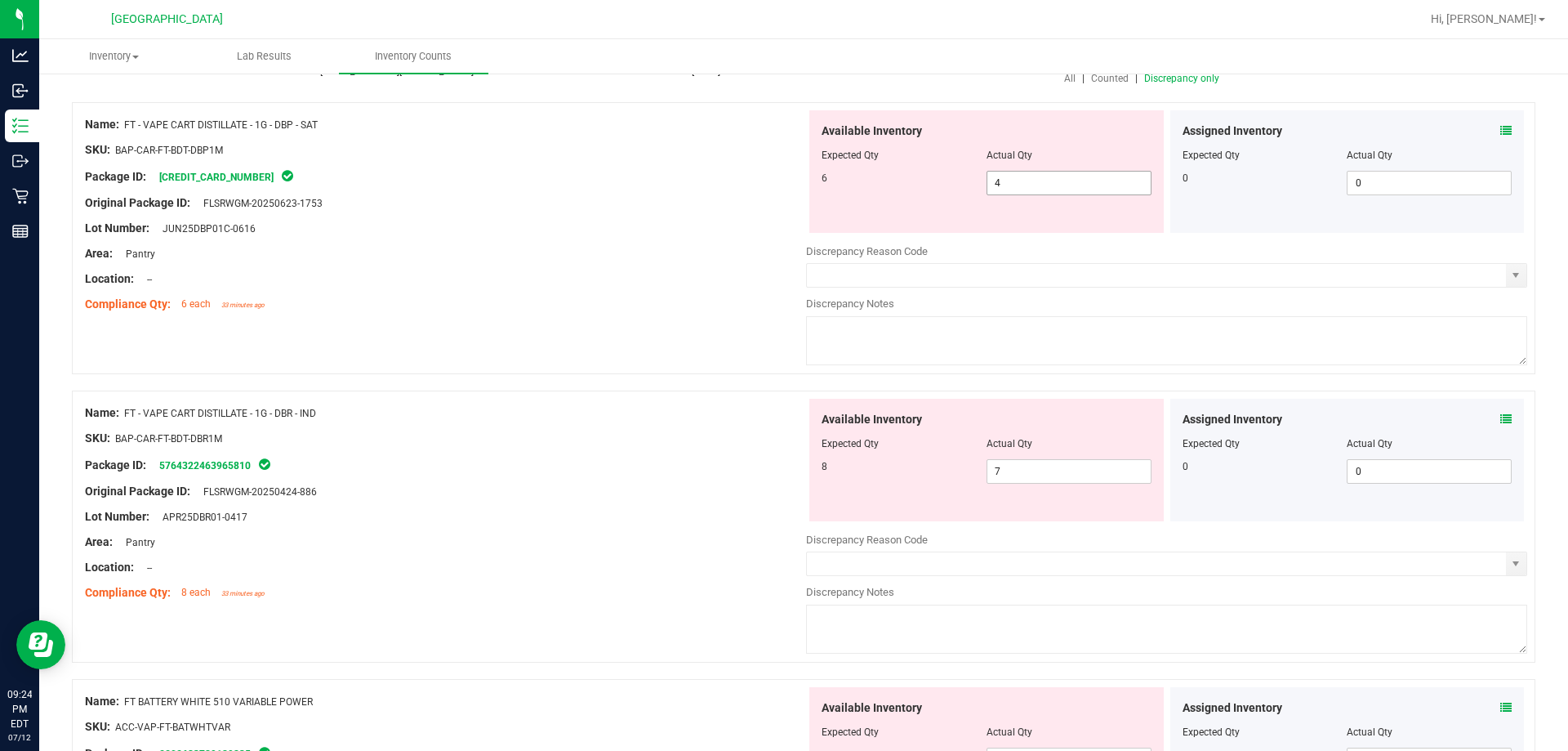 click on "4 4" at bounding box center (1069, 183) 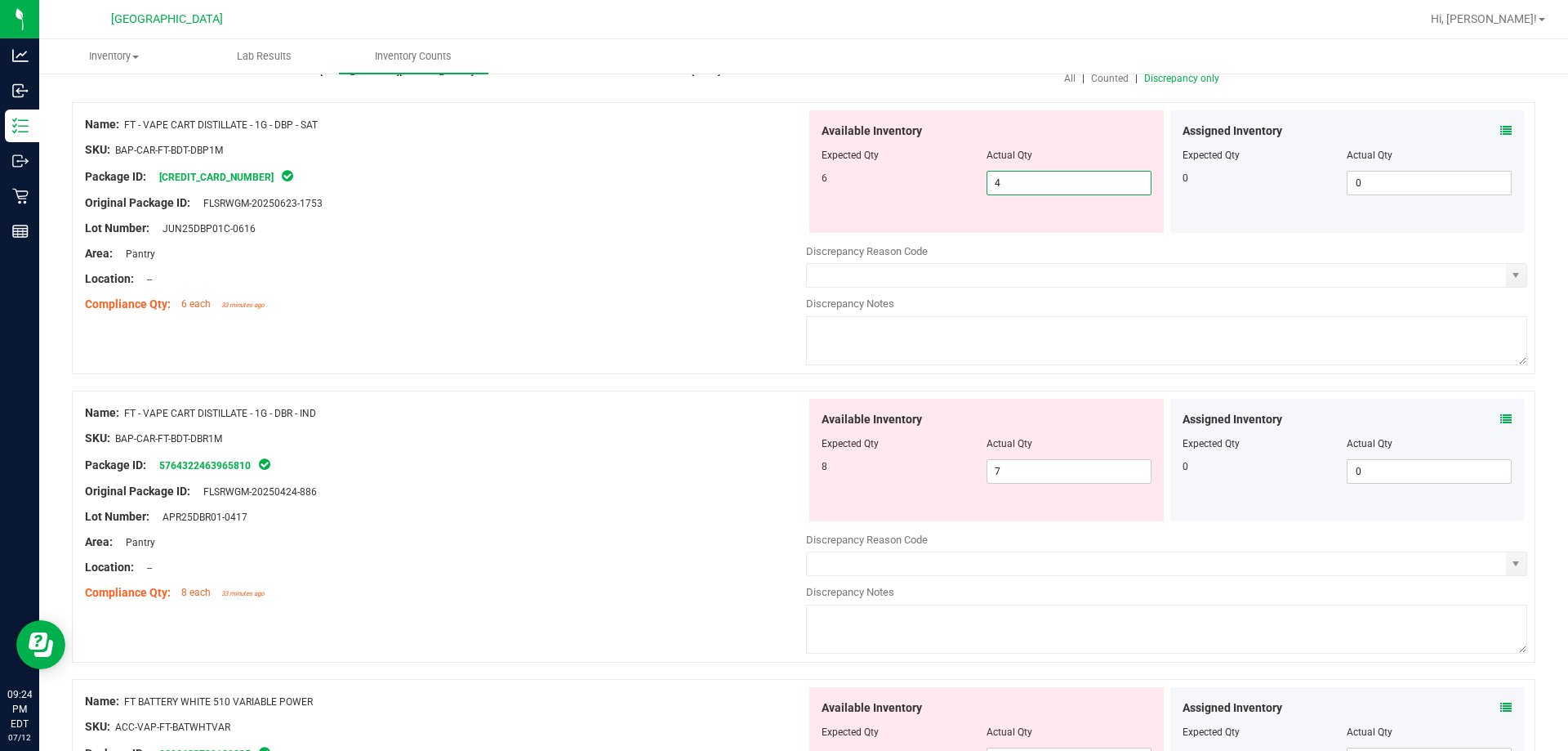 click on "4" at bounding box center [1069, 183] 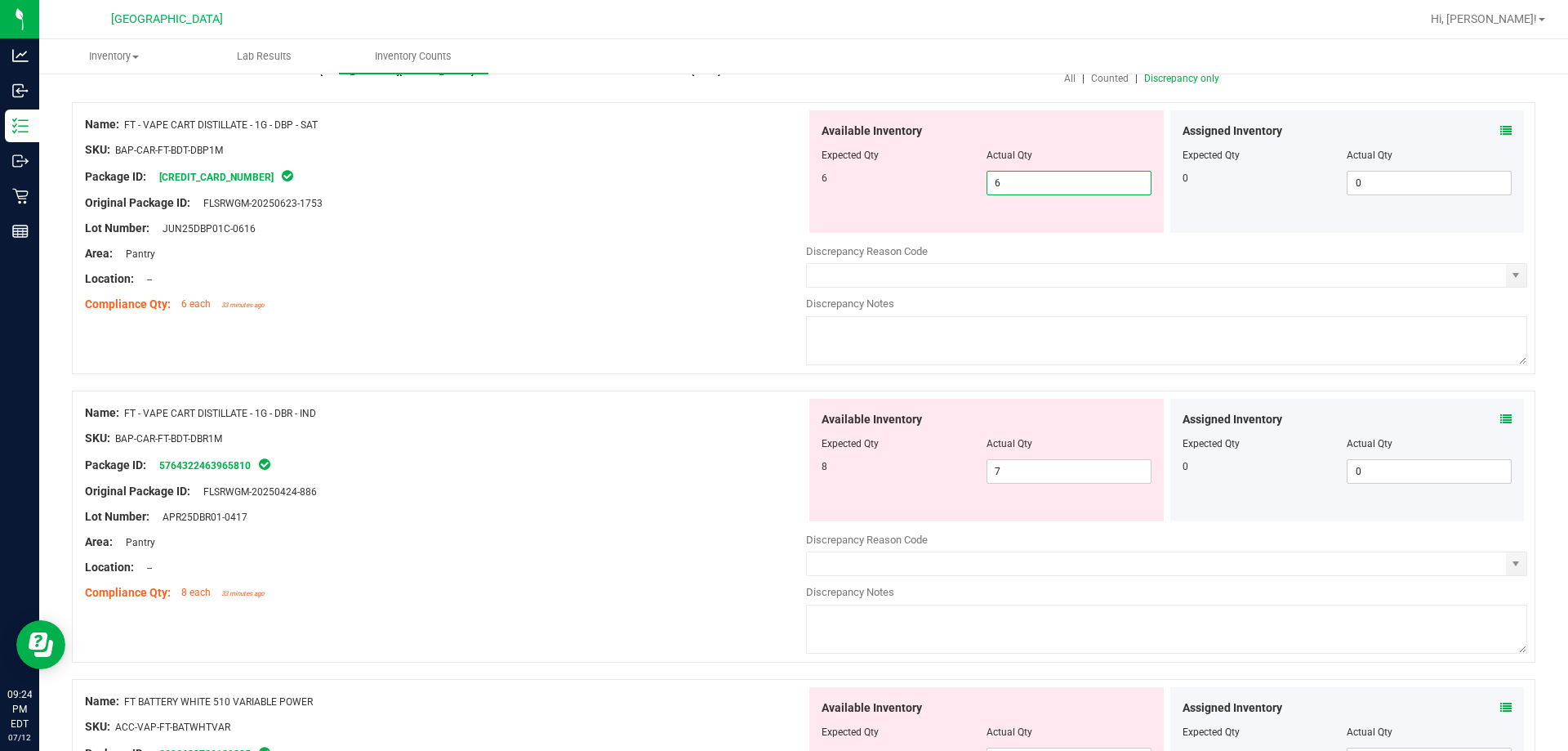 type on "6" 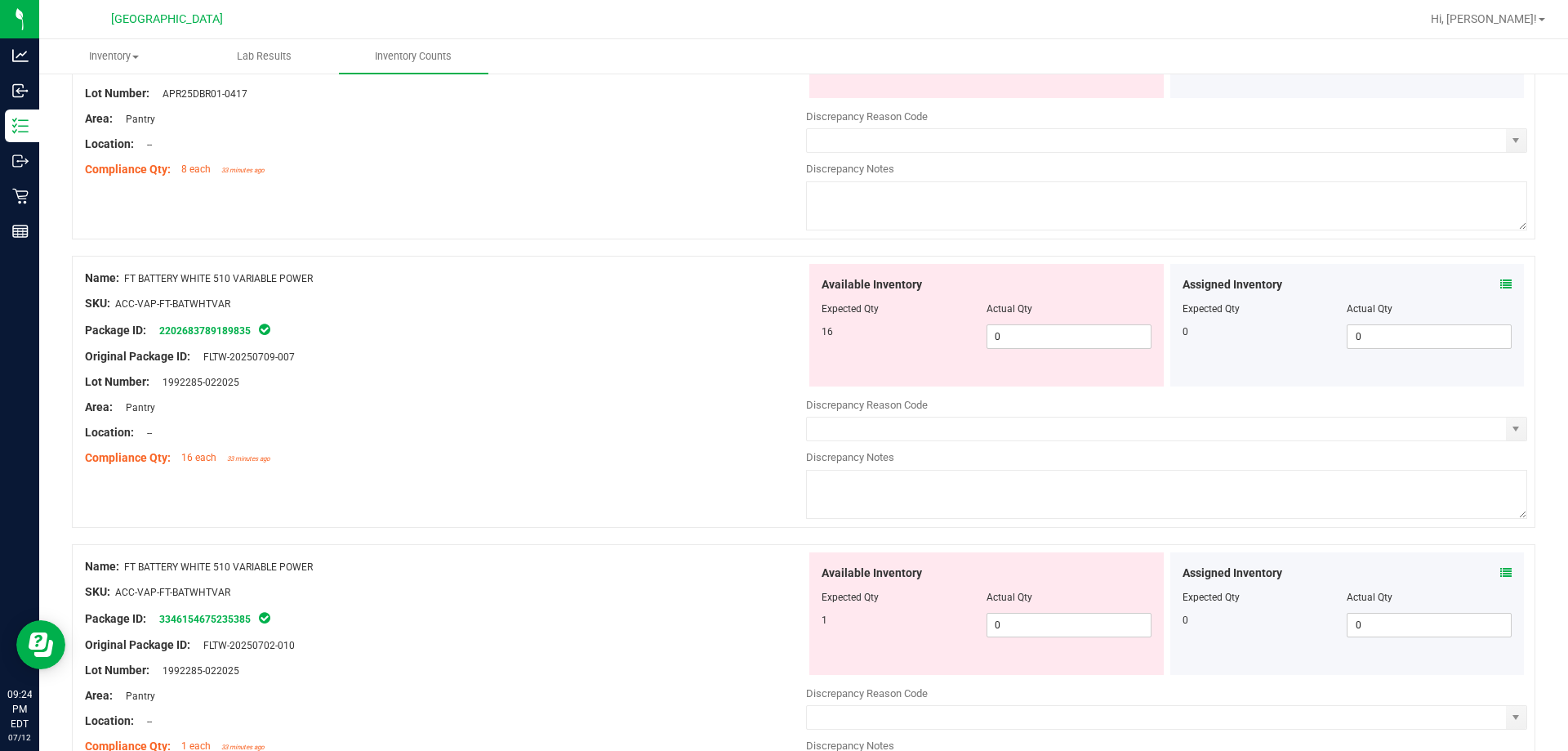 scroll, scrollTop: 409, scrollLeft: 0, axis: vertical 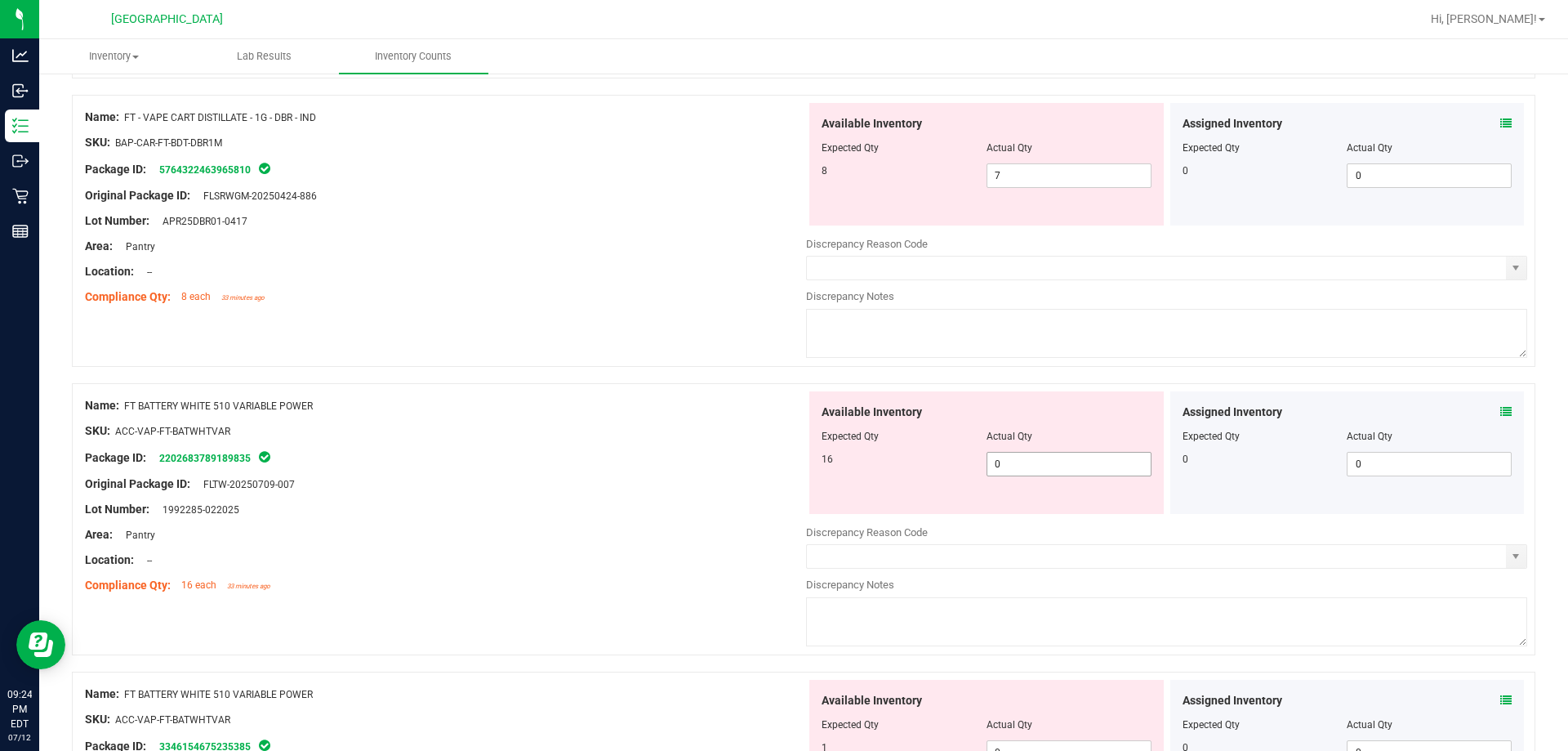 click on "0" at bounding box center (0, 0) 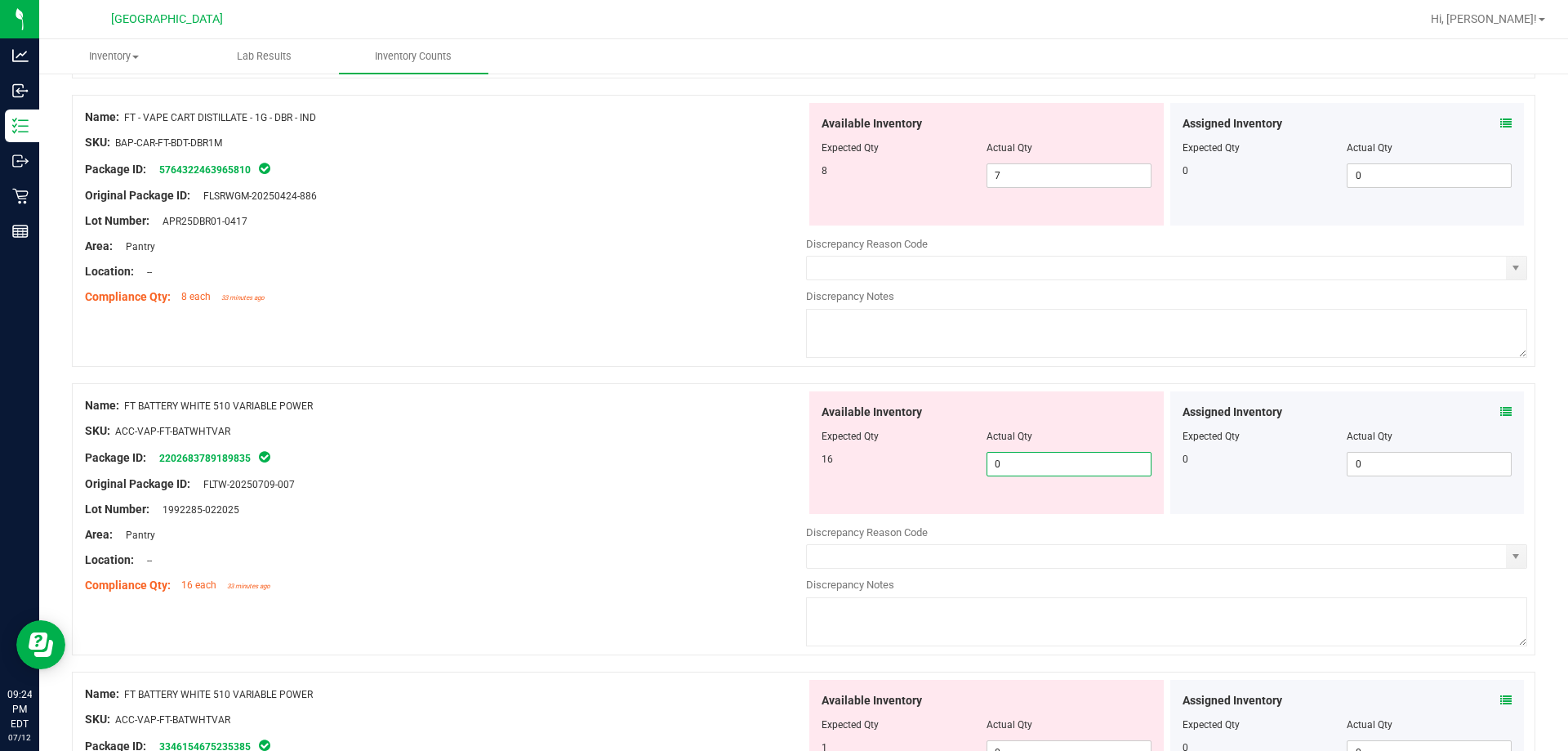 click on "0" at bounding box center (1069, 464) 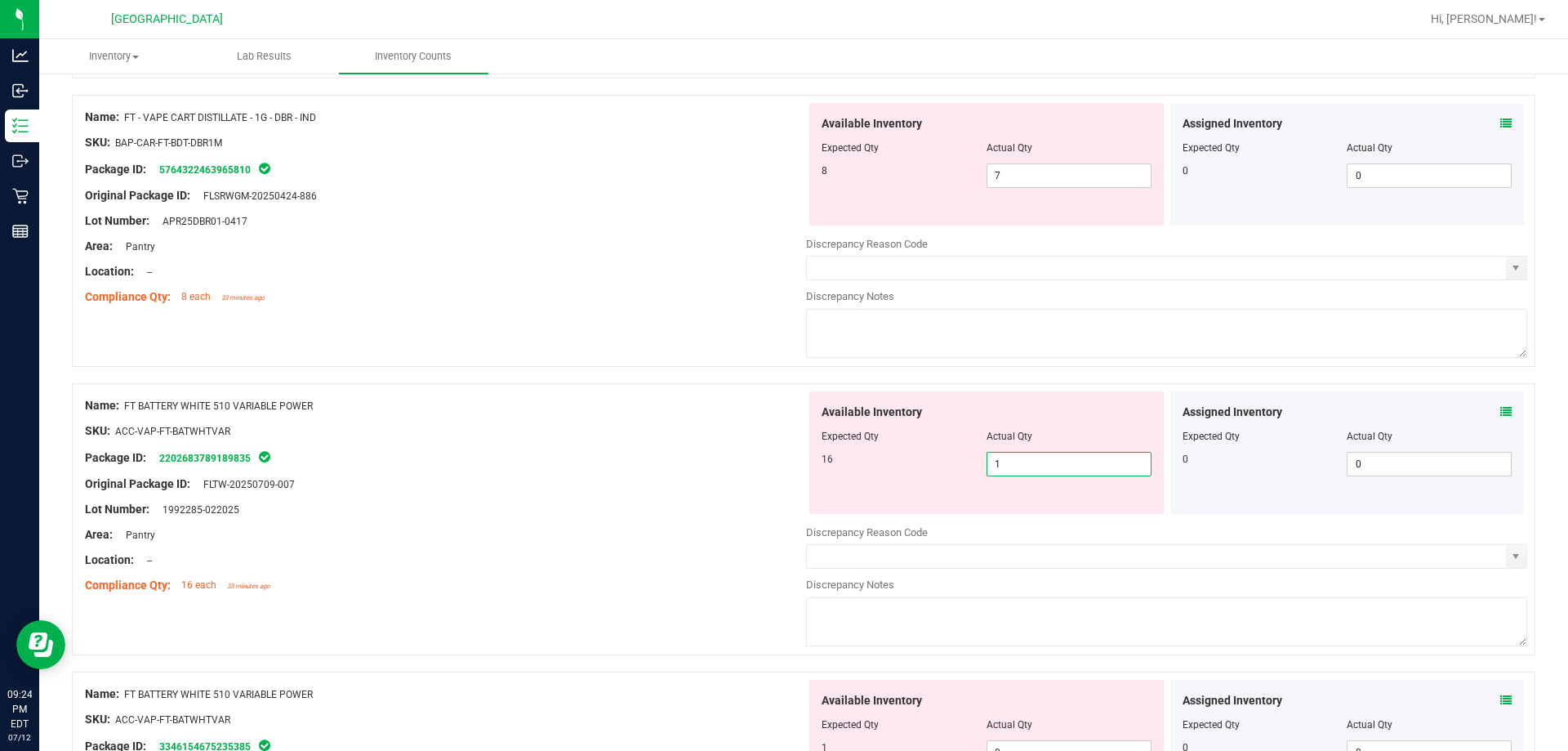 type on "16" 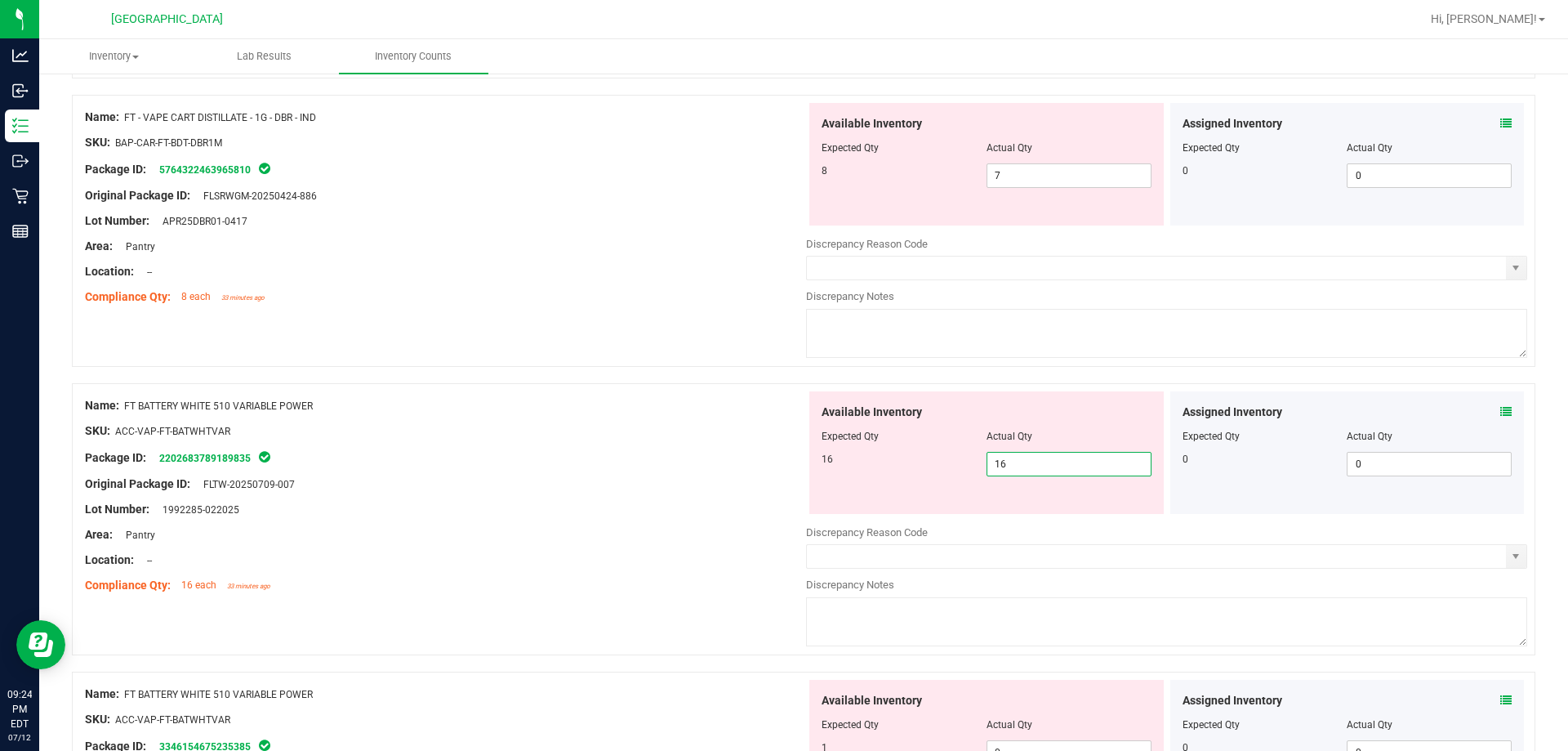 type on "16" 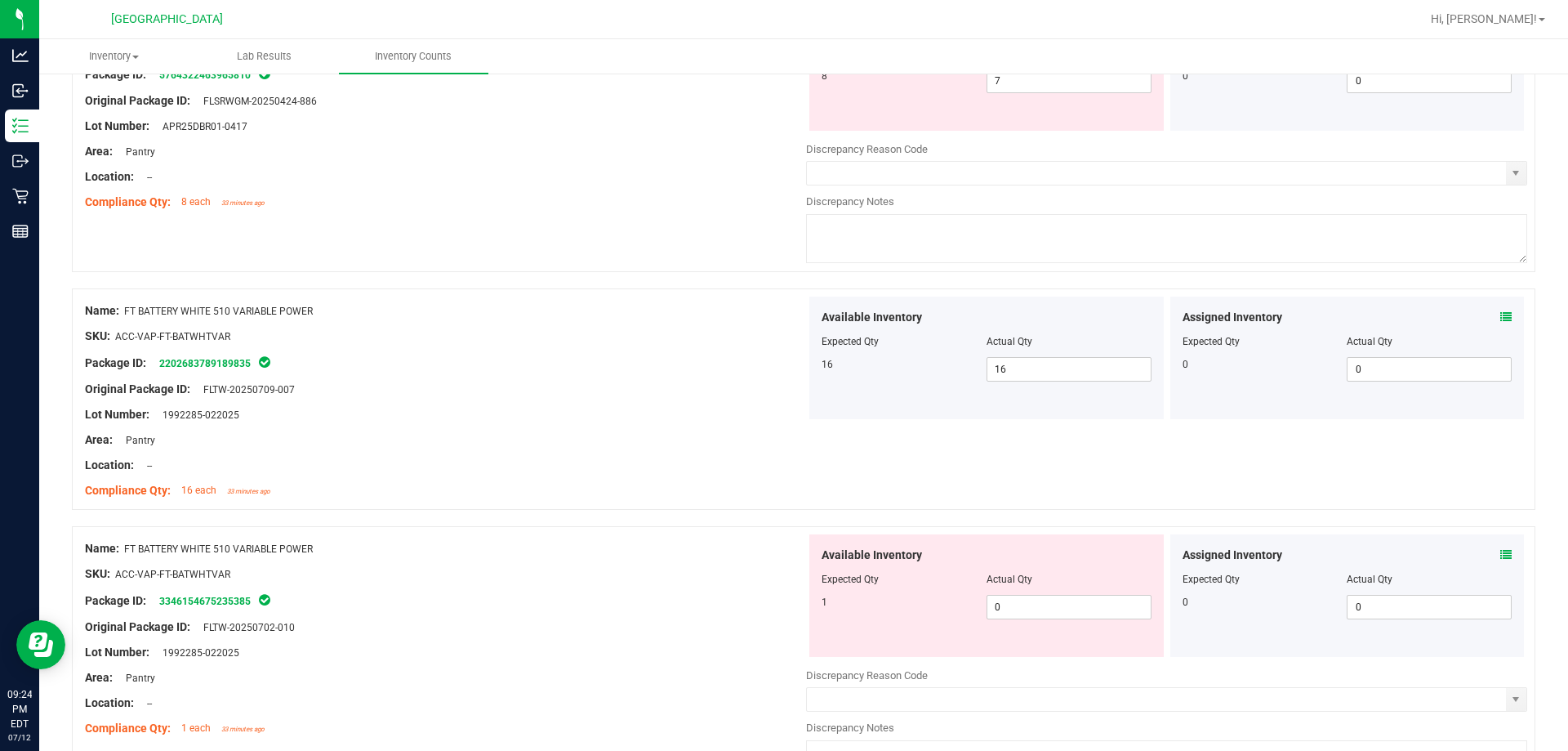 scroll, scrollTop: 735, scrollLeft: 0, axis: vertical 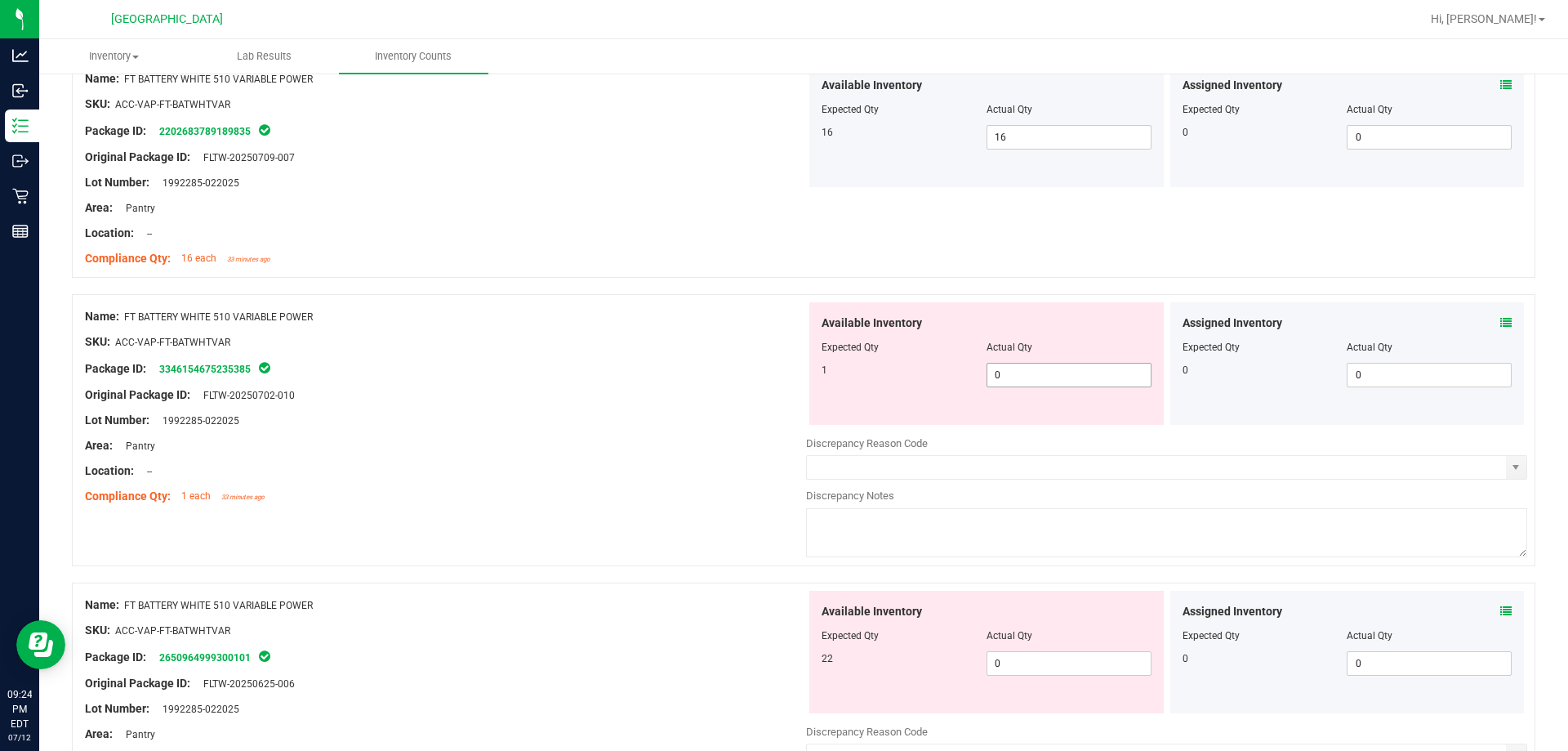 click on "0 0" at bounding box center [1069, 375] 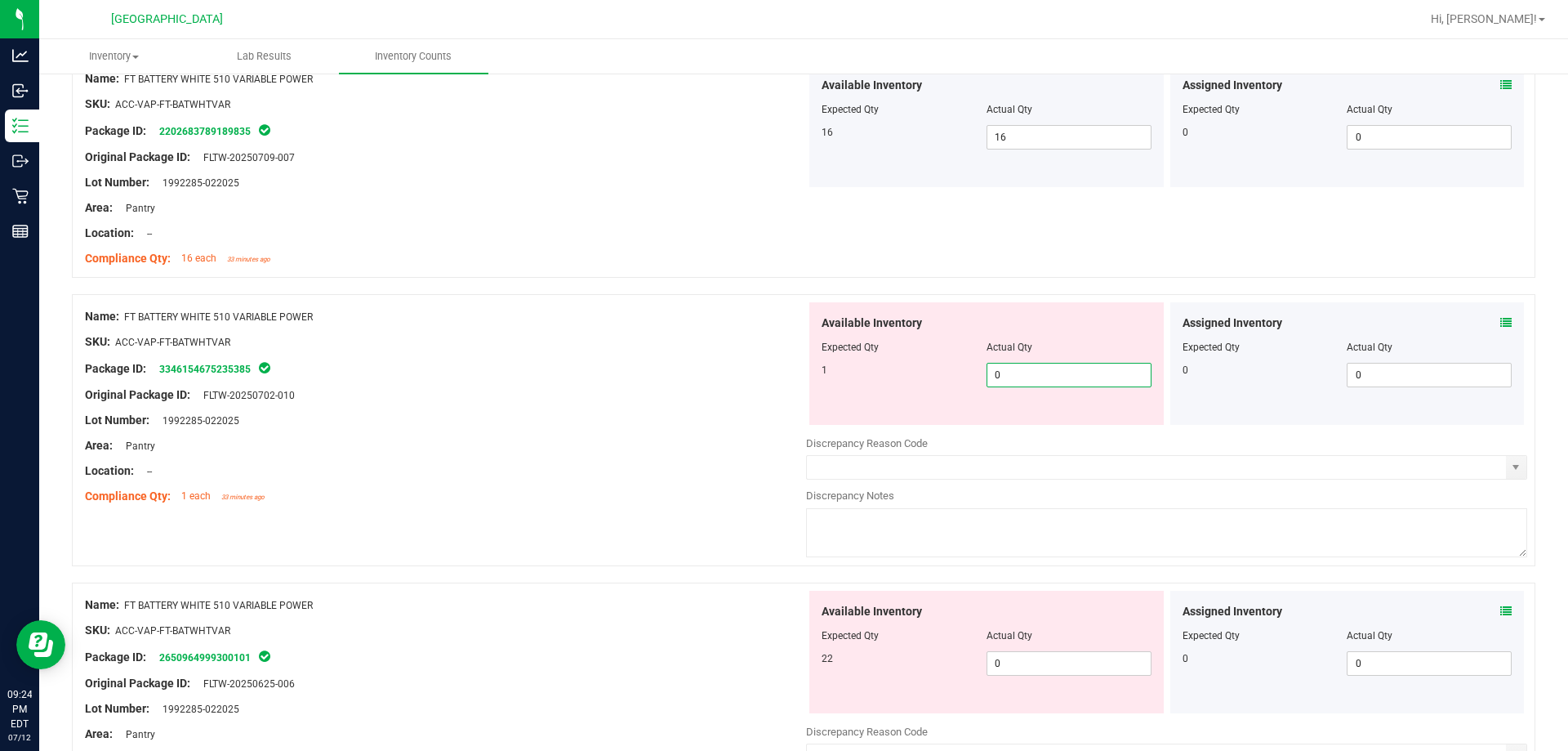 click on "0" at bounding box center [1069, 375] 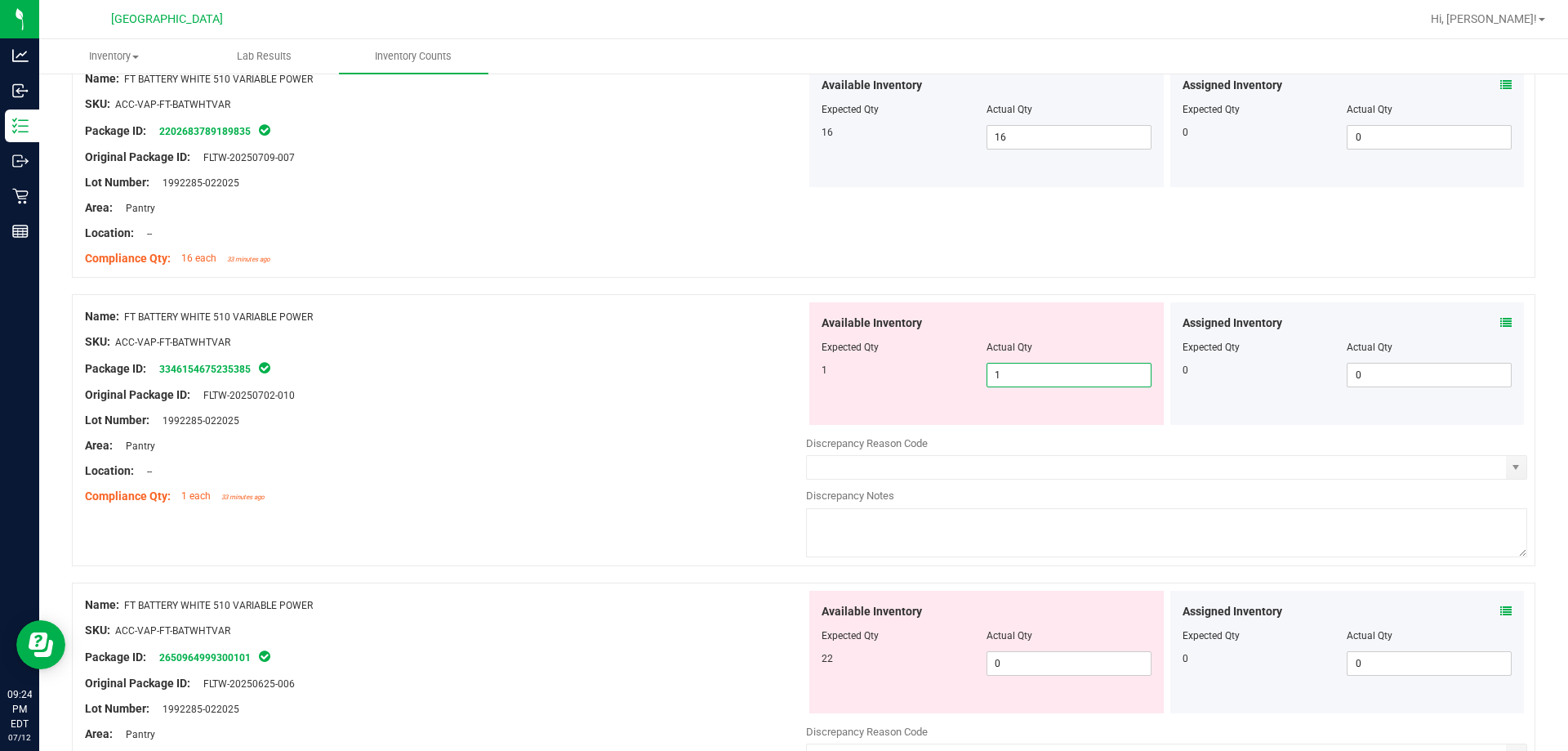 type on "1" 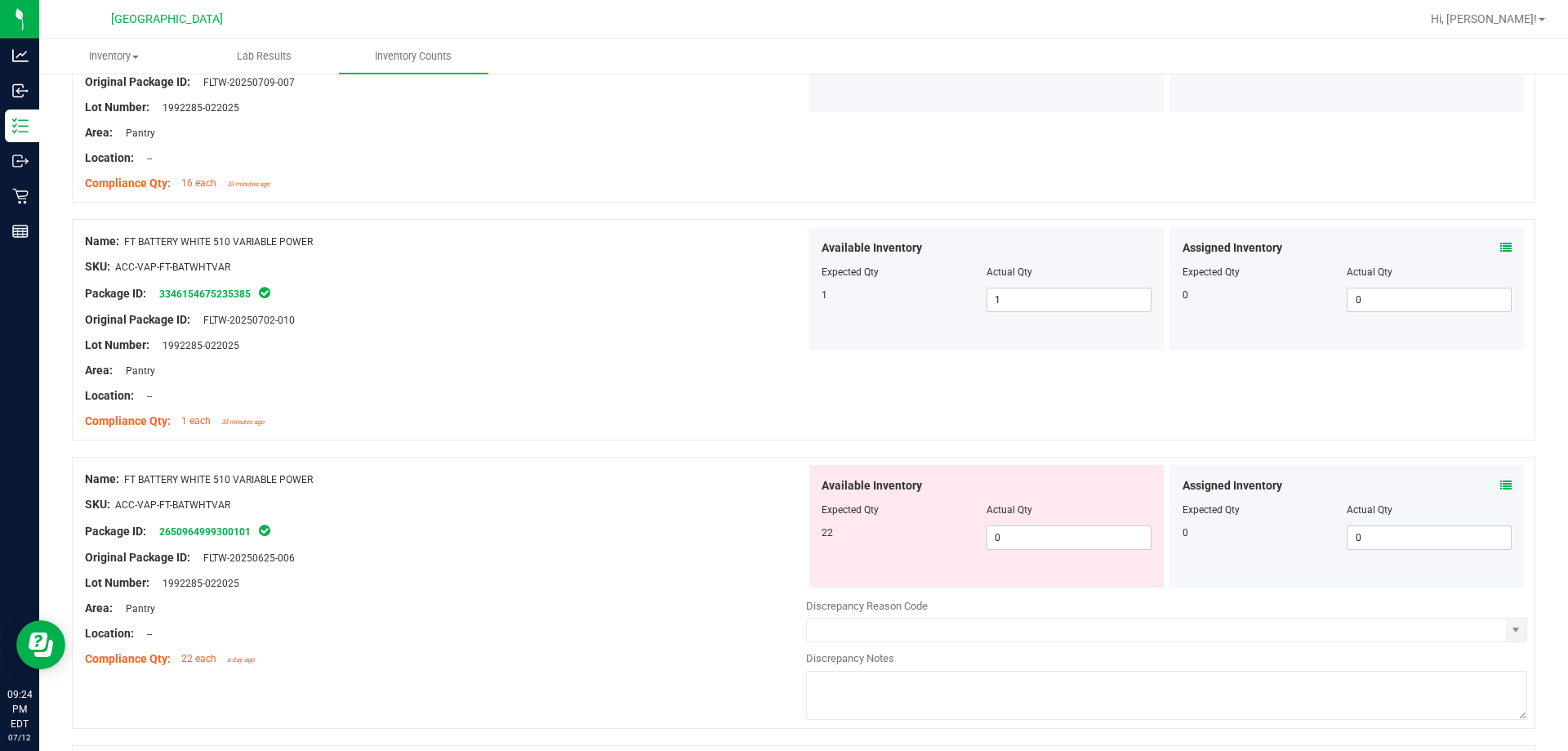 scroll, scrollTop: 899, scrollLeft: 0, axis: vertical 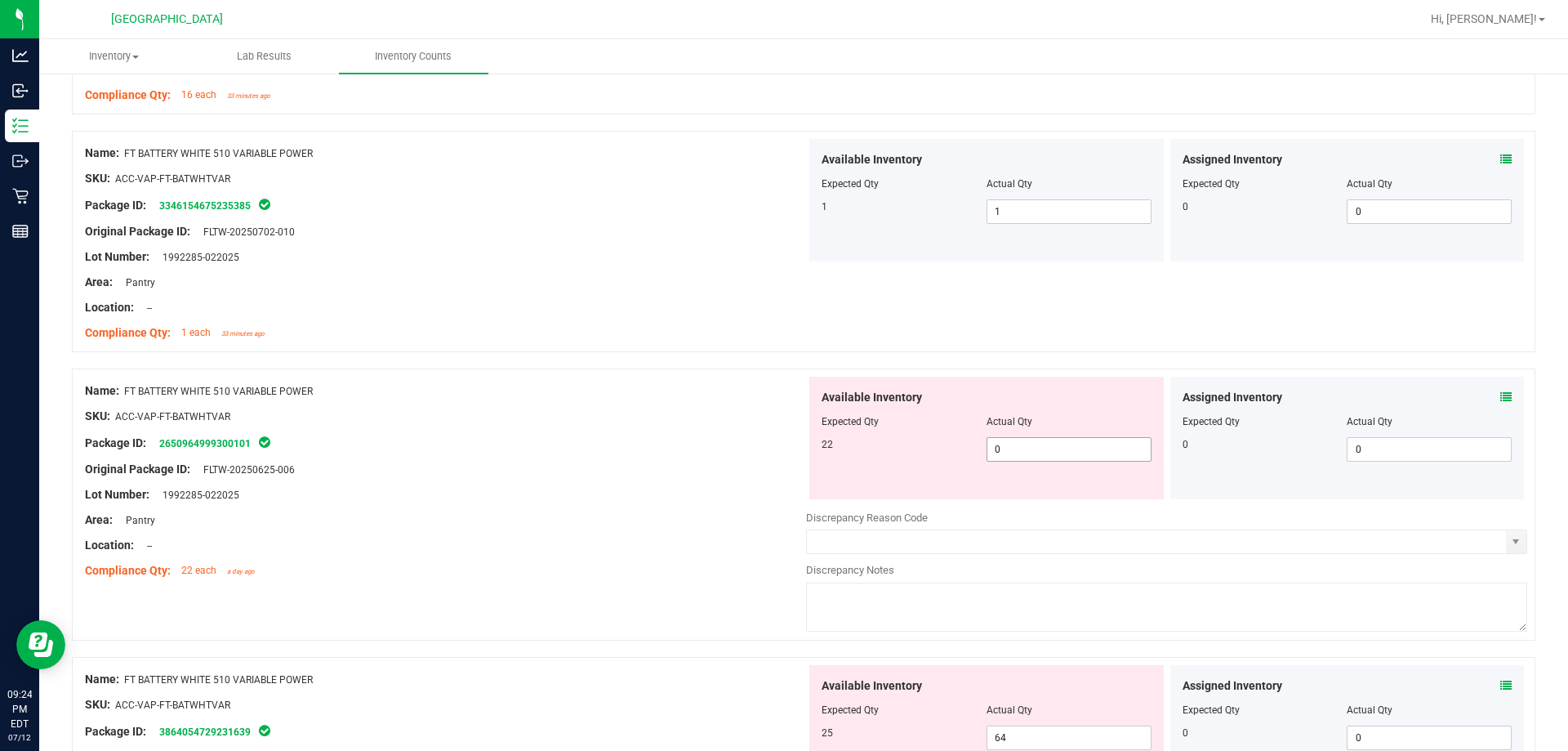 click on "0 0" at bounding box center (1069, 449) 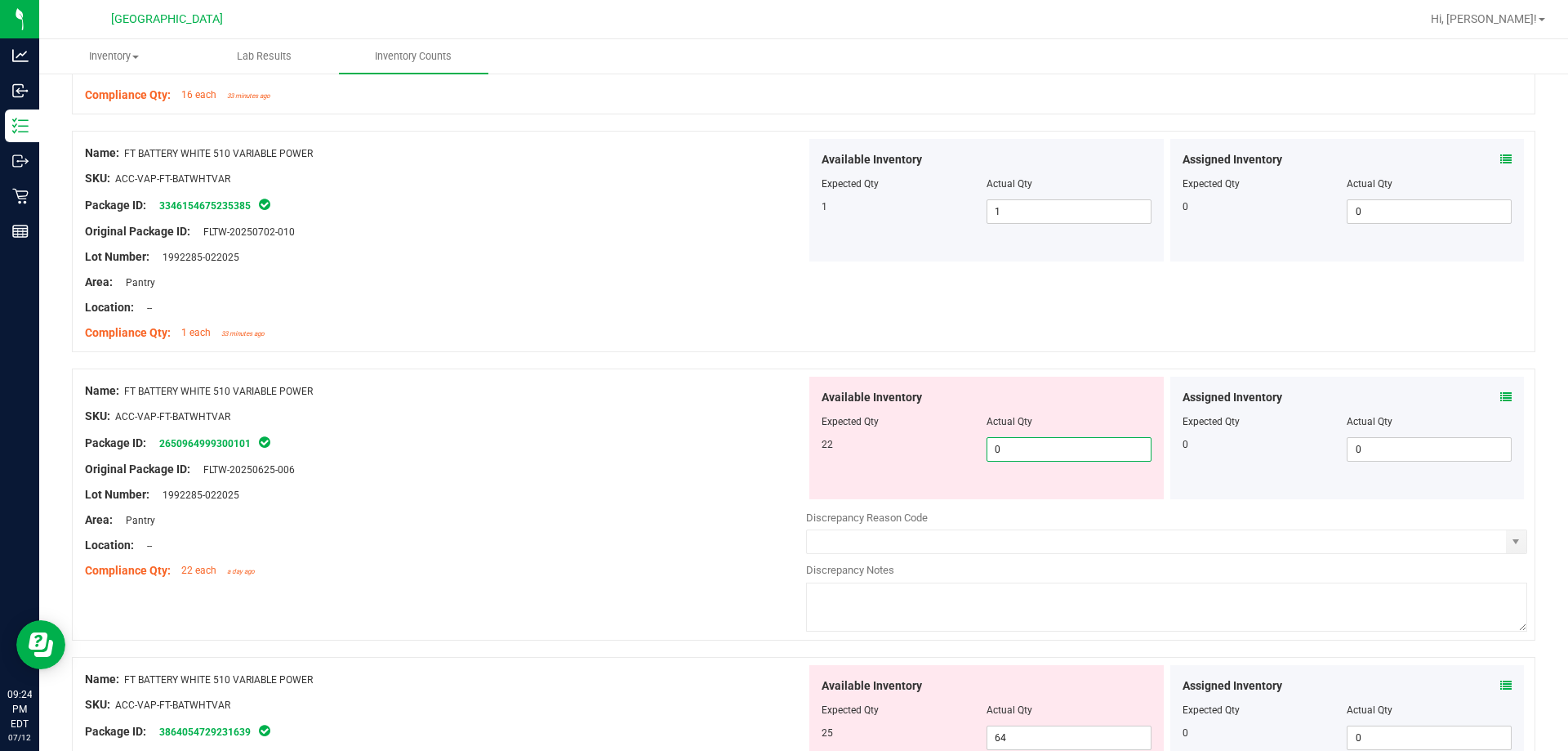 click on "0" at bounding box center [1069, 449] 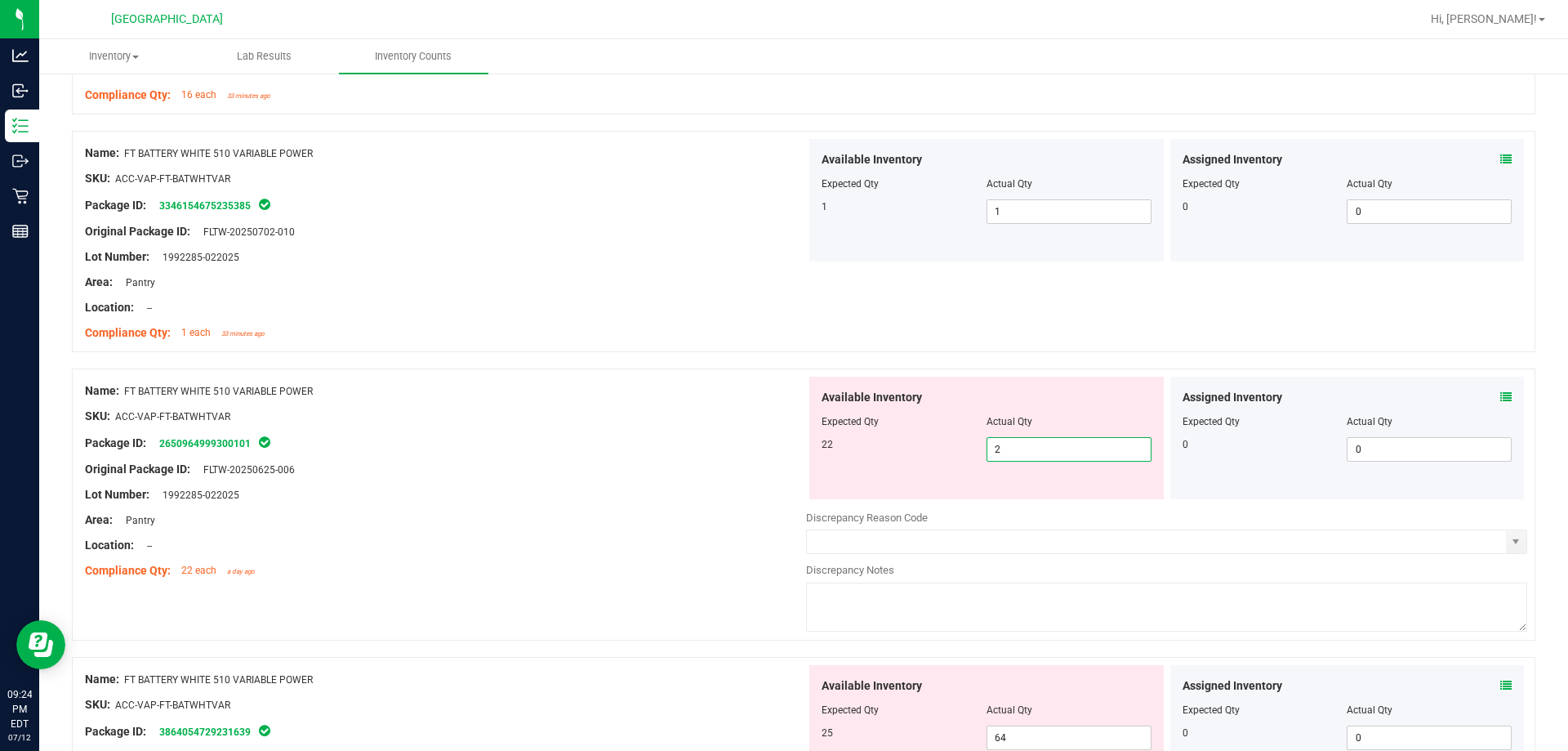 type on "22" 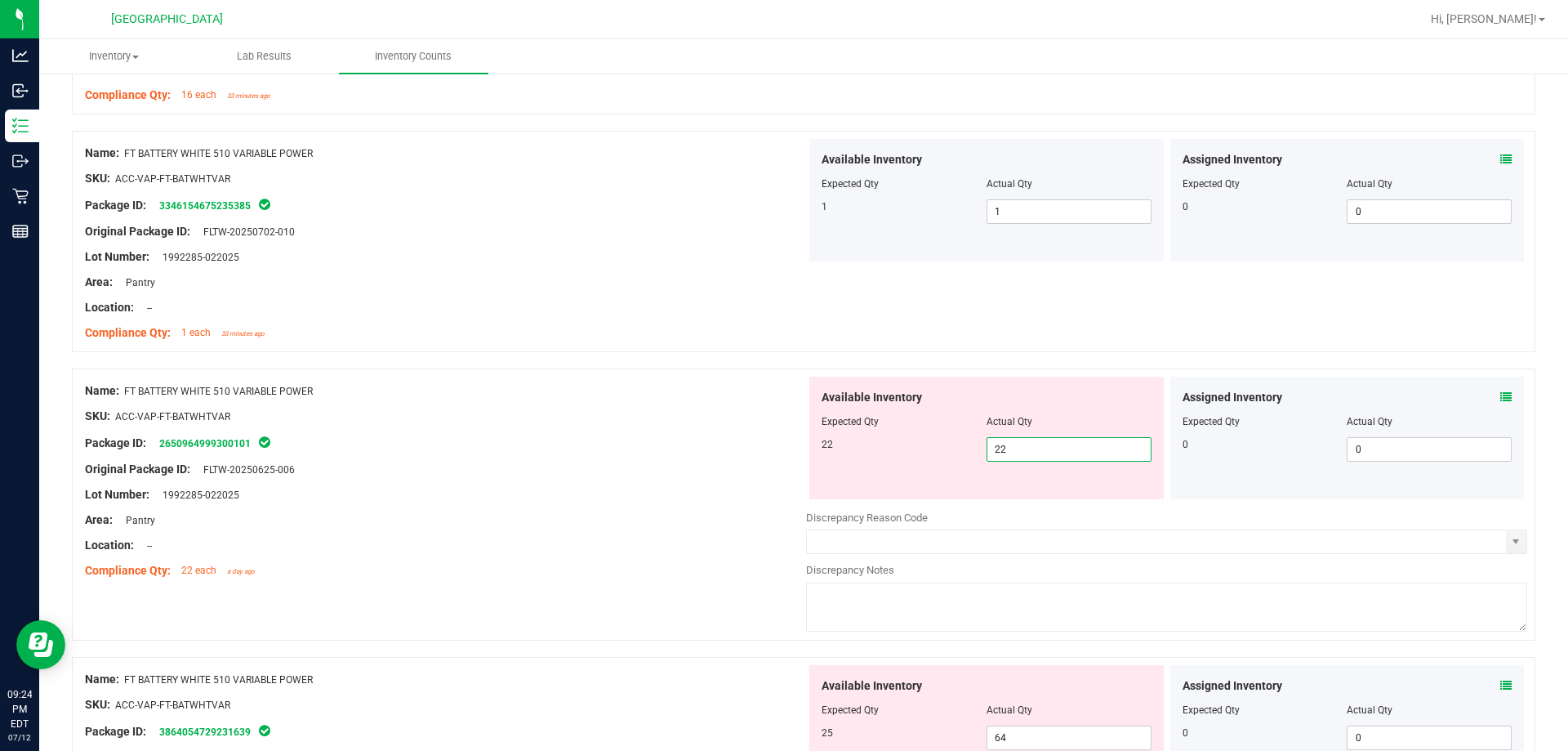 type on "22" 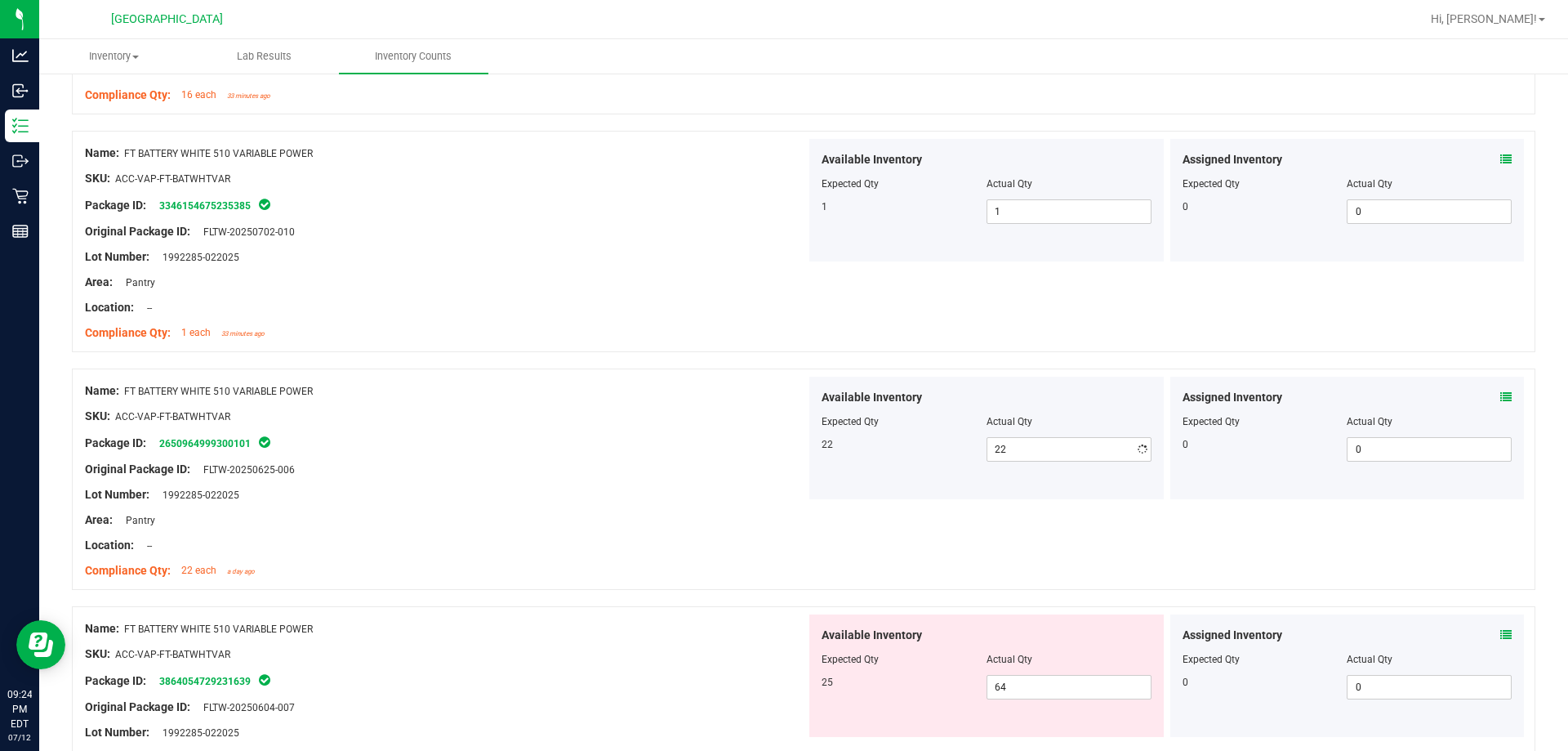 click on "Package ID:
2650964999300101" at bounding box center [445, 443] 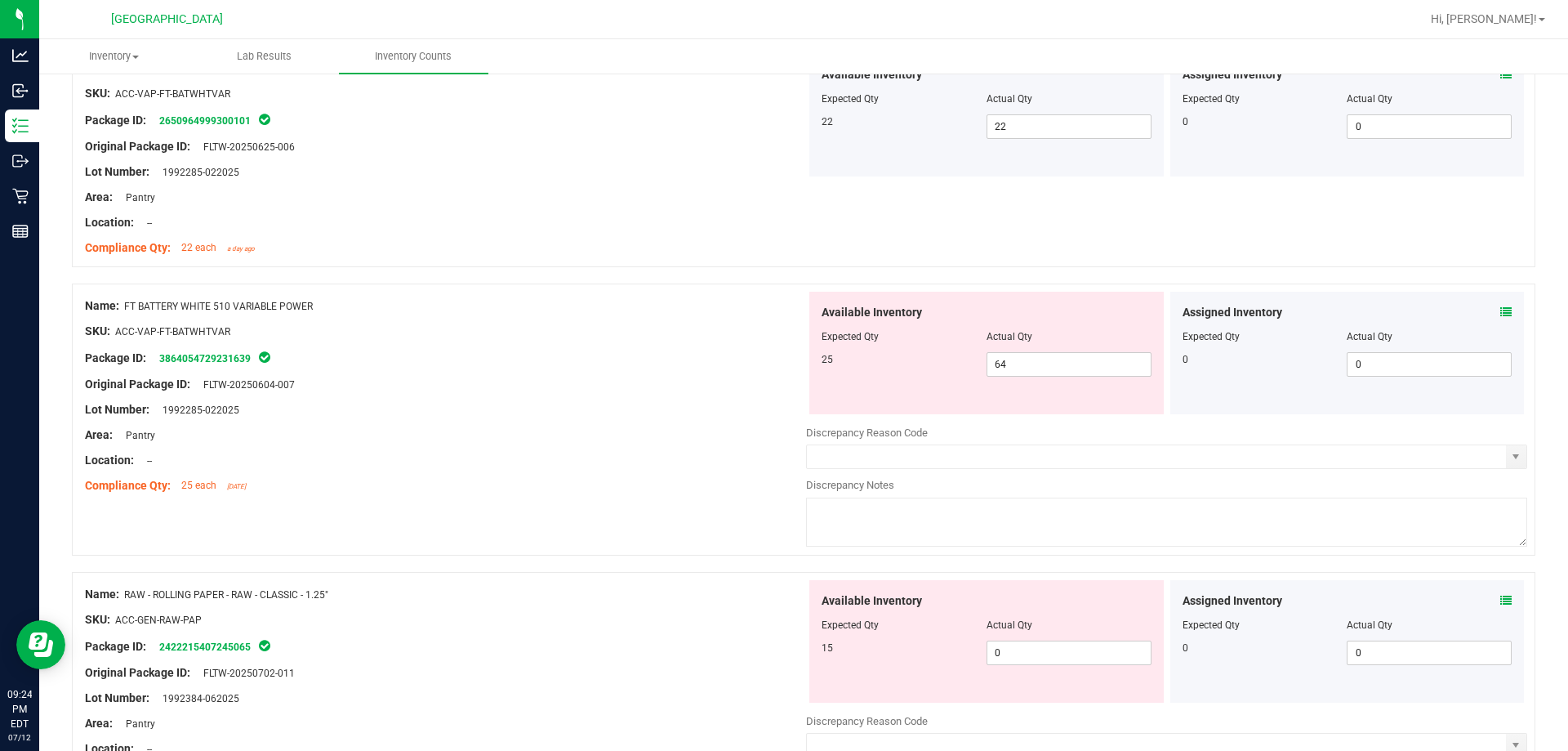 scroll, scrollTop: 1226, scrollLeft: 0, axis: vertical 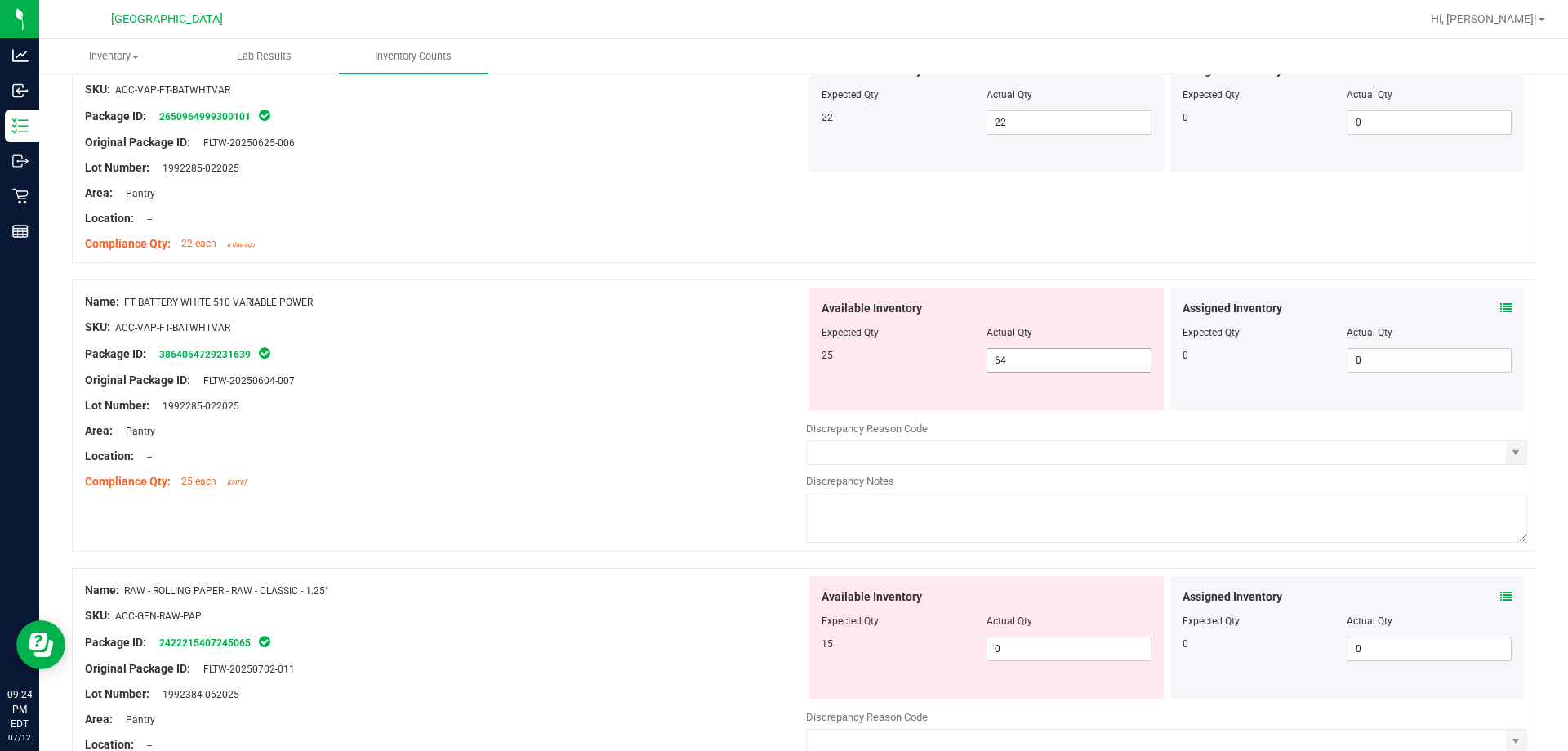 click on "64 64" at bounding box center (1069, 360) 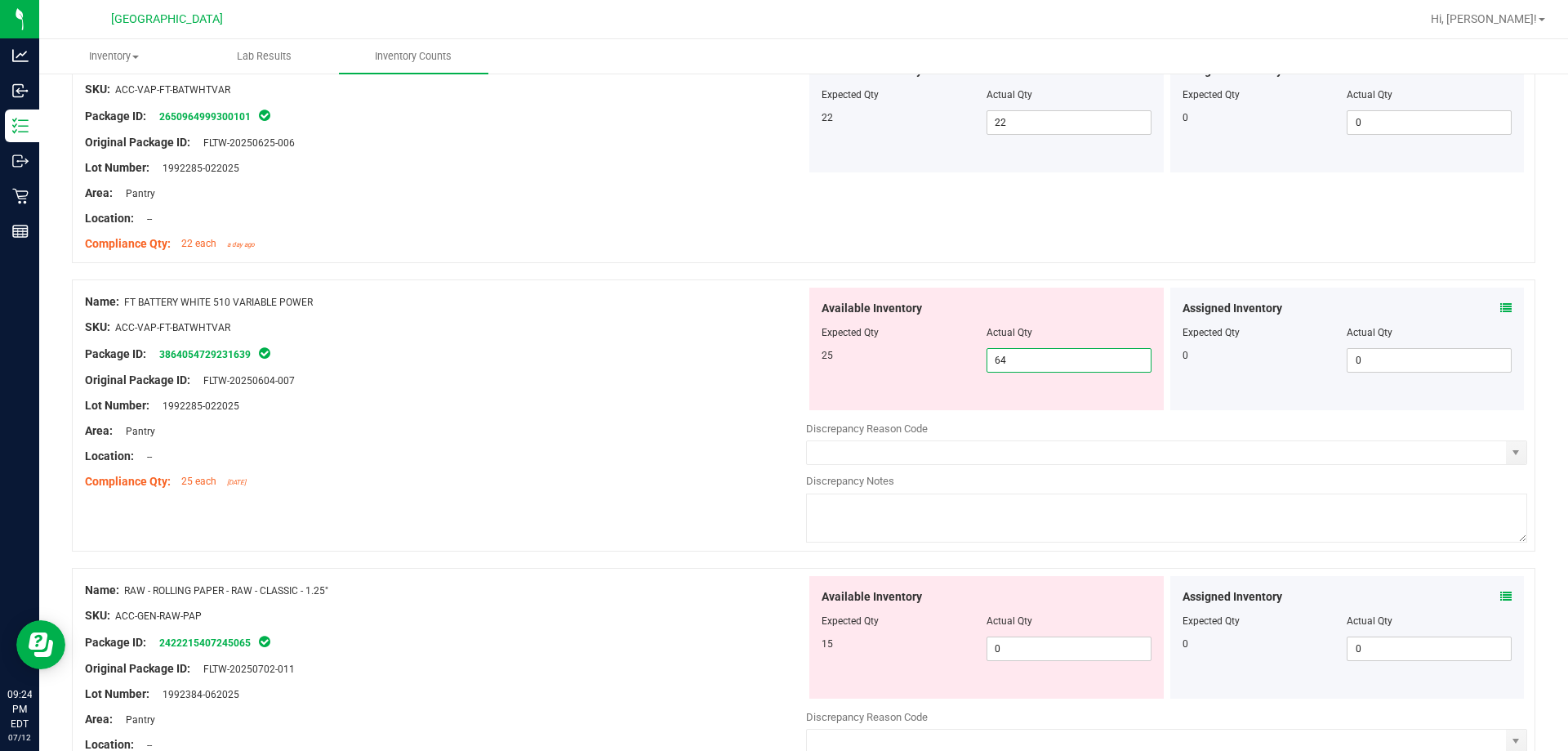 click on "64" at bounding box center (1069, 360) 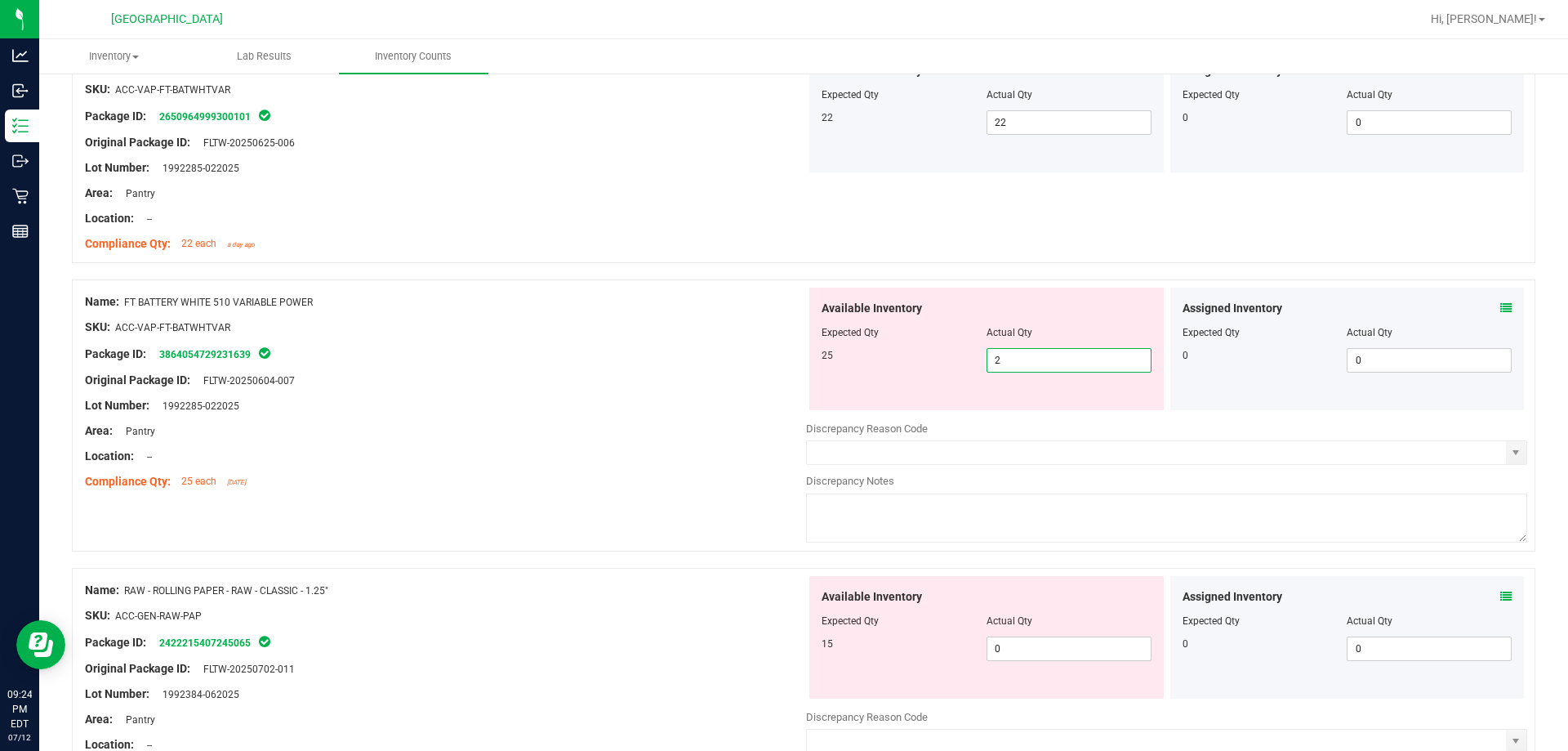 type on "25" 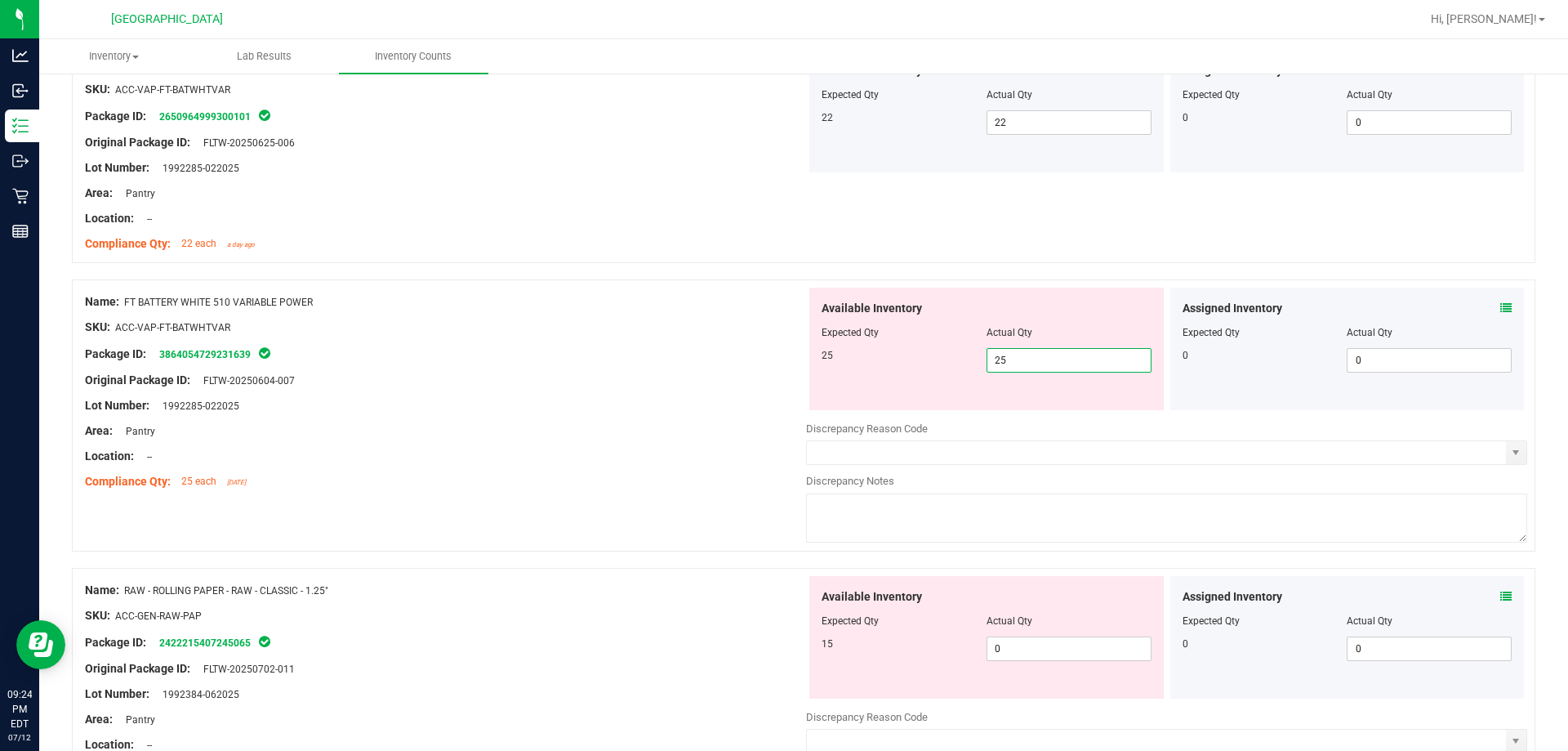type on "25" 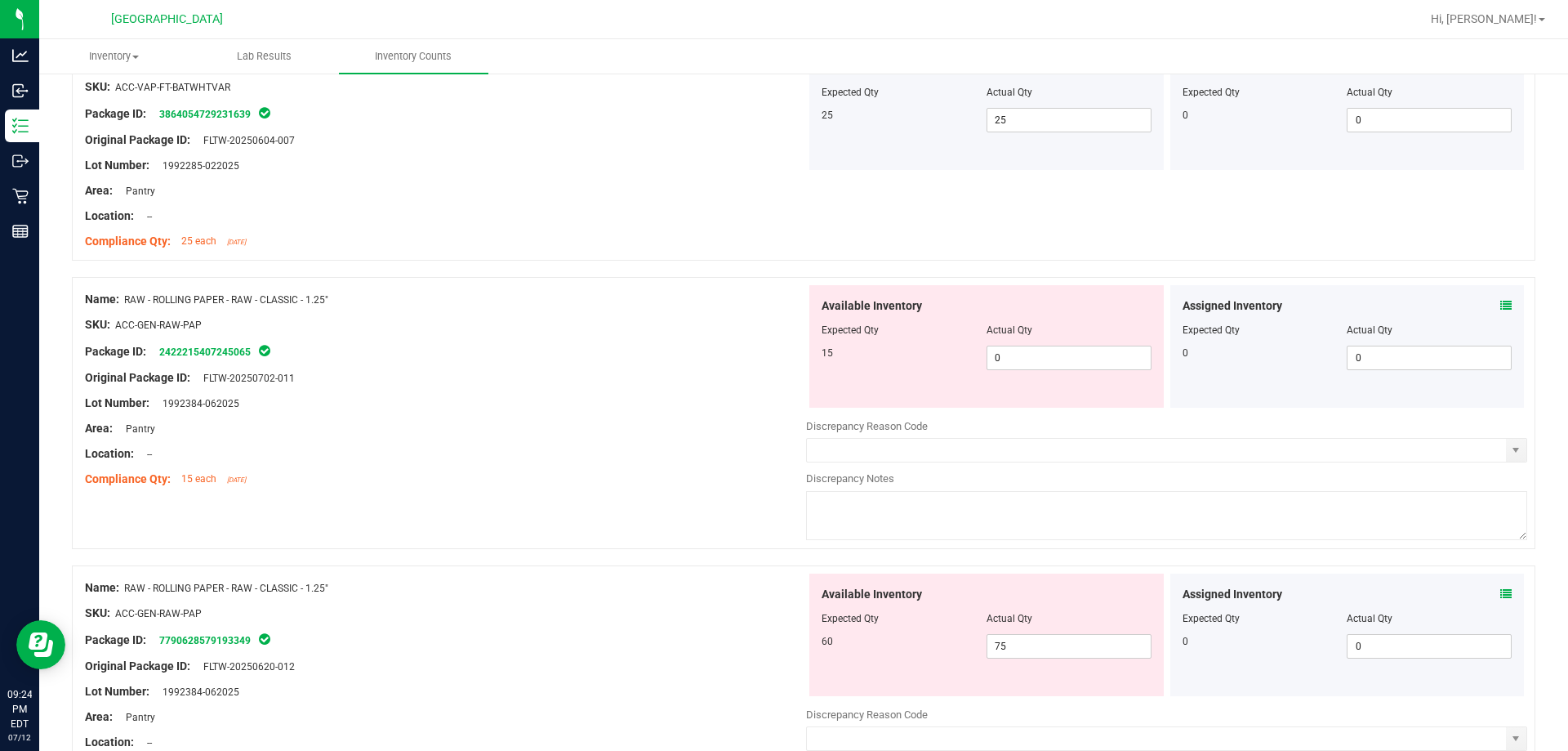 scroll, scrollTop: 1471, scrollLeft: 0, axis: vertical 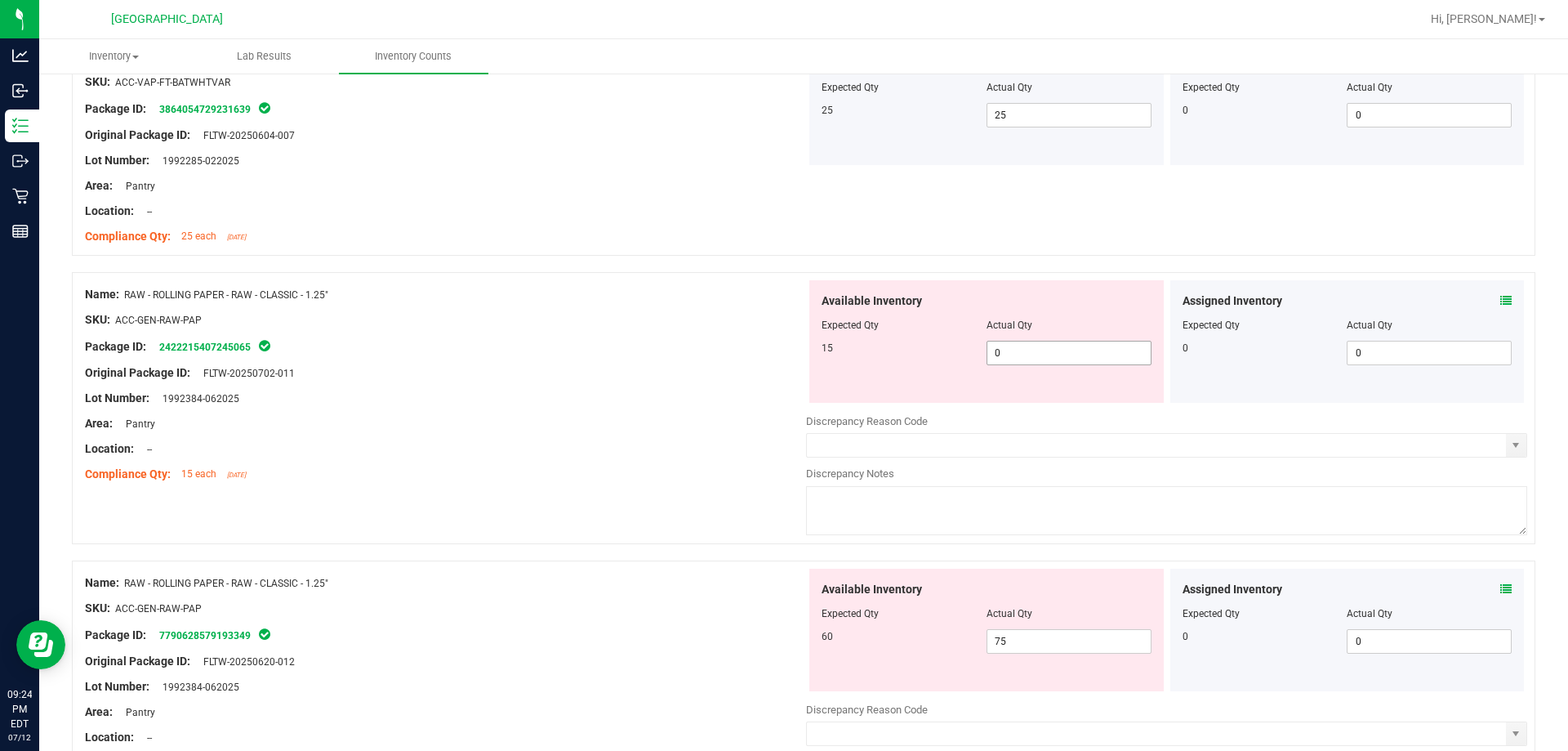click on "0 0" at bounding box center [1069, 353] 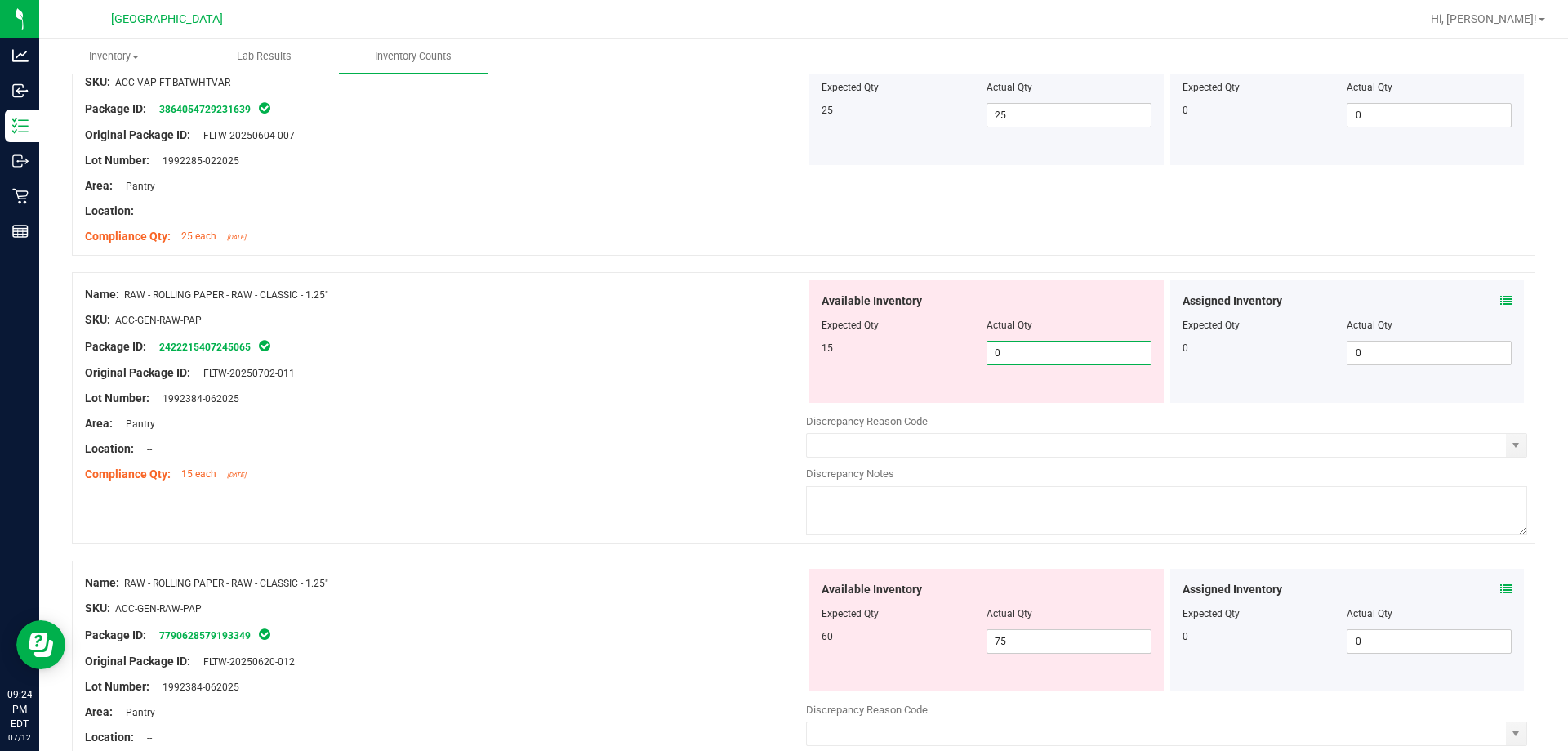 click on "0" at bounding box center (1069, 353) 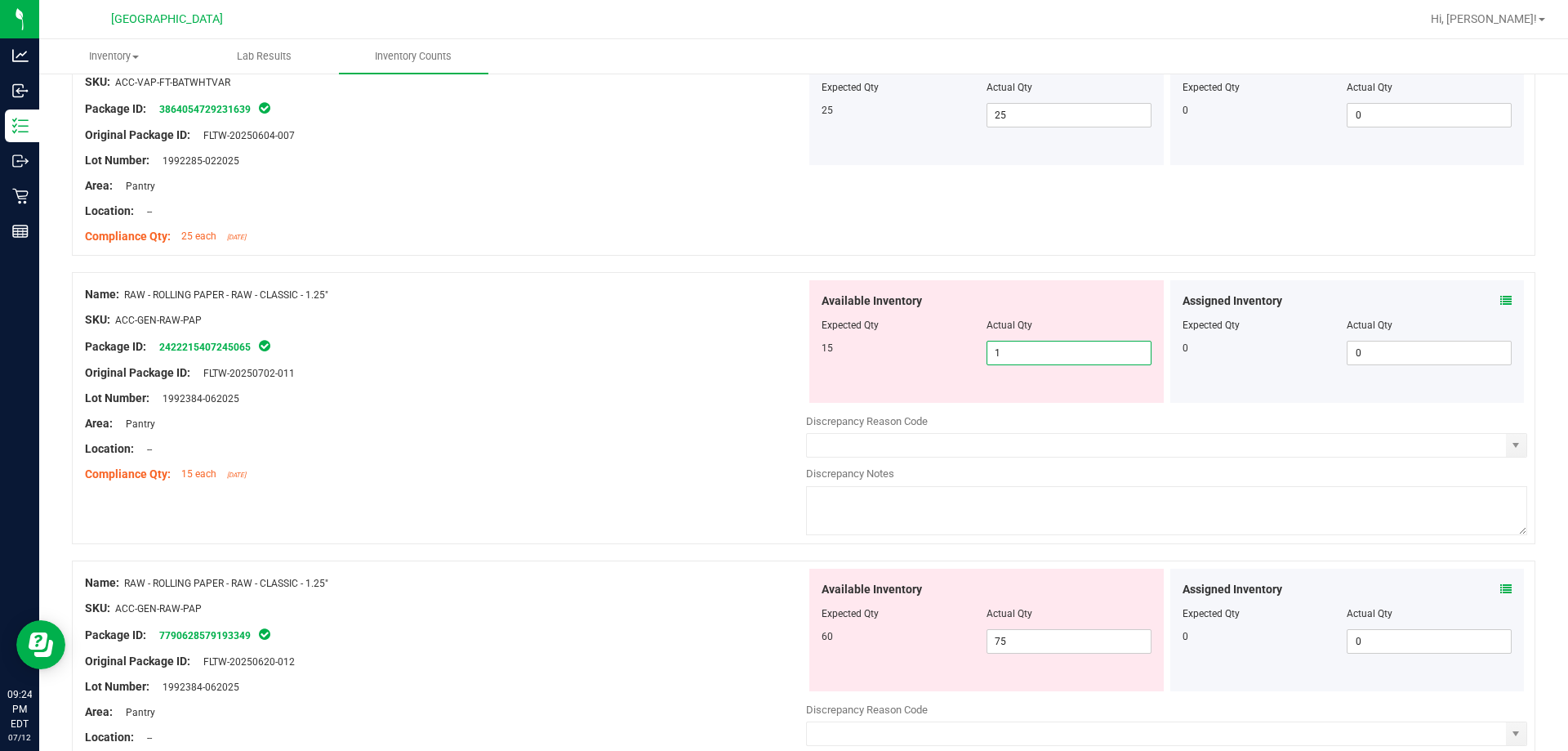 type on "15" 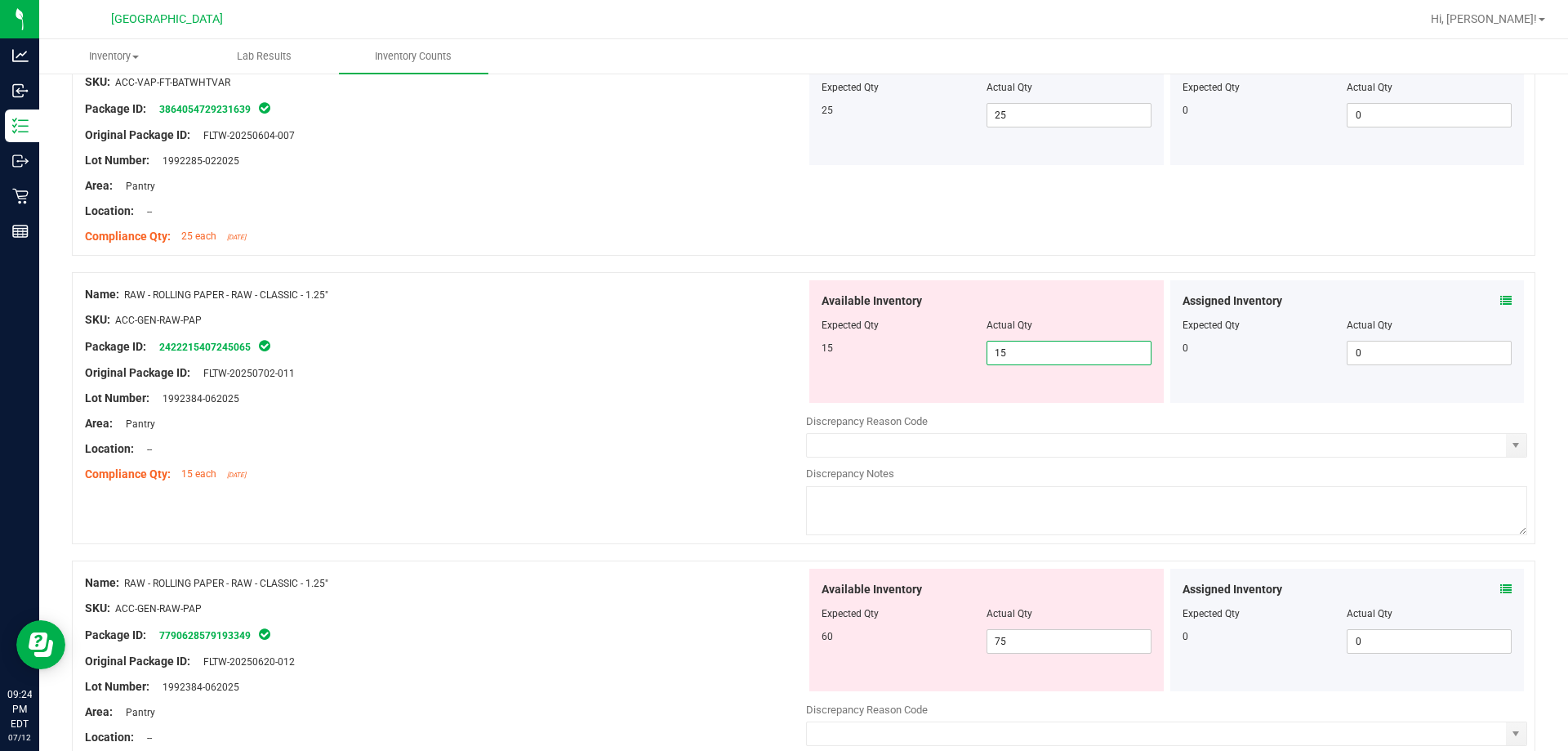 type on "15" 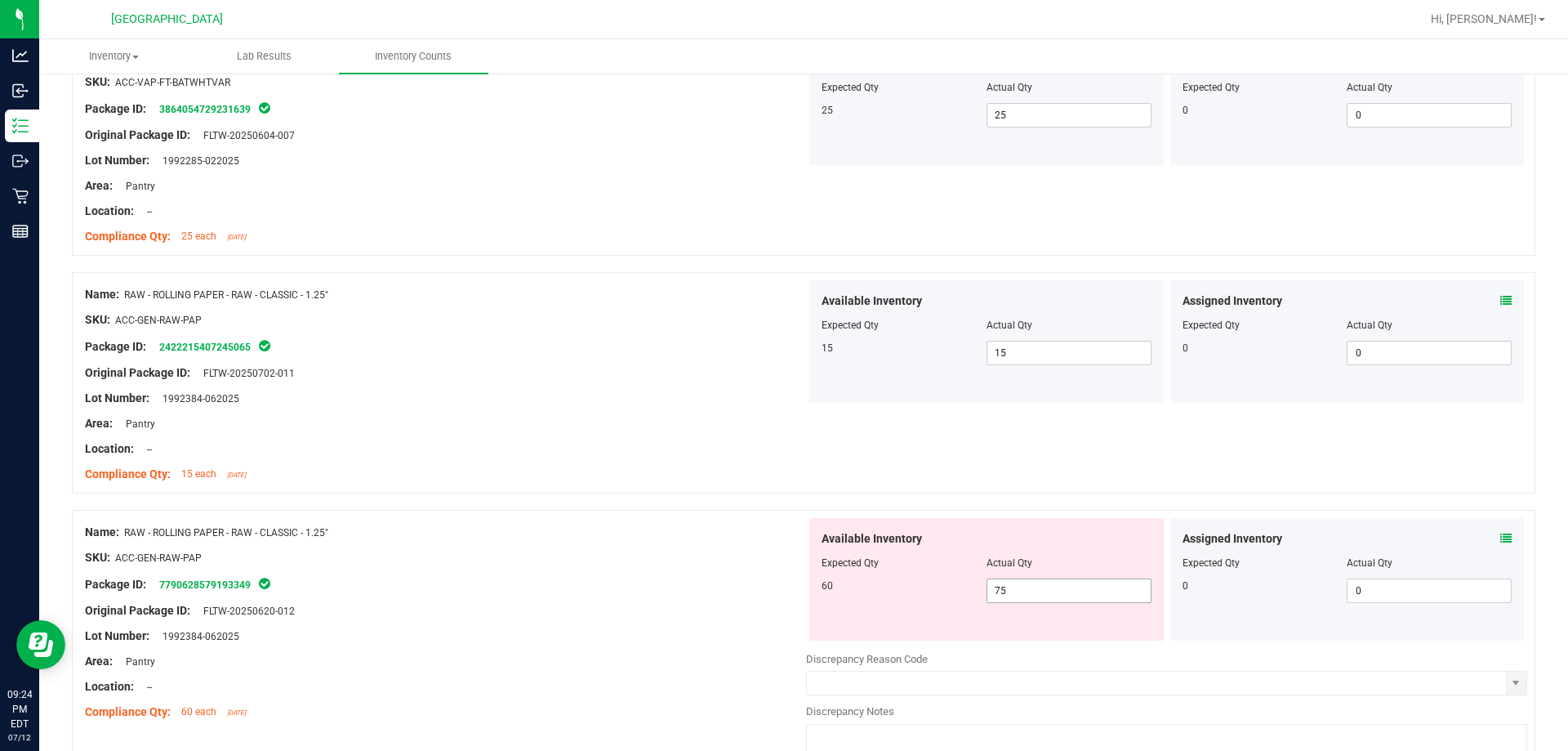 click on "75 75" at bounding box center [1069, 591] 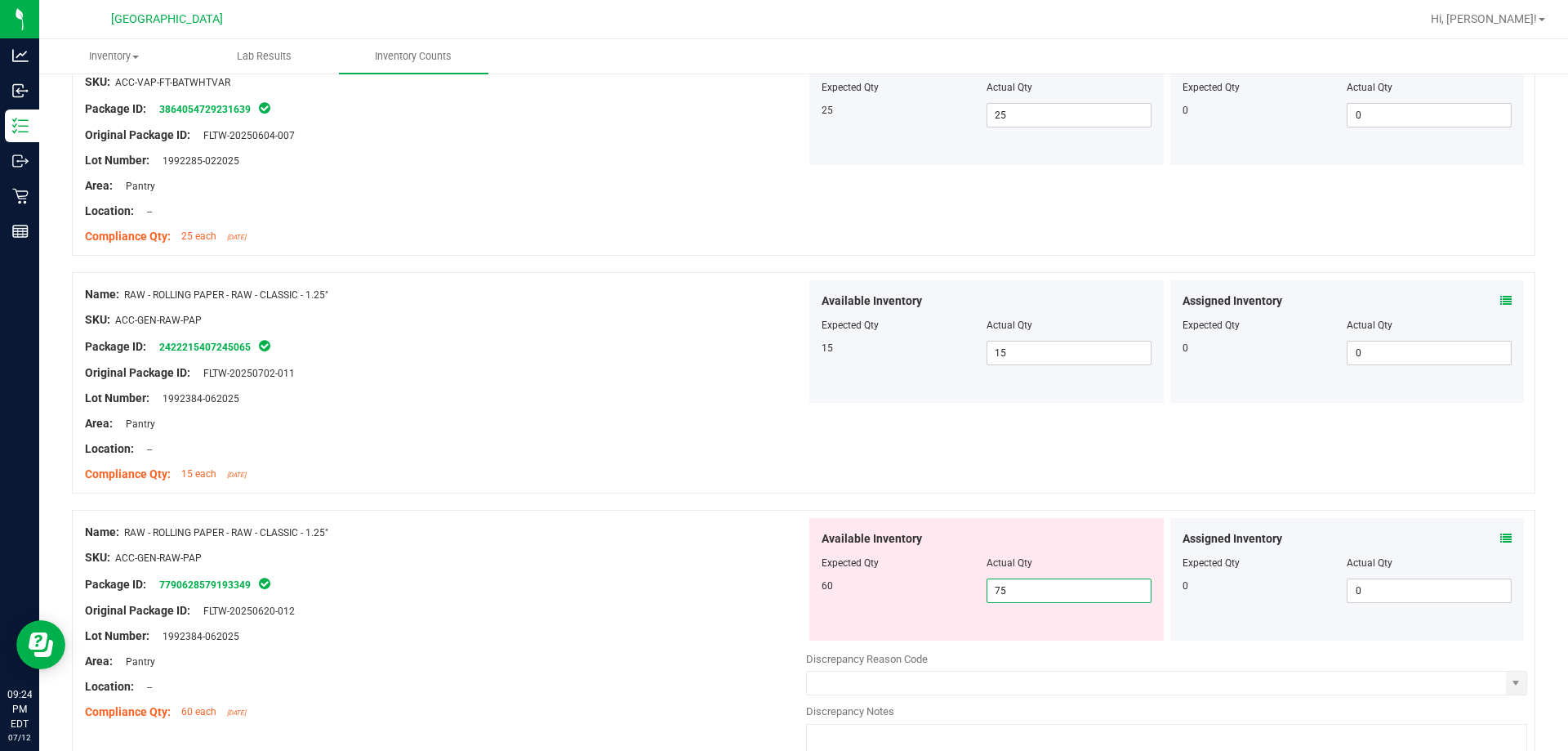click on "75" at bounding box center [1069, 591] 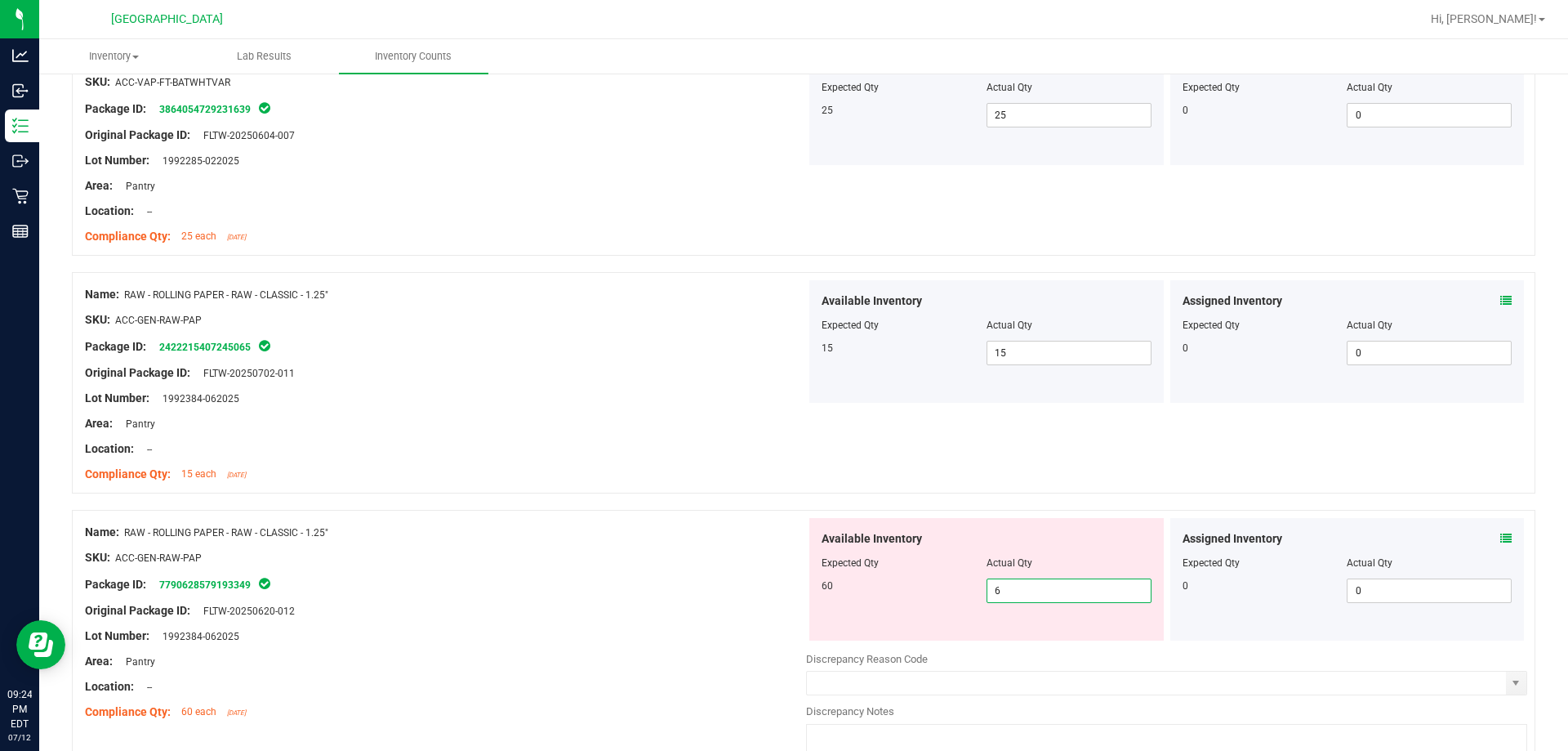 type on "60" 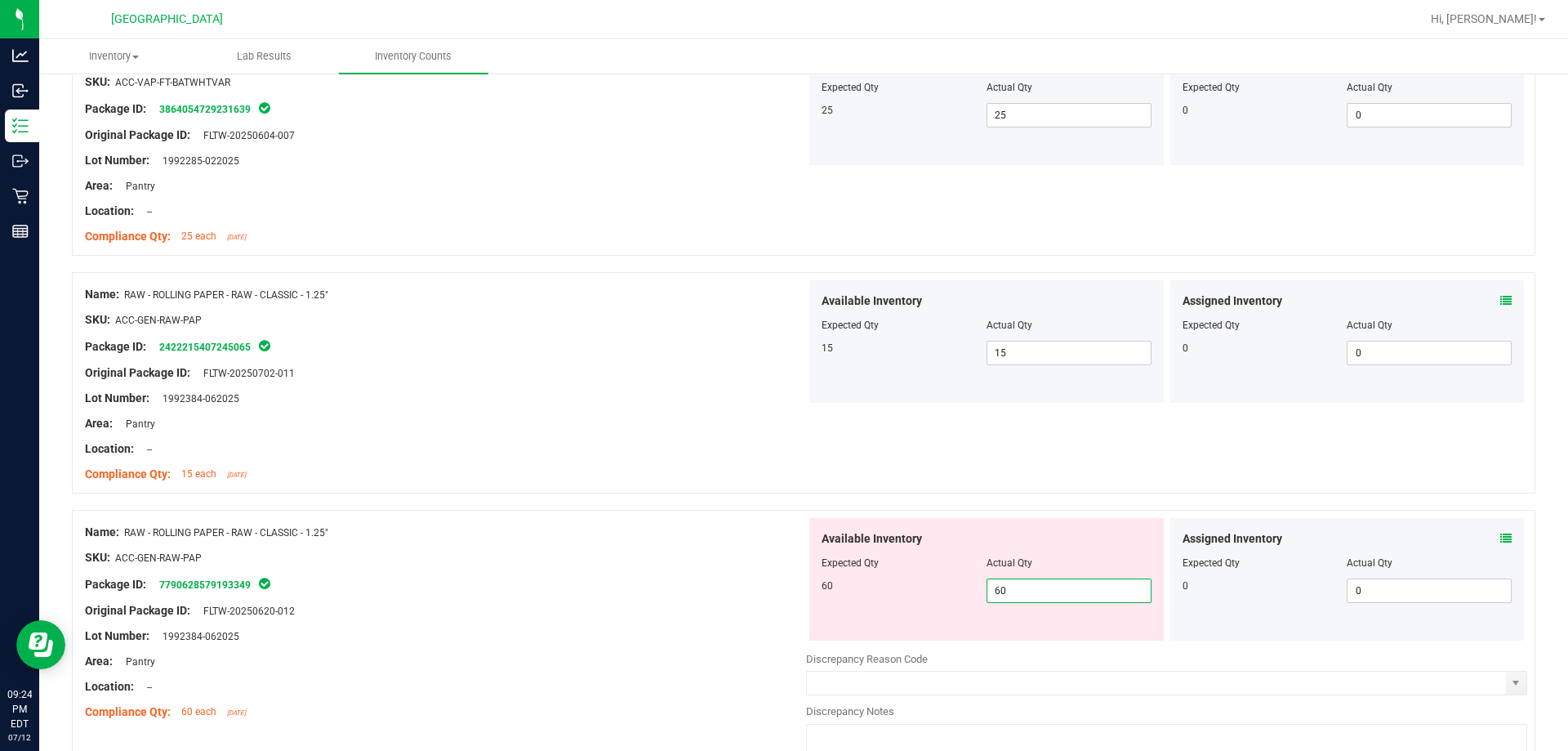 type on "60" 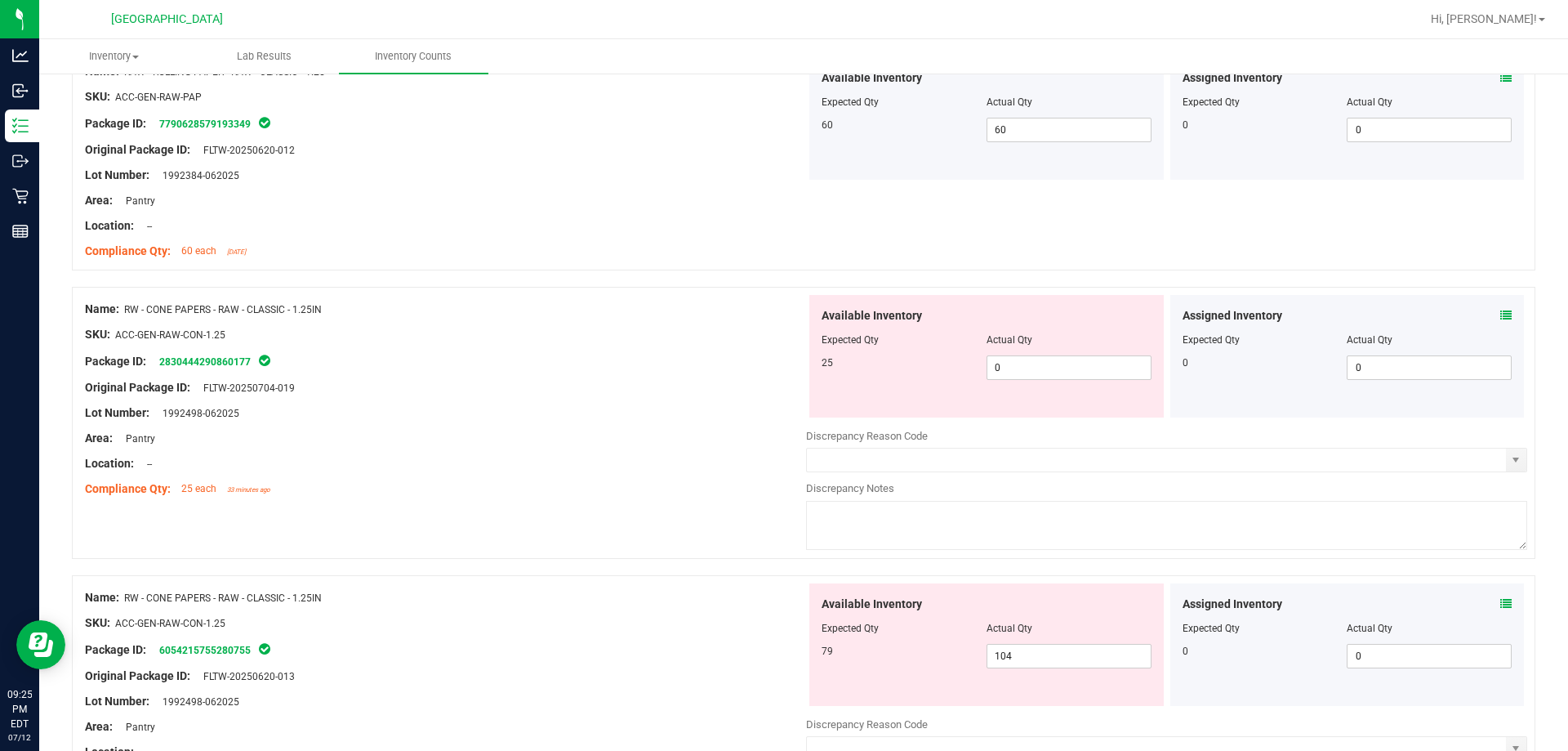 scroll, scrollTop: 1961, scrollLeft: 0, axis: vertical 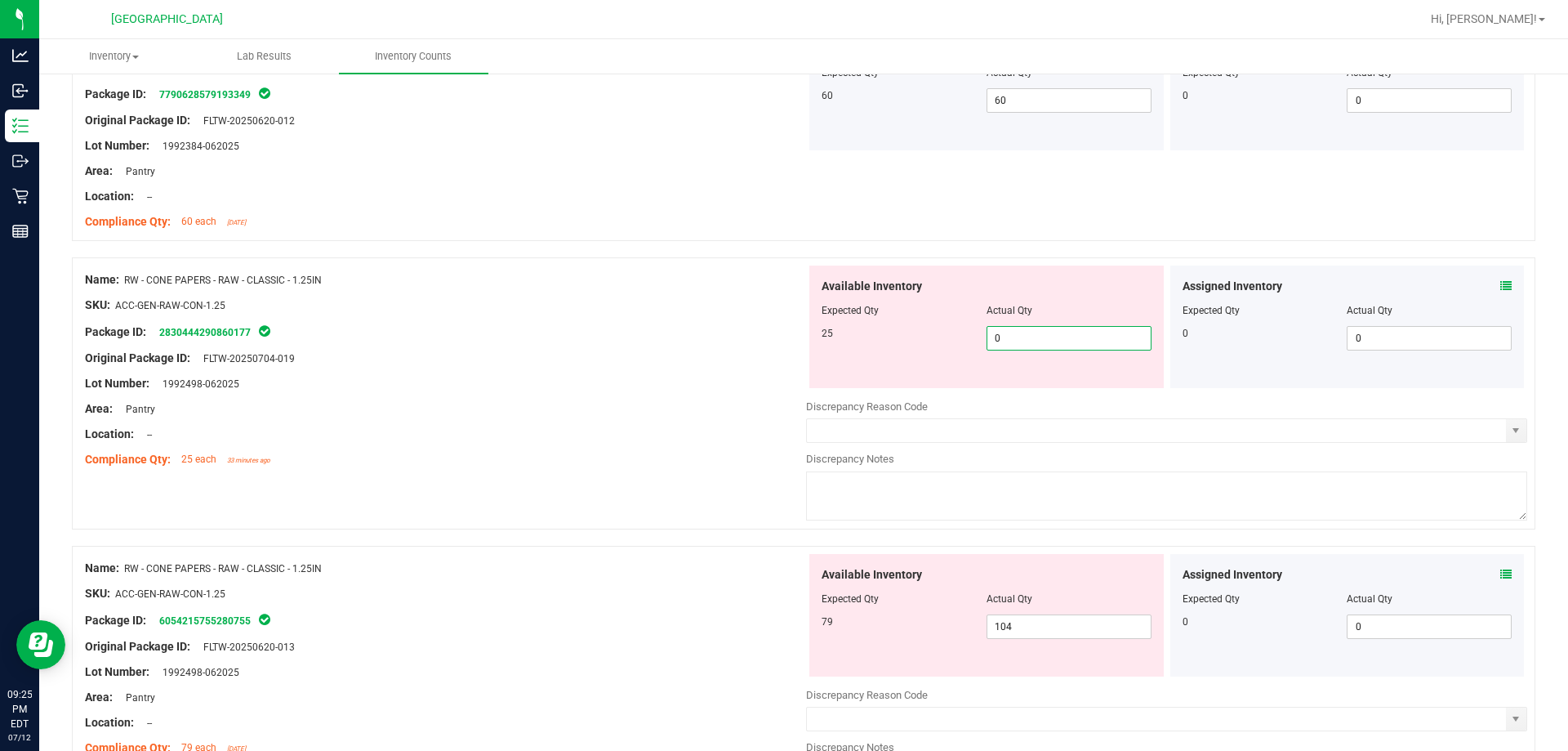 click on "0 0" at bounding box center [1069, 338] 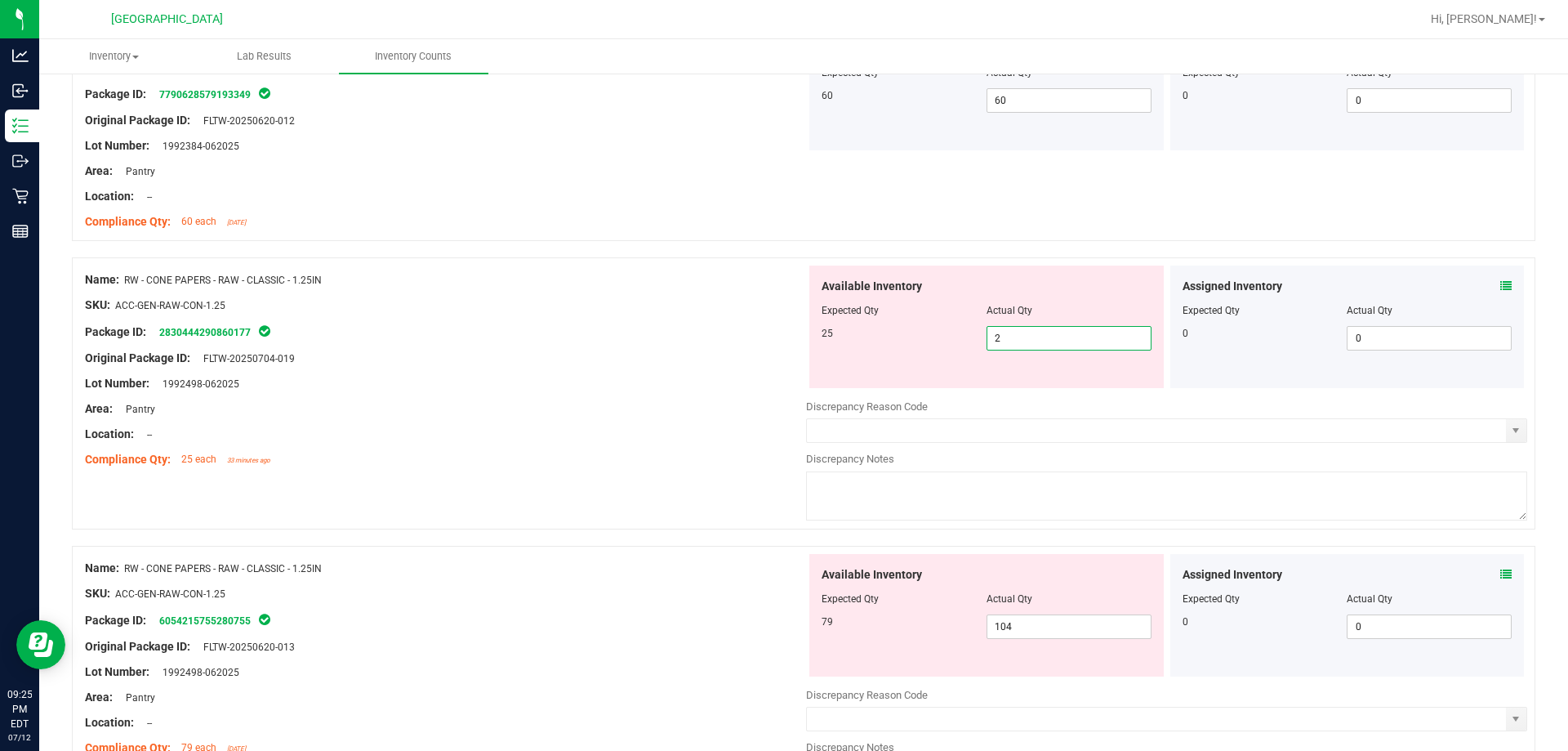 type on "25" 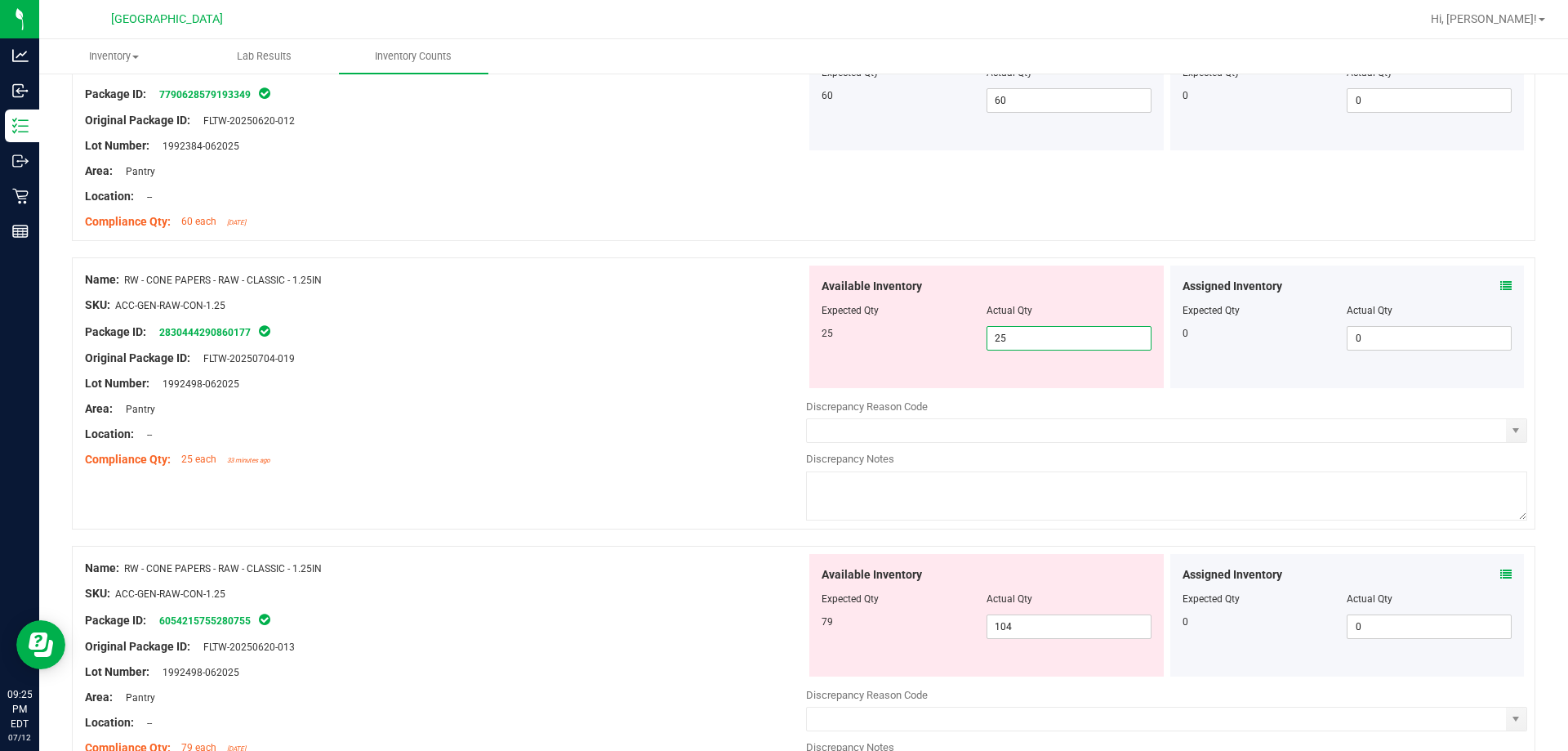 type on "25" 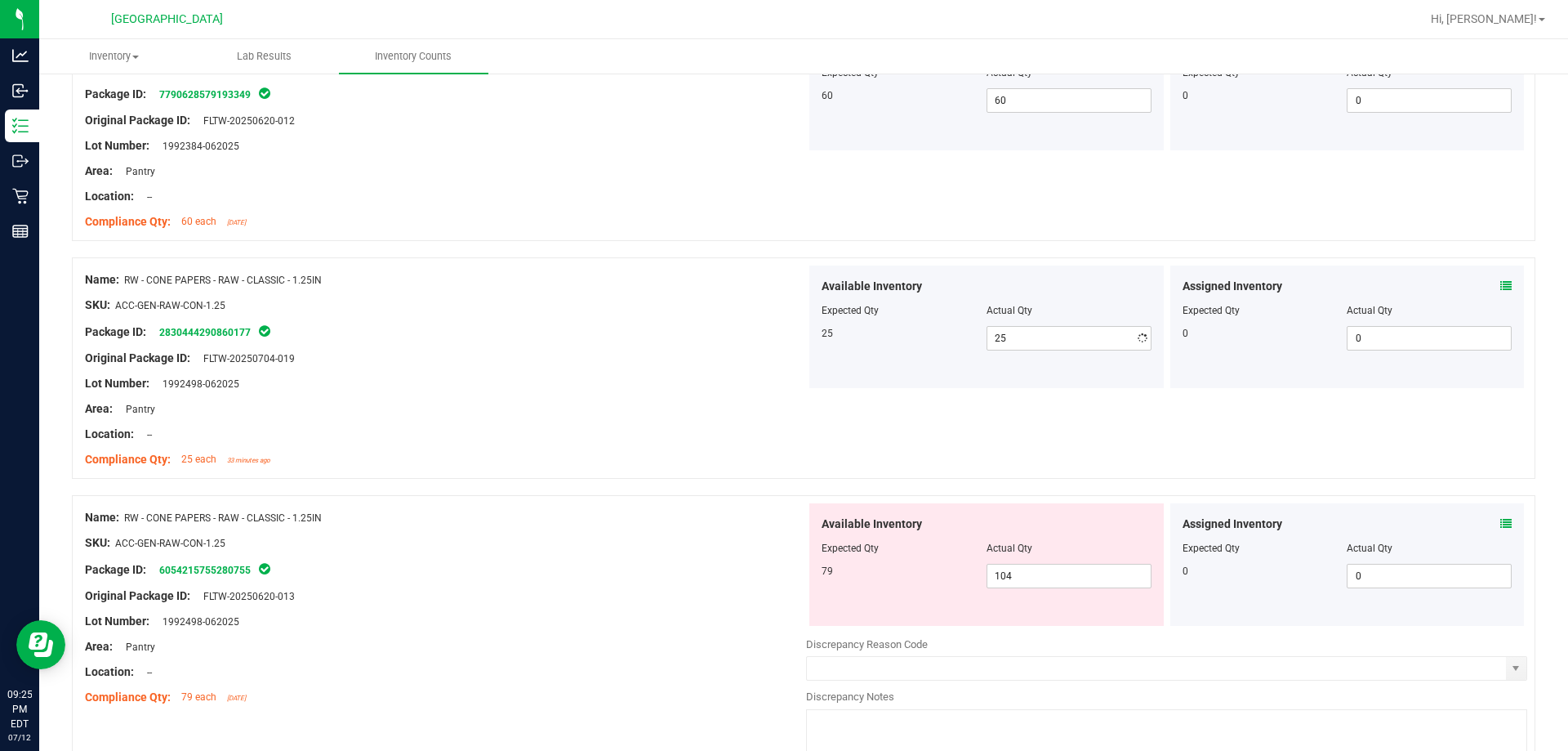 drag, startPoint x: 408, startPoint y: 370, endPoint x: 817, endPoint y: 549, distance: 446.4549 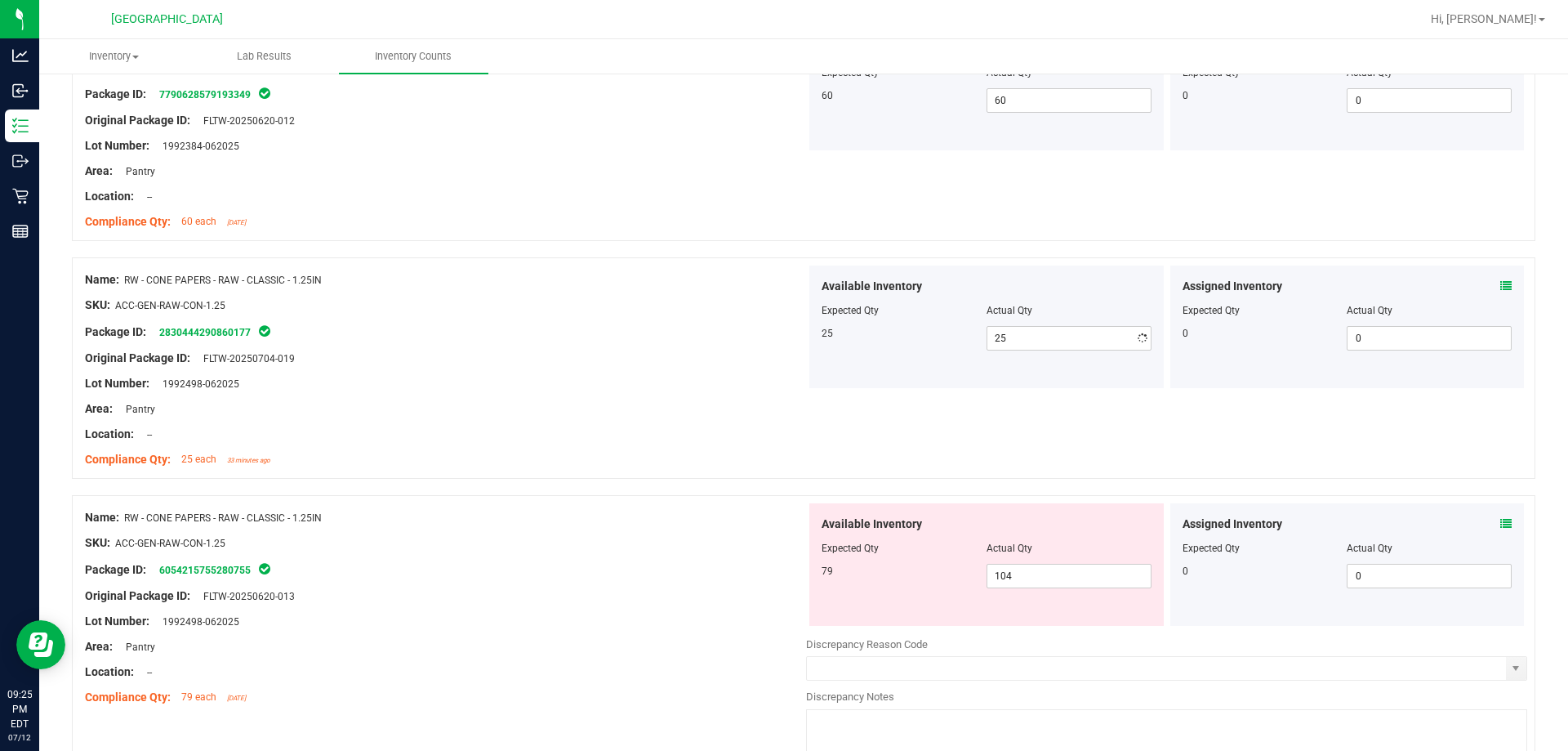 click on "Name:
RW - CONE PAPERS - RAW - CLASSIC - 1.25IN
SKU:
ACC-GEN-RAW-CON-1.25
Package ID:
2830444290860177
Original Package ID:
FLTW-20250704-019
Lot Number:
1992498-062025" at bounding box center [445, 369] 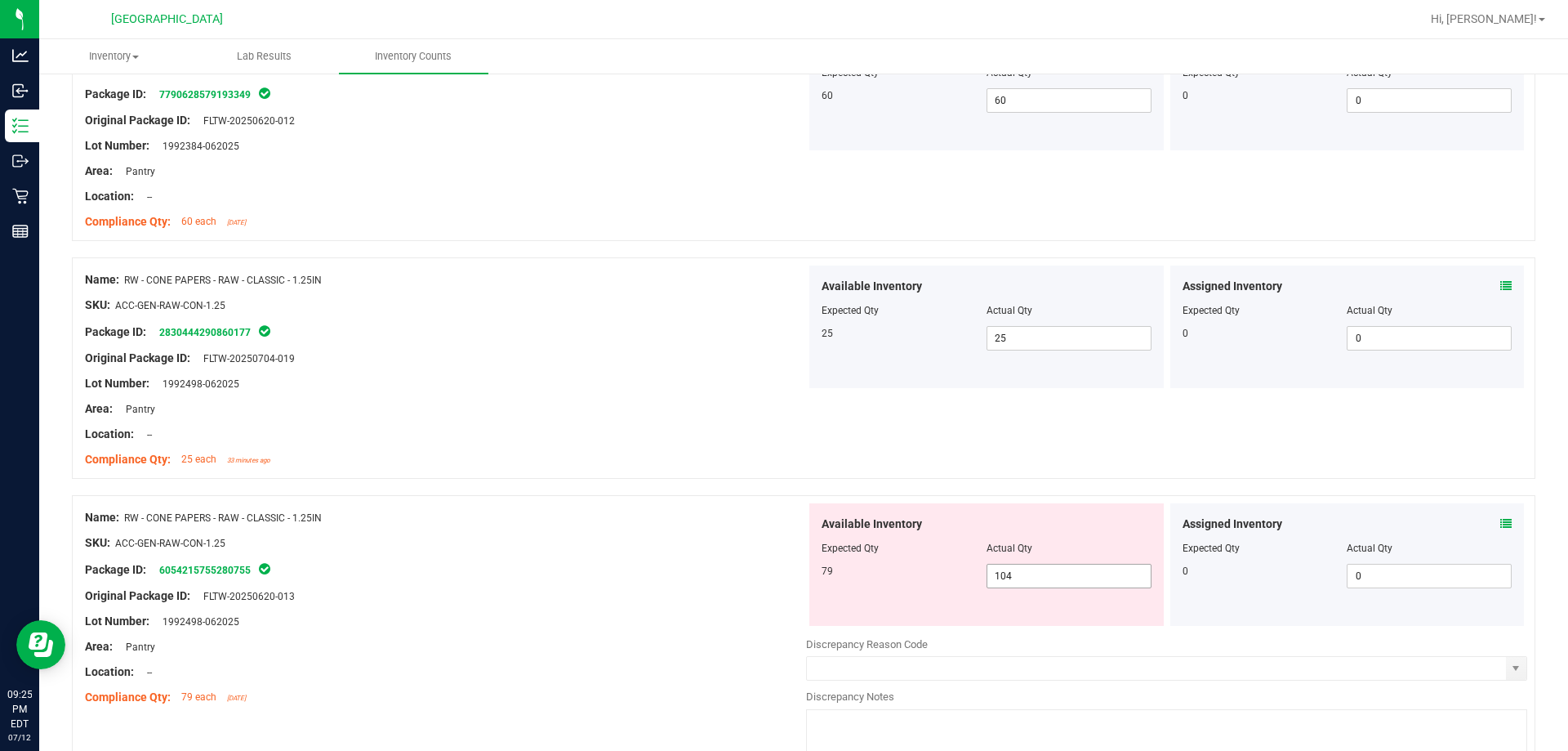 click on "104 104" at bounding box center [1069, 576] 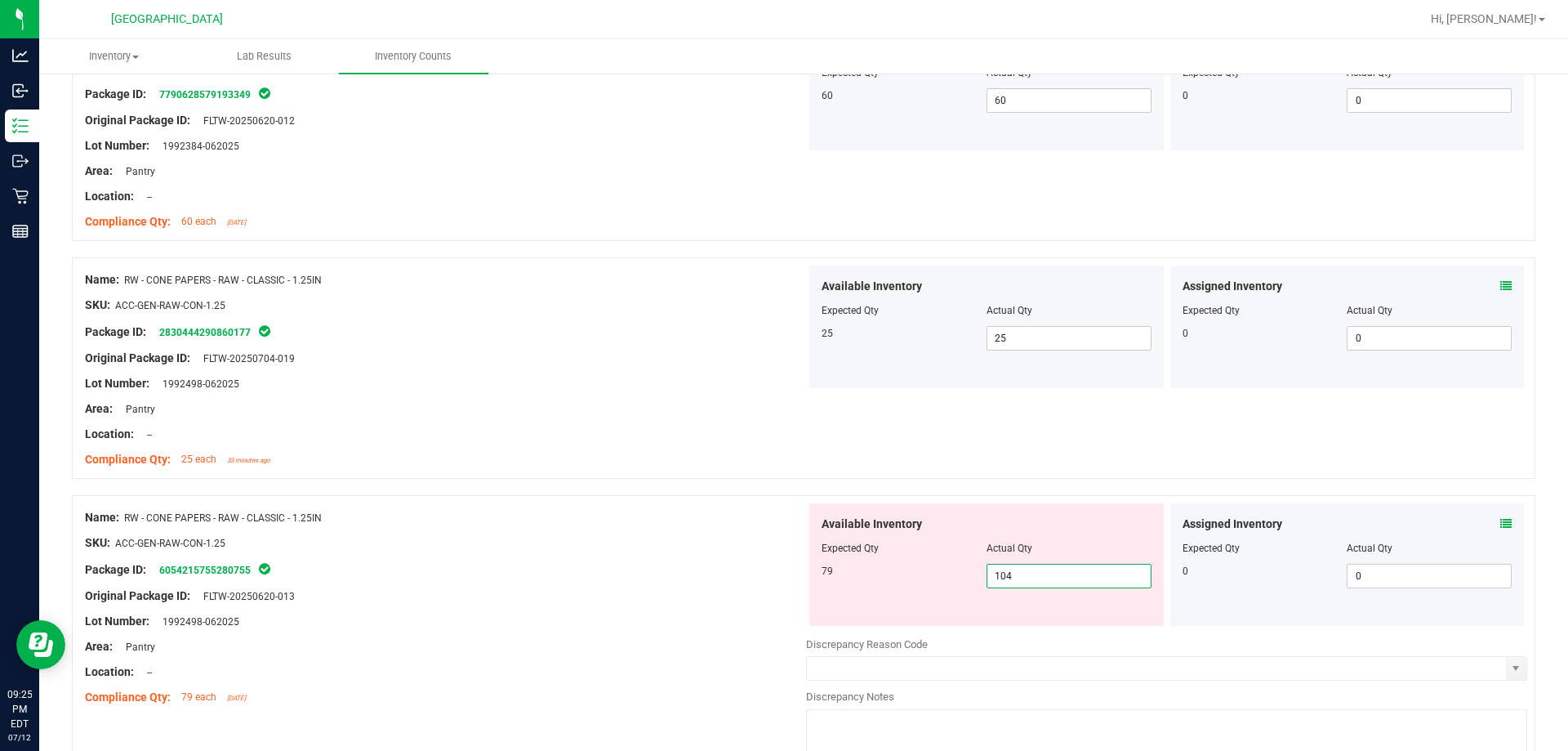 click on "104" at bounding box center [1069, 576] 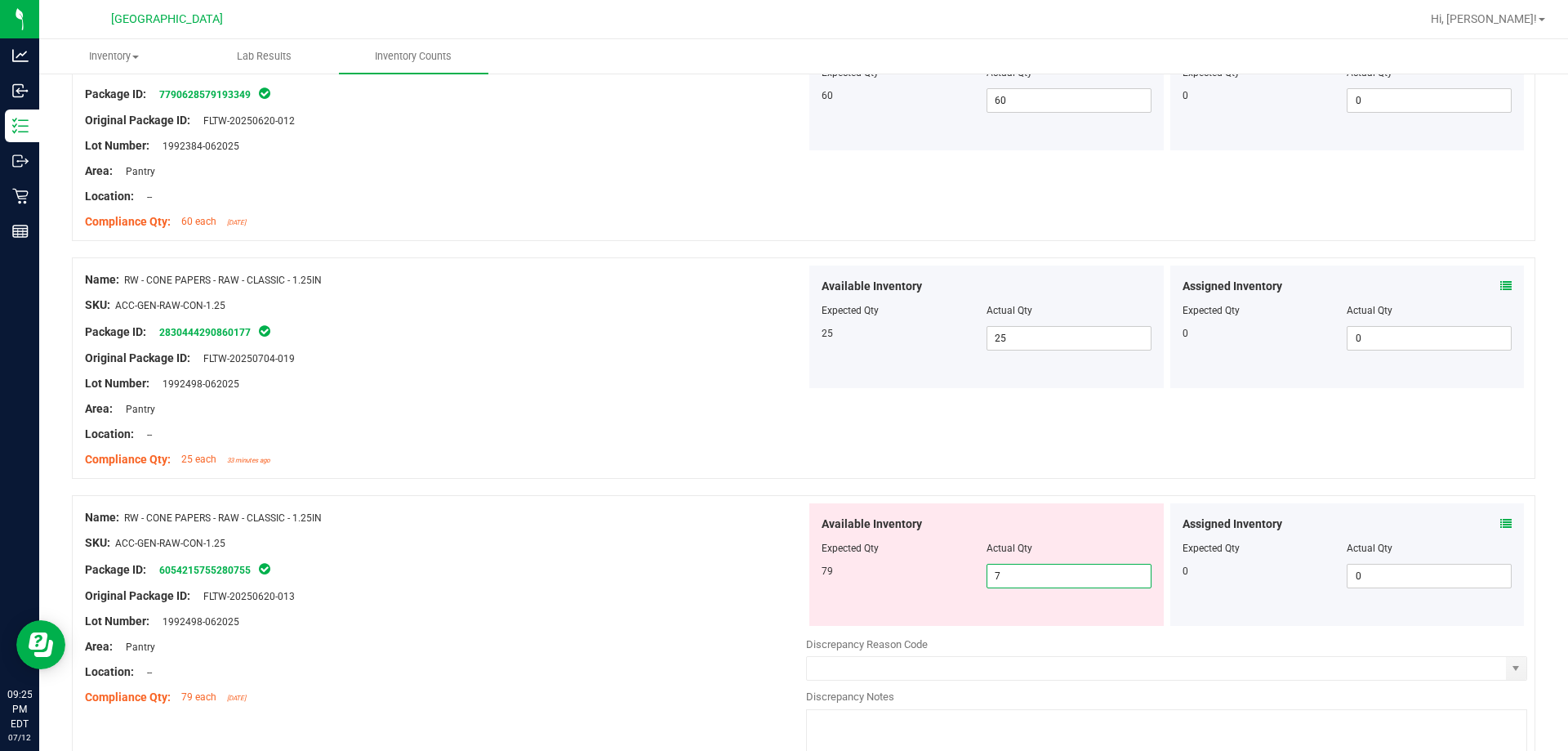 type on "79" 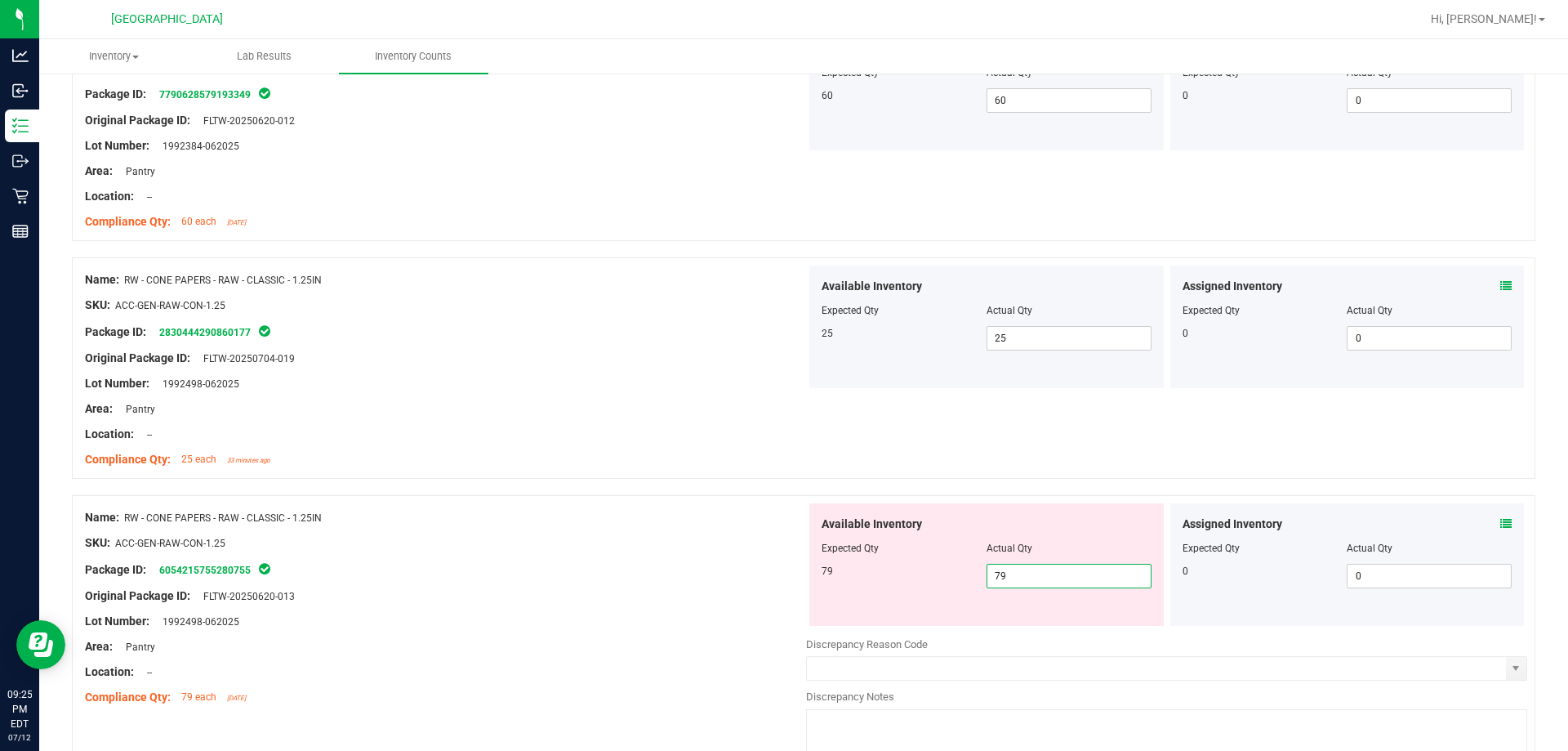 type on "79" 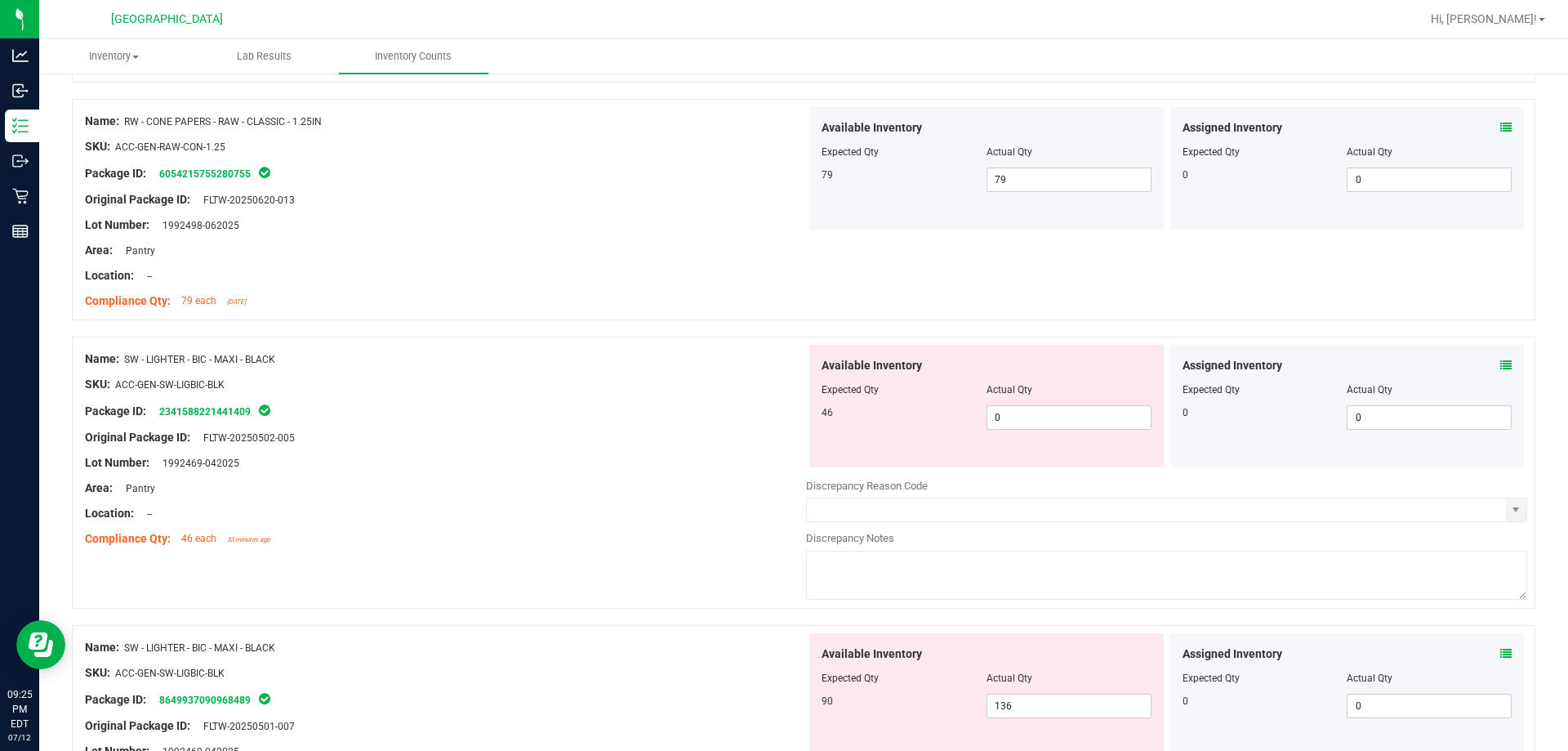 scroll, scrollTop: 2452, scrollLeft: 0, axis: vertical 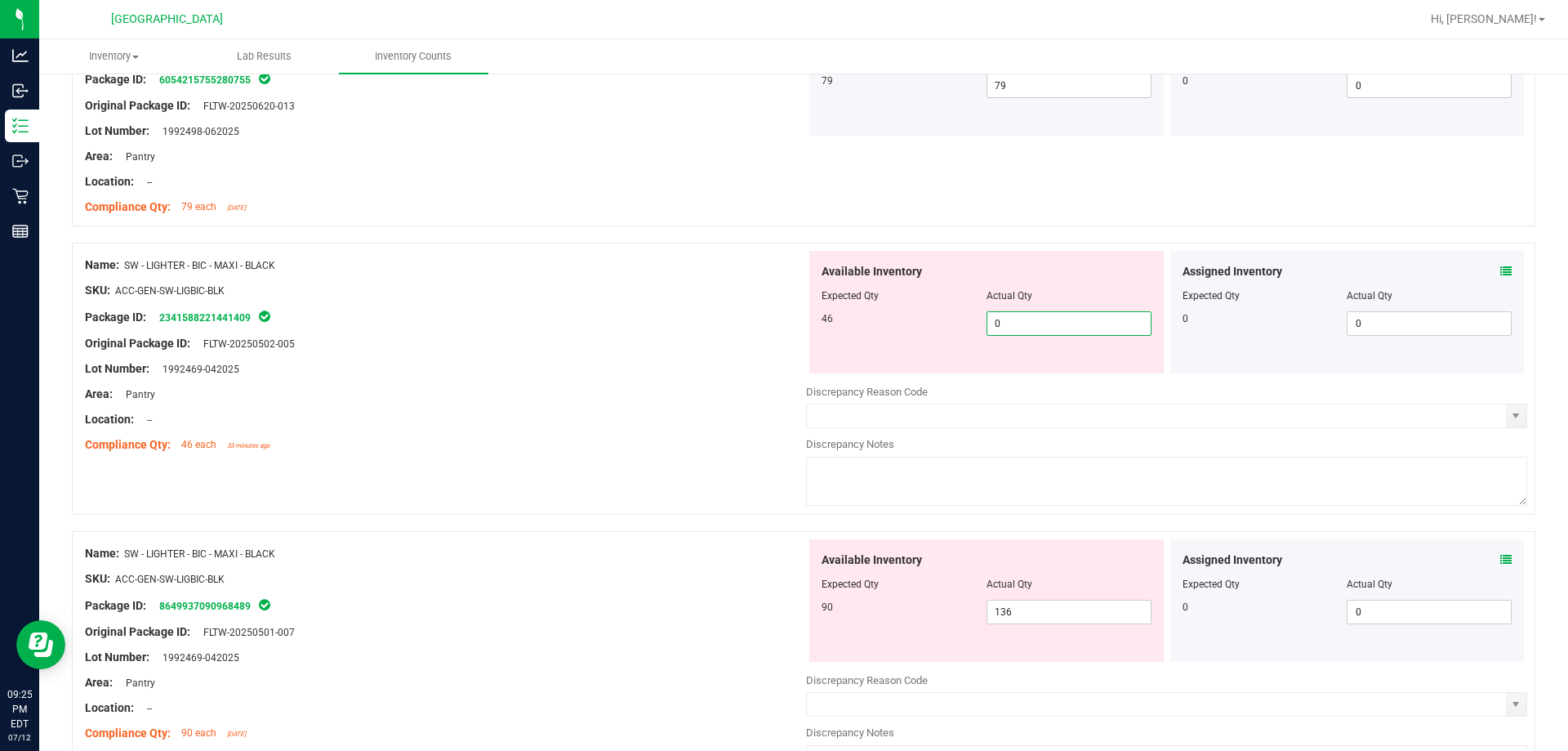 click on "0 0" at bounding box center (1069, 324) 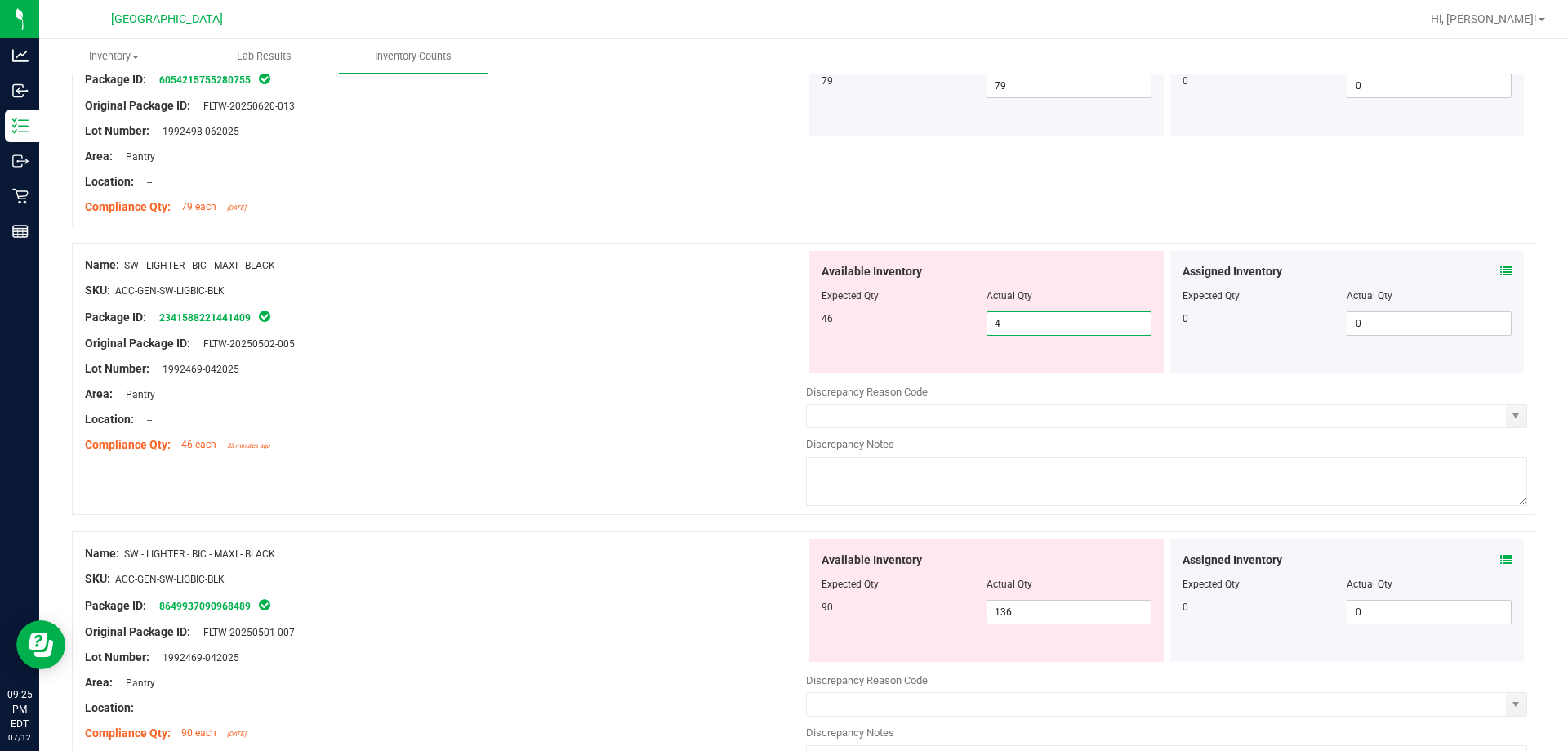 type on "46" 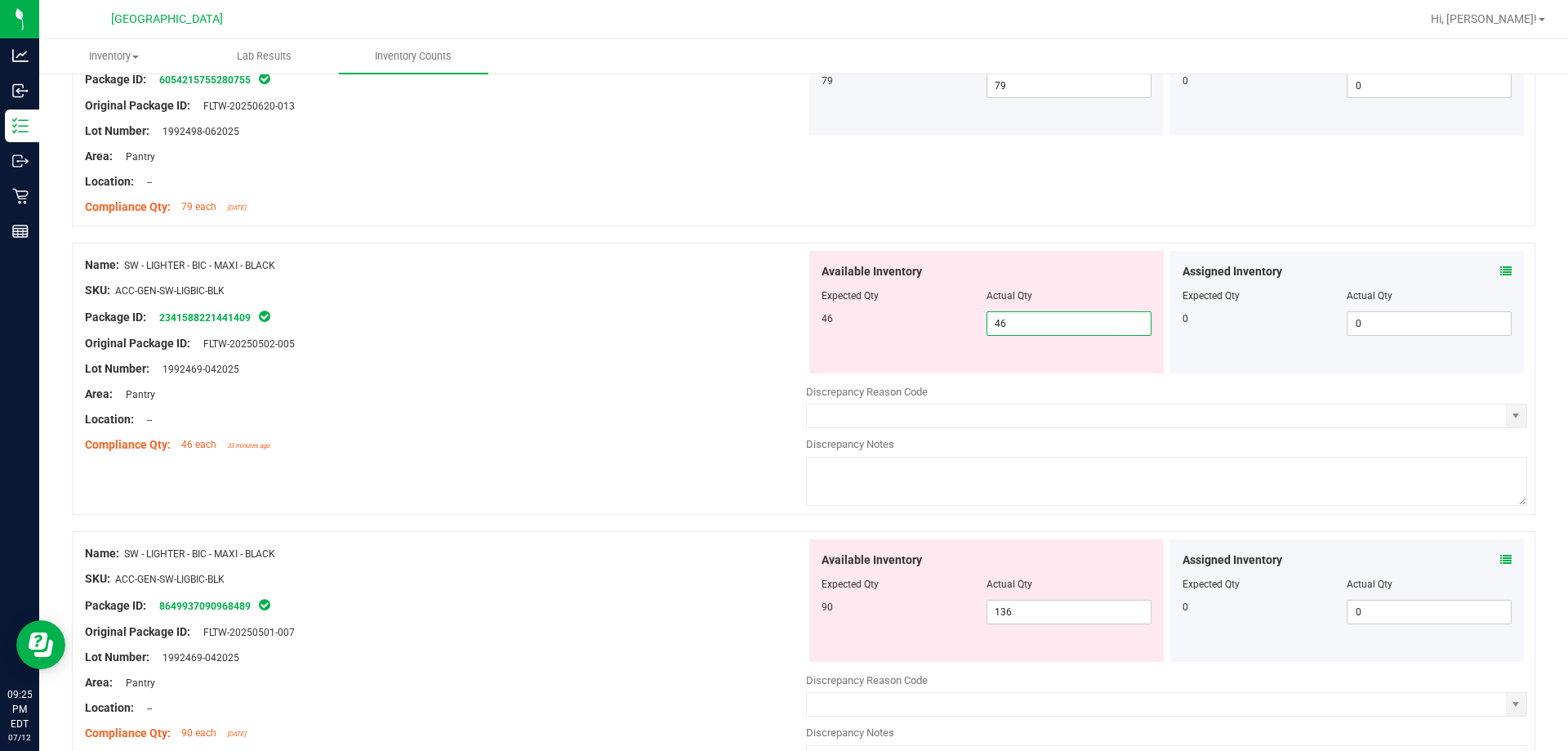 type on "46" 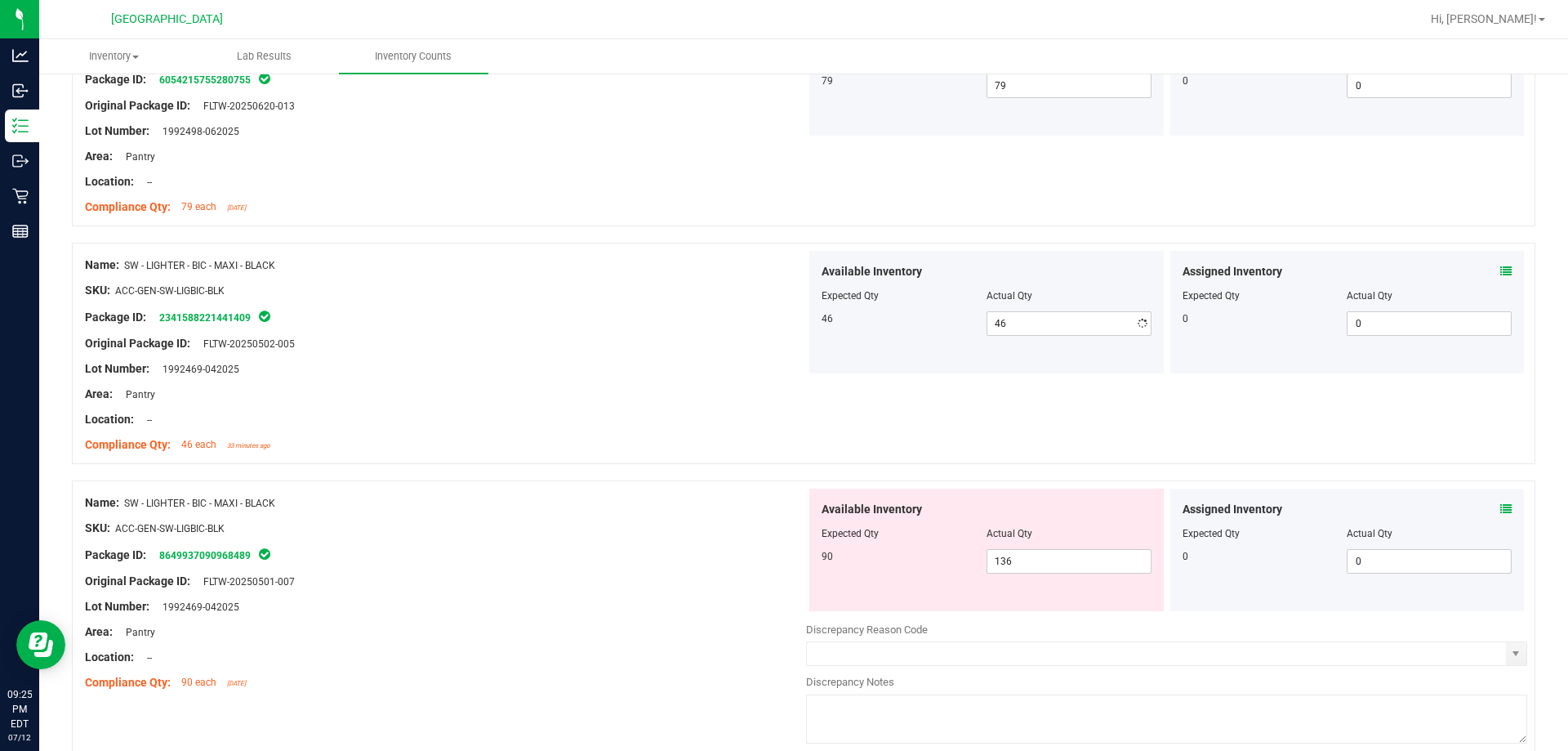 click at bounding box center (445, 356) 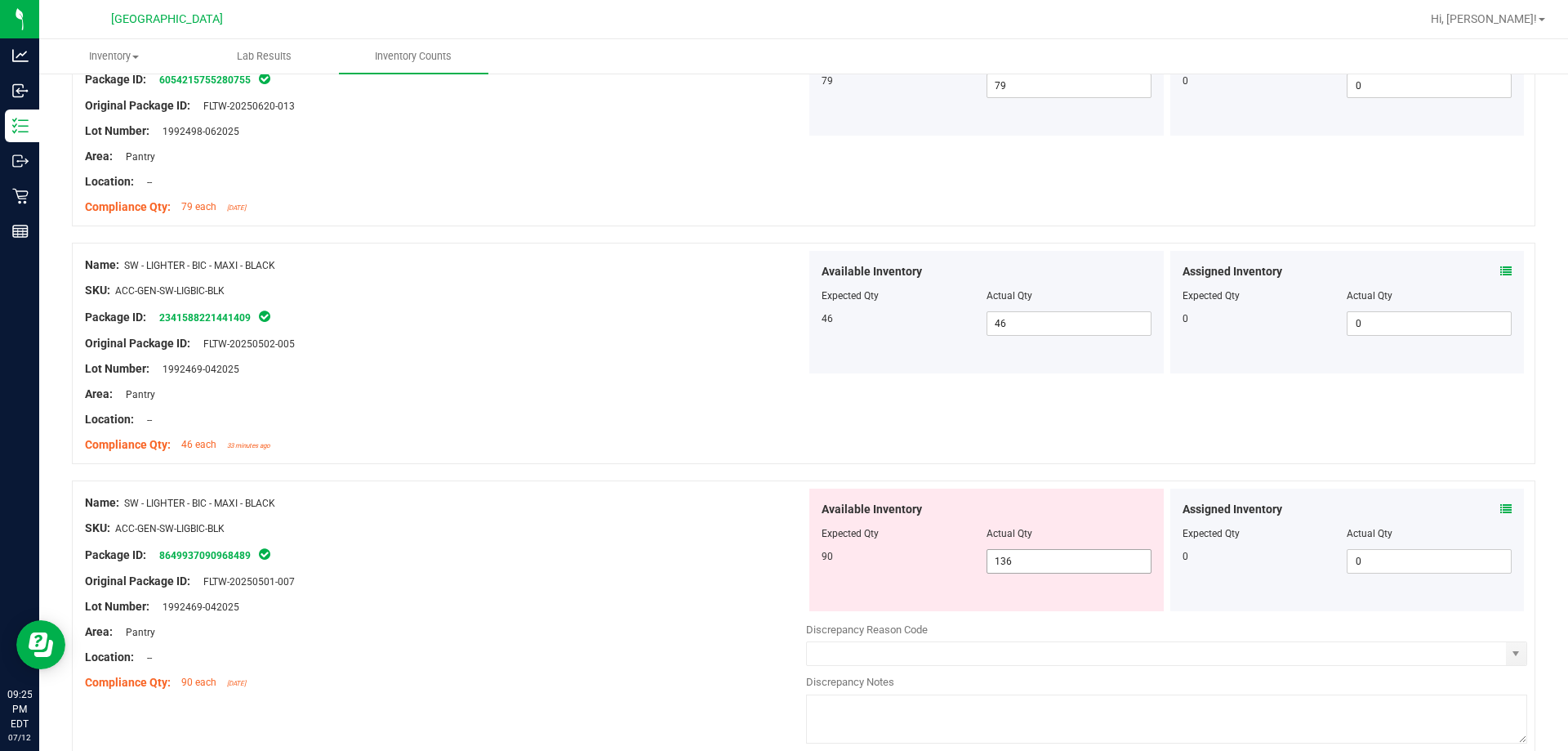 click on "136 136" at bounding box center (1069, 561) 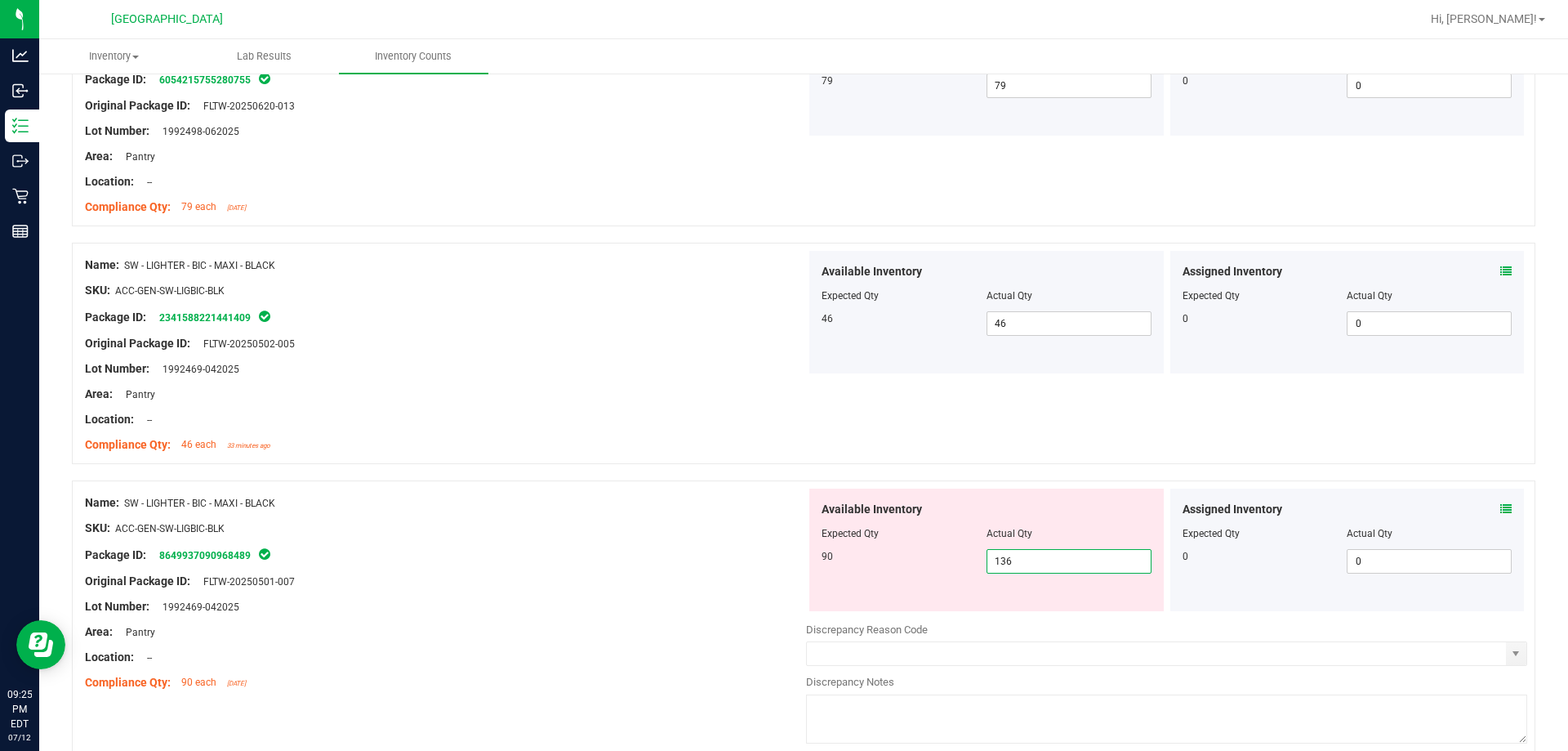 click on "136" at bounding box center (1069, 561) 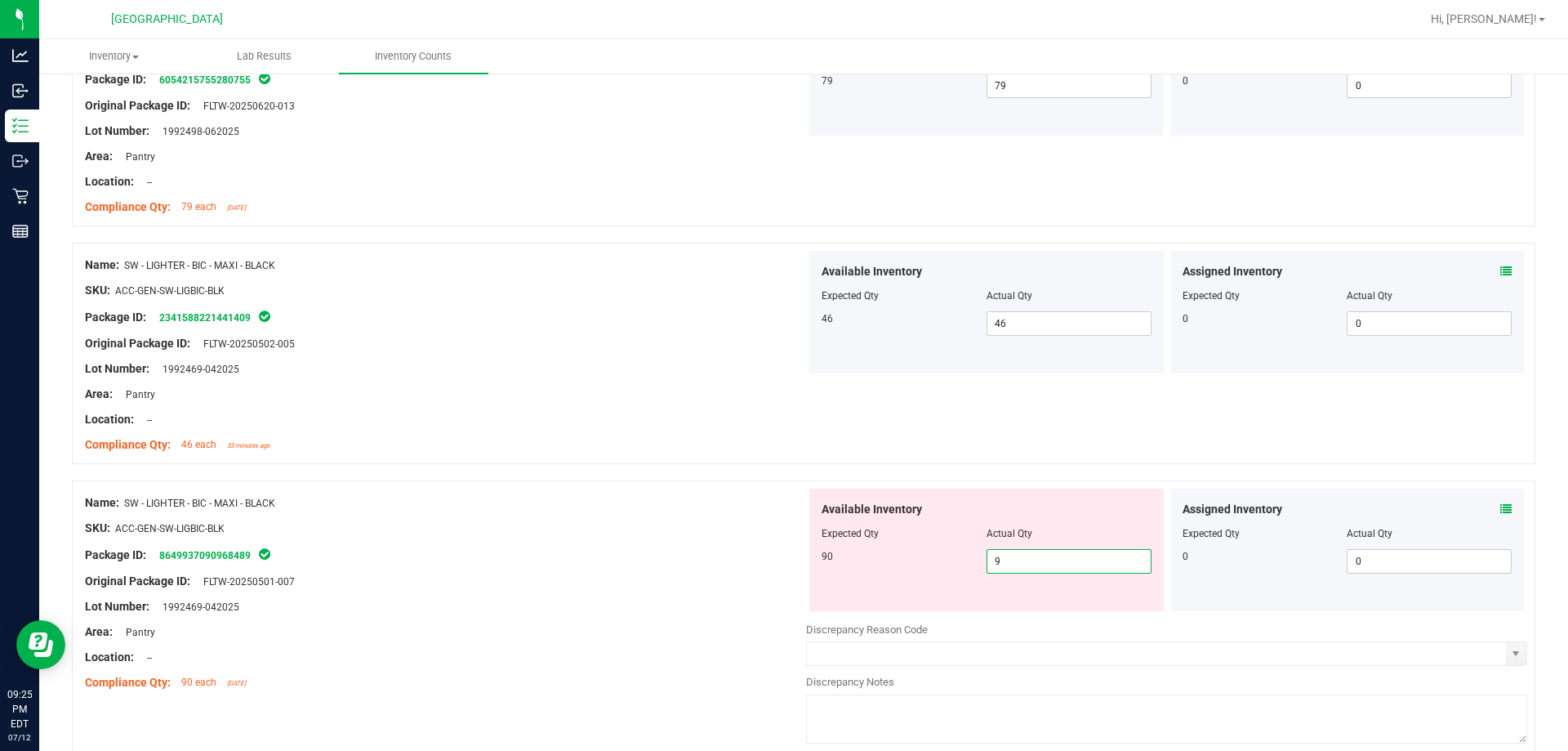type on "90" 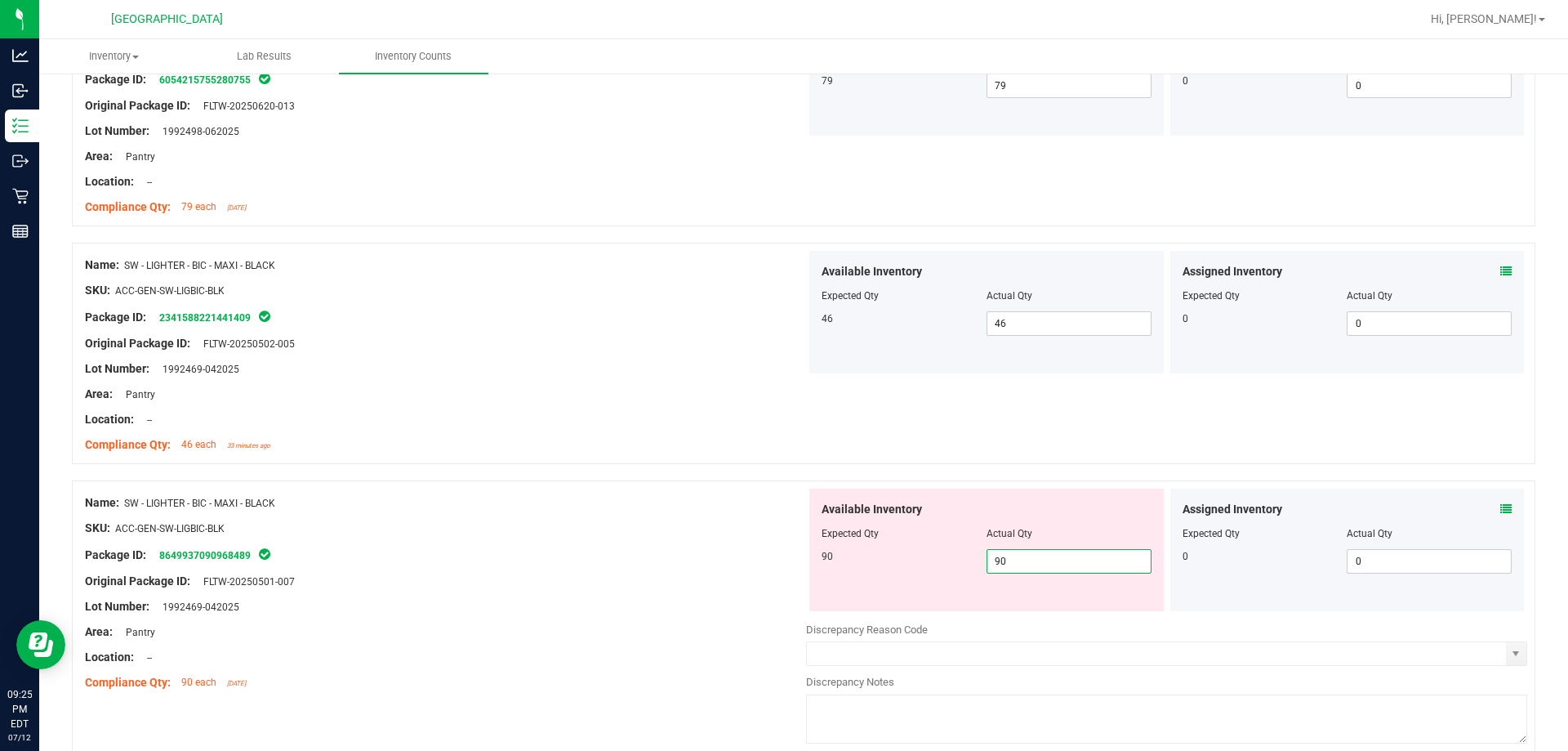 type on "90" 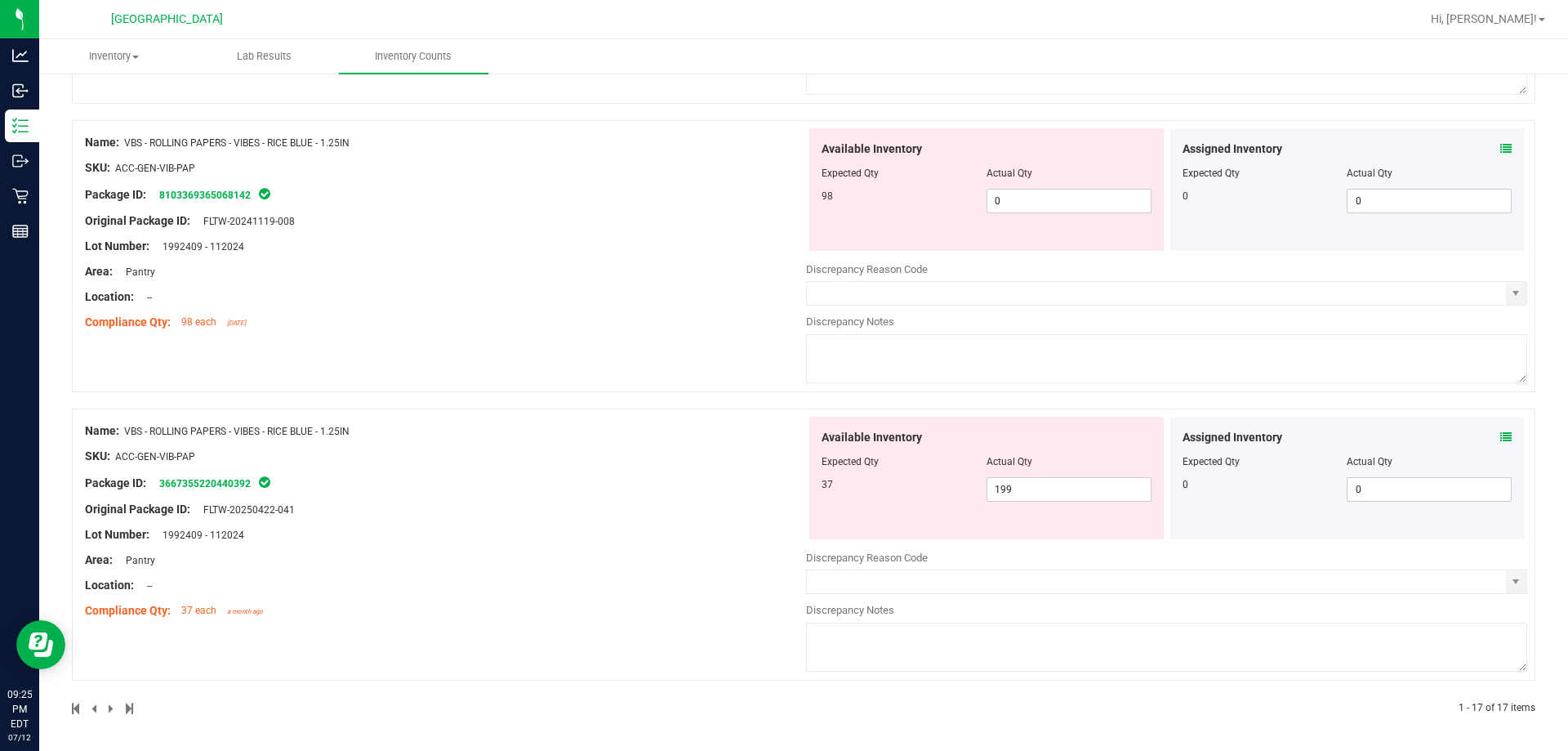 scroll, scrollTop: 3917, scrollLeft: 0, axis: vertical 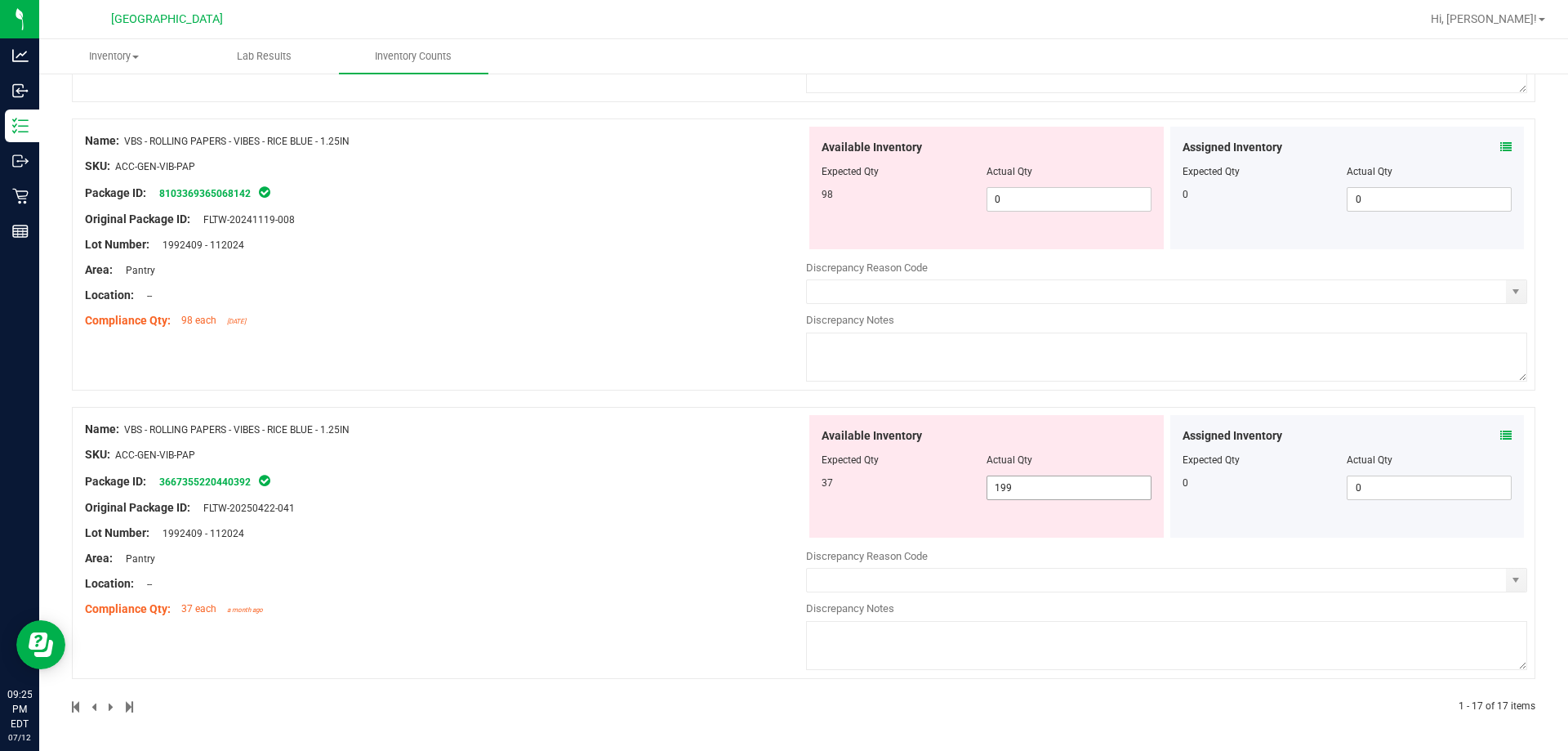 click on "199 199" at bounding box center [1069, 488] 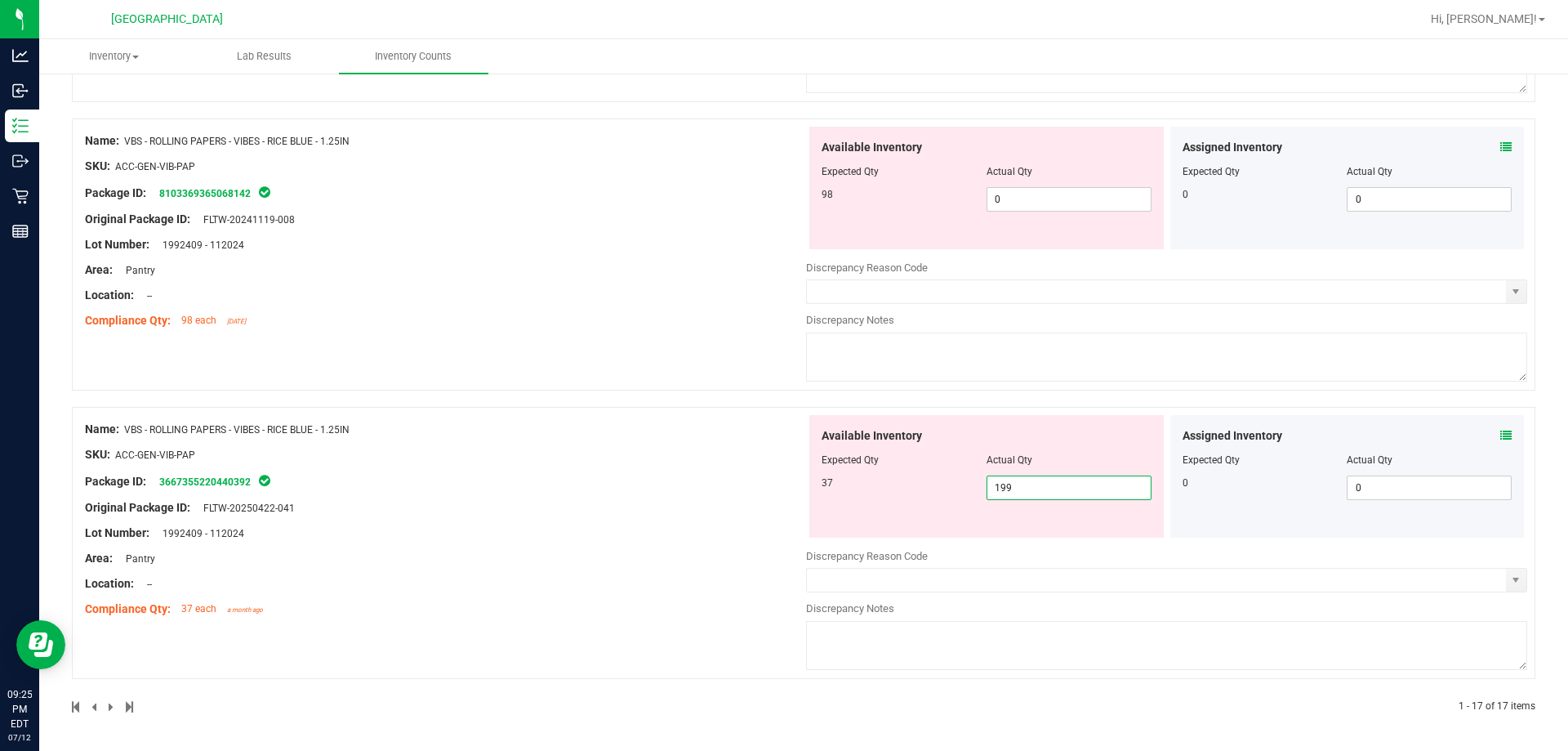 click on "199" at bounding box center (1069, 488) 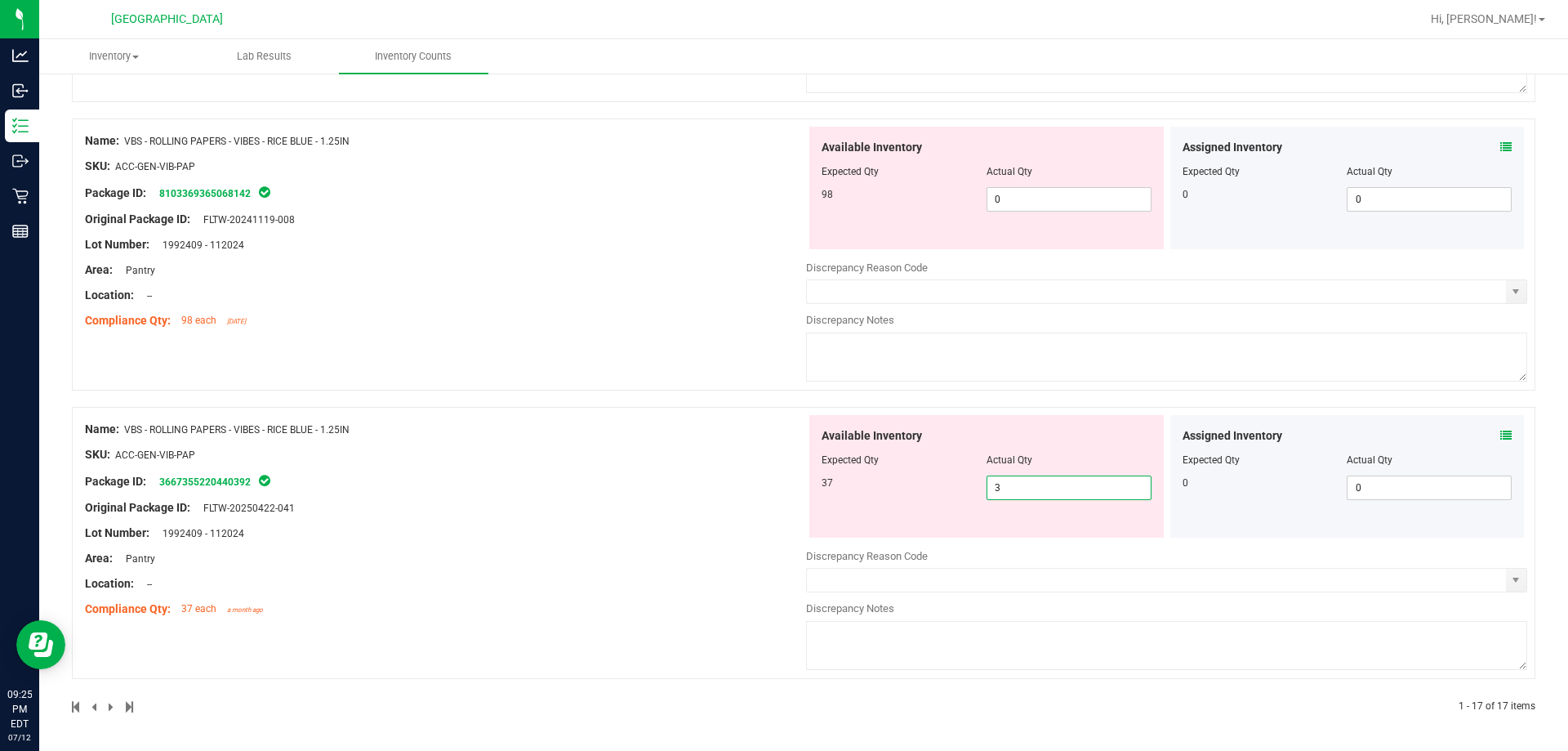 type on "37" 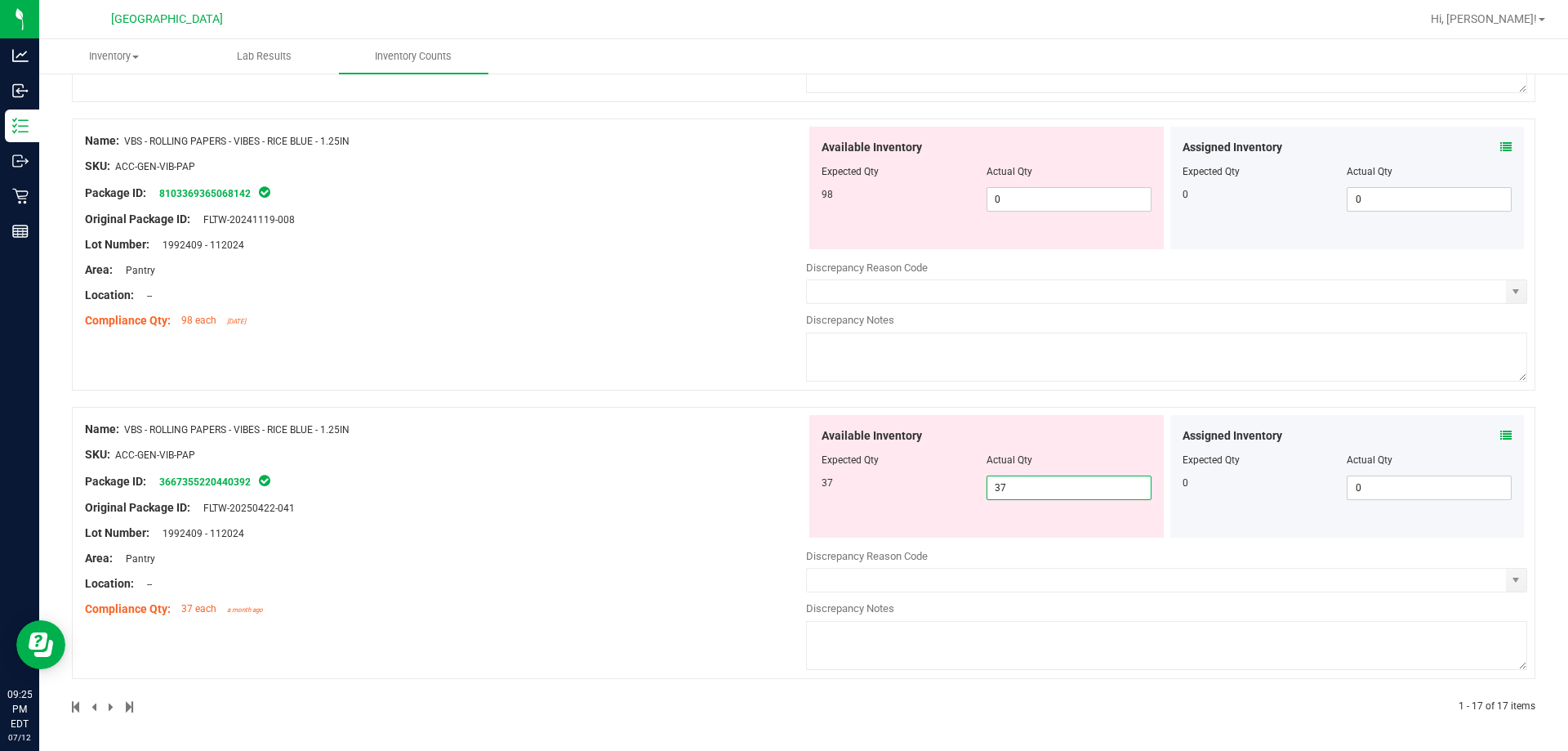 type on "37" 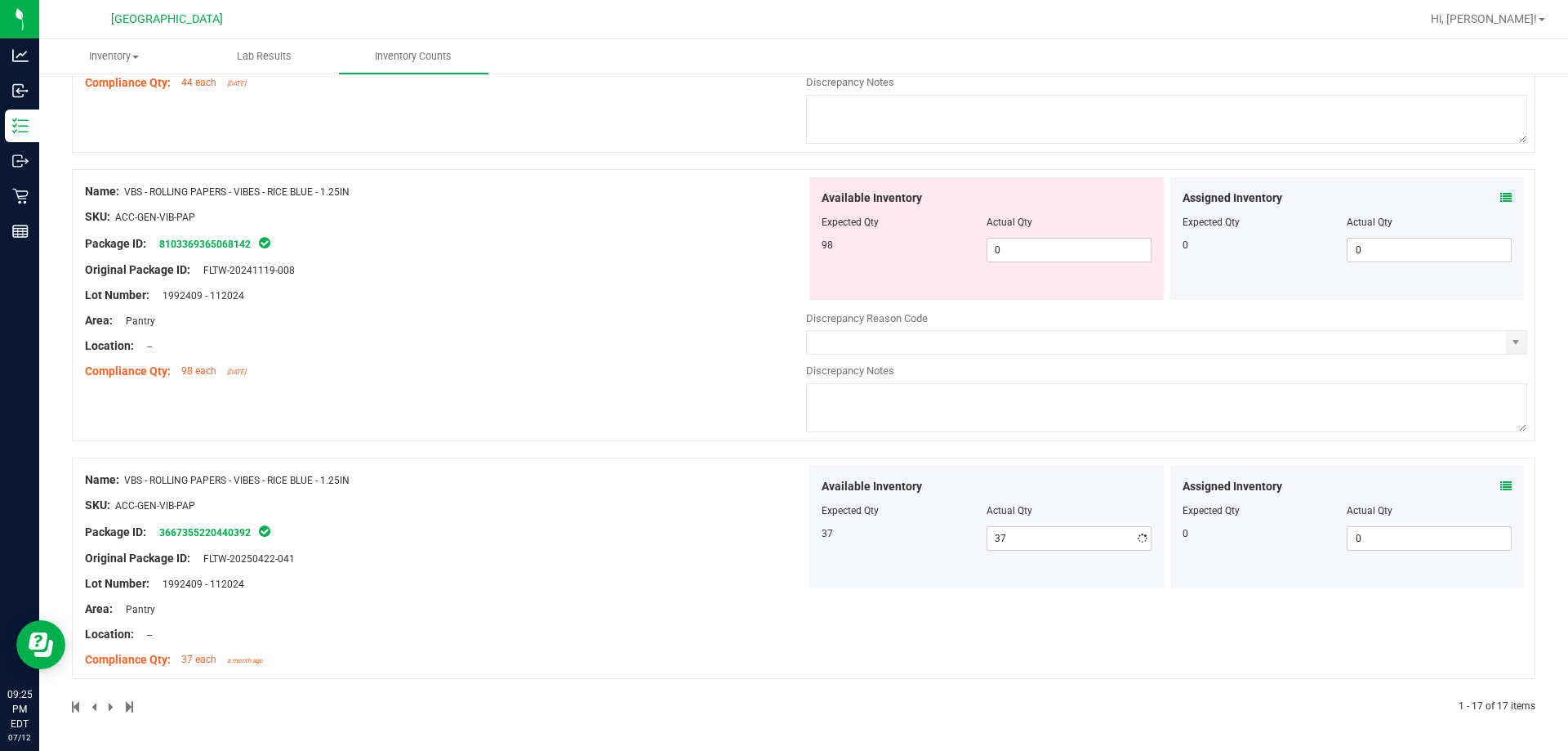 click on "Name:
FT - VAPE CART DISTILLATE - 1G - DBP - SAT
SKU:
BAP-CAR-FT-BDT-DBP1M
Package ID:
[CREDIT_CARD_NUMBER]
Original Package ID:
FLSRWGM-20250623-1753
Lot Number:
JUN25DBP01C-0616" at bounding box center (804, -1443) 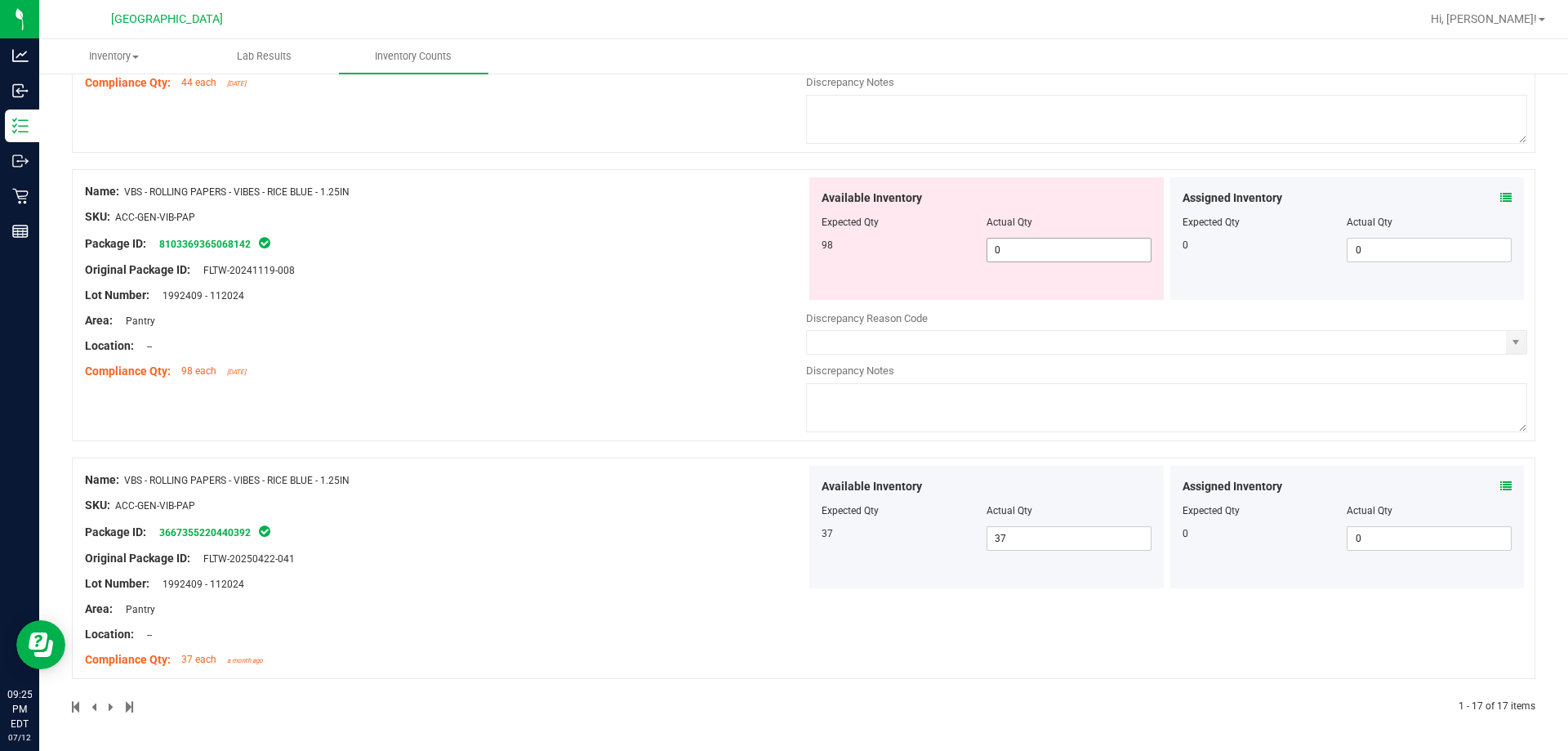 click on "0 0" at bounding box center [1069, 250] 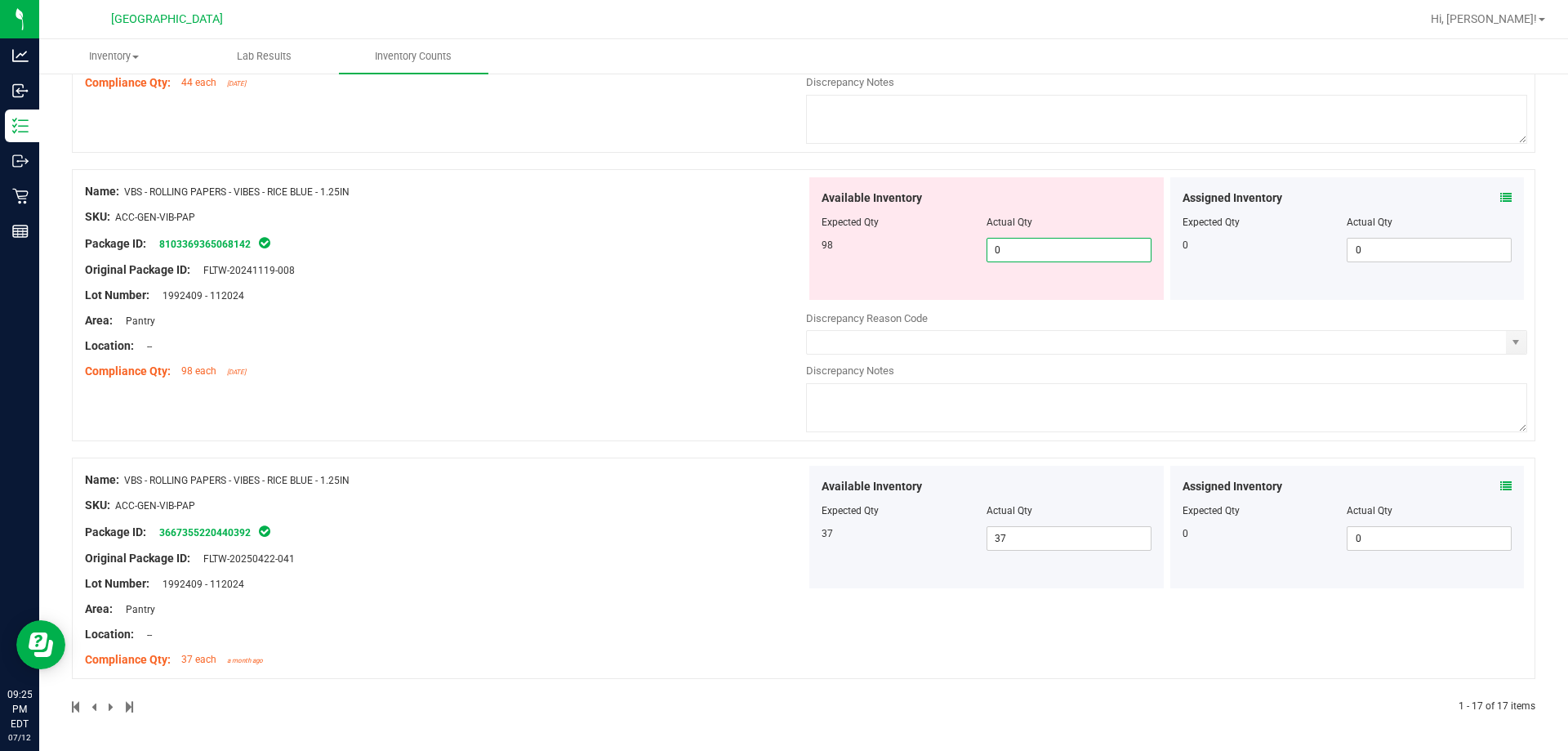 click on "0" at bounding box center (1069, 250) 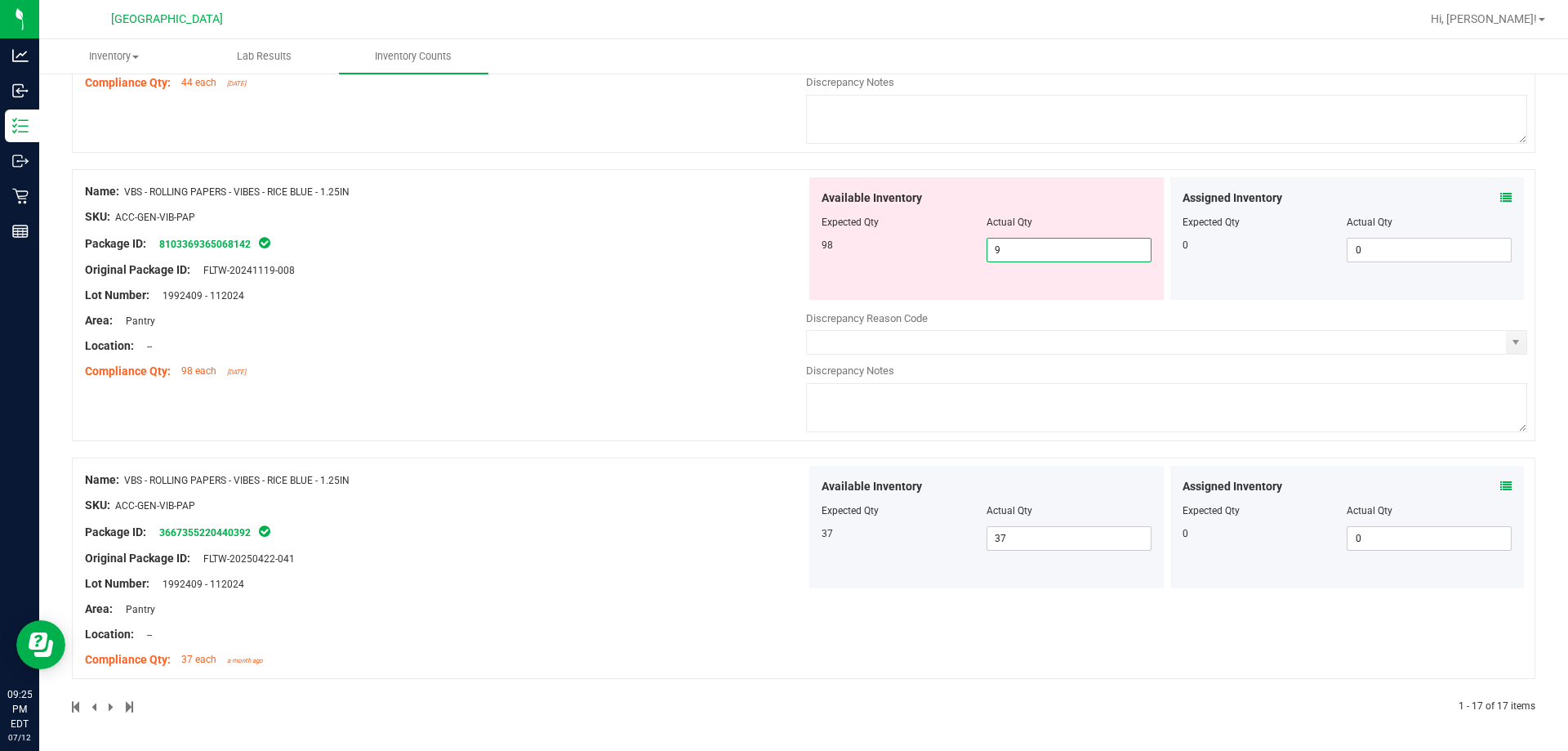 type on "98" 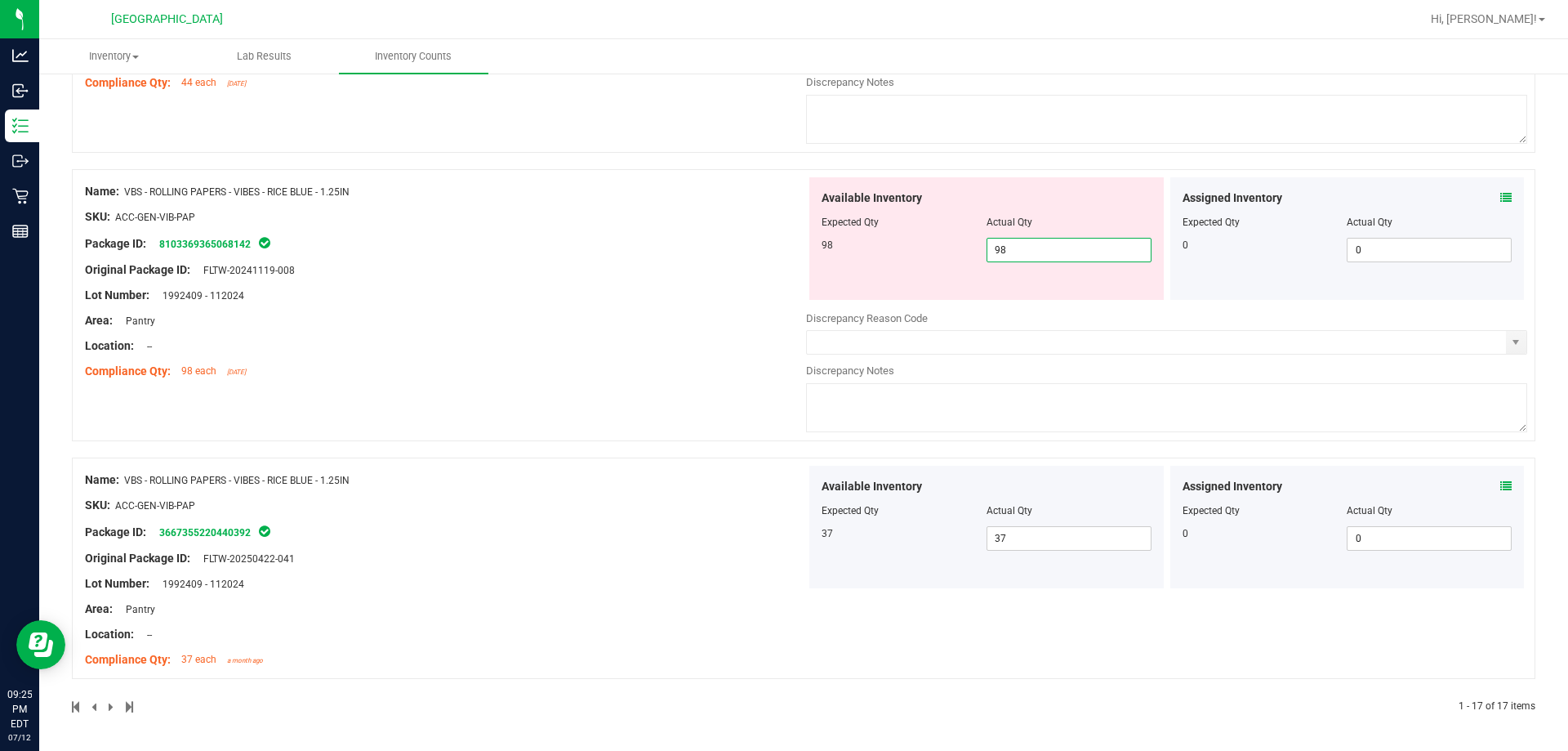 type on "98" 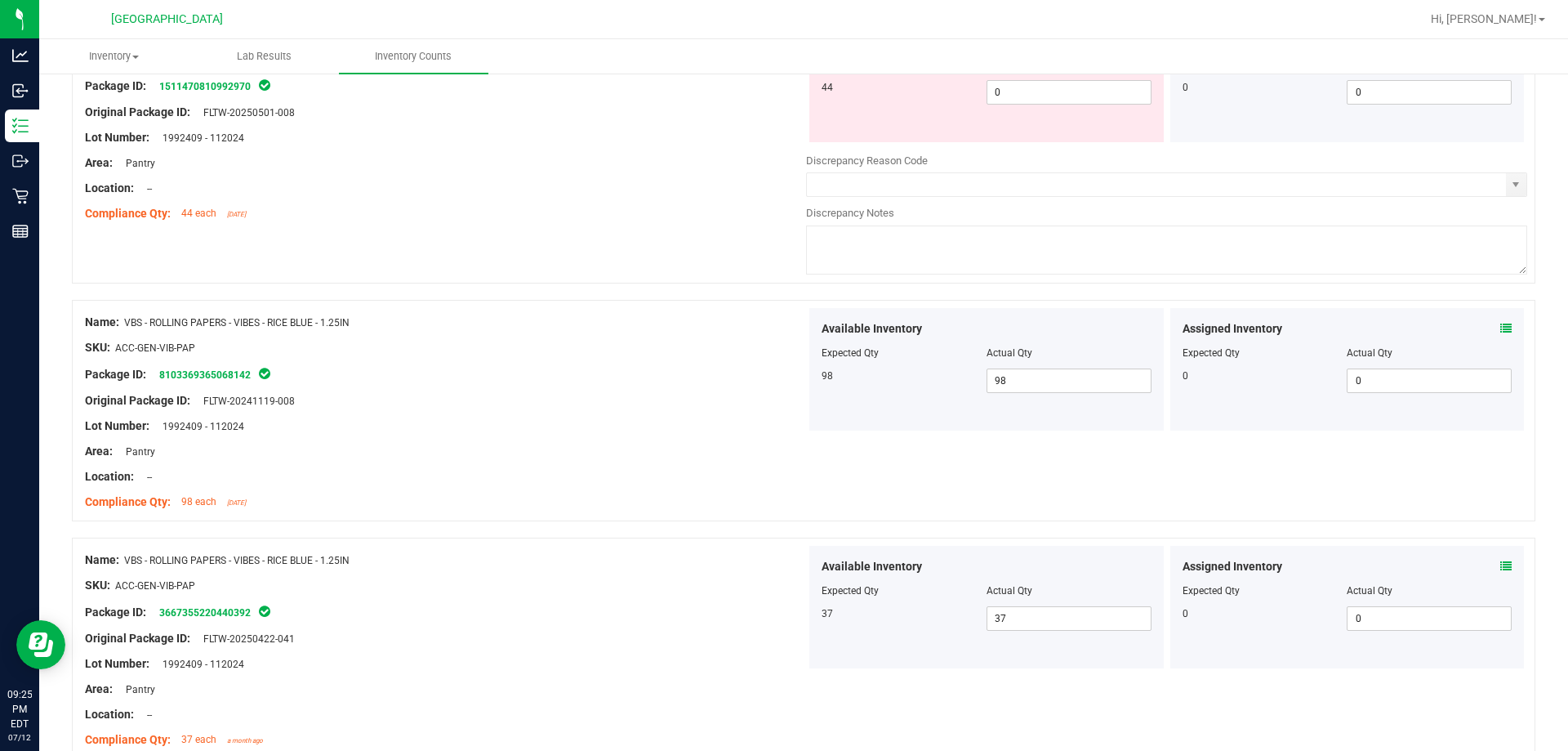 scroll, scrollTop: 3489, scrollLeft: 0, axis: vertical 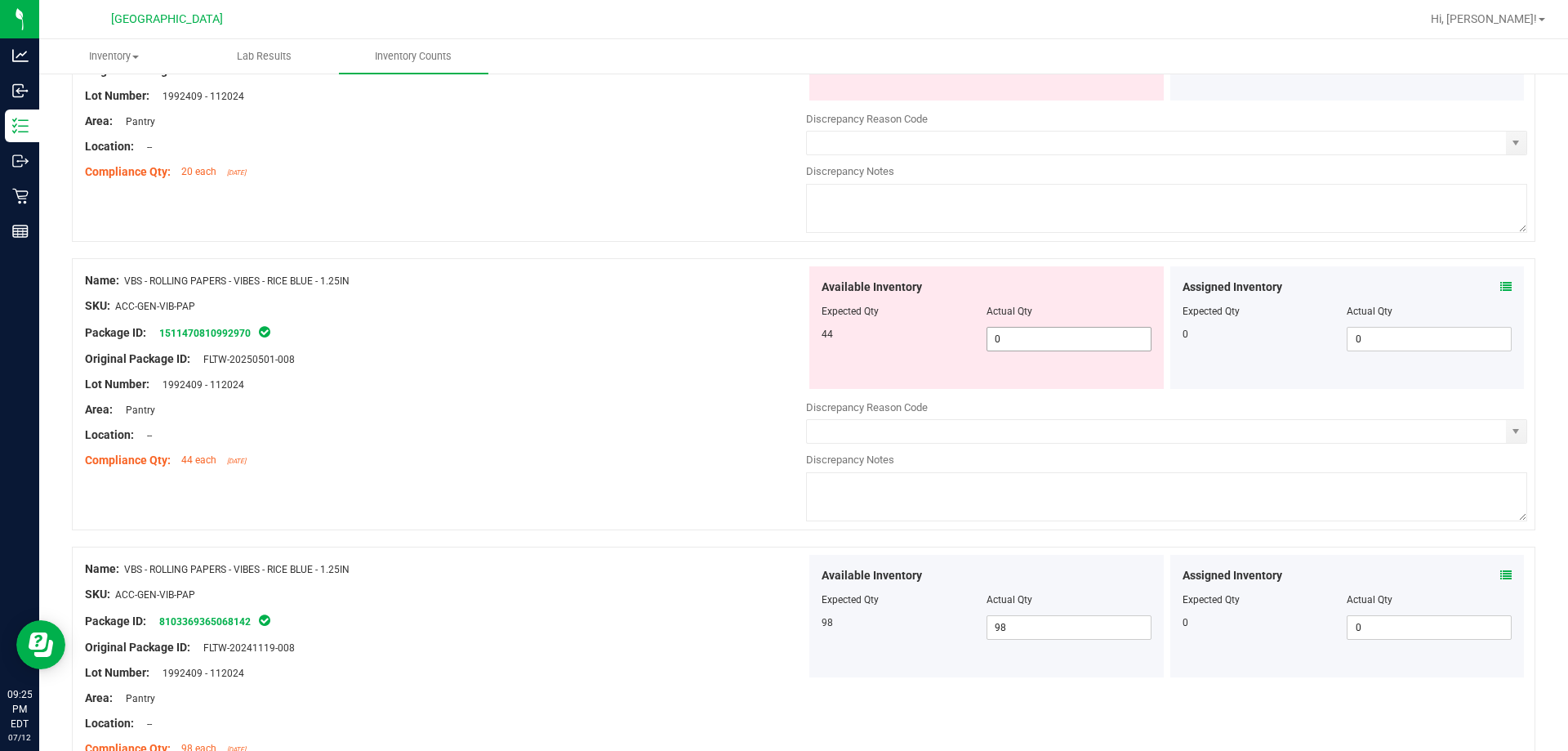 click on "0 0" at bounding box center (1069, 339) 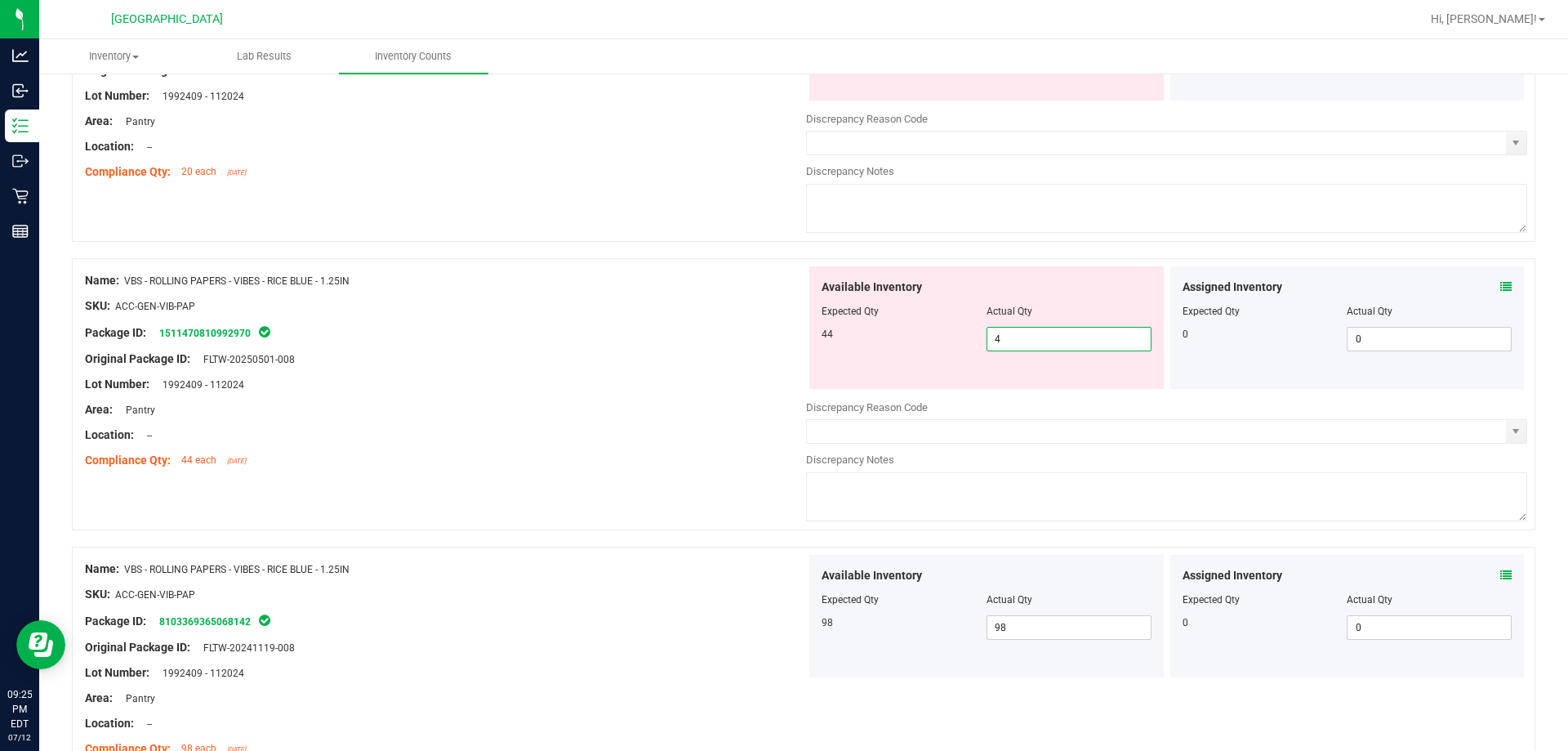 type on "44" 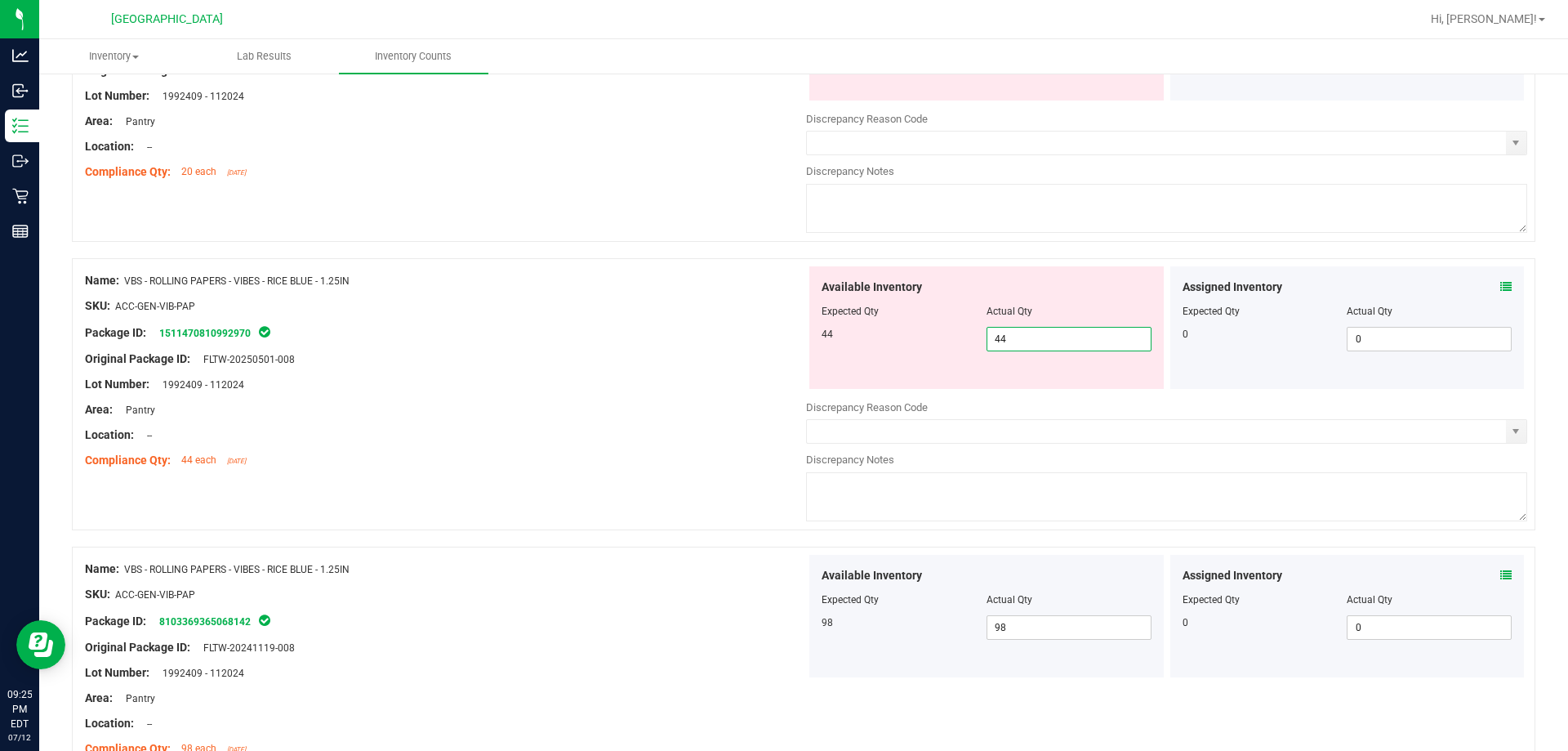 type on "44" 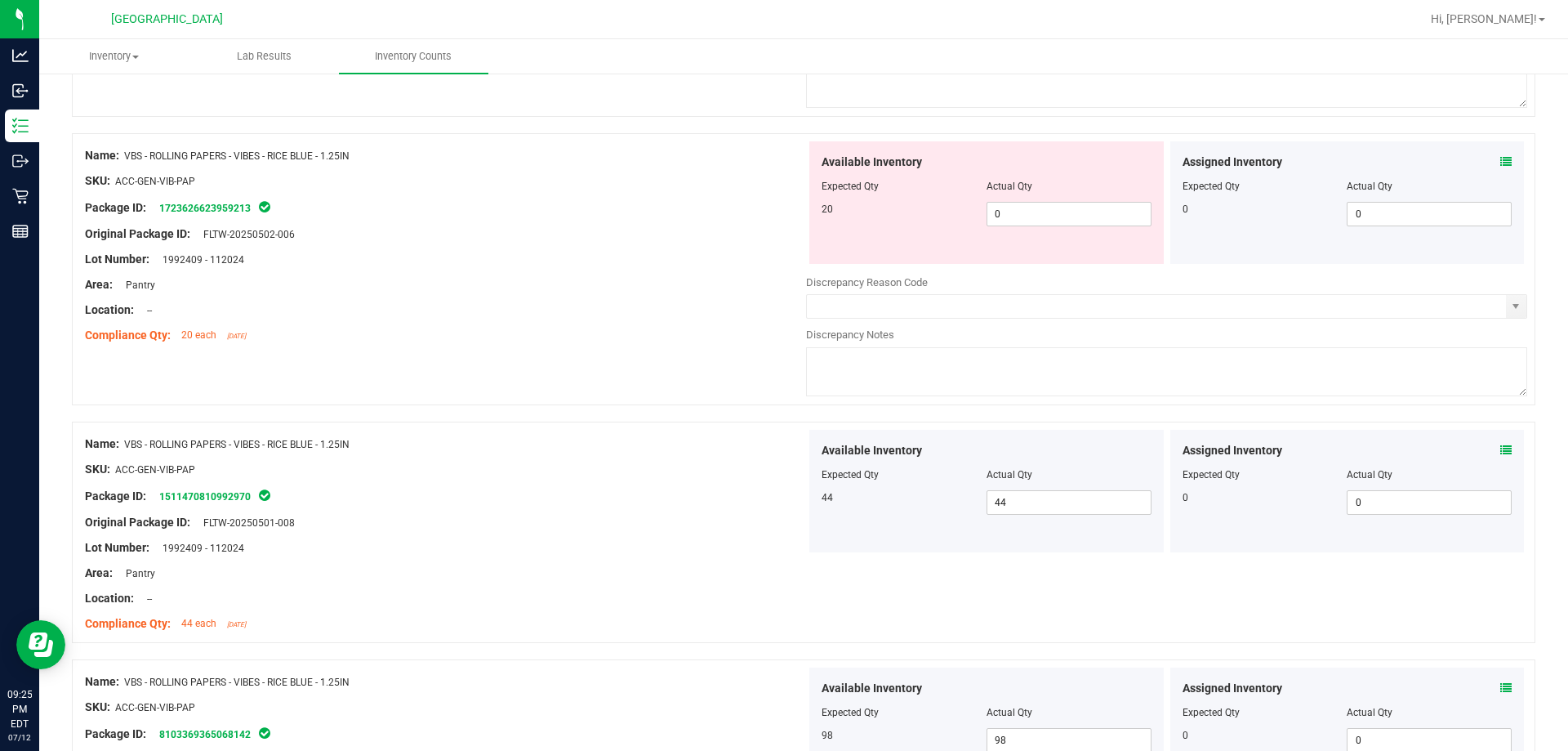 scroll, scrollTop: 3162, scrollLeft: 0, axis: vertical 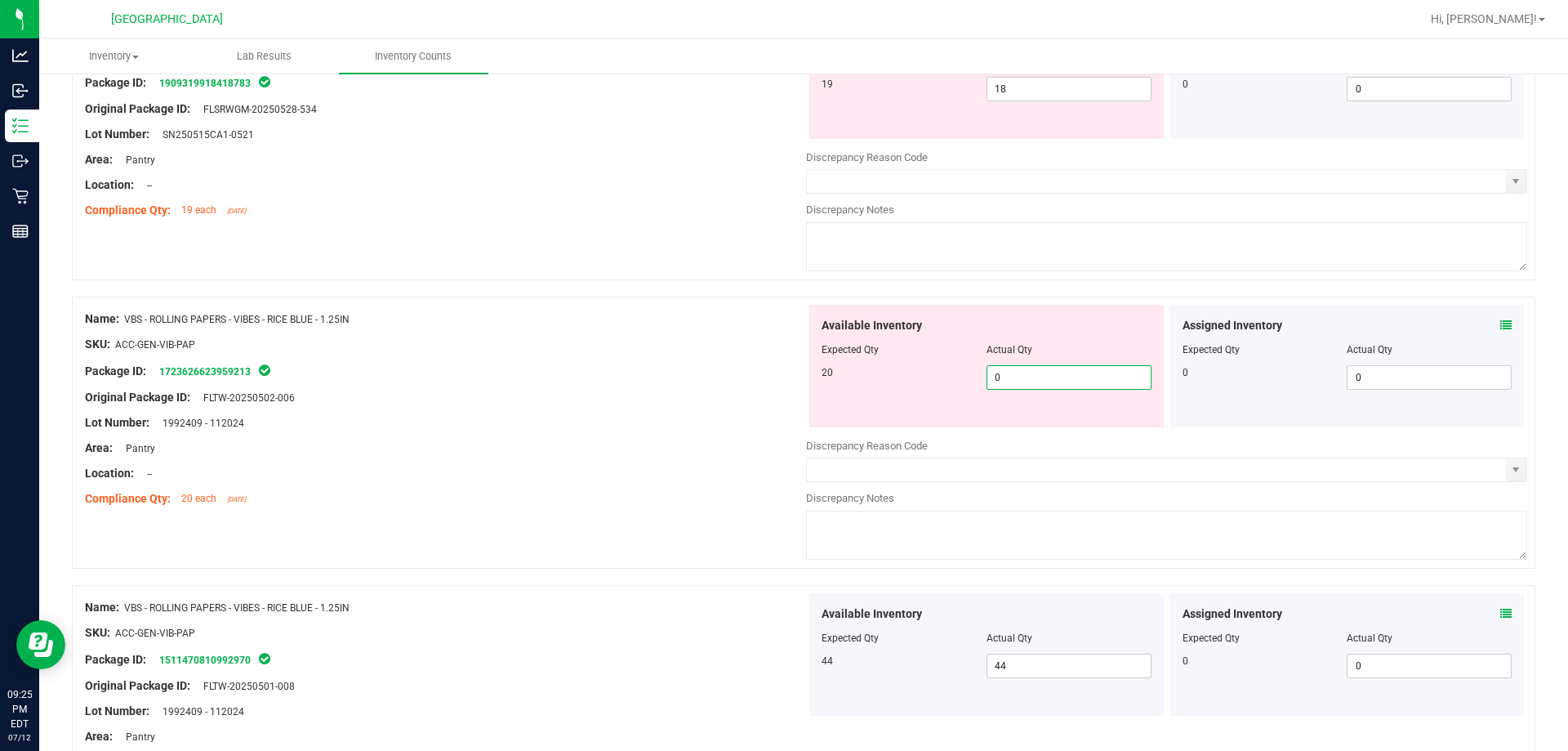 click on "0 0" at bounding box center [1069, 378] 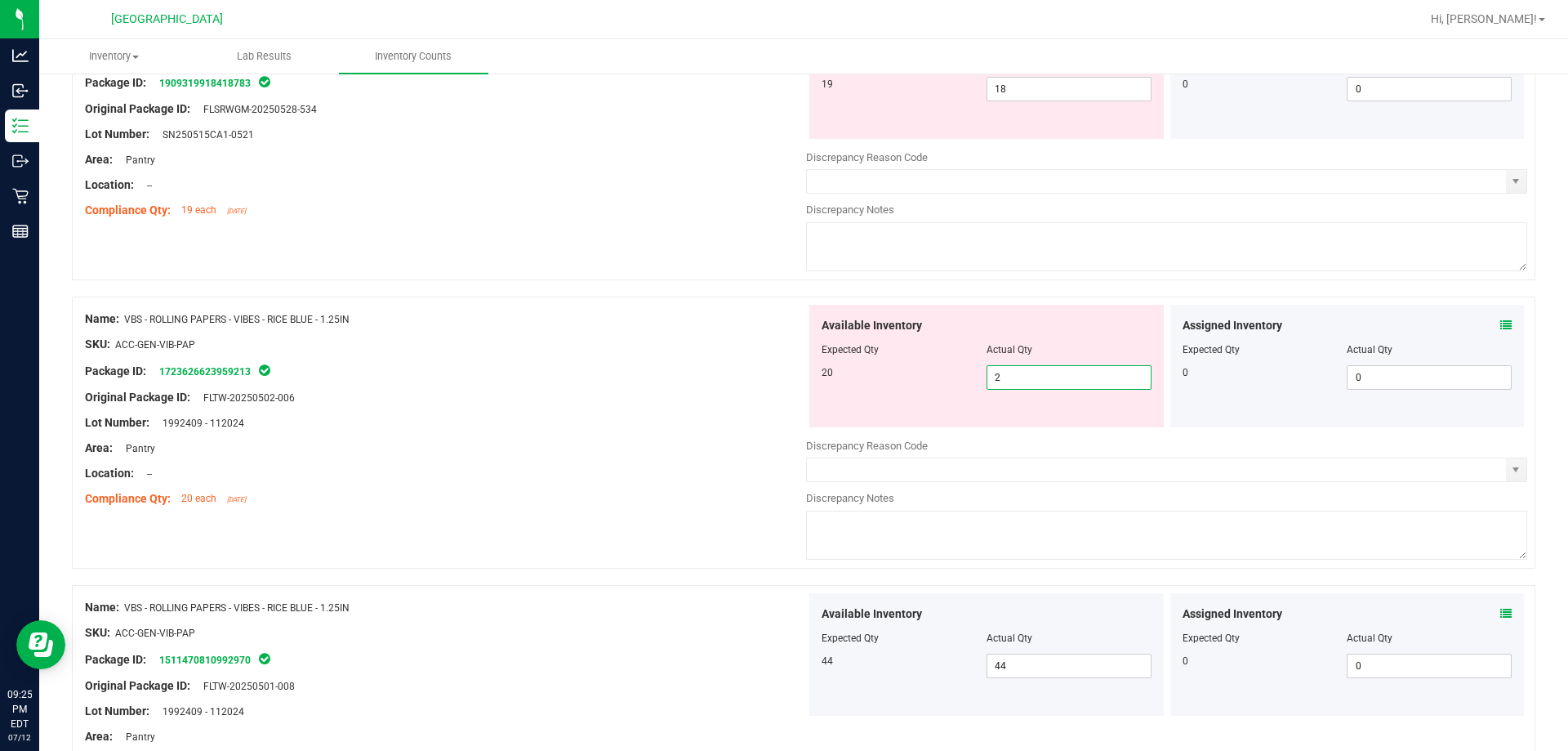type on "20" 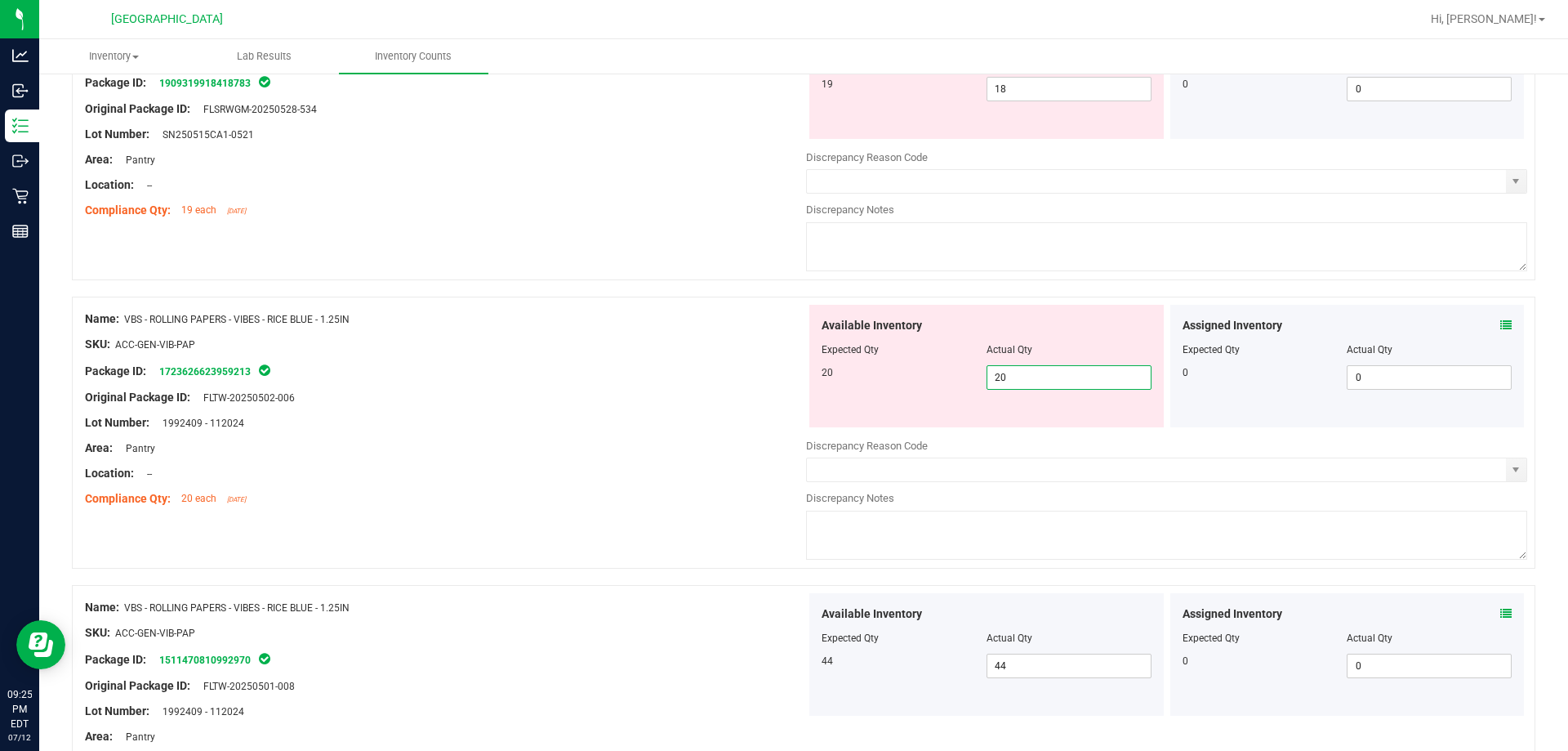 type on "20" 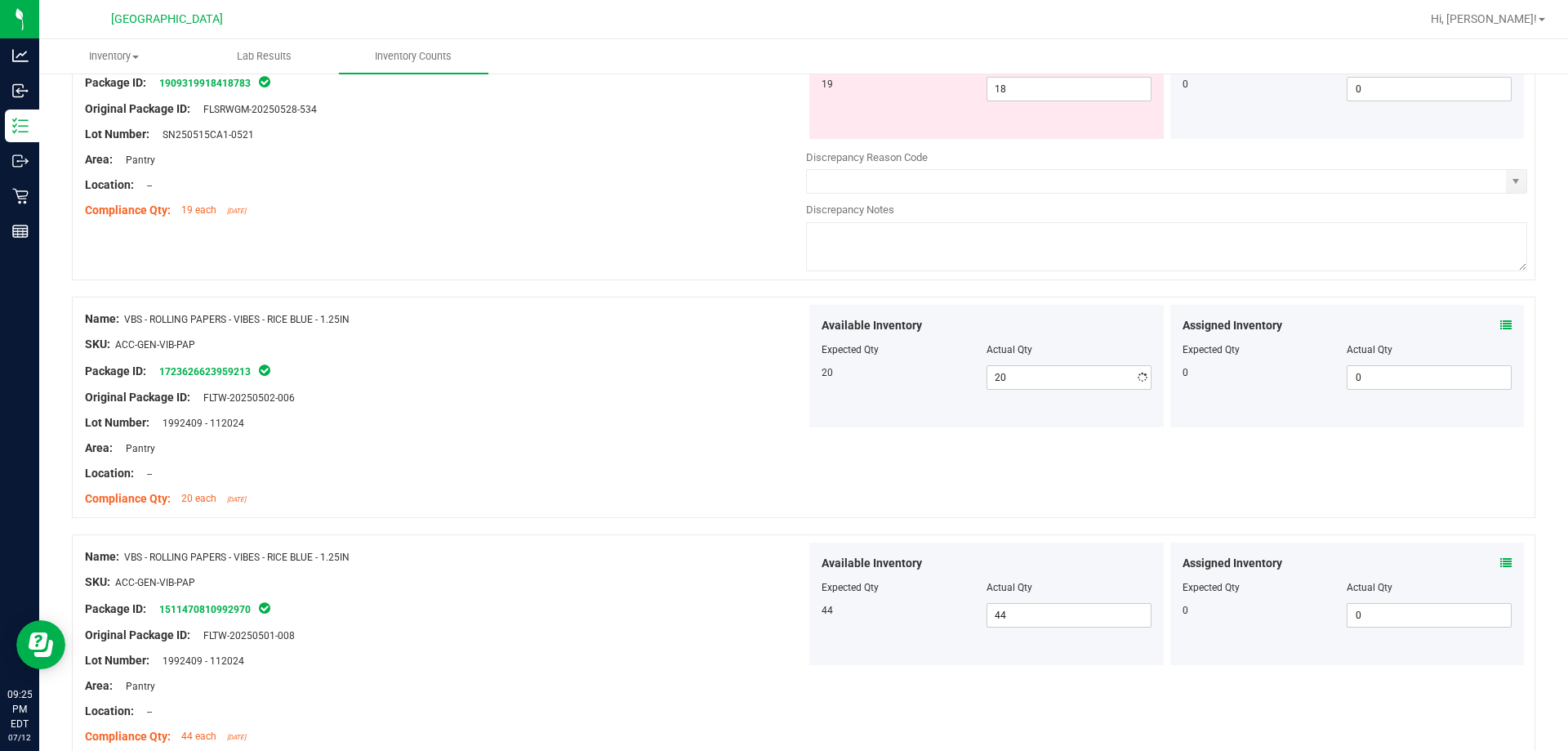 click on "Package ID:
1723626623959213" at bounding box center (445, 371) 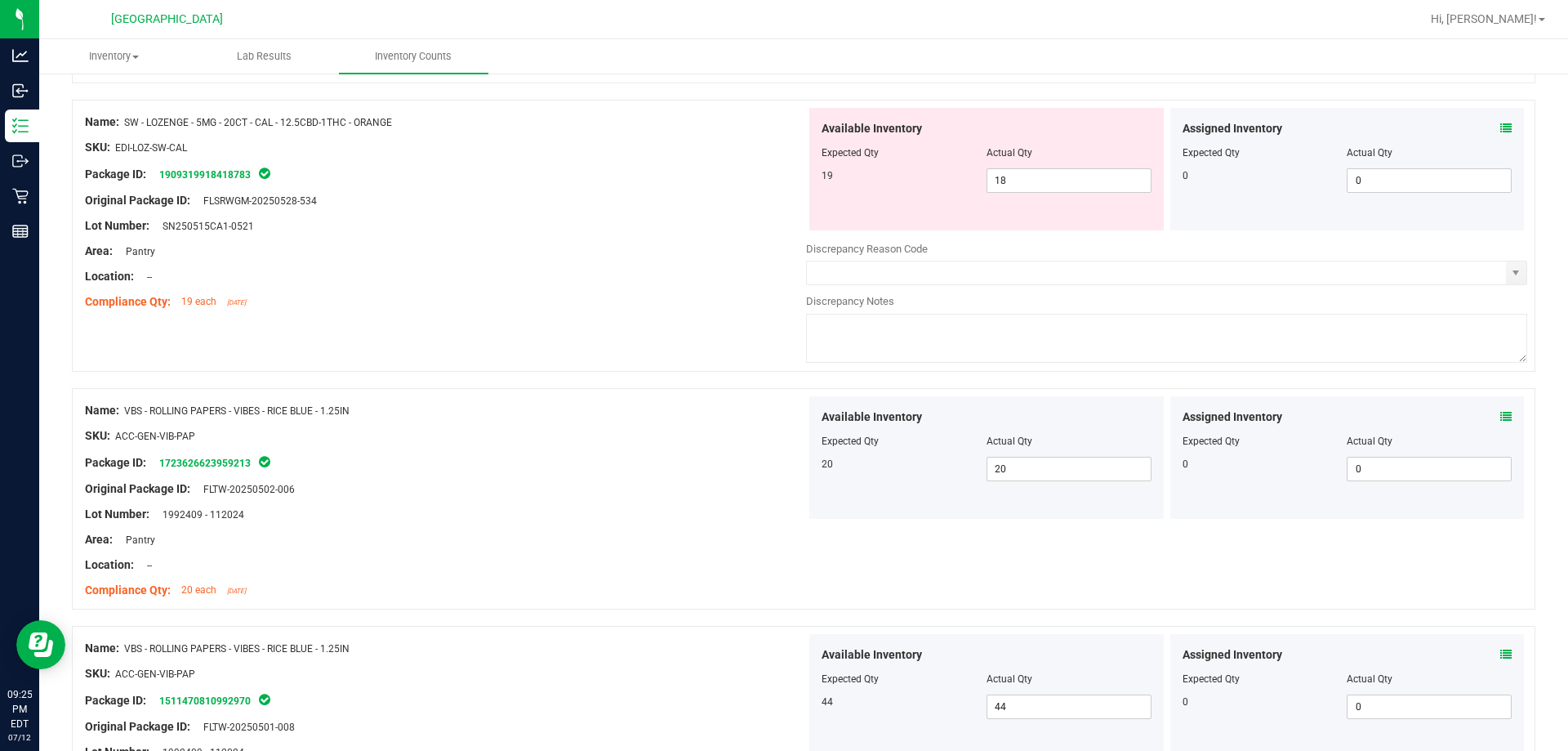 scroll, scrollTop: 2835, scrollLeft: 0, axis: vertical 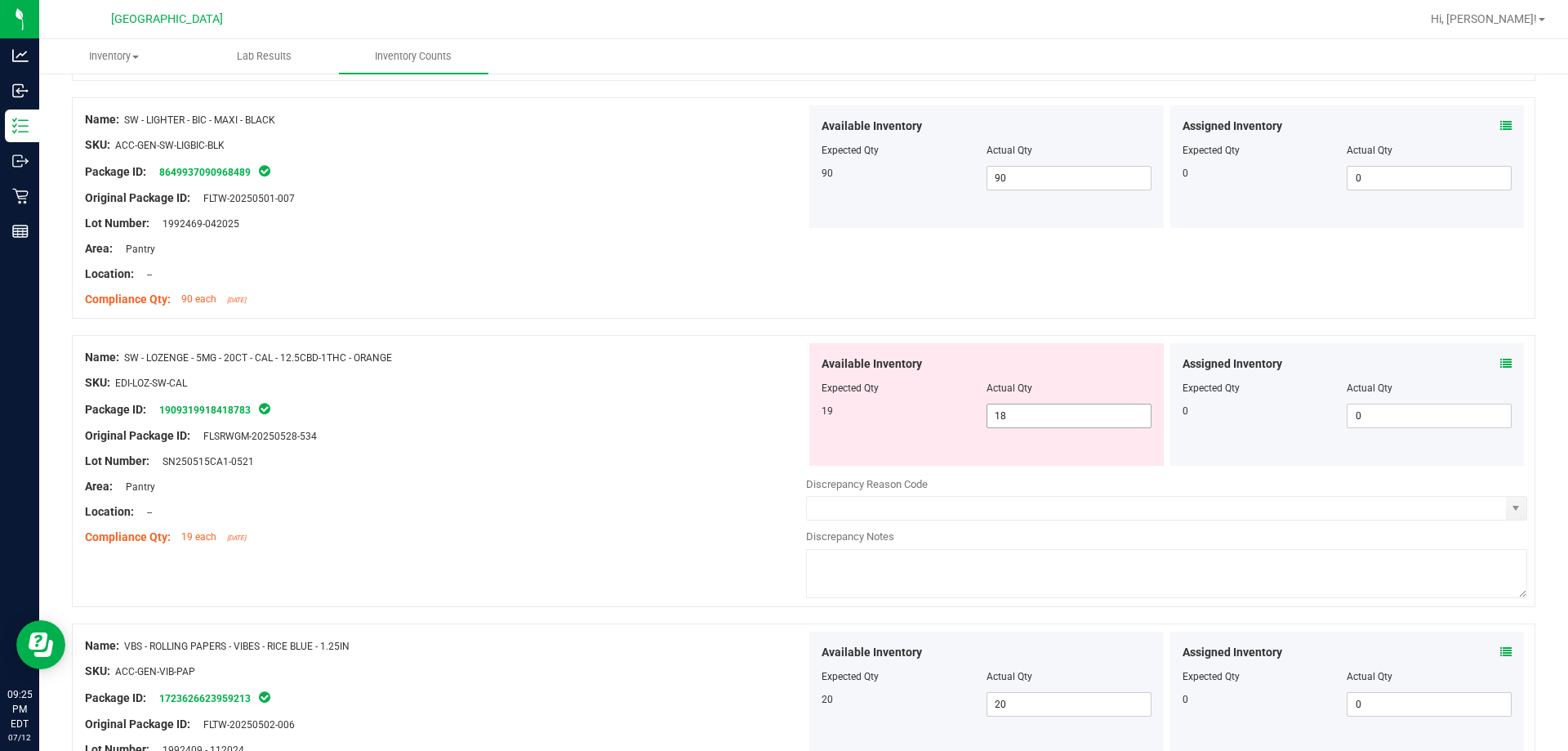 click on "18 18" at bounding box center [1069, 416] 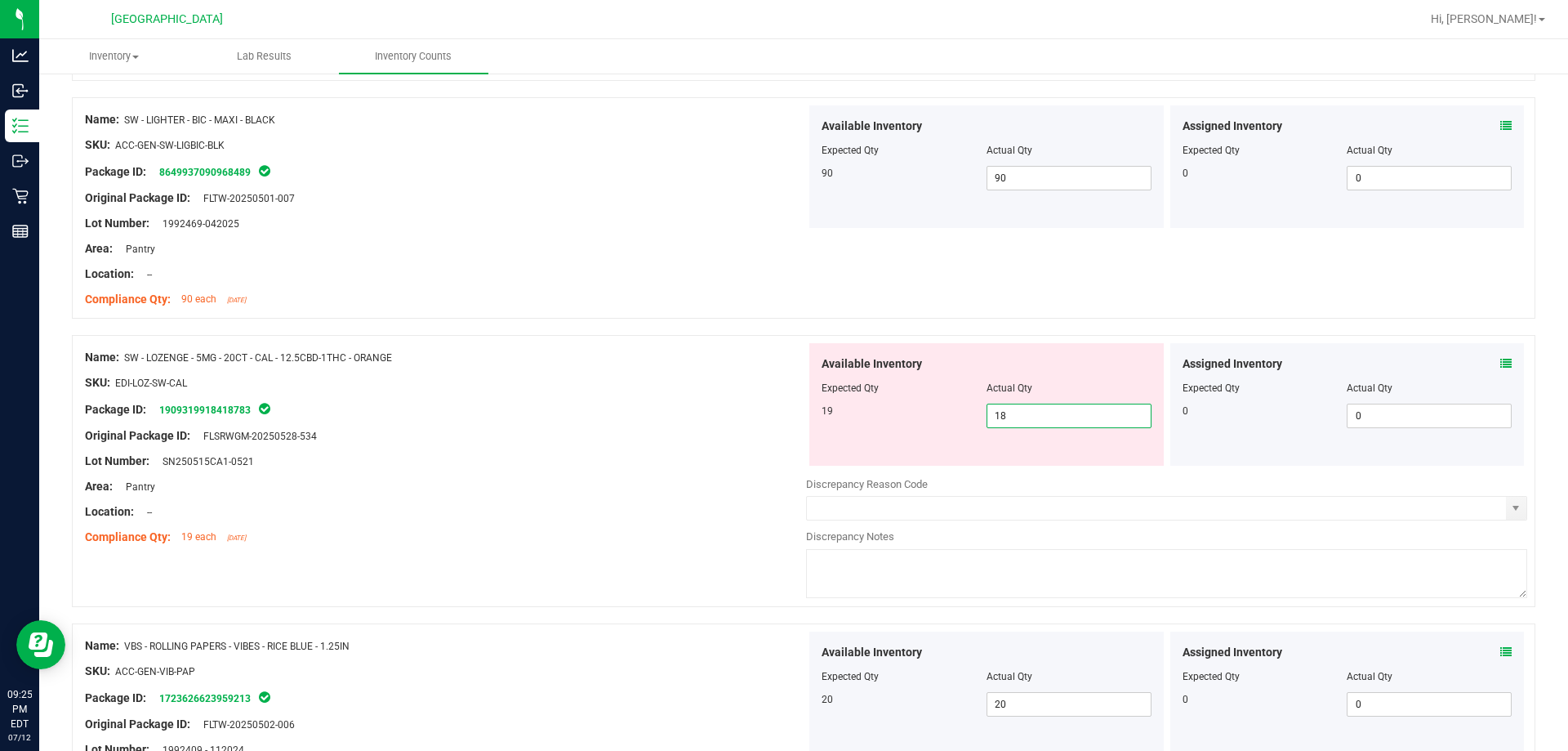 click on "18" at bounding box center [1069, 416] 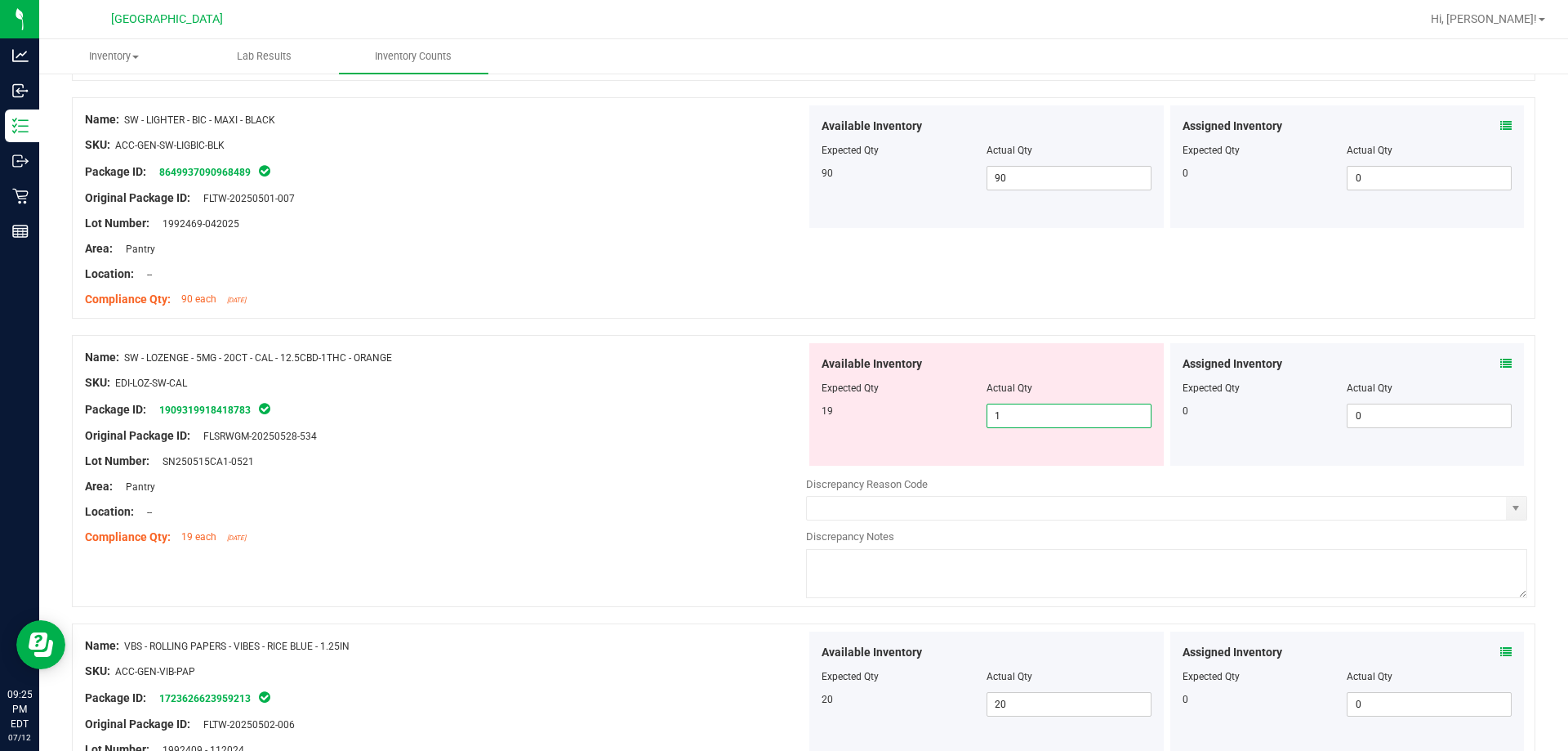 type on "19" 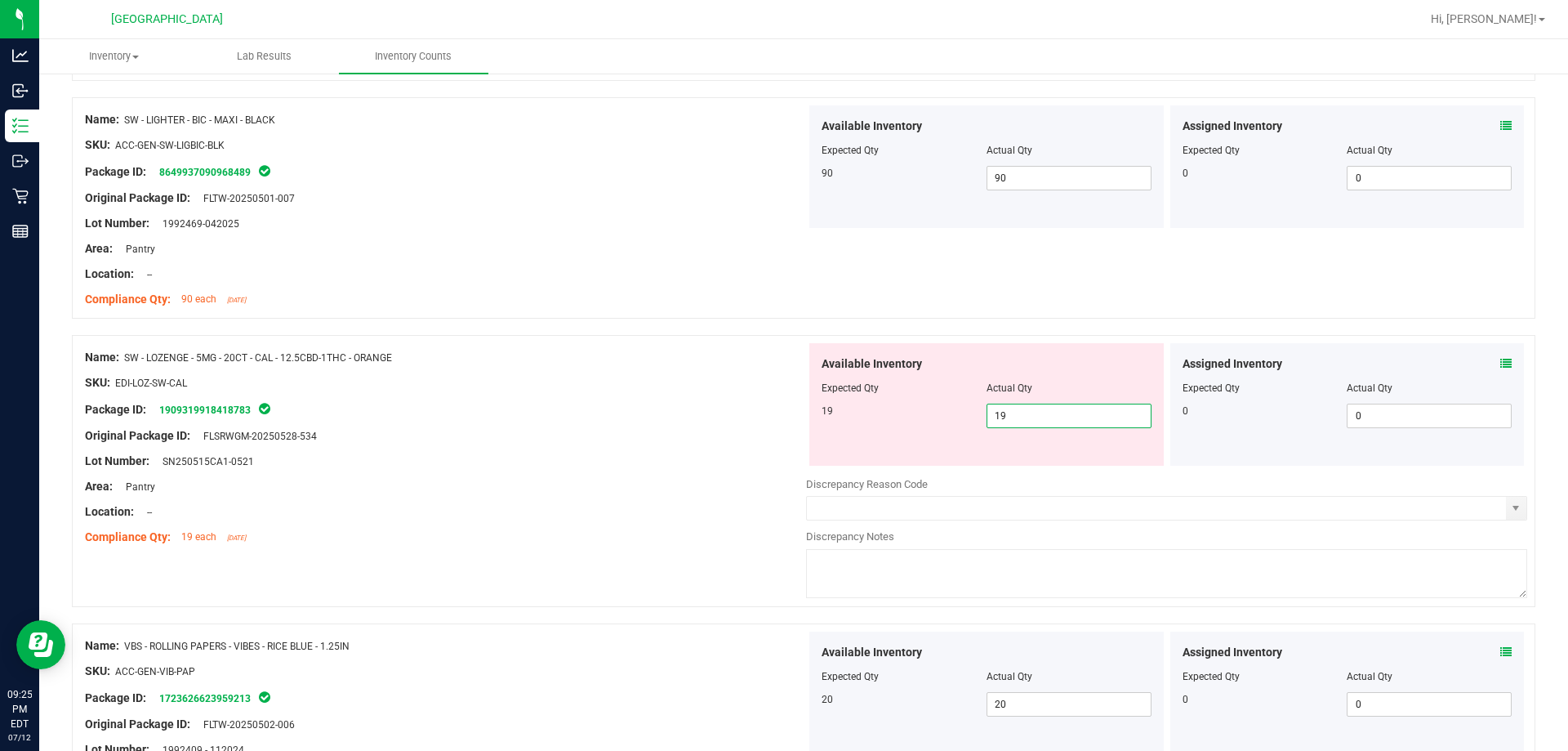 type on "19" 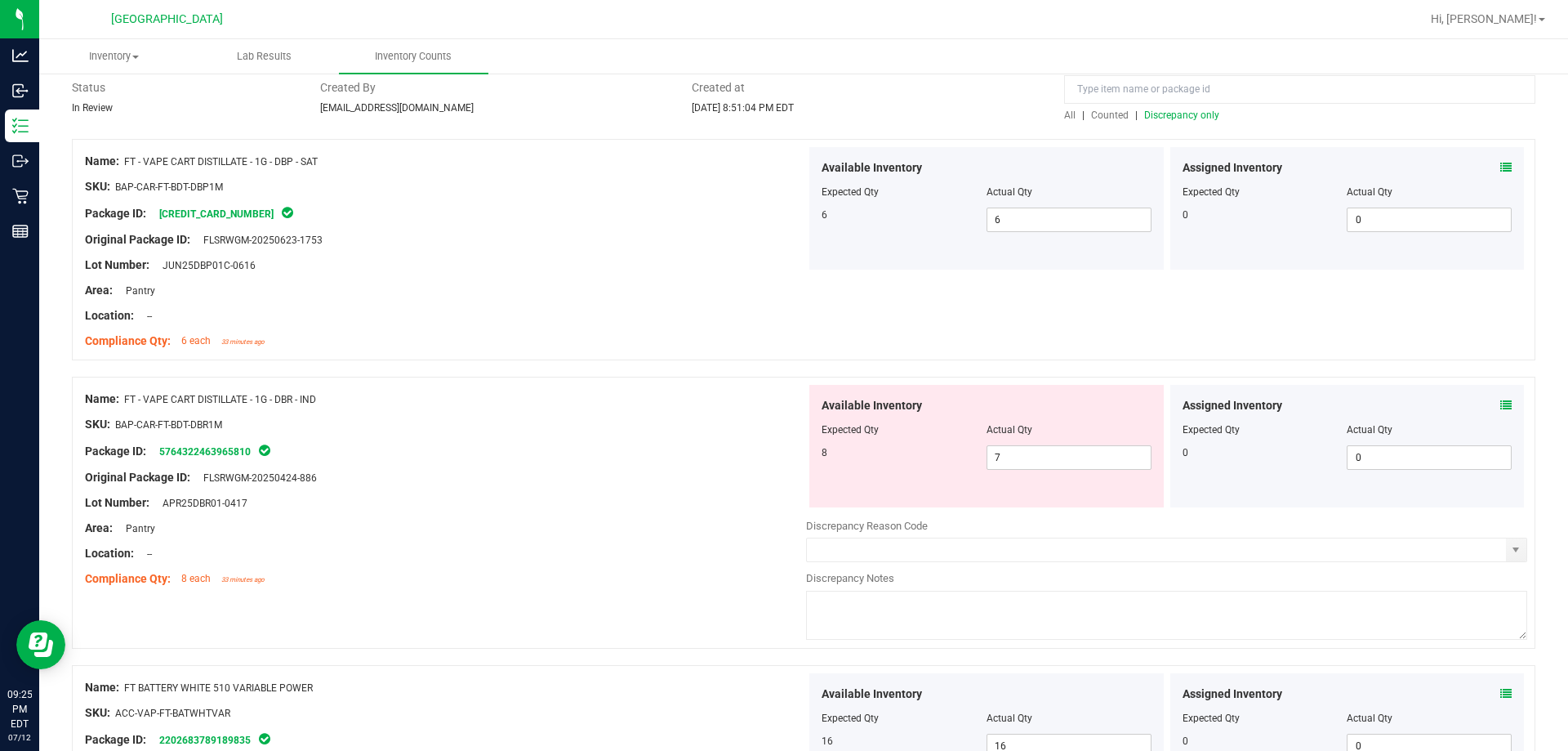 scroll, scrollTop: 0, scrollLeft: 0, axis: both 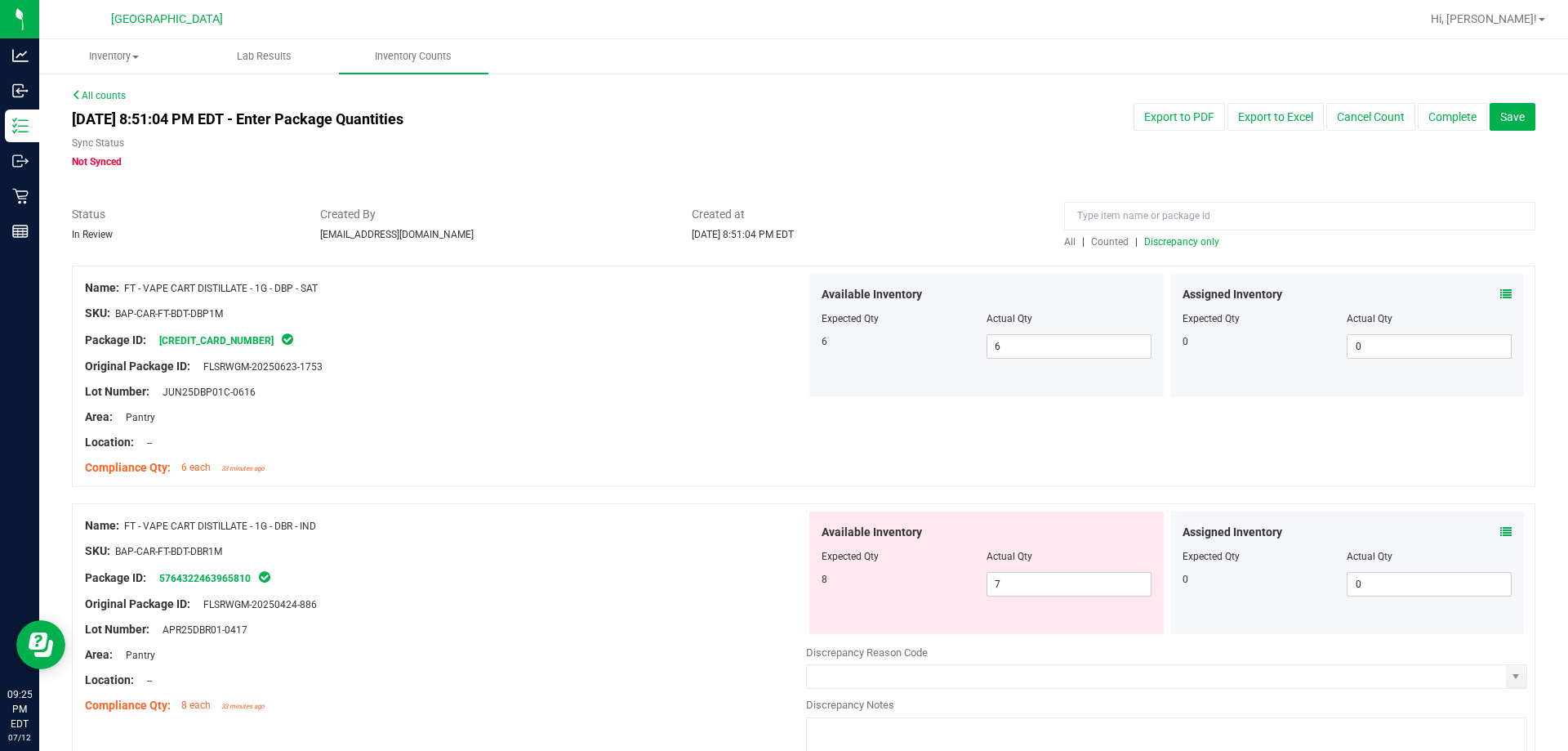 click on "All" at bounding box center [1070, 242] 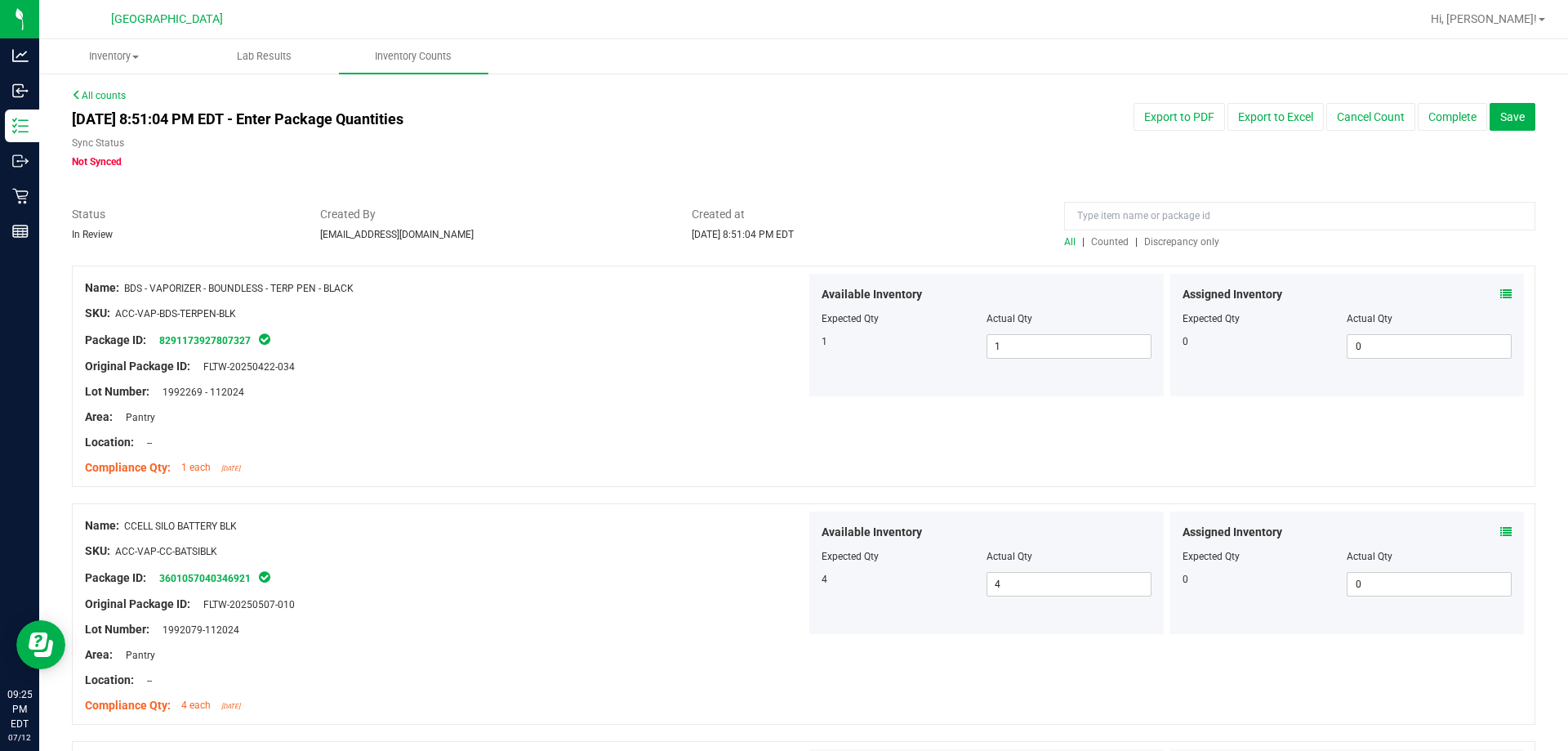 click on "Discrepancy only" at bounding box center (1182, 242) 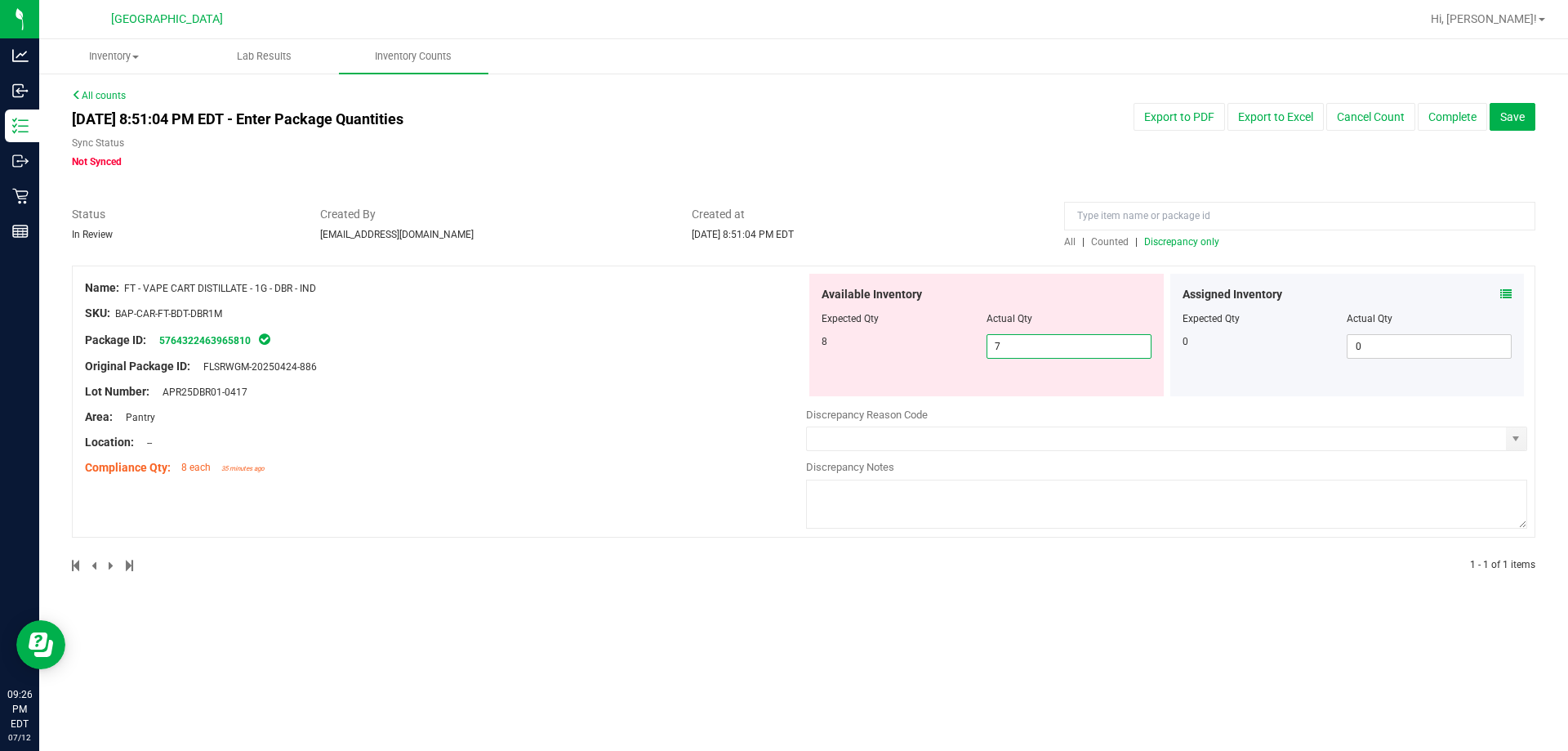 click on "7 7" at bounding box center (1069, 346) 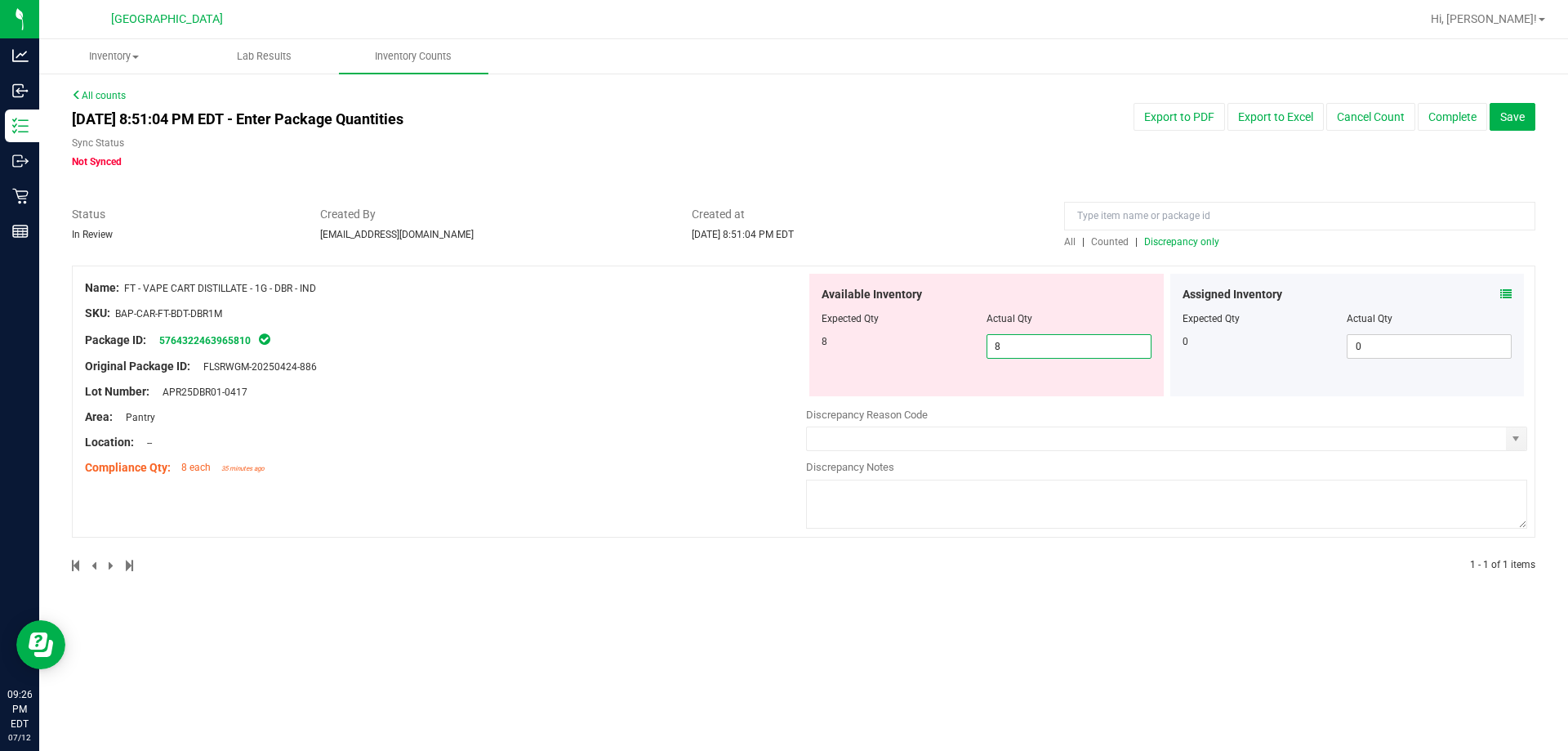 type on "8" 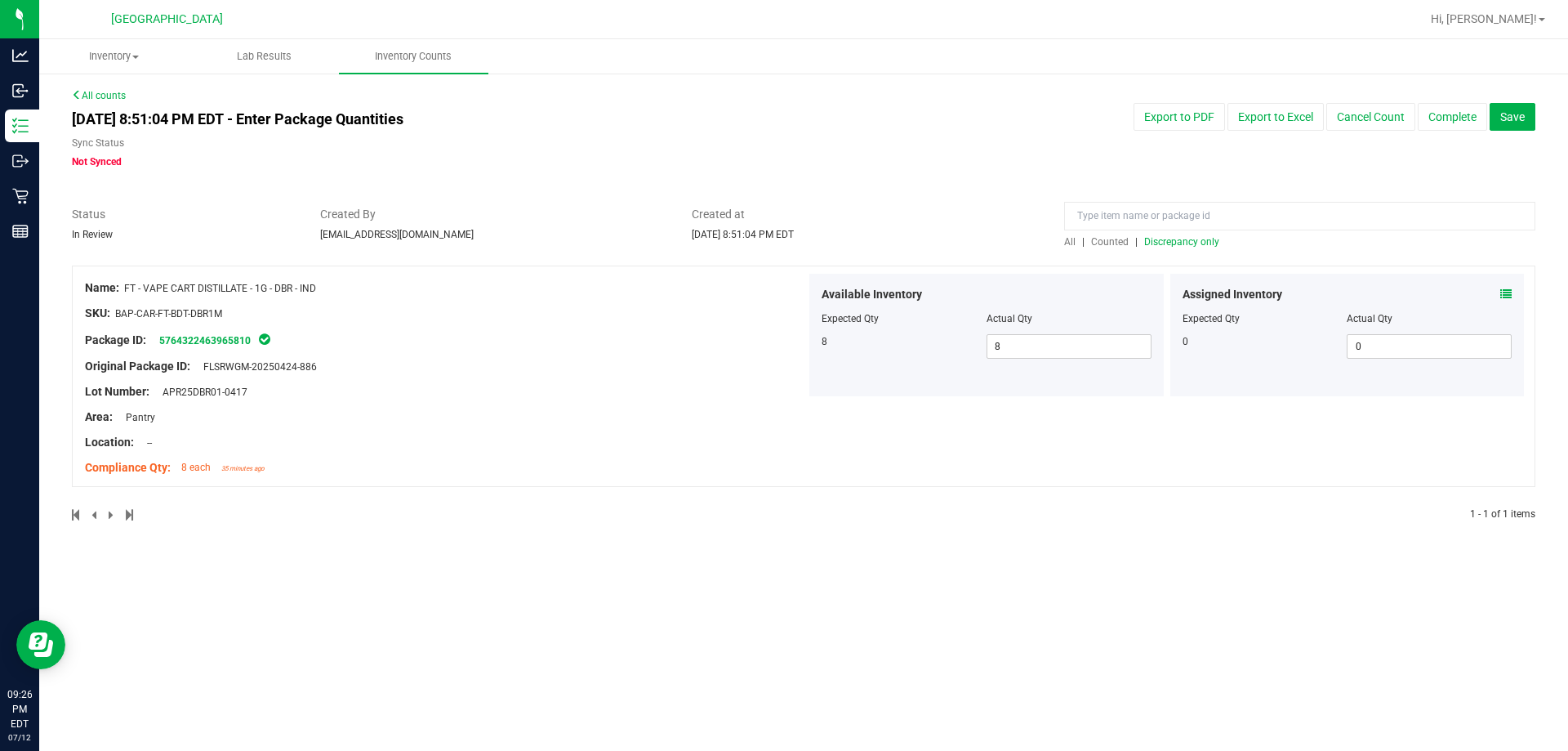 click at bounding box center [804, 257] 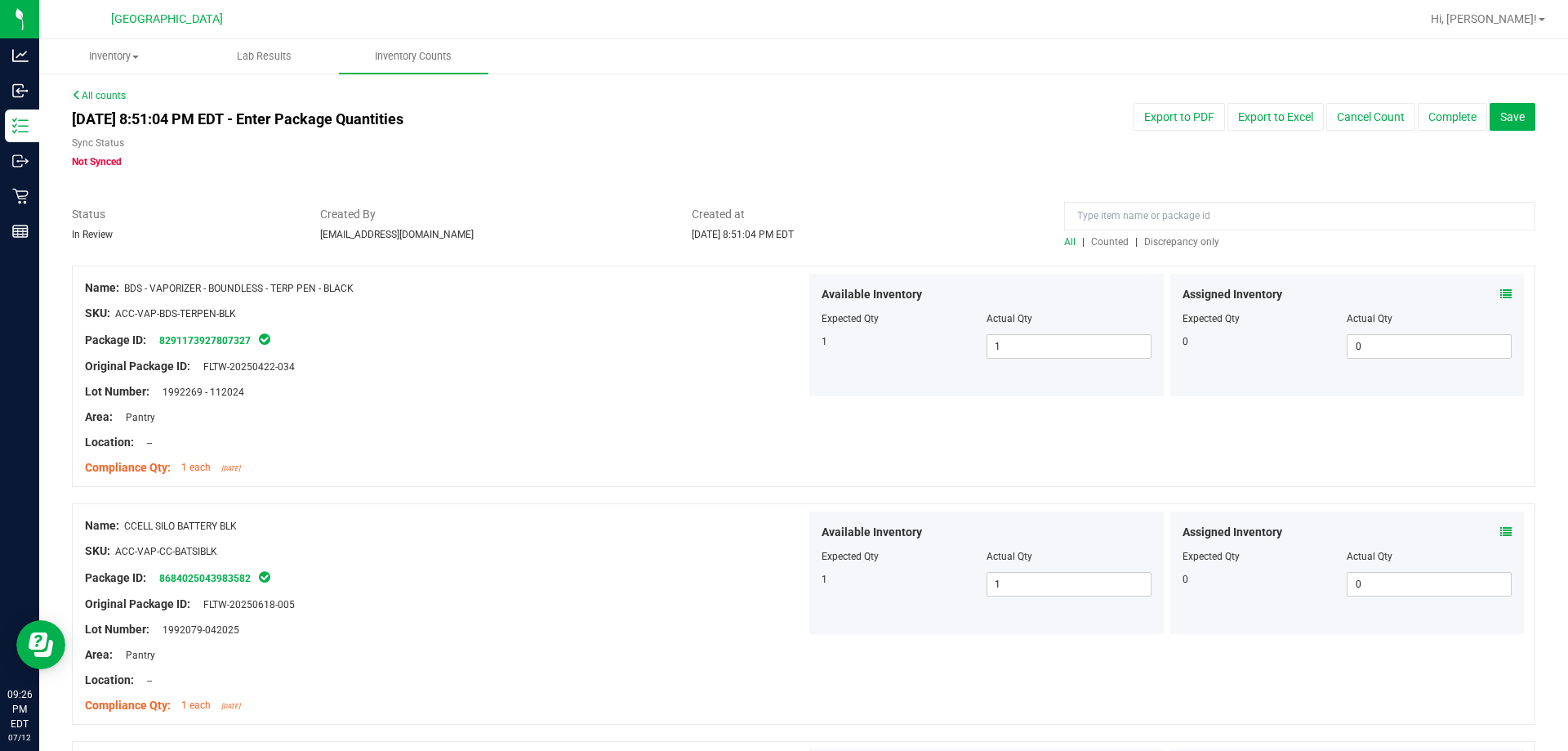 click on "All
|
Counted
|
Discrepancy only" at bounding box center [1299, 227] 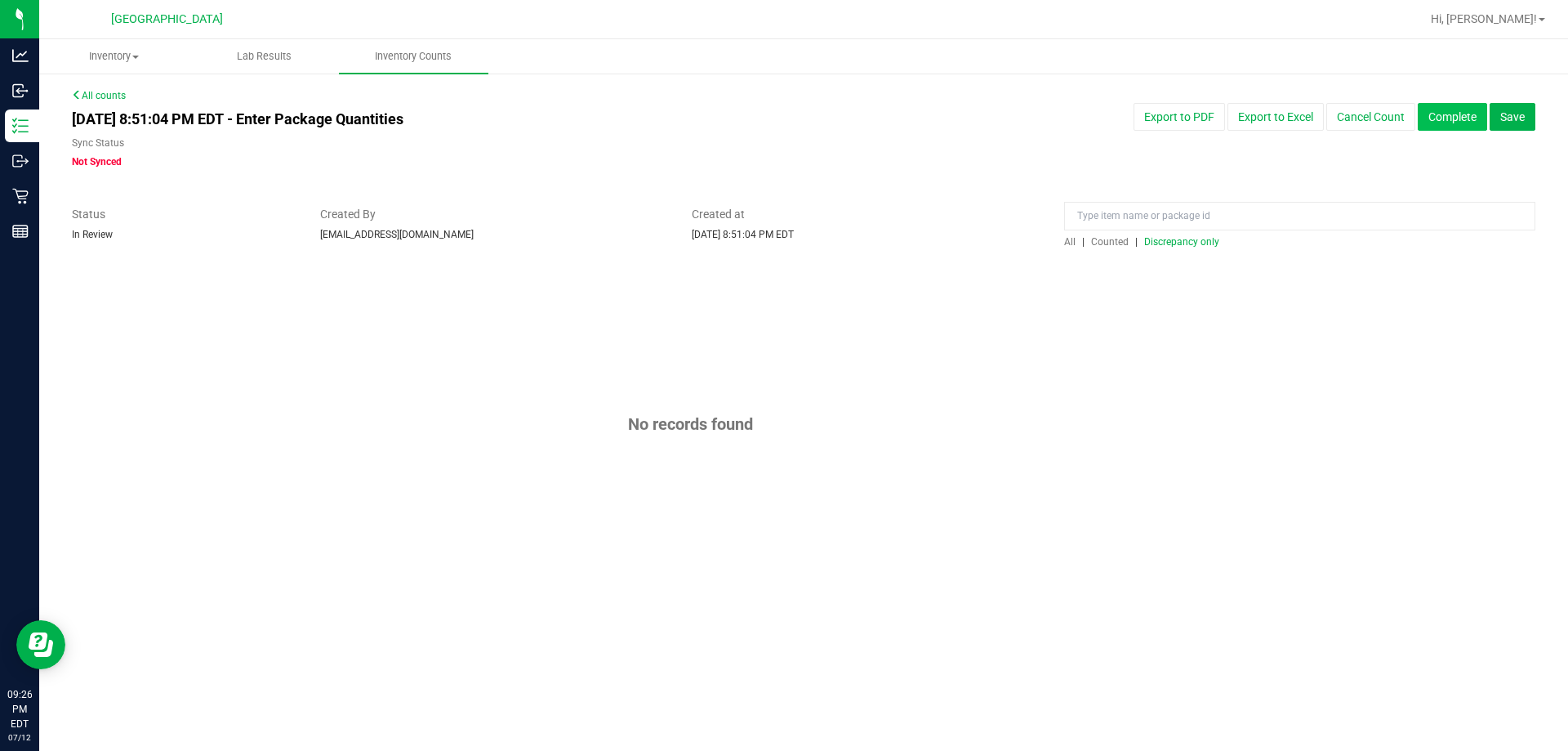 click on "Complete" at bounding box center (1452, 117) 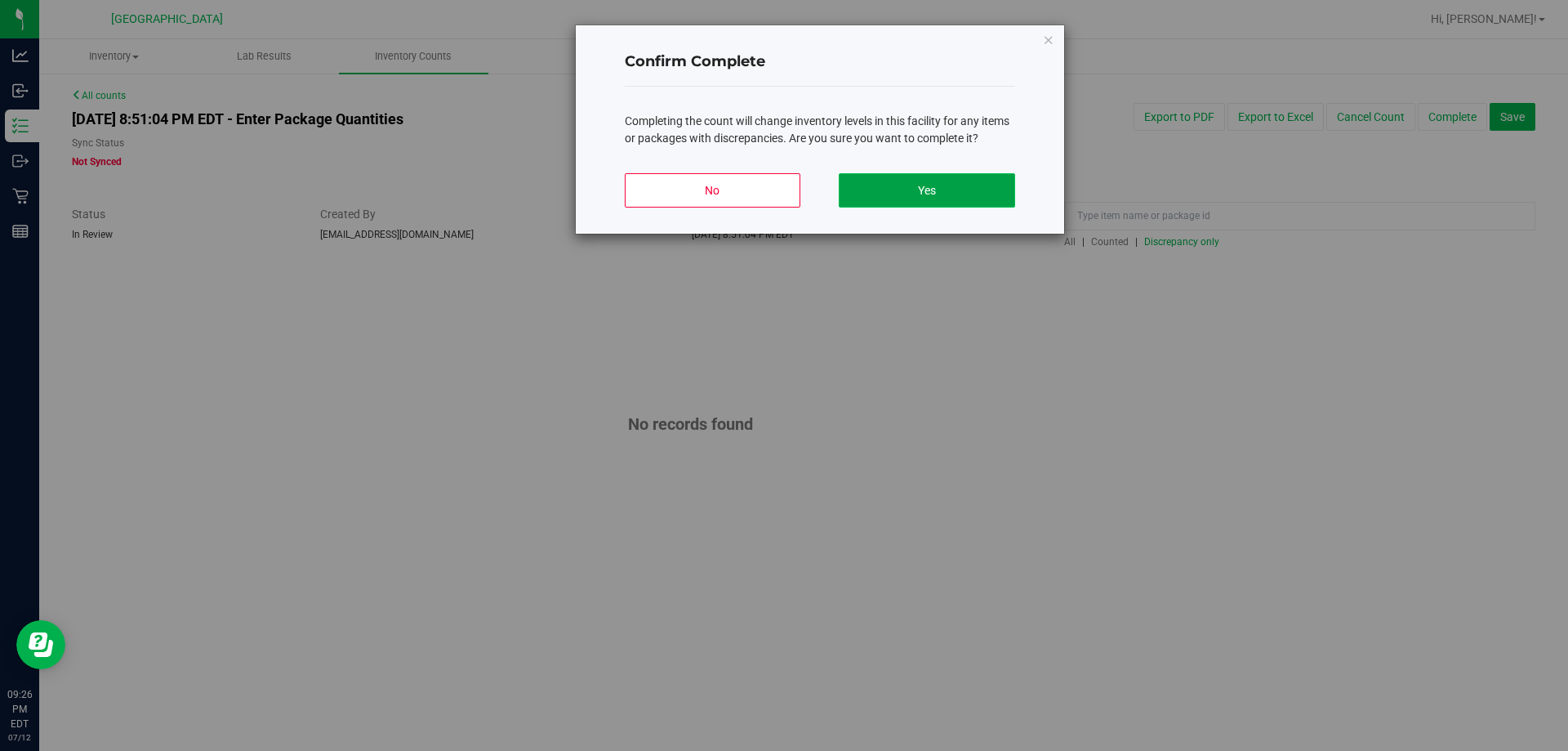 click on "Yes" at bounding box center [926, 190] 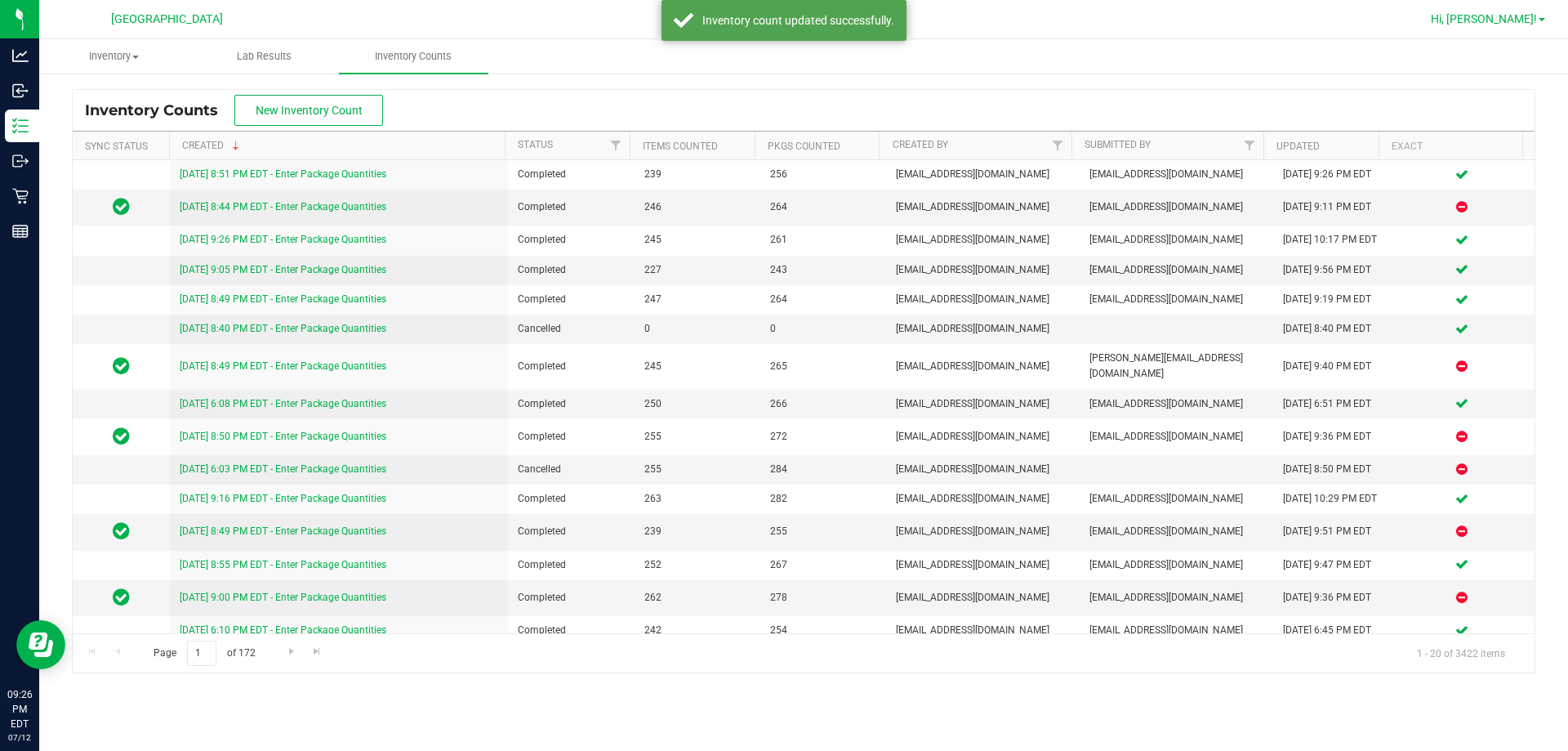 click on "Hi, [PERSON_NAME]!" at bounding box center [1484, 19] 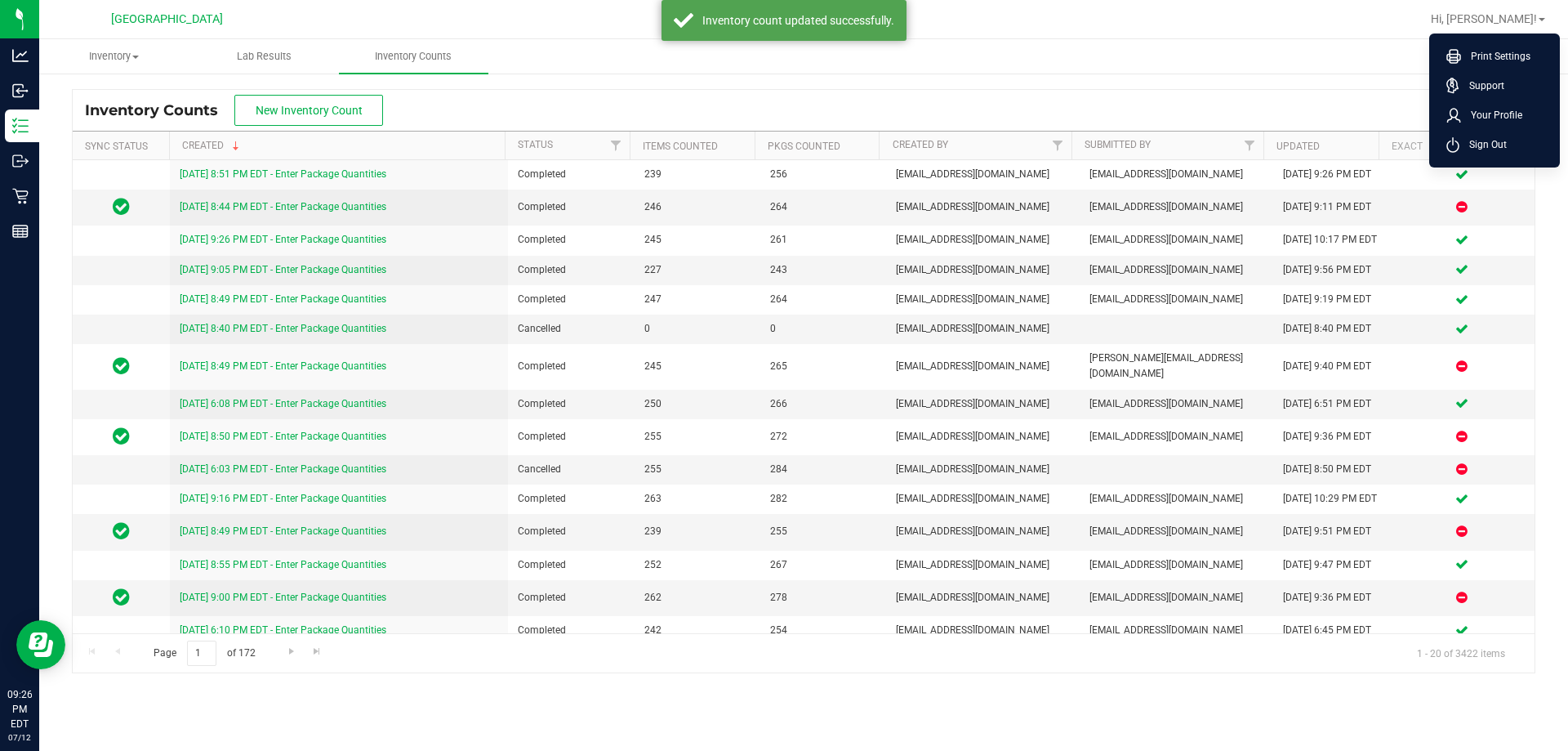 click on "Sign Out" at bounding box center [1483, 145] 